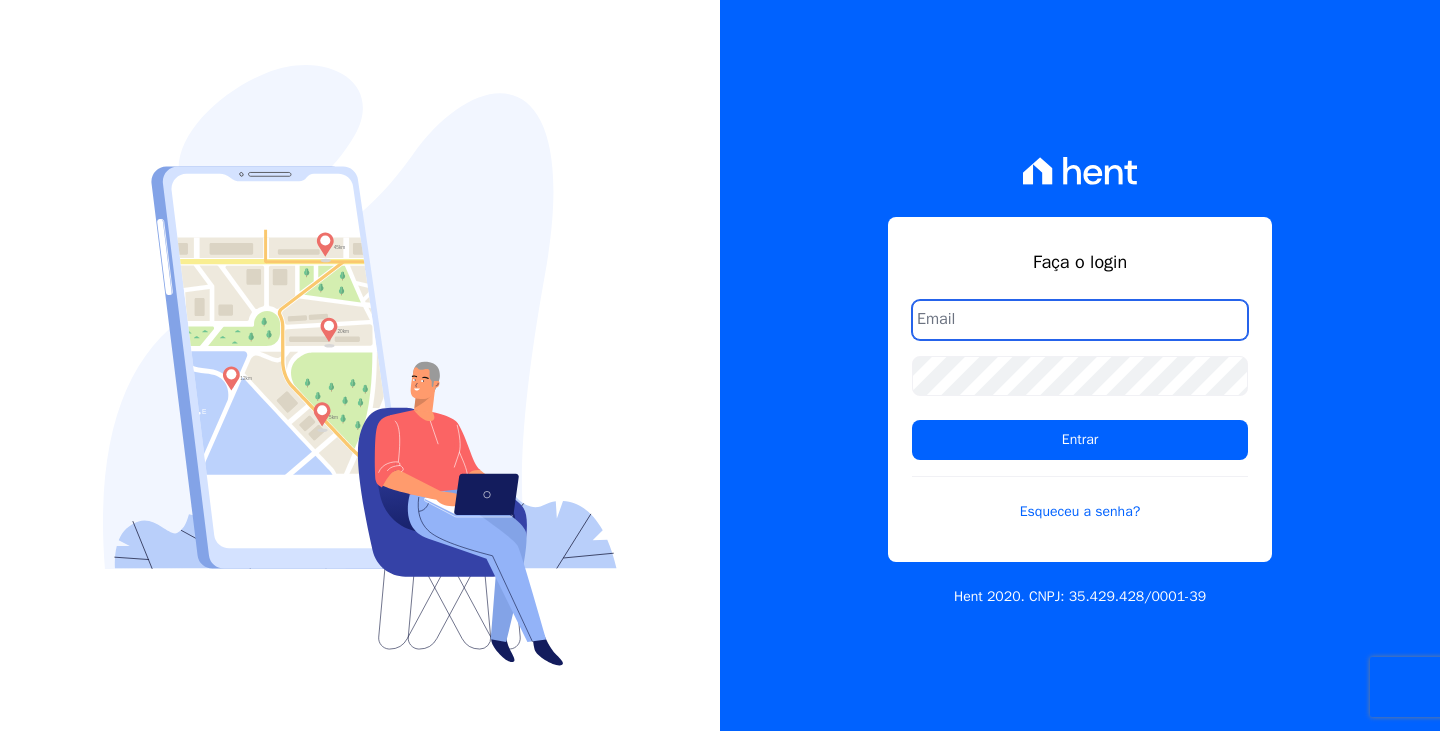 scroll, scrollTop: 0, scrollLeft: 0, axis: both 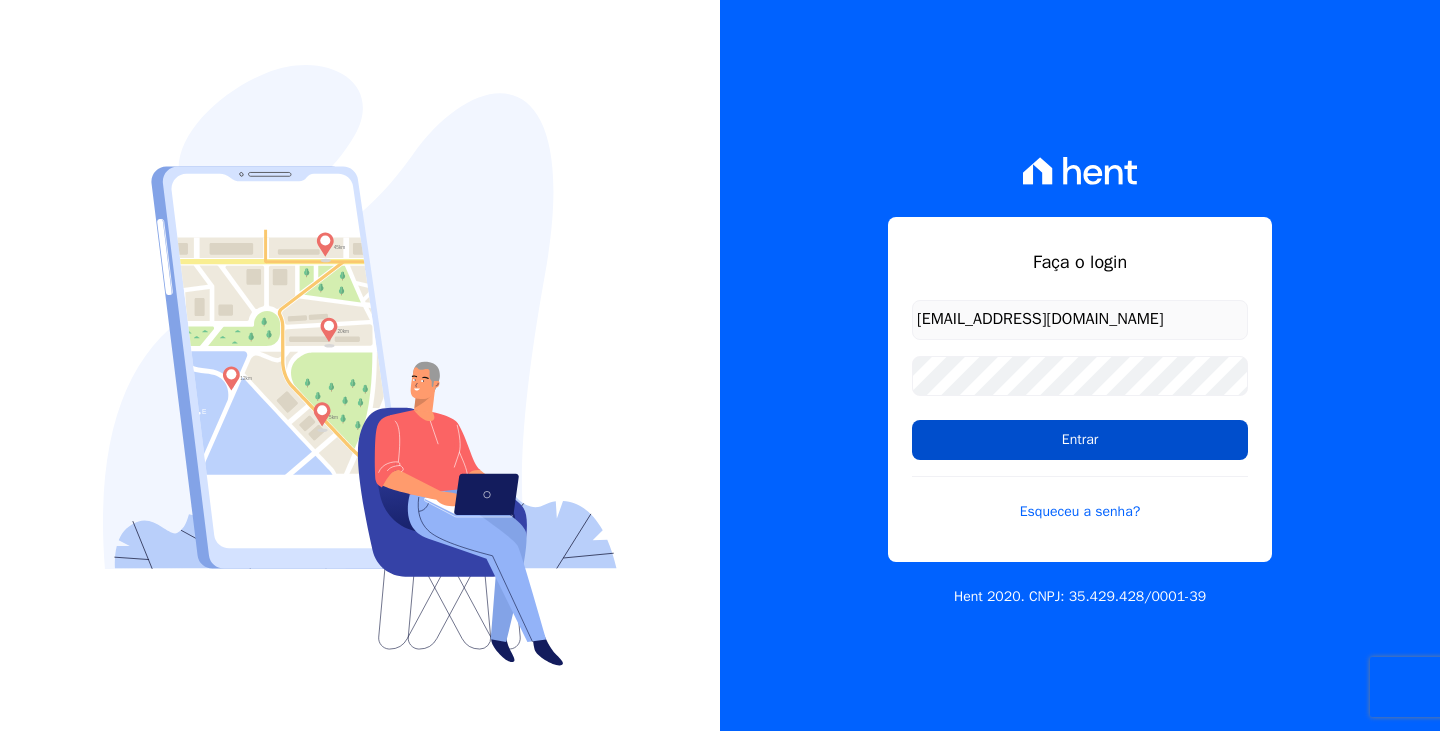 click on "Entrar" at bounding box center [1080, 440] 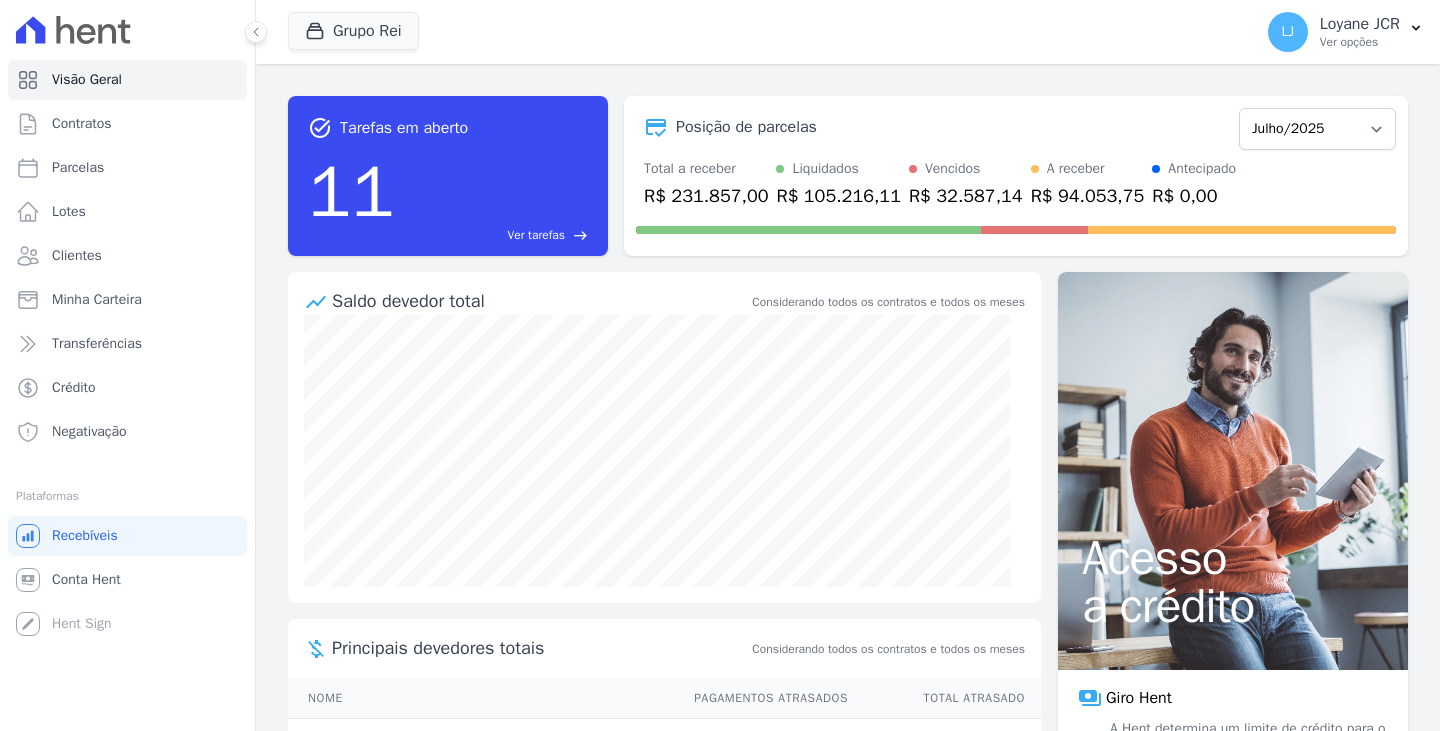 scroll, scrollTop: 0, scrollLeft: 0, axis: both 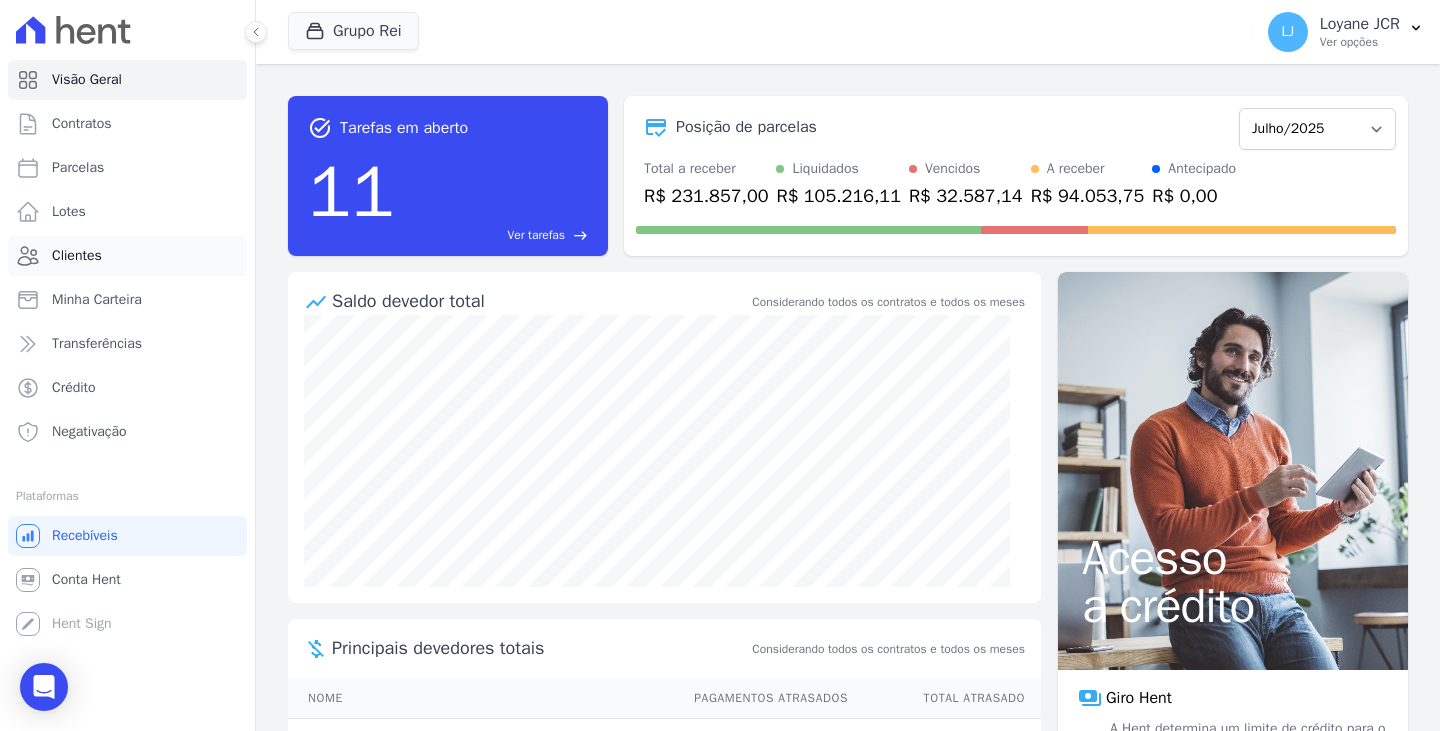 click on "Clientes" at bounding box center (127, 256) 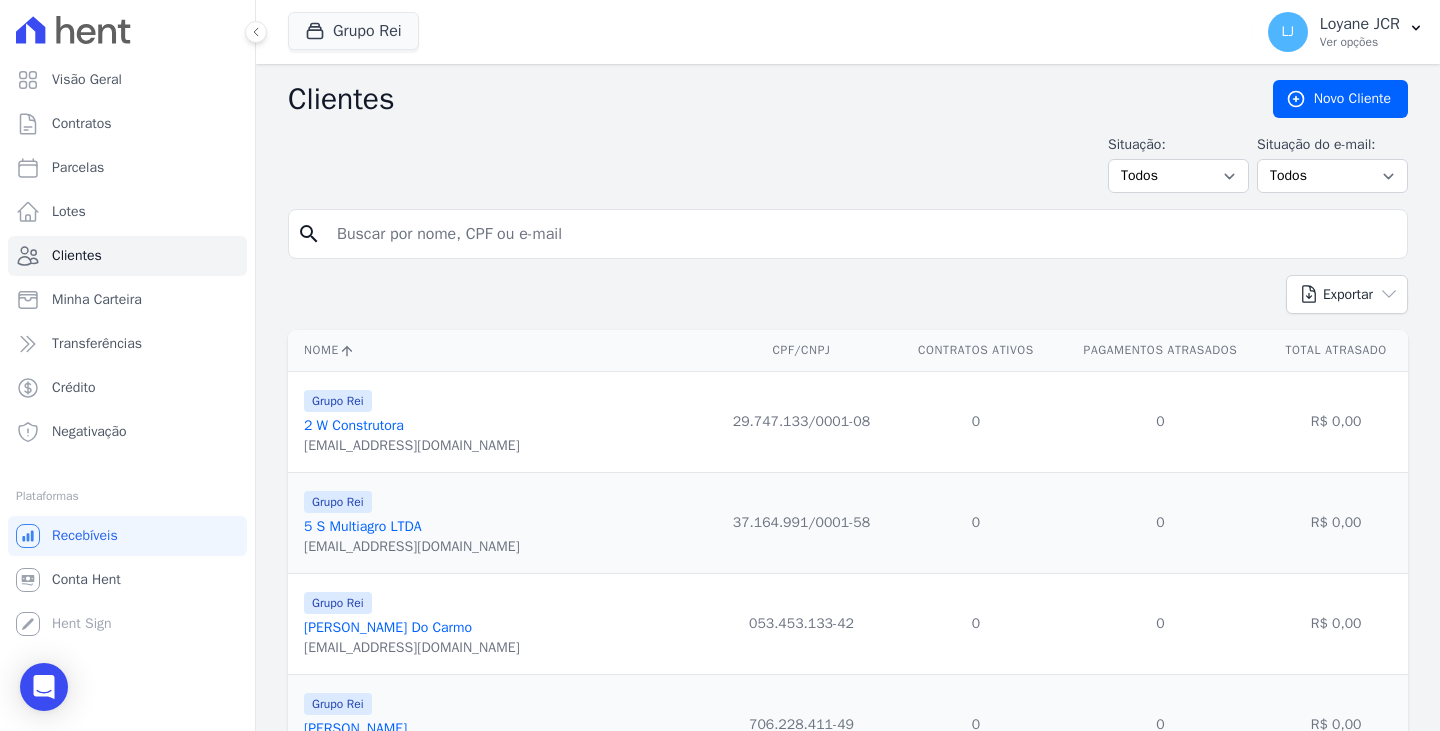 click on "search" at bounding box center (848, 234) 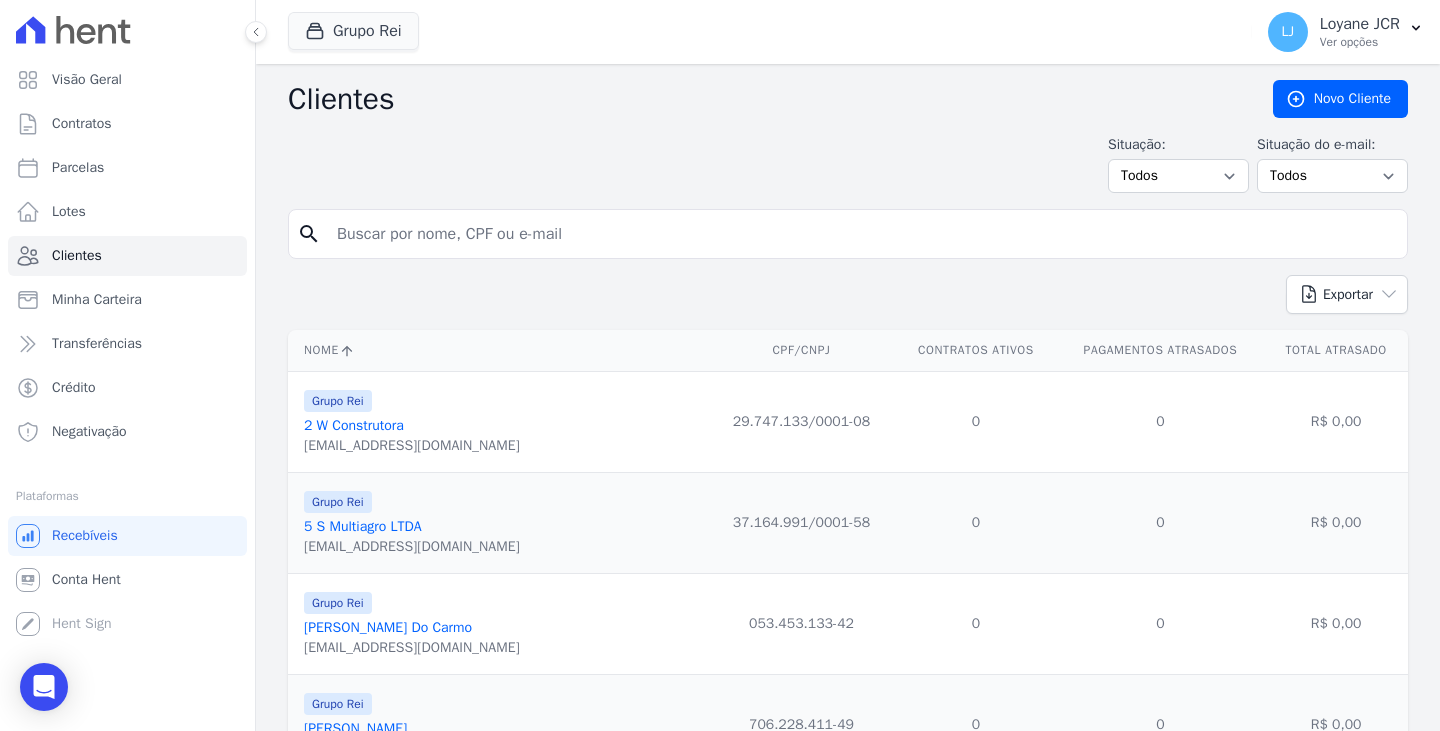 click at bounding box center (862, 234) 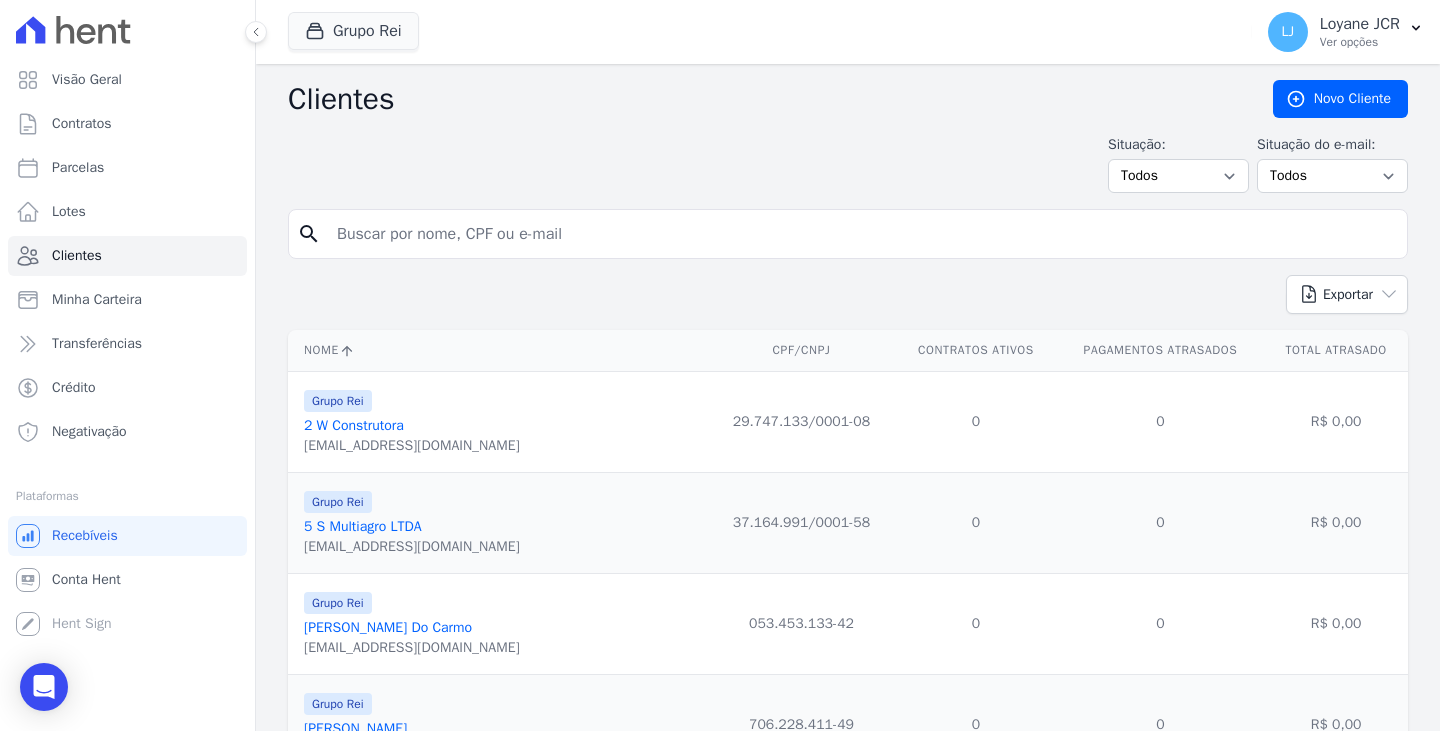 paste on "e" 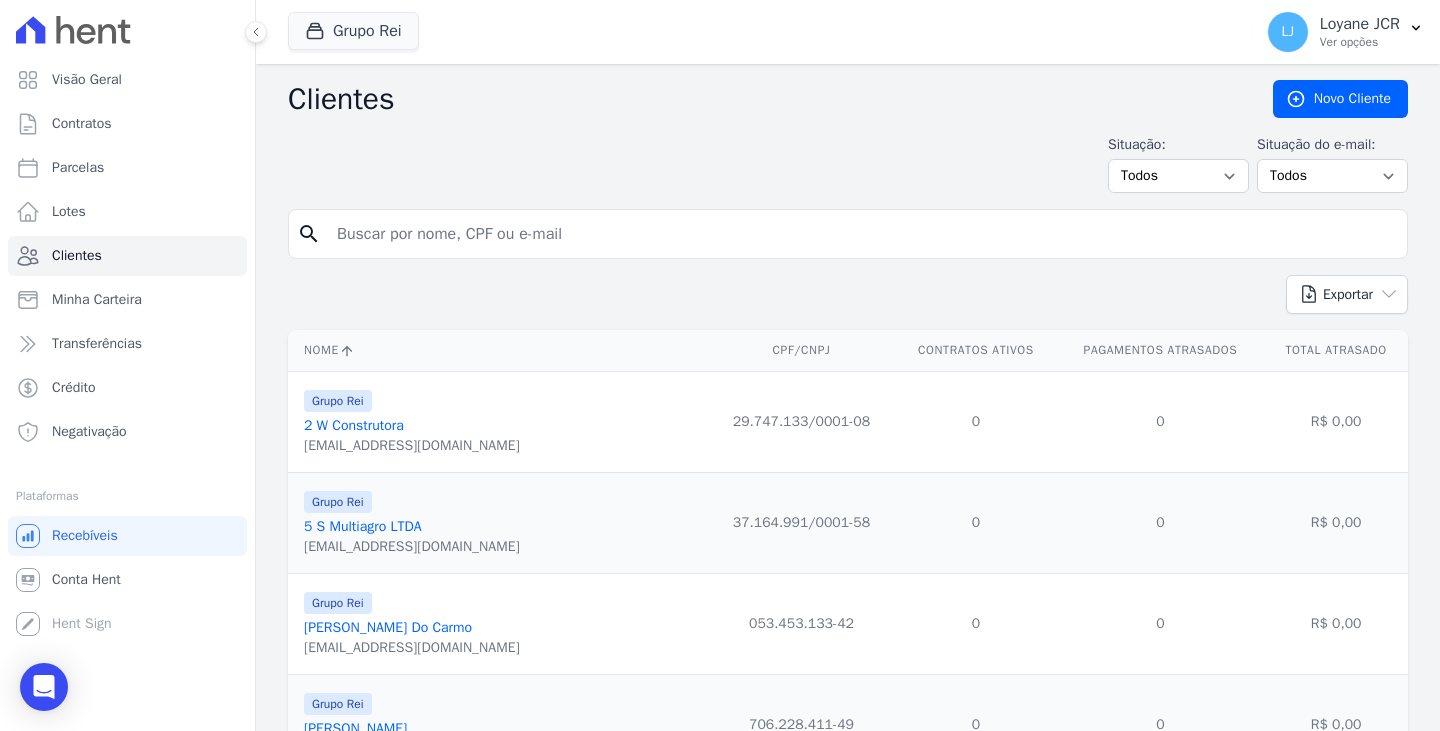 click at bounding box center [862, 234] 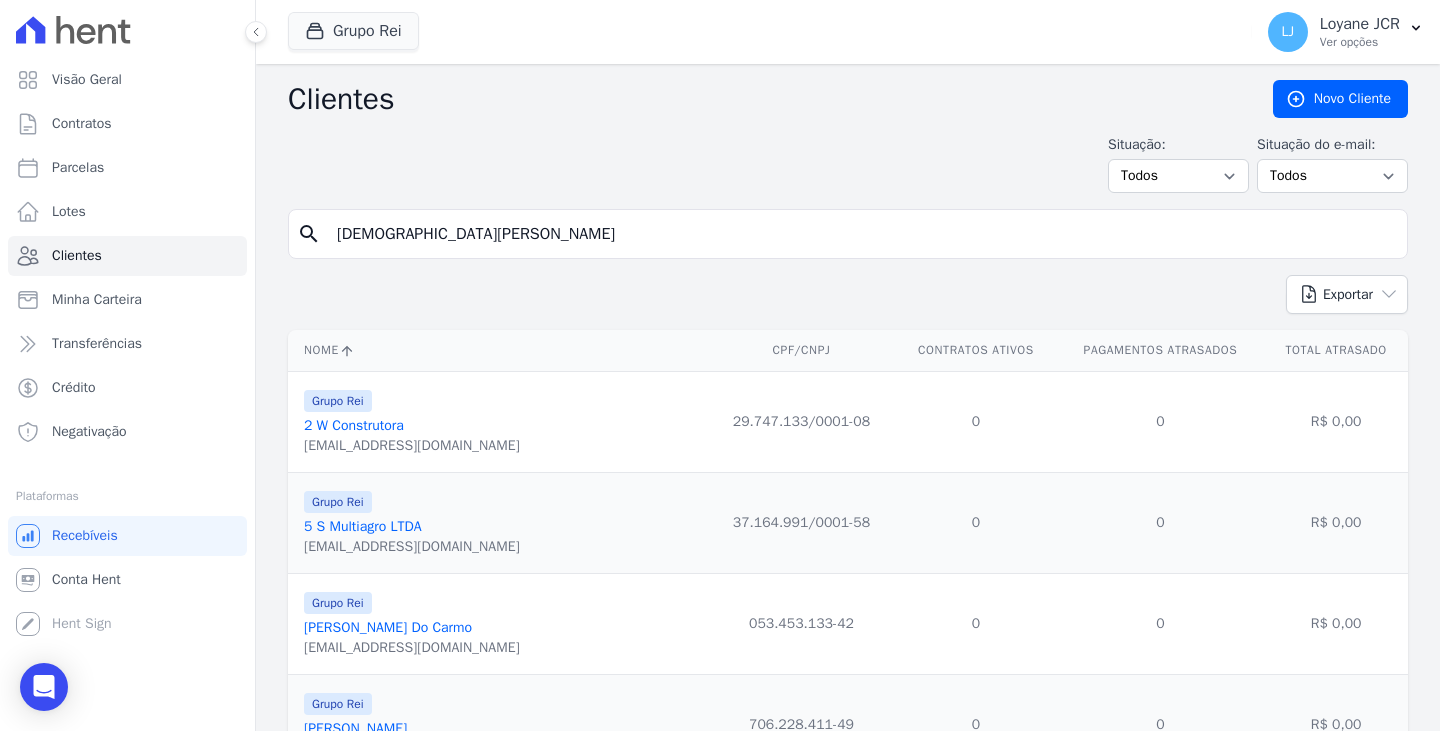 type on "evangelista mala" 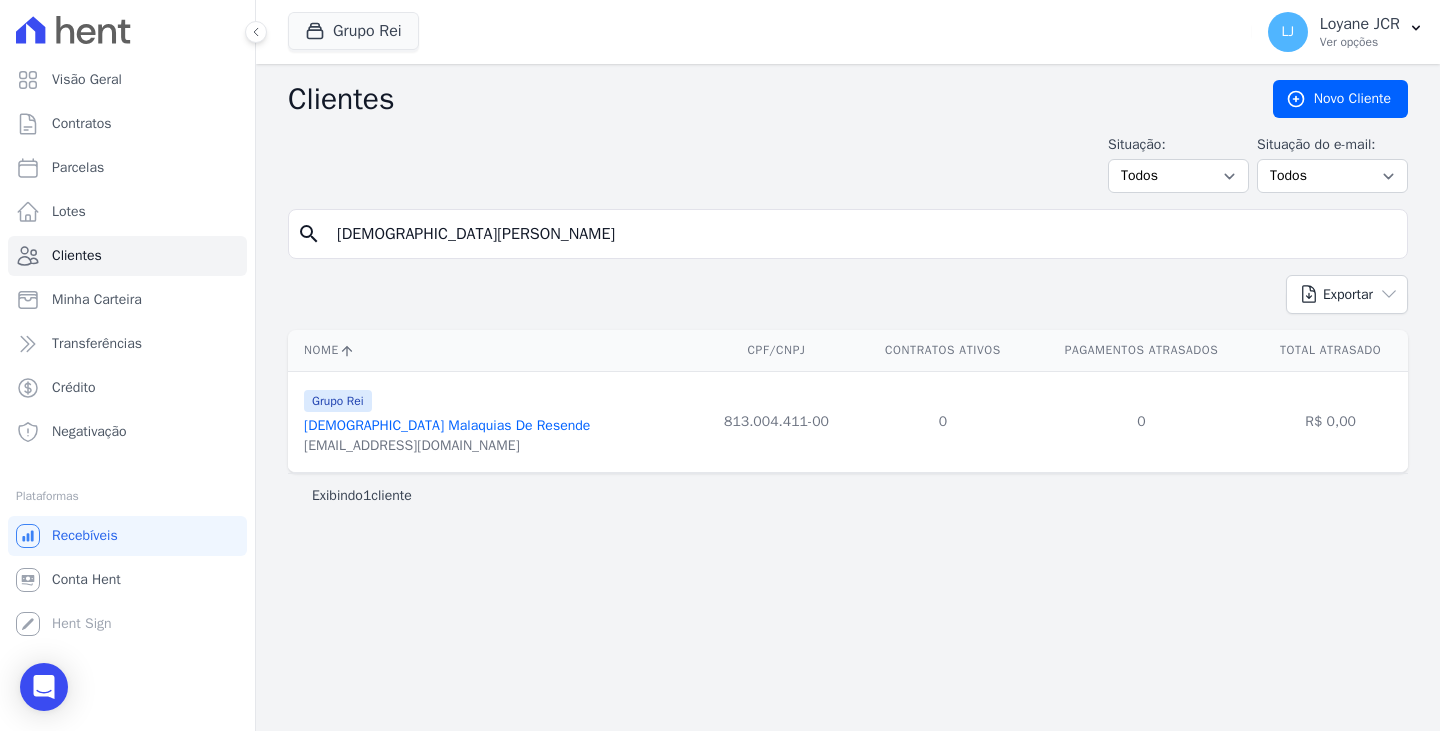click on "Evangelista Malaquias De Resende" at bounding box center (447, 425) 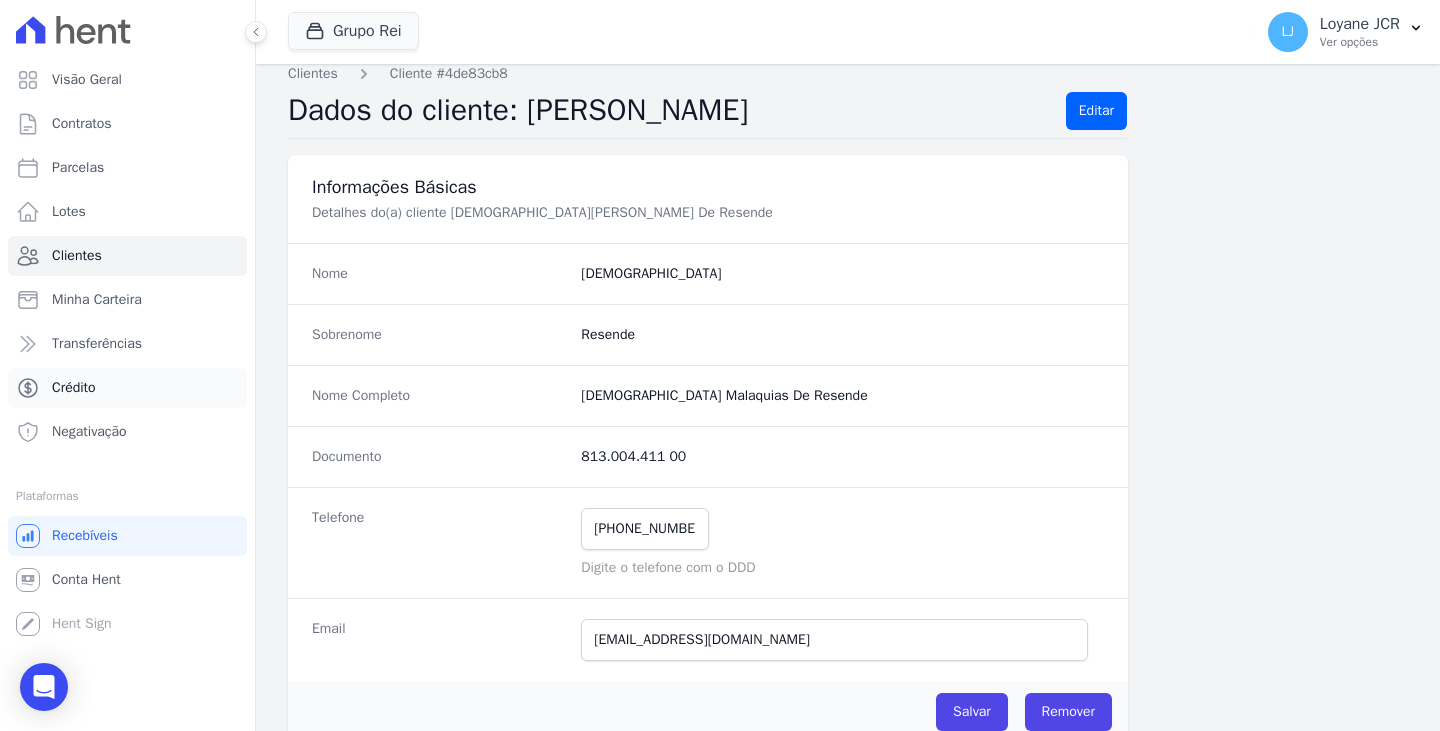 scroll, scrollTop: 0, scrollLeft: 0, axis: both 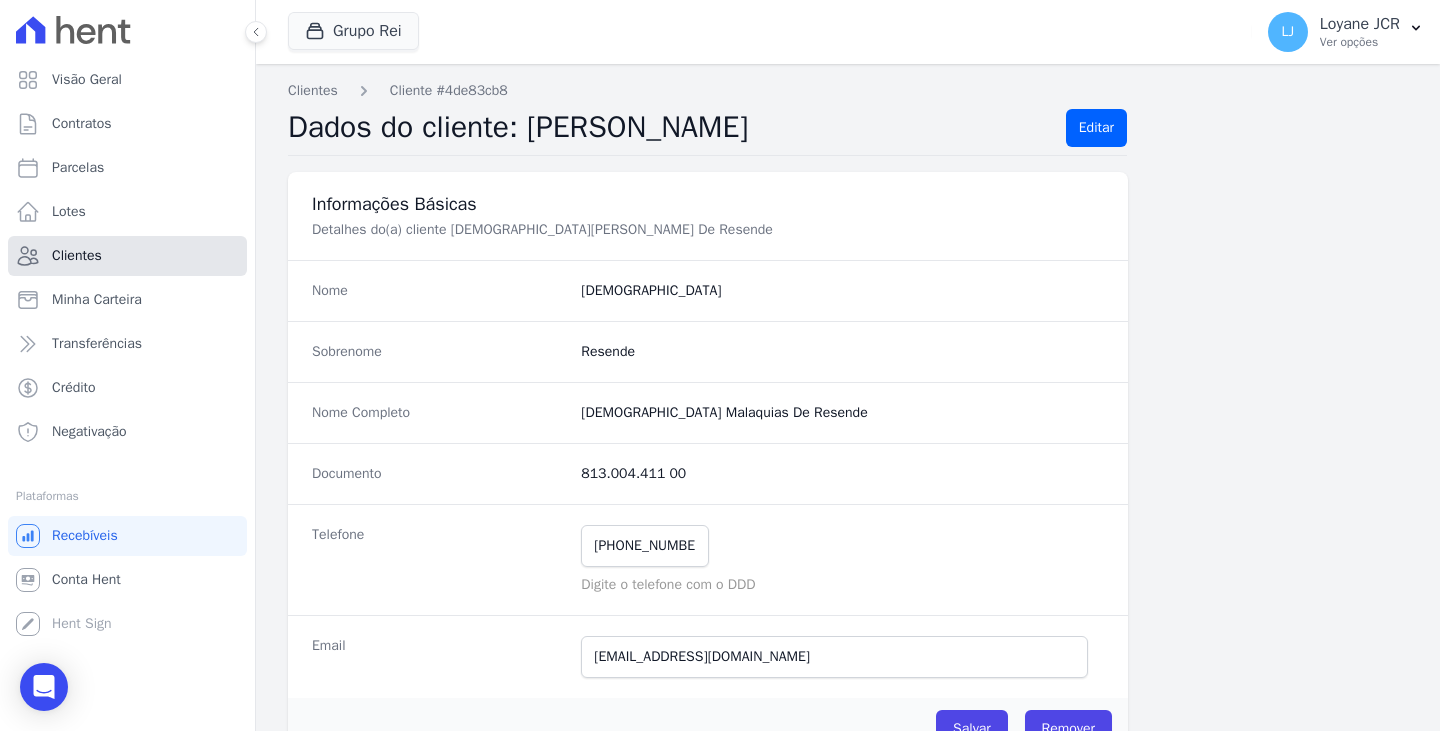 click on "Clientes" at bounding box center (127, 256) 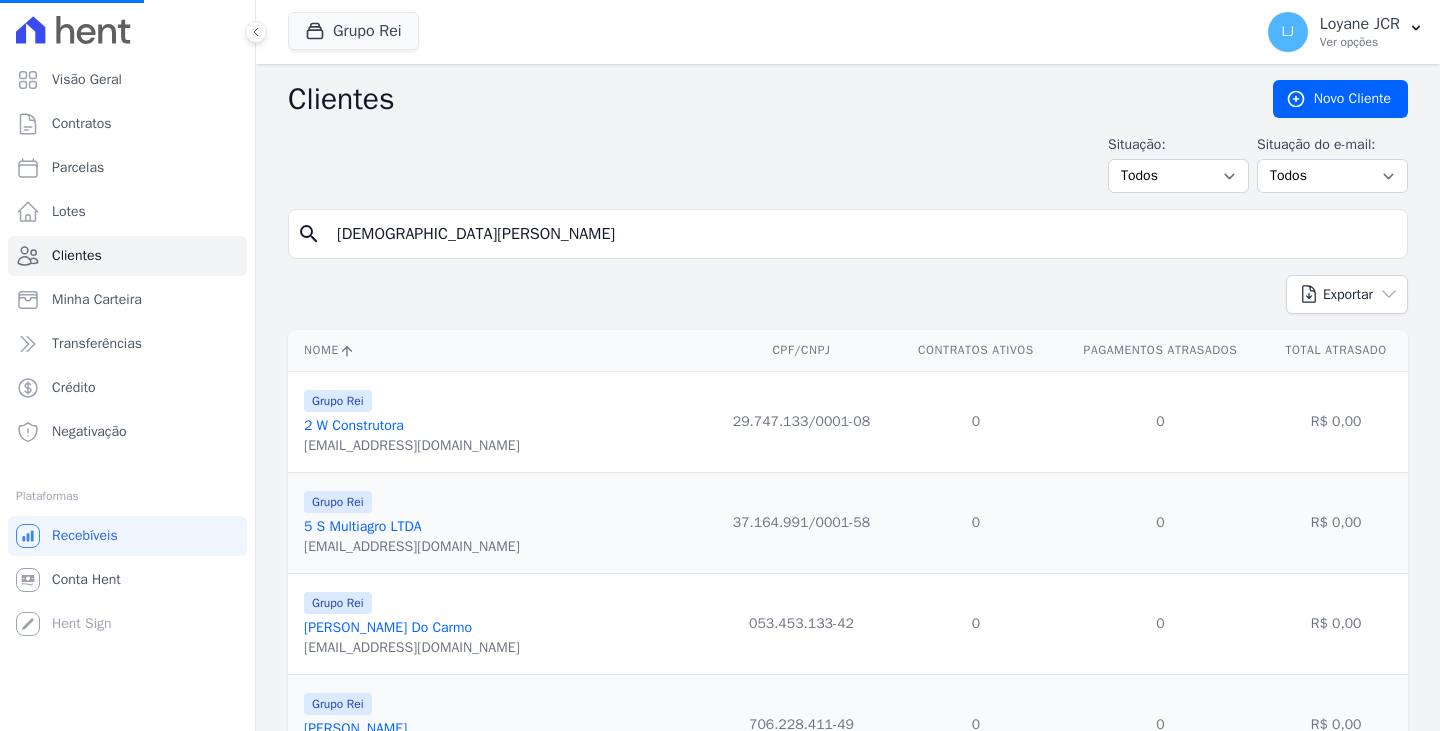 click on "evangelista mala" at bounding box center (862, 234) 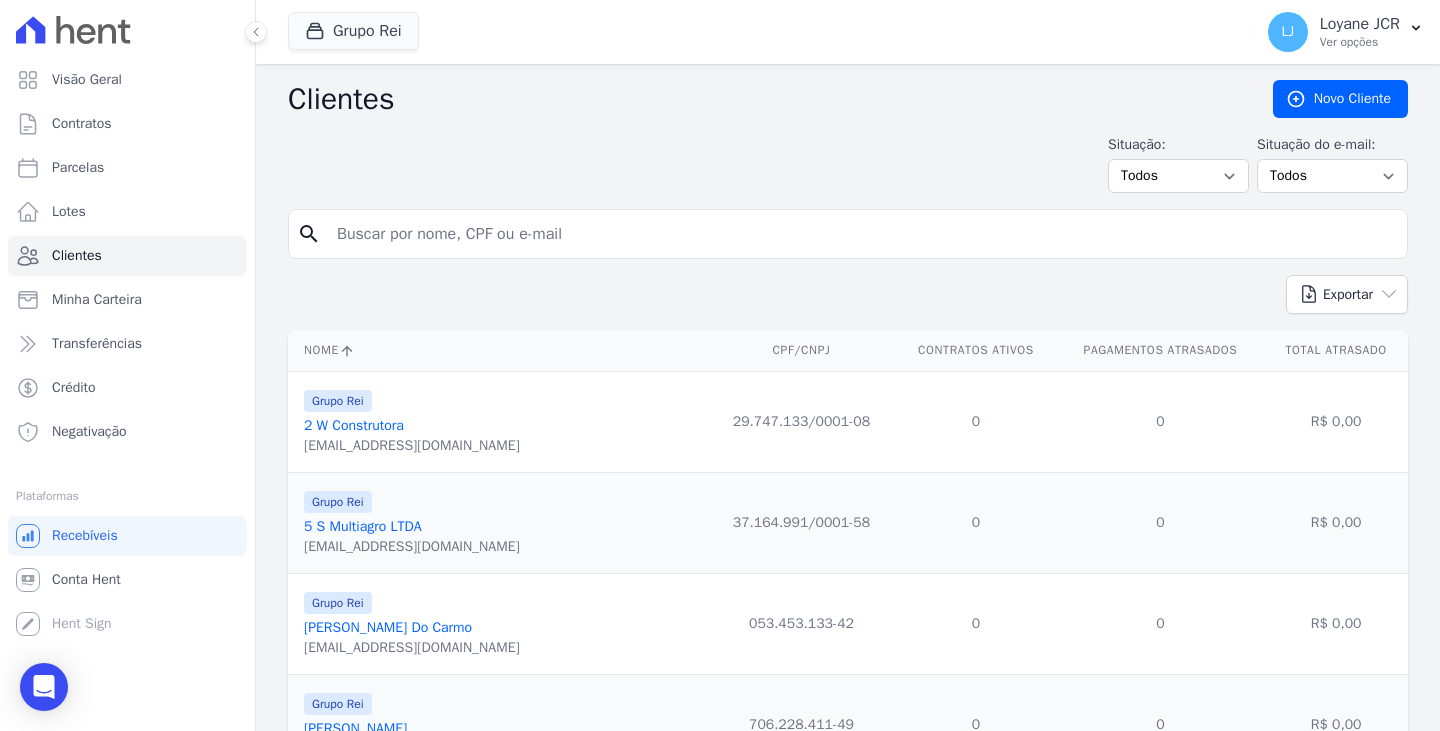 click at bounding box center [862, 234] 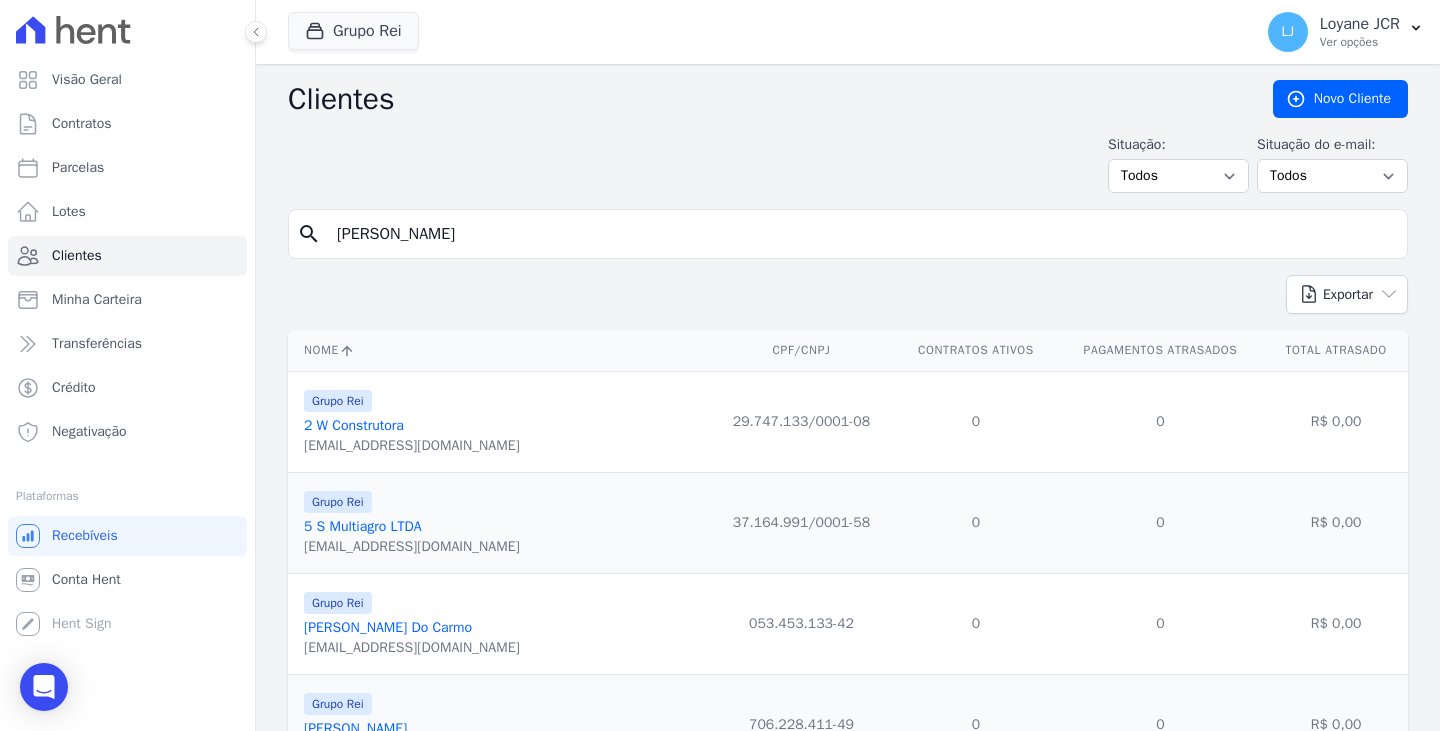 type on "FABILTON PEREIRA DOS SANTOS" 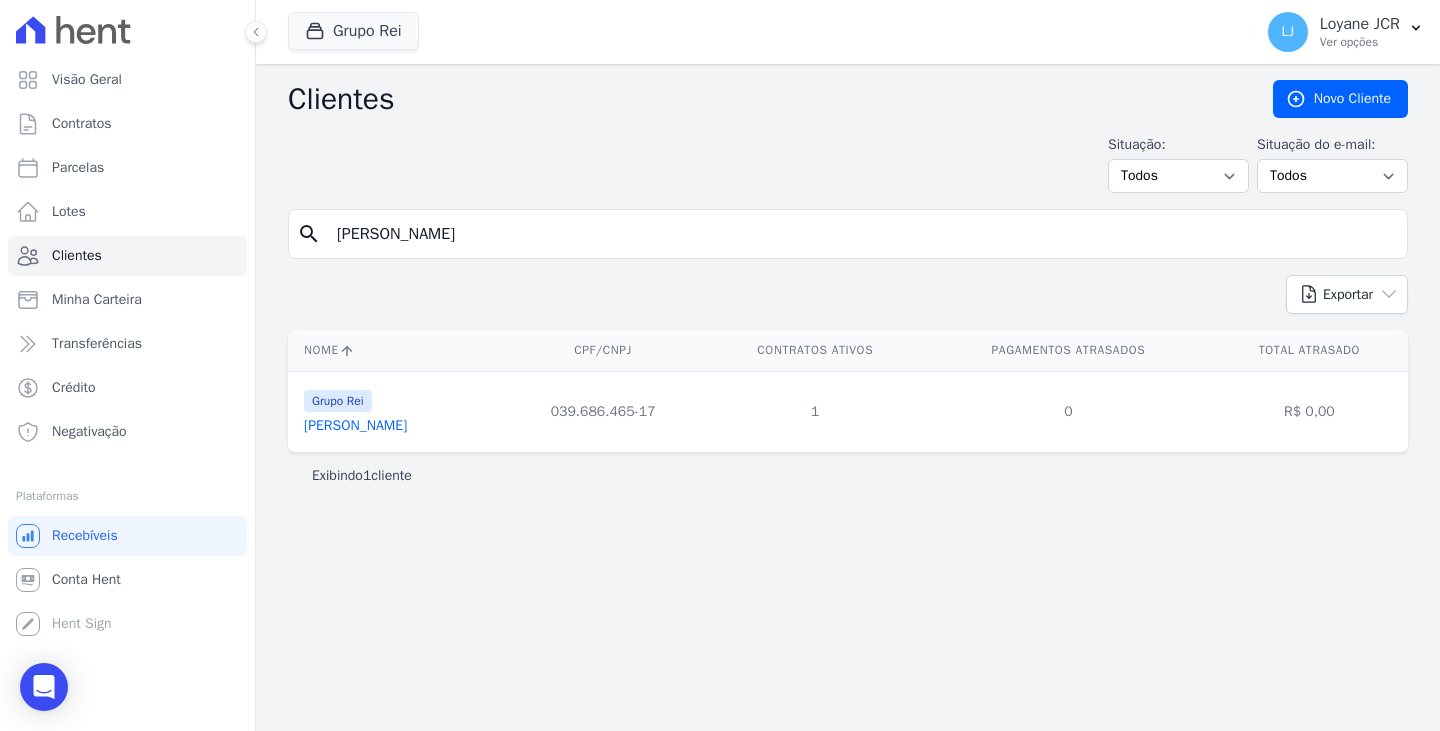 click on "Fabilton Pereira Dos Santos" at bounding box center (355, 425) 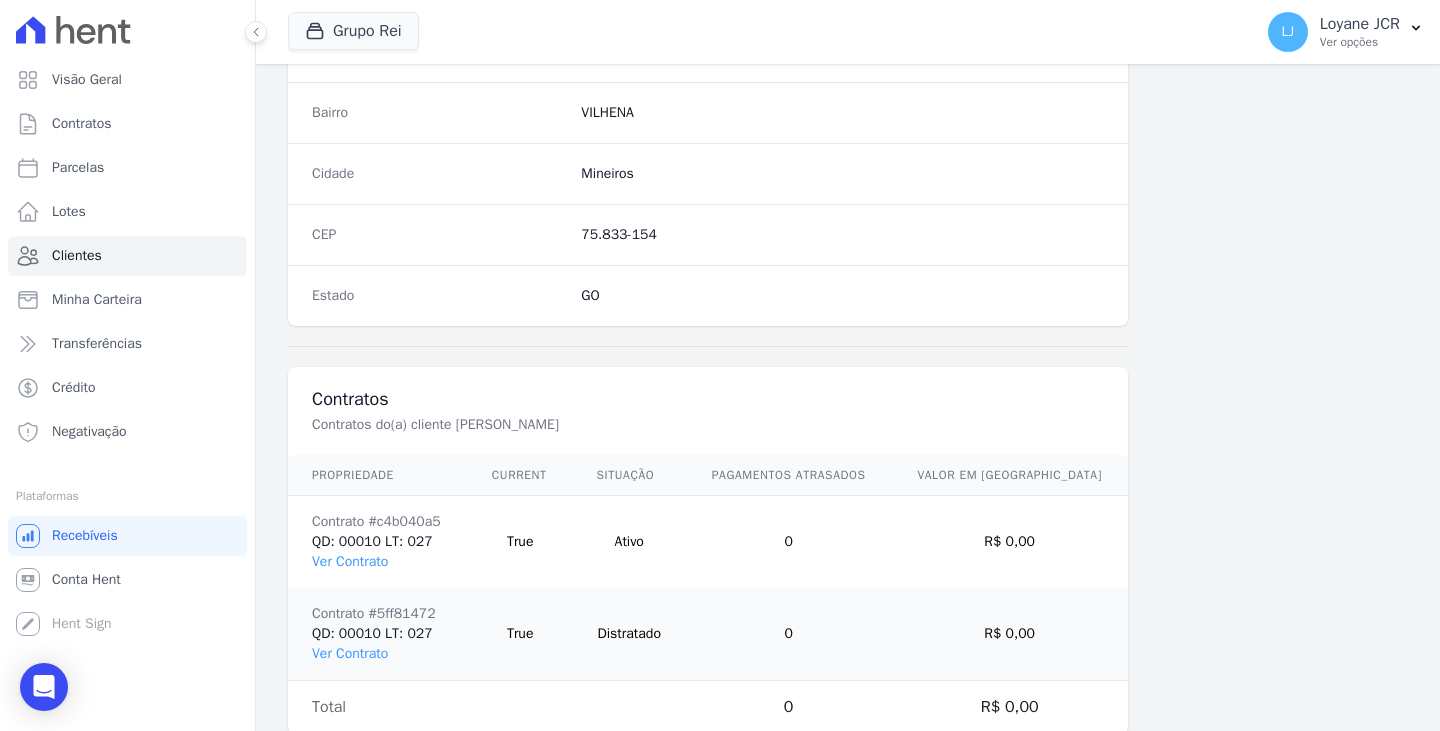 scroll, scrollTop: 1232, scrollLeft: 0, axis: vertical 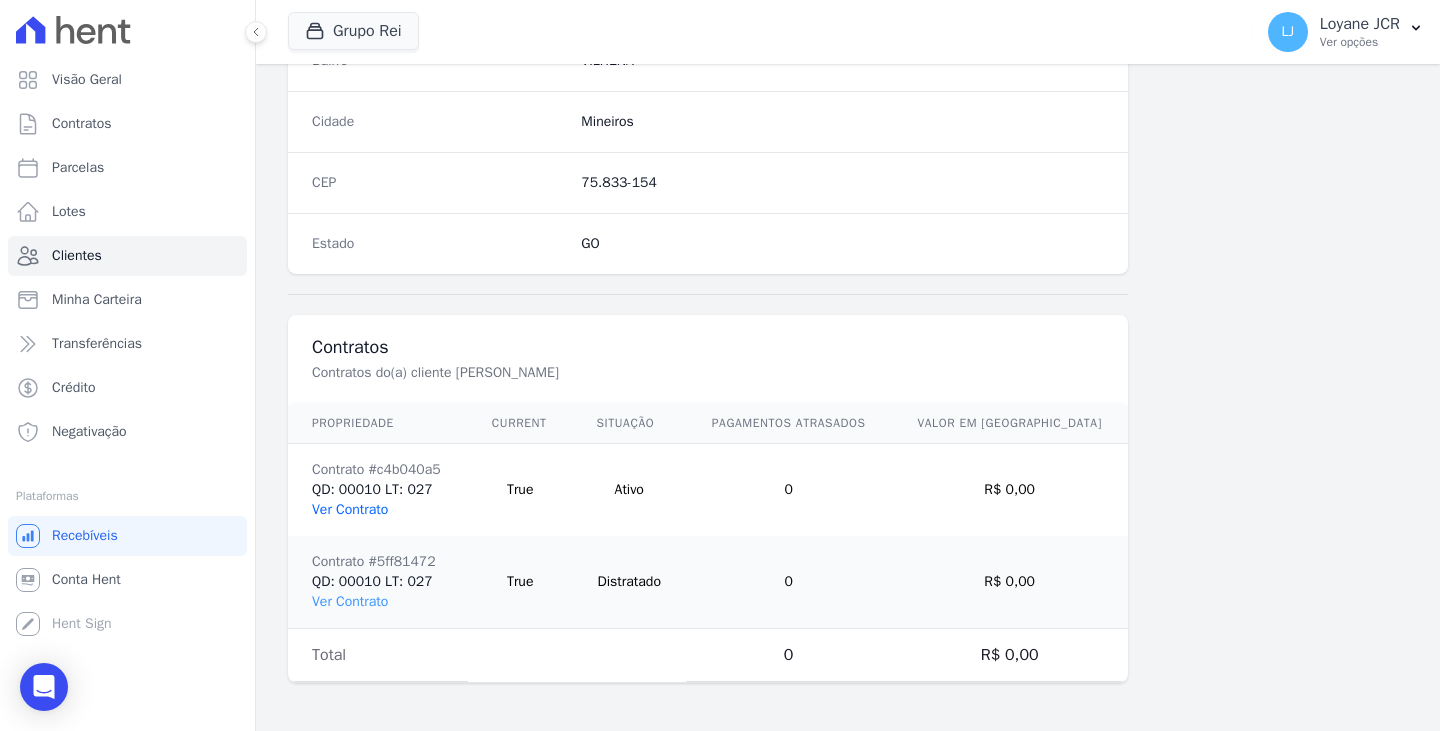 click on "Ver Contrato" at bounding box center [350, 509] 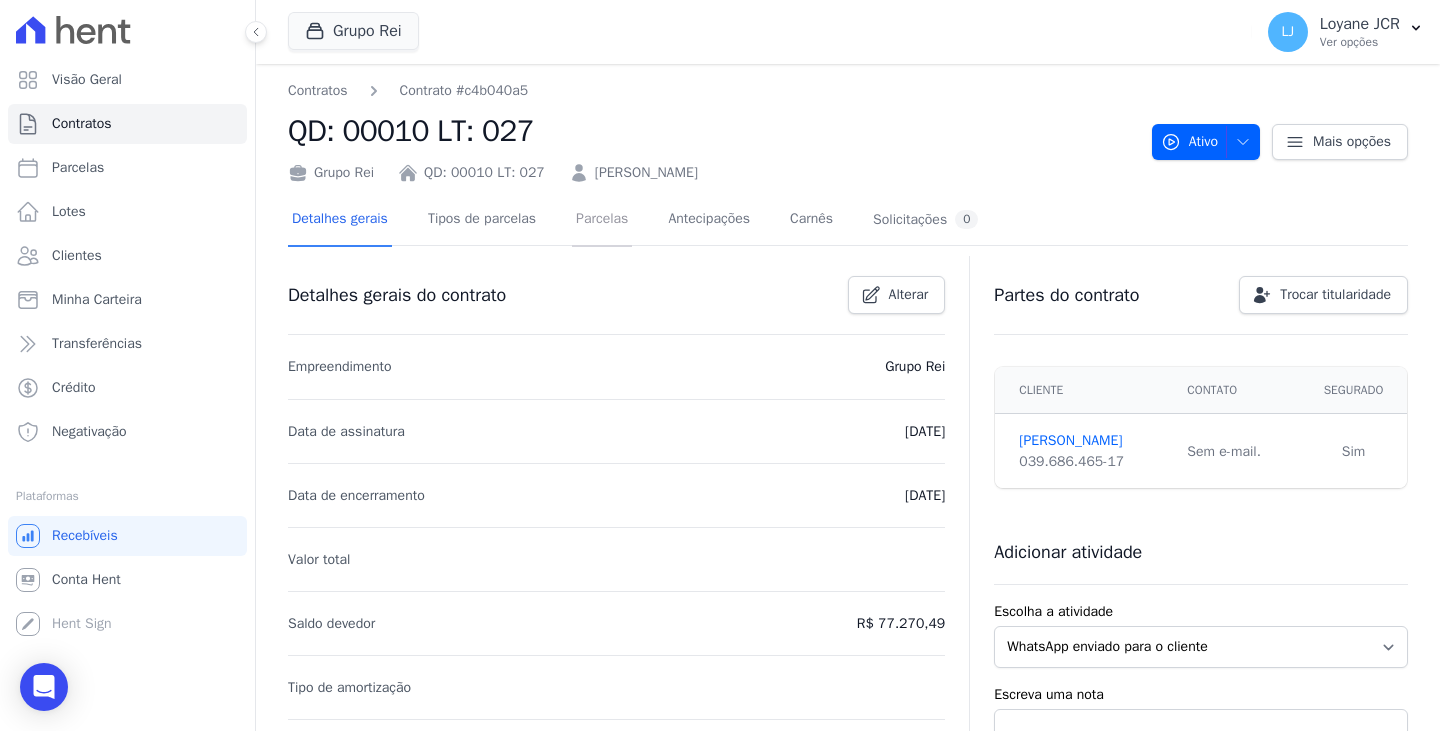 click on "Parcelas" at bounding box center (602, 220) 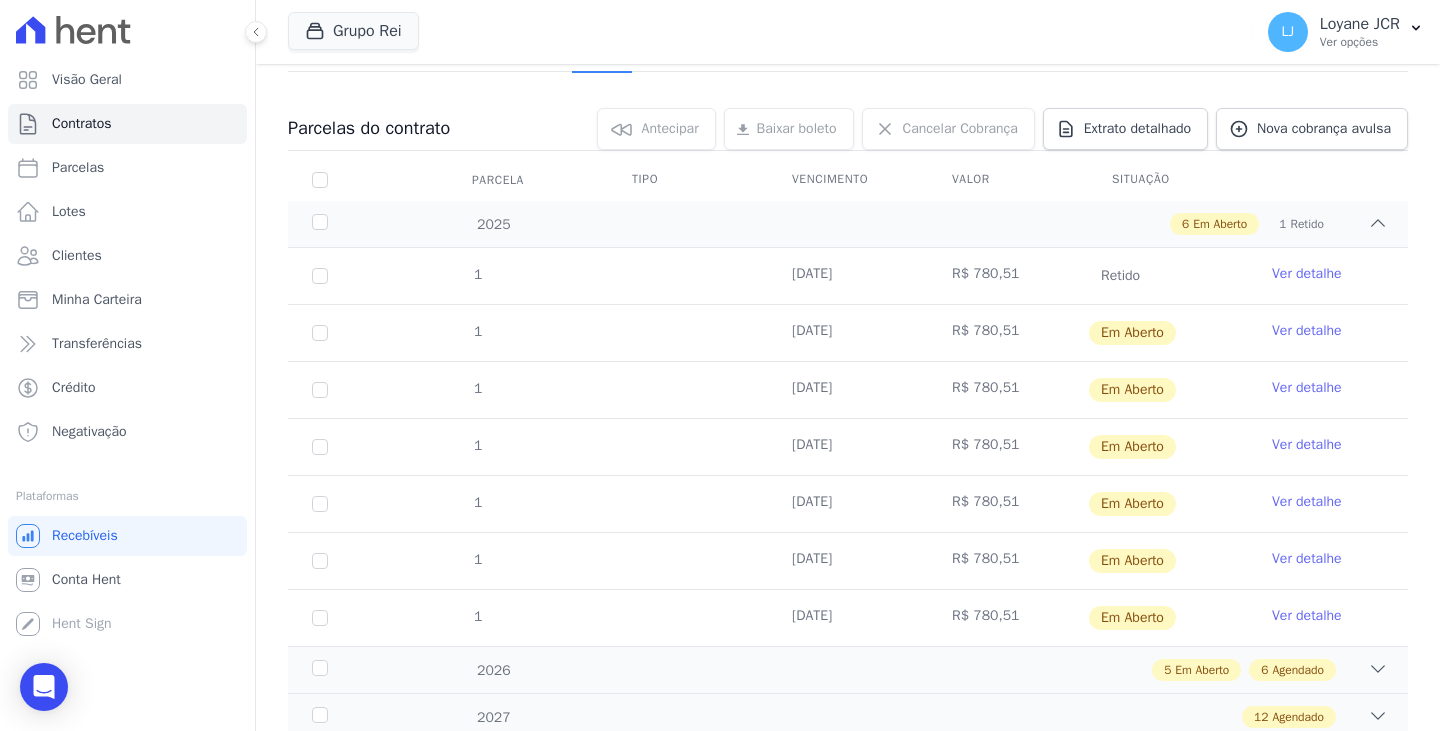 scroll, scrollTop: 200, scrollLeft: 0, axis: vertical 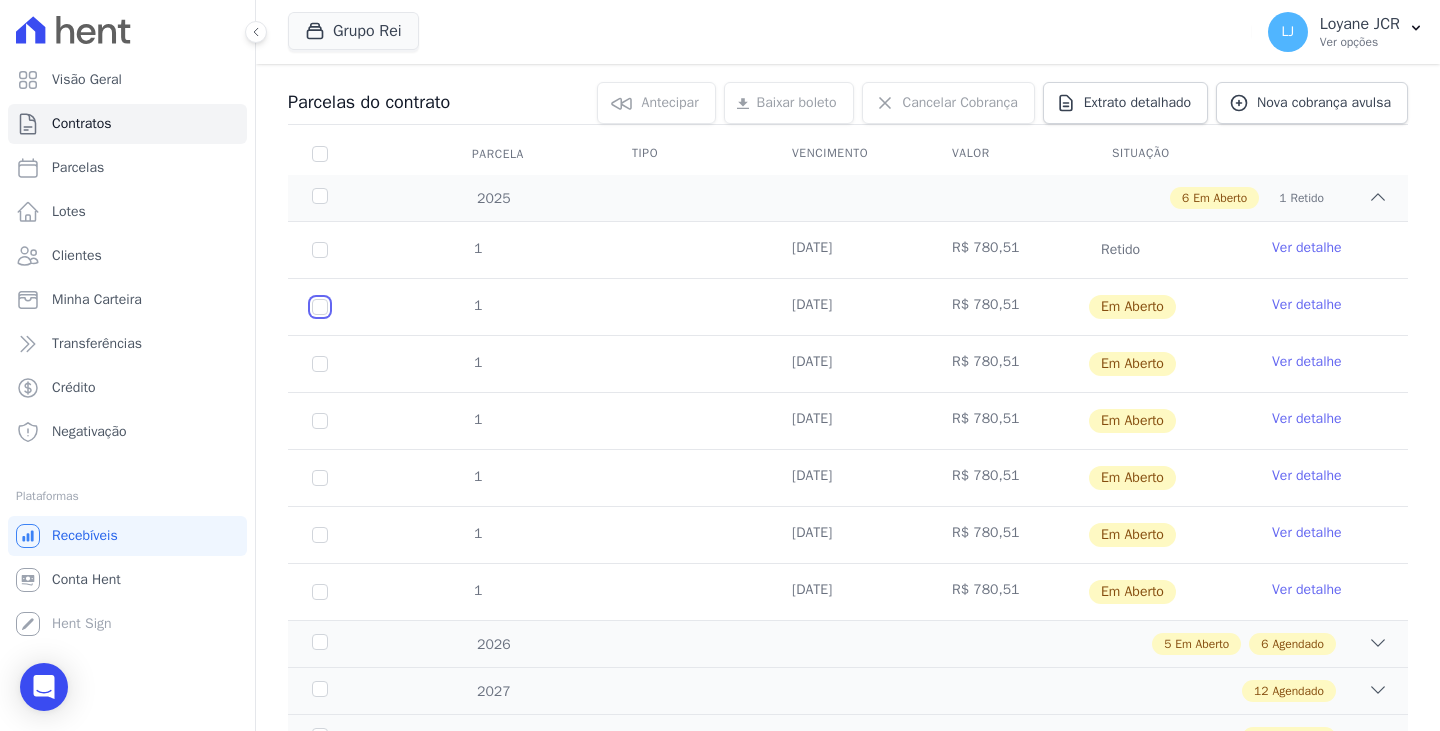 click at bounding box center [320, 307] 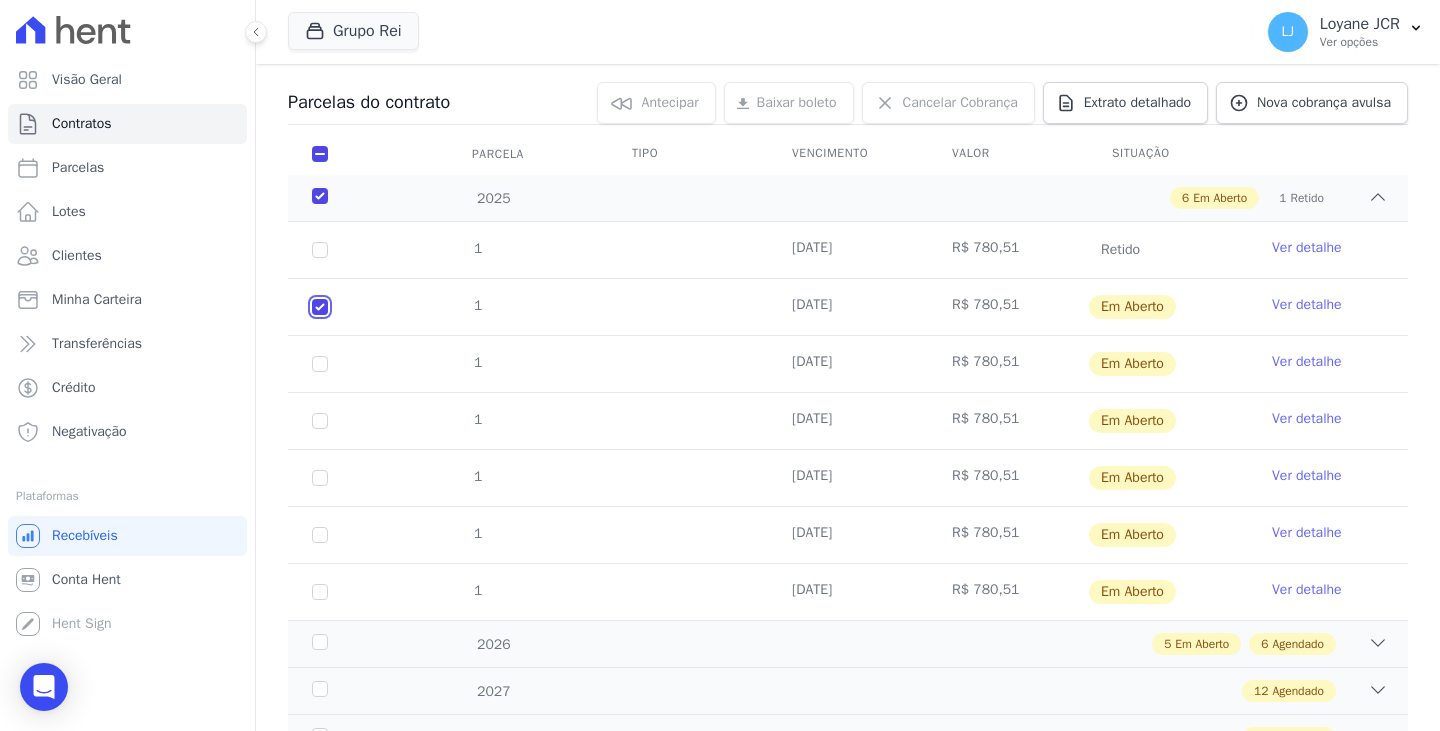 checkbox on "true" 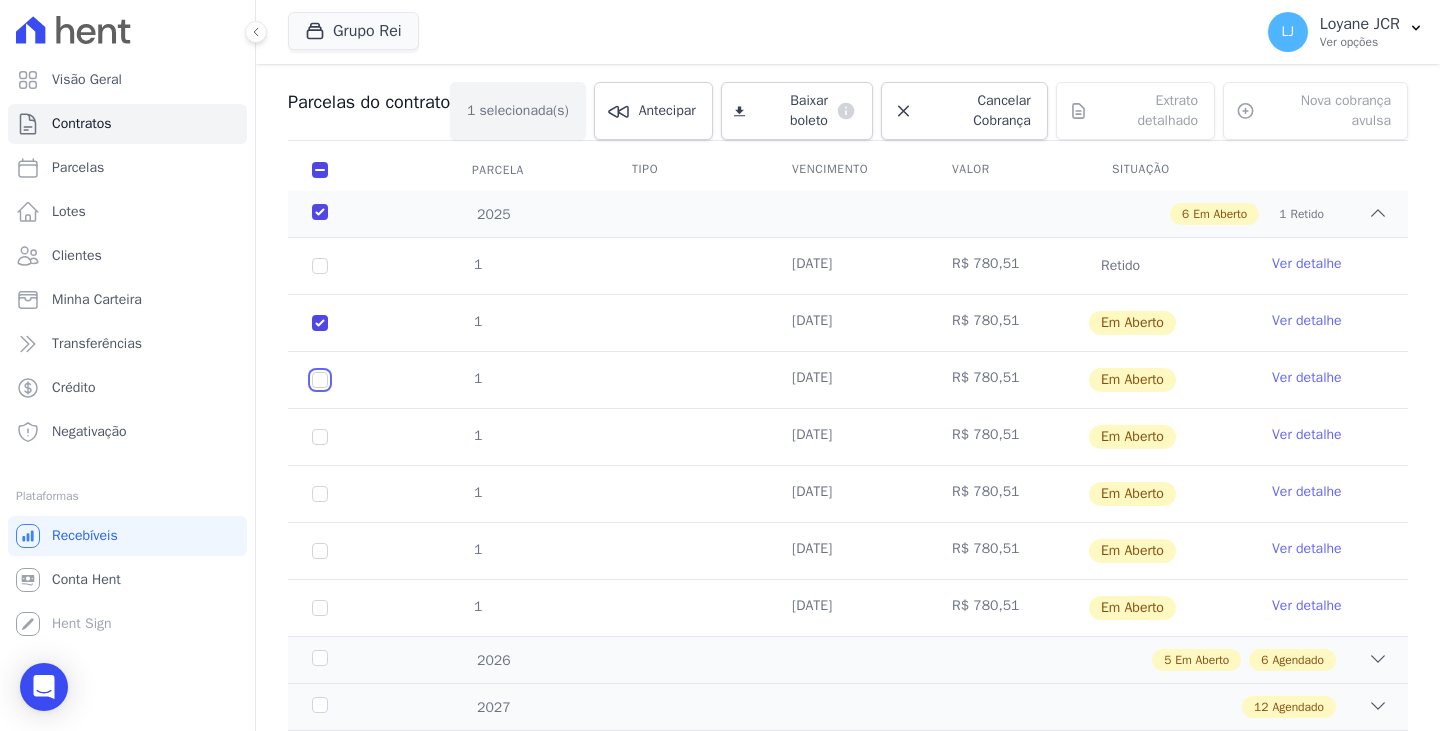 click at bounding box center [320, 323] 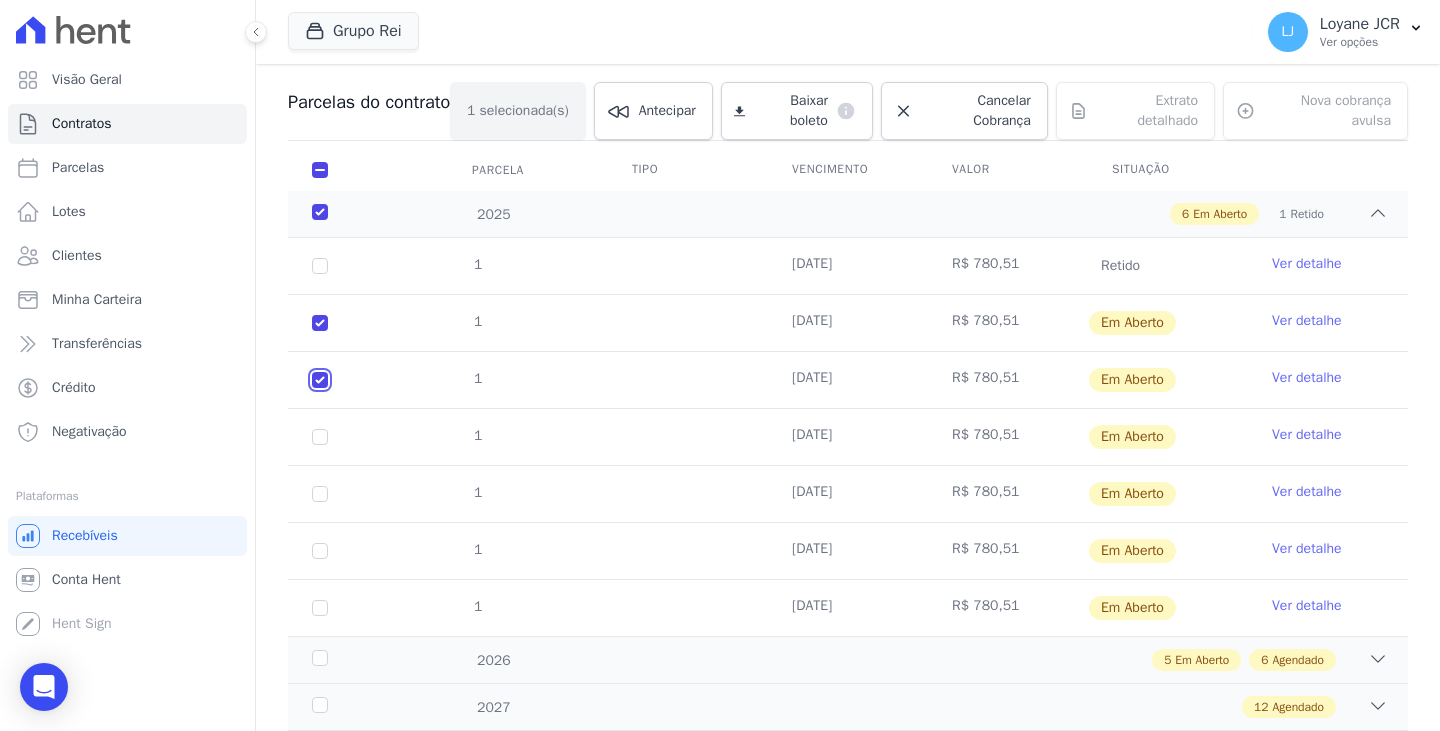 checkbox on "true" 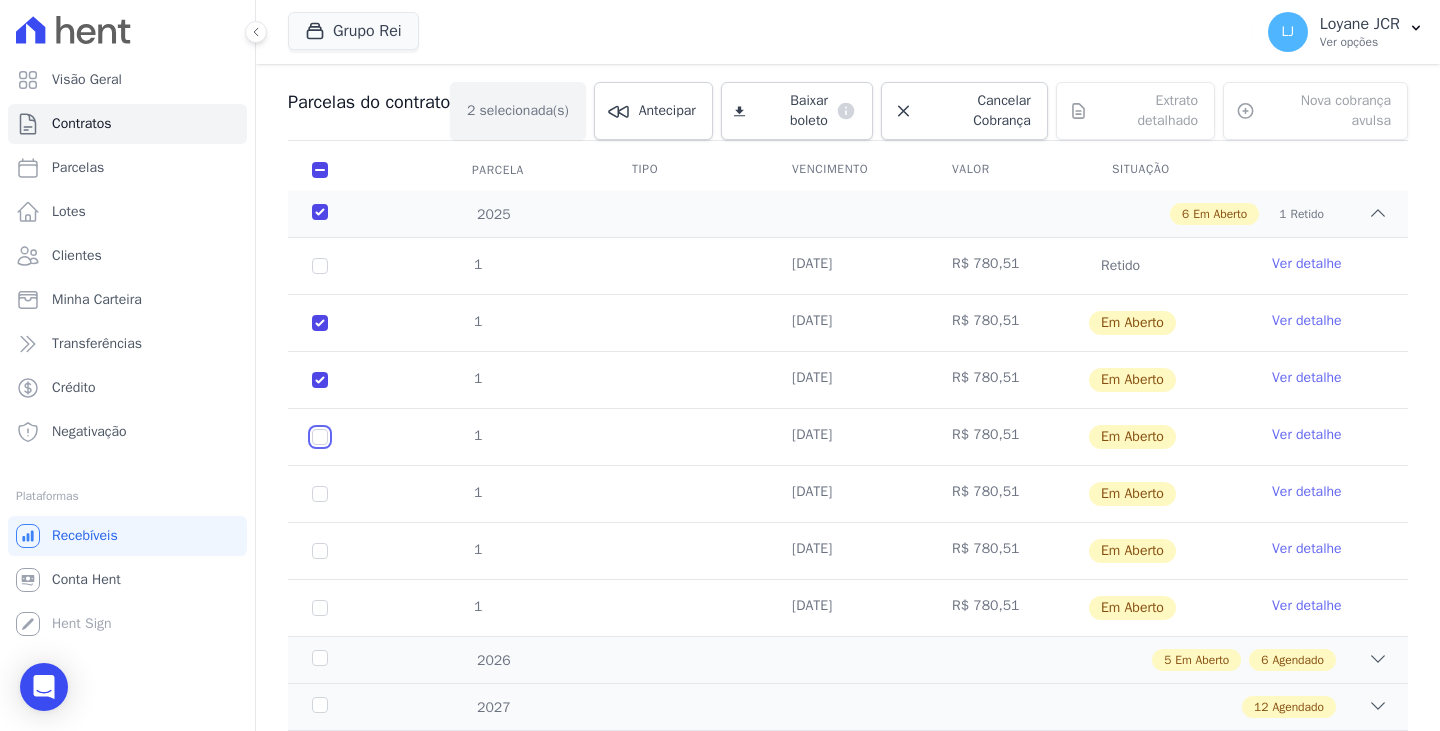 click at bounding box center (320, 323) 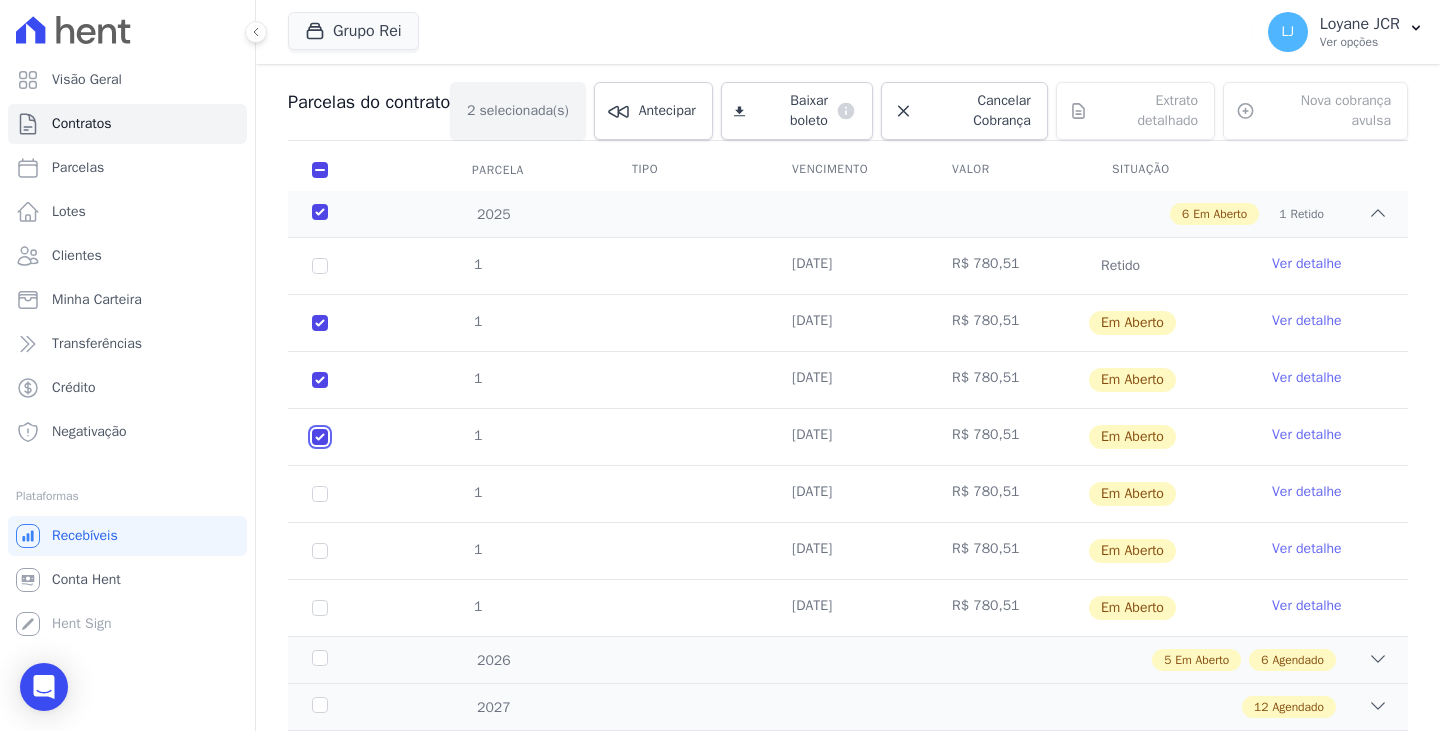 checkbox on "true" 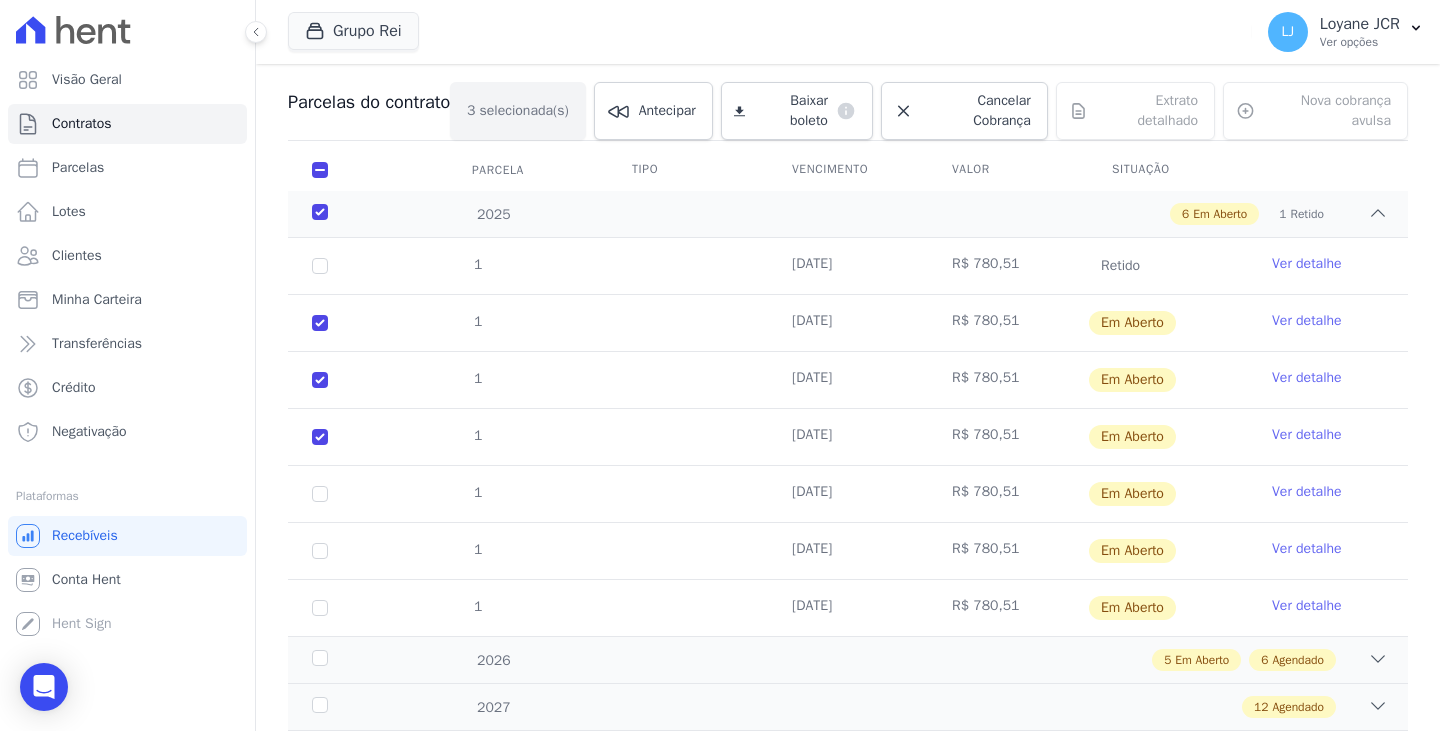drag, startPoint x: 321, startPoint y: 484, endPoint x: 314, endPoint y: 505, distance: 22.135944 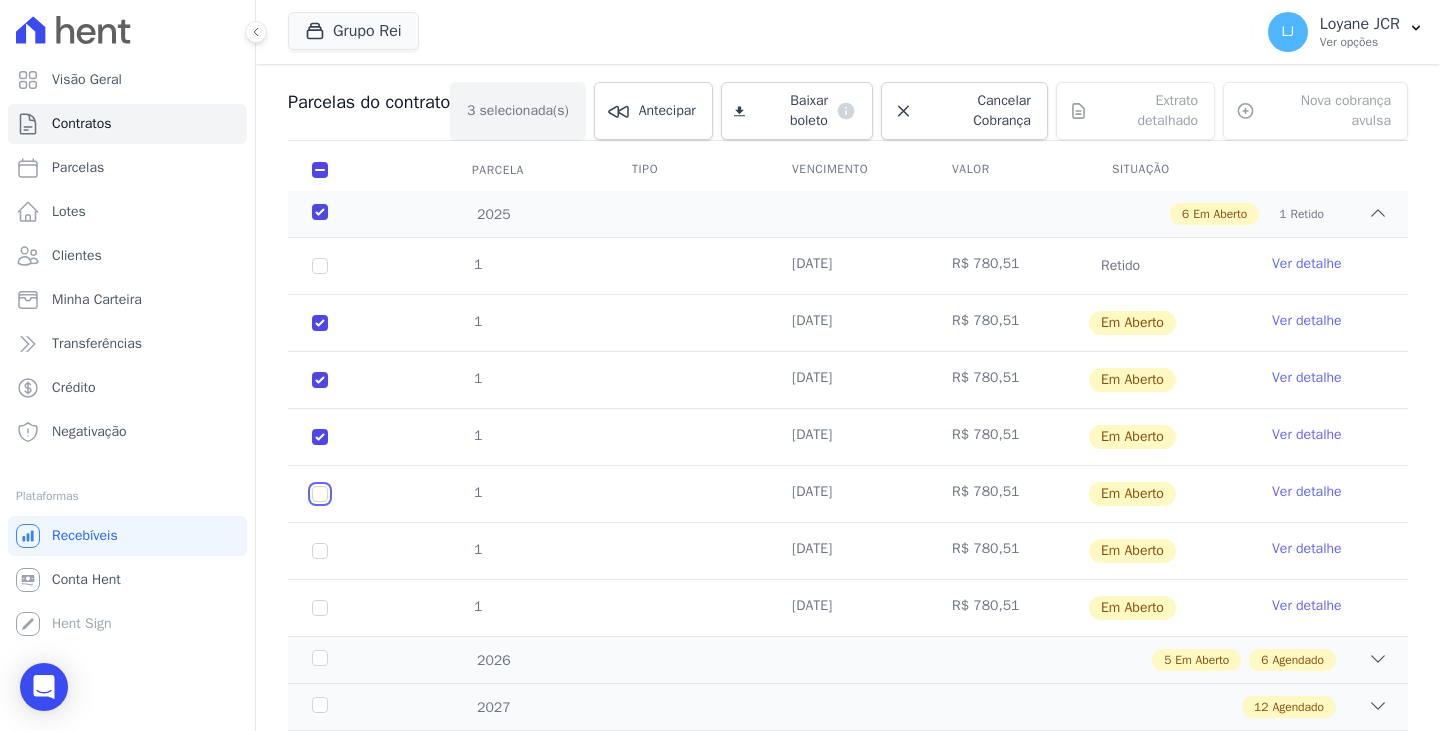 click at bounding box center [320, 323] 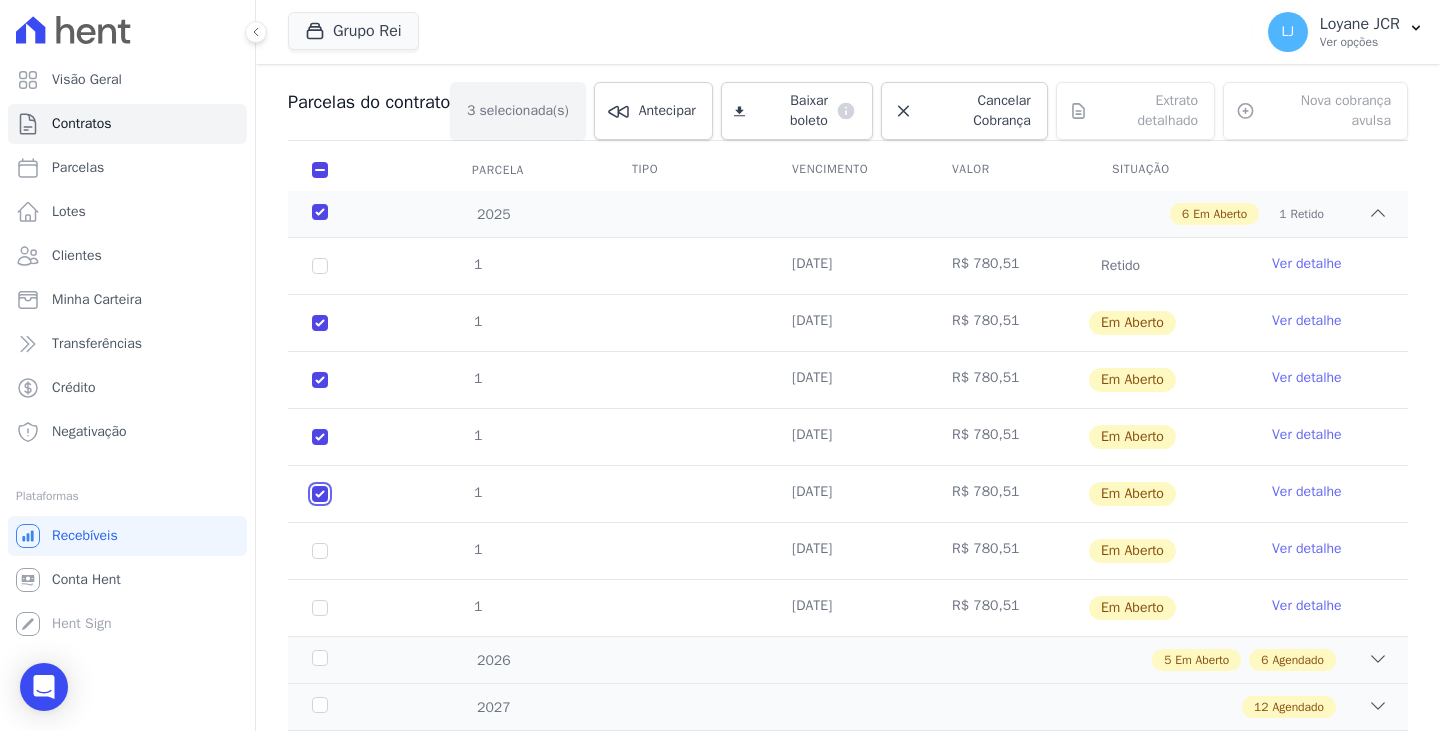 checkbox on "true" 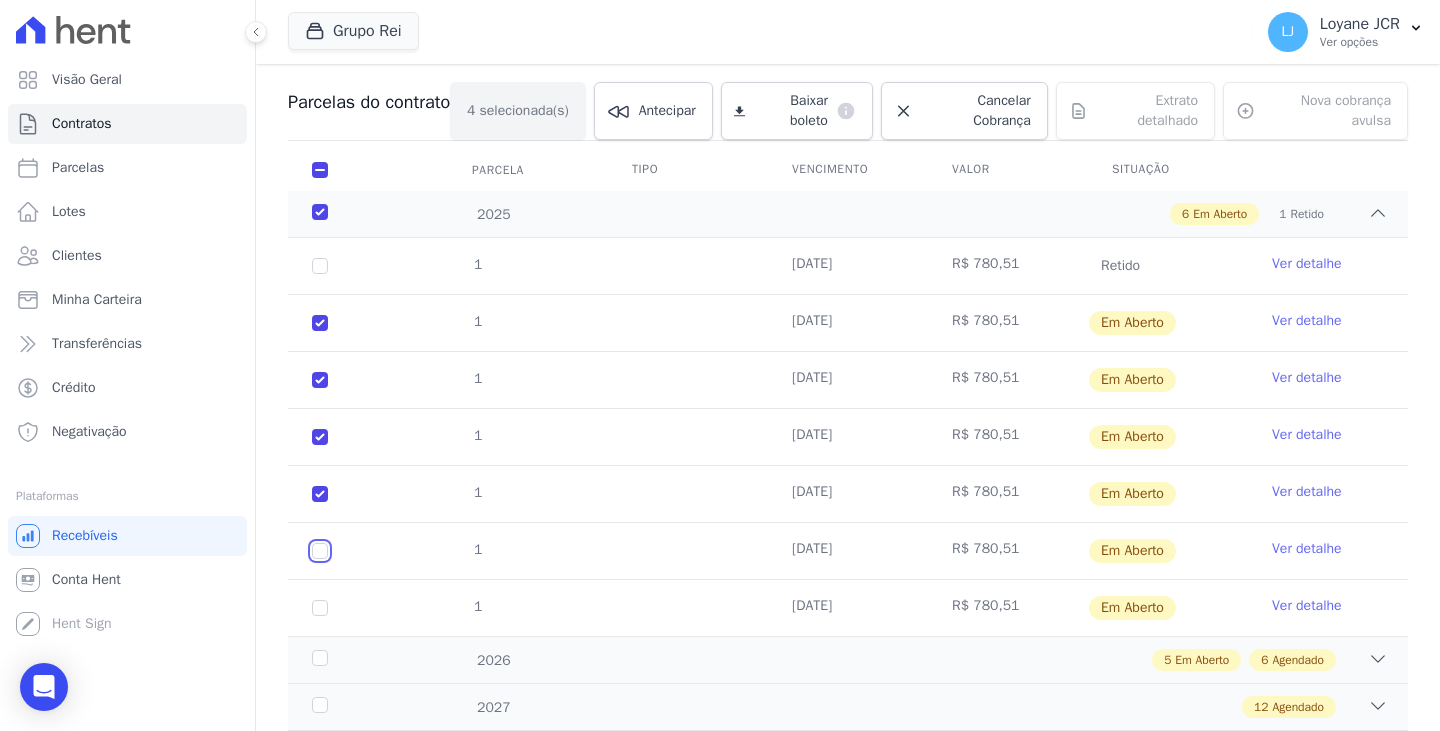 click at bounding box center (320, 323) 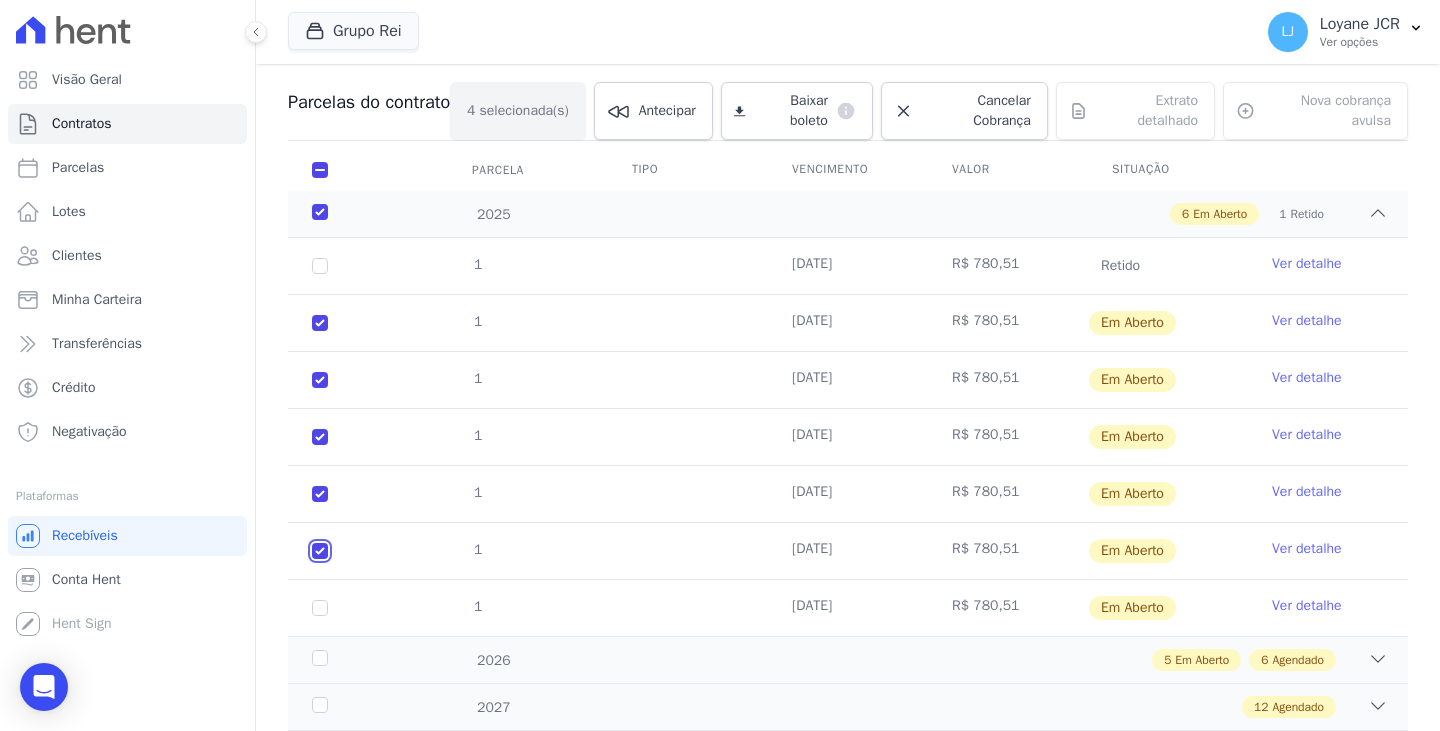 checkbox on "true" 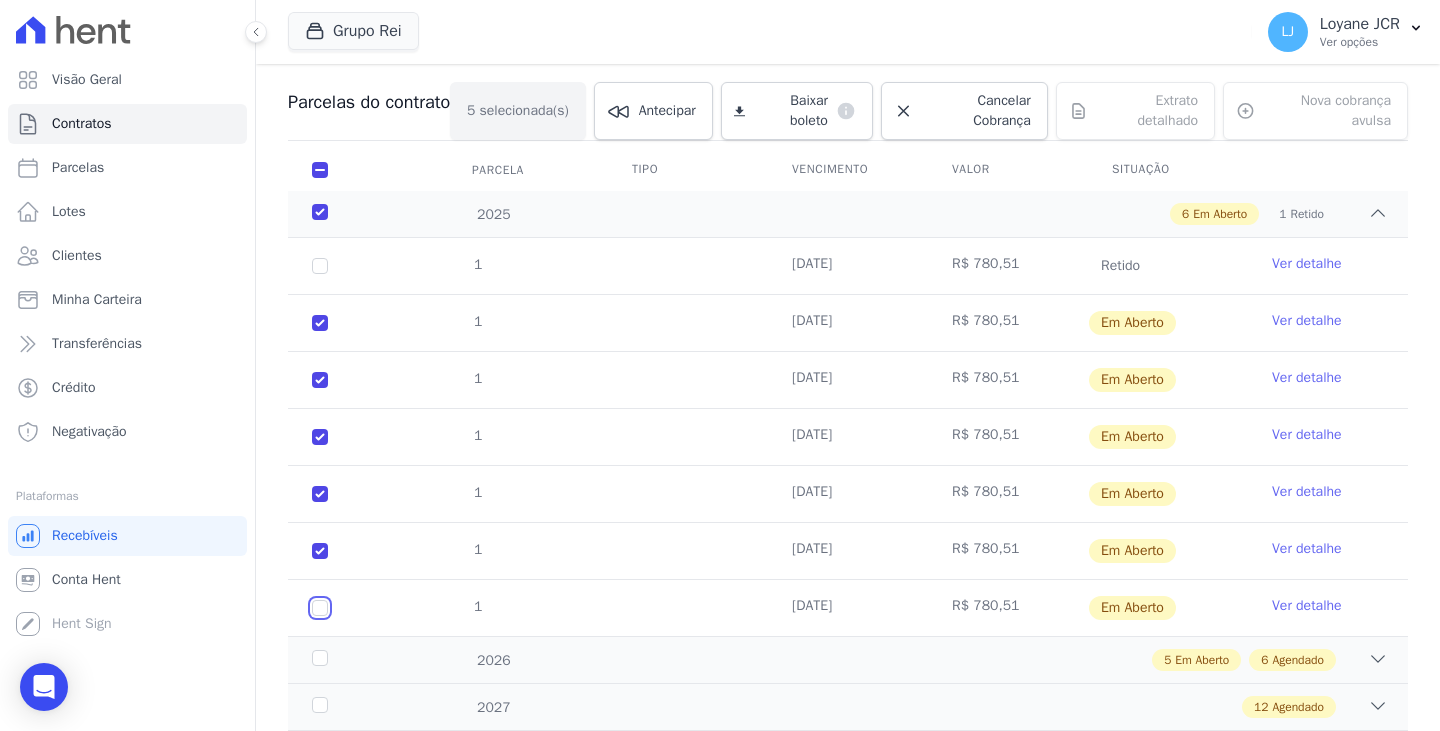 click at bounding box center (320, 323) 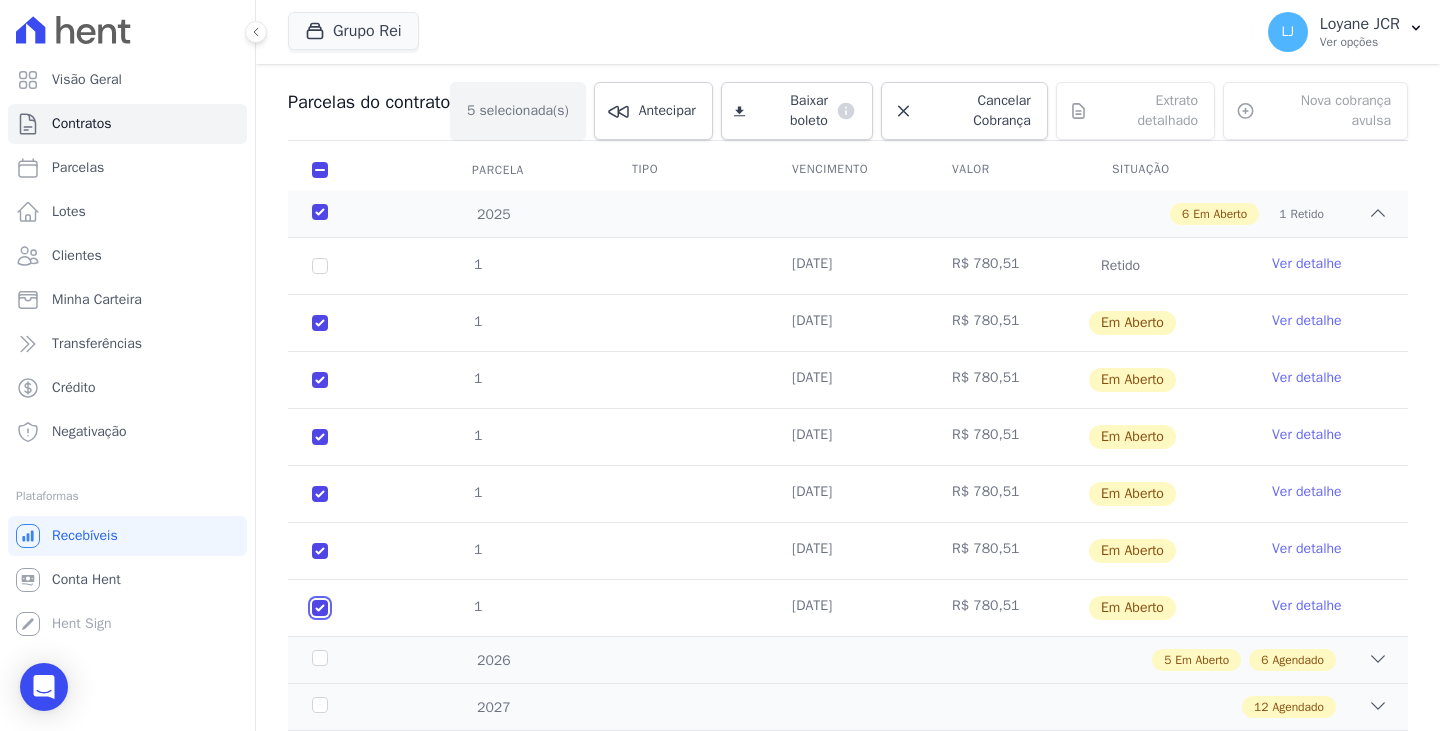 checkbox on "true" 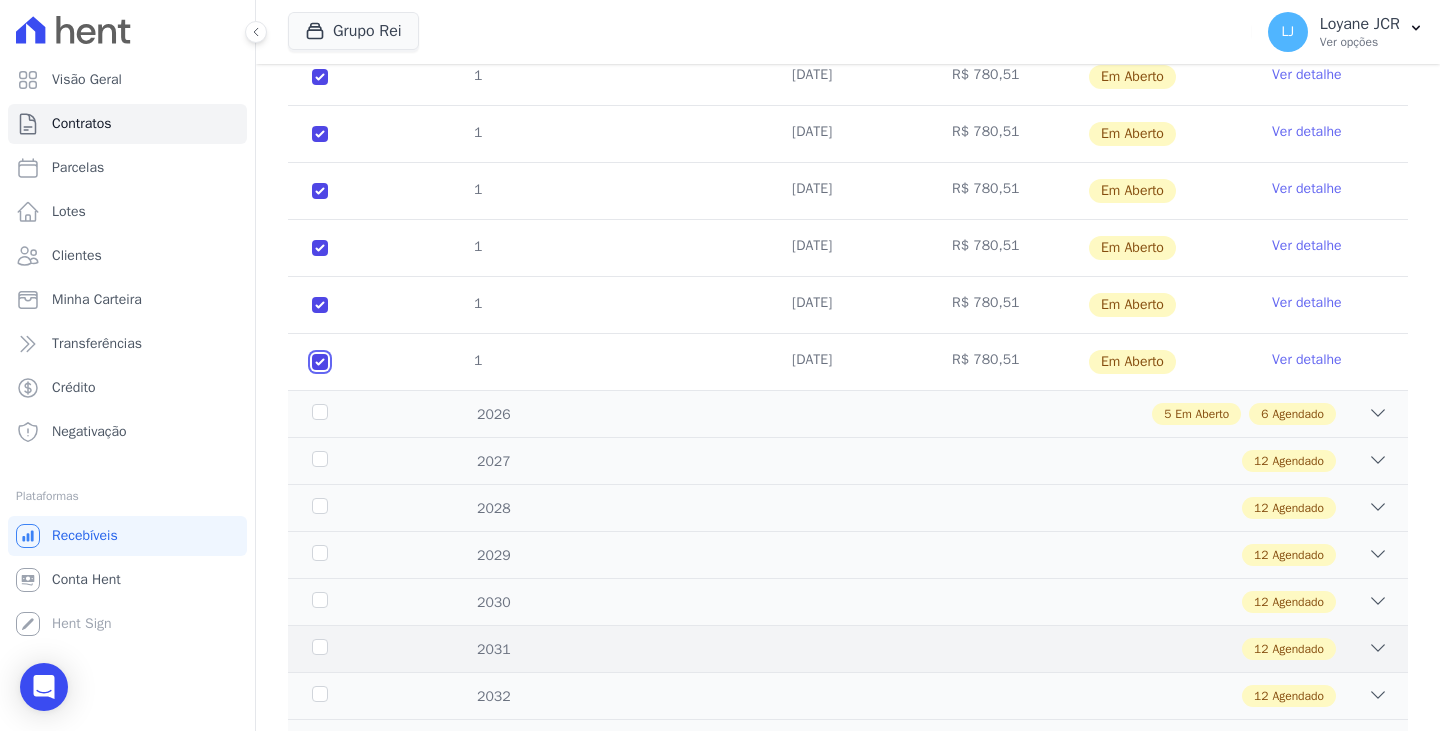 scroll, scrollTop: 588, scrollLeft: 0, axis: vertical 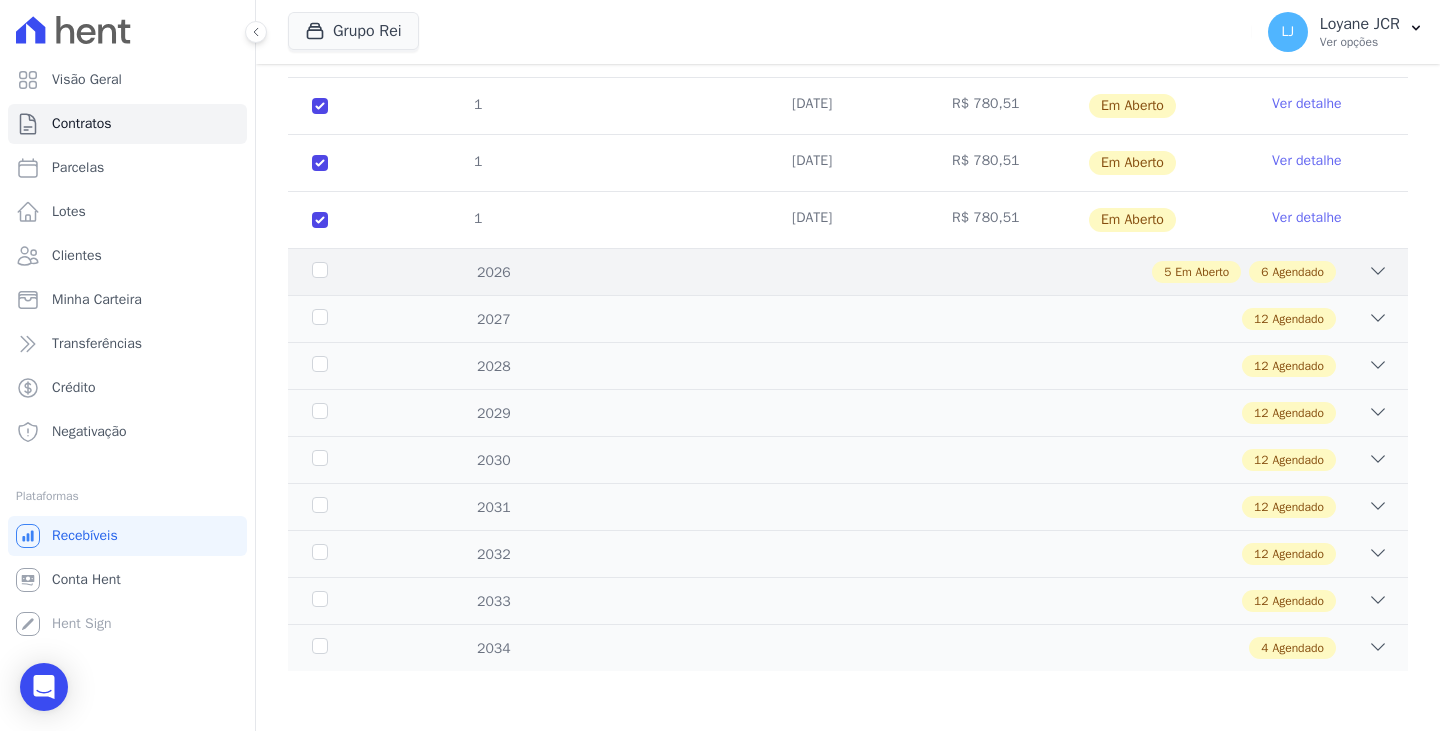 click on "2026
5
Em Aberto
6
Agendado" at bounding box center [848, 271] 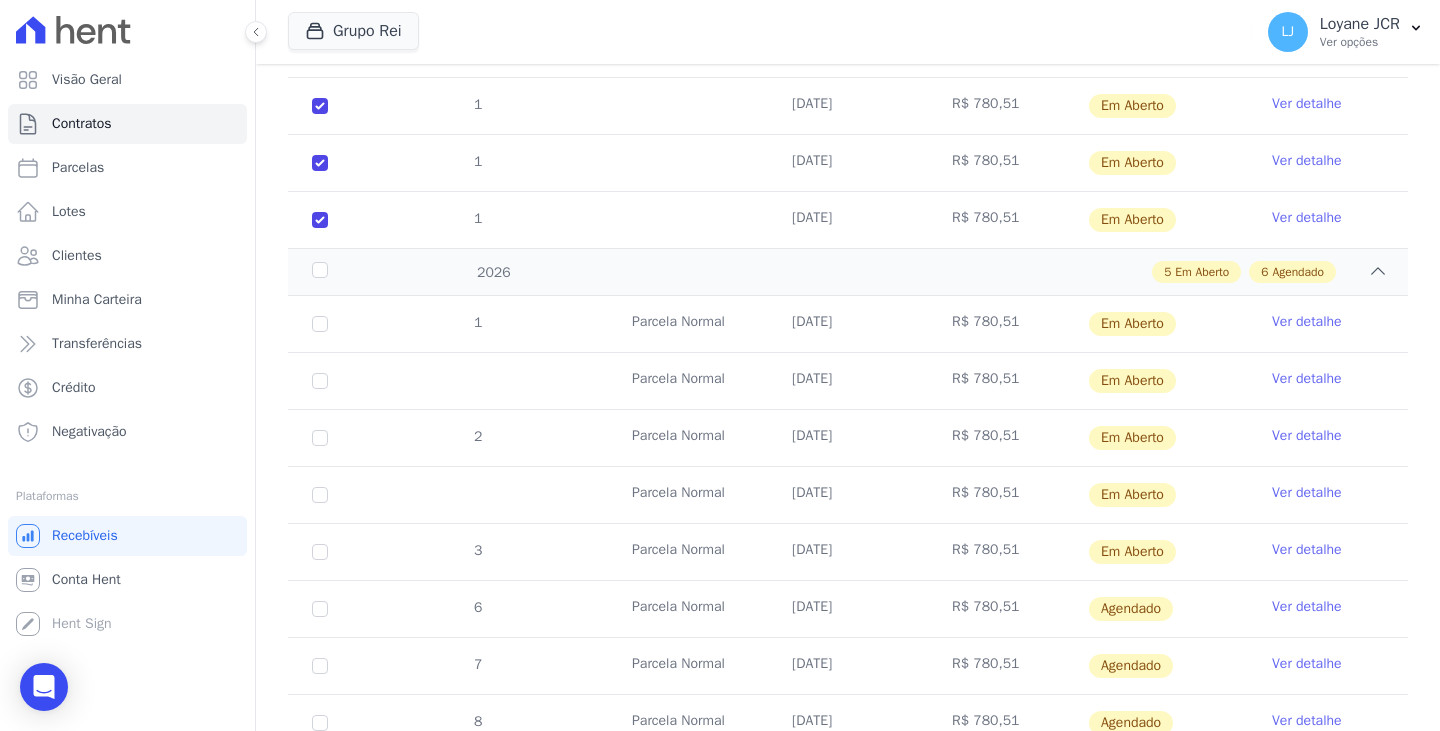 click on "1" at bounding box center [320, 324] 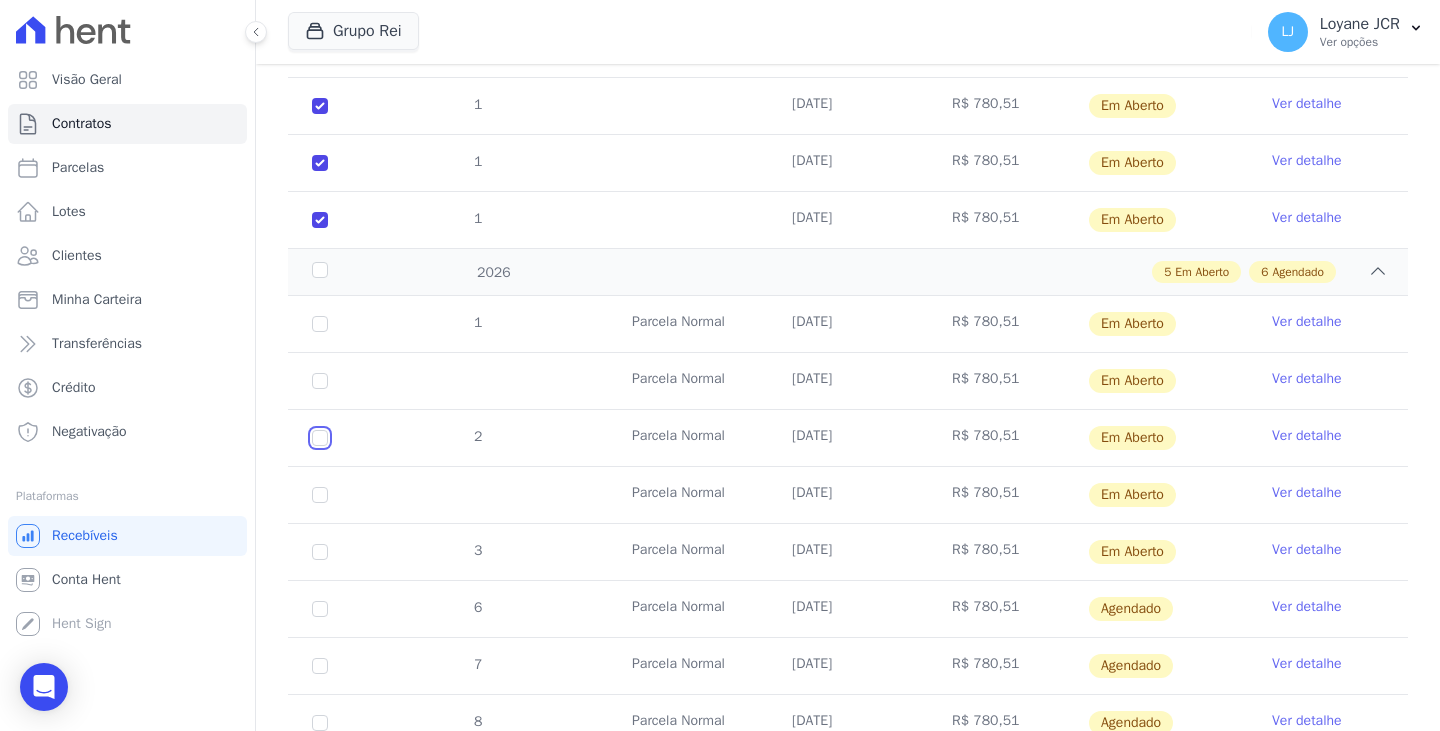 click at bounding box center [320, 324] 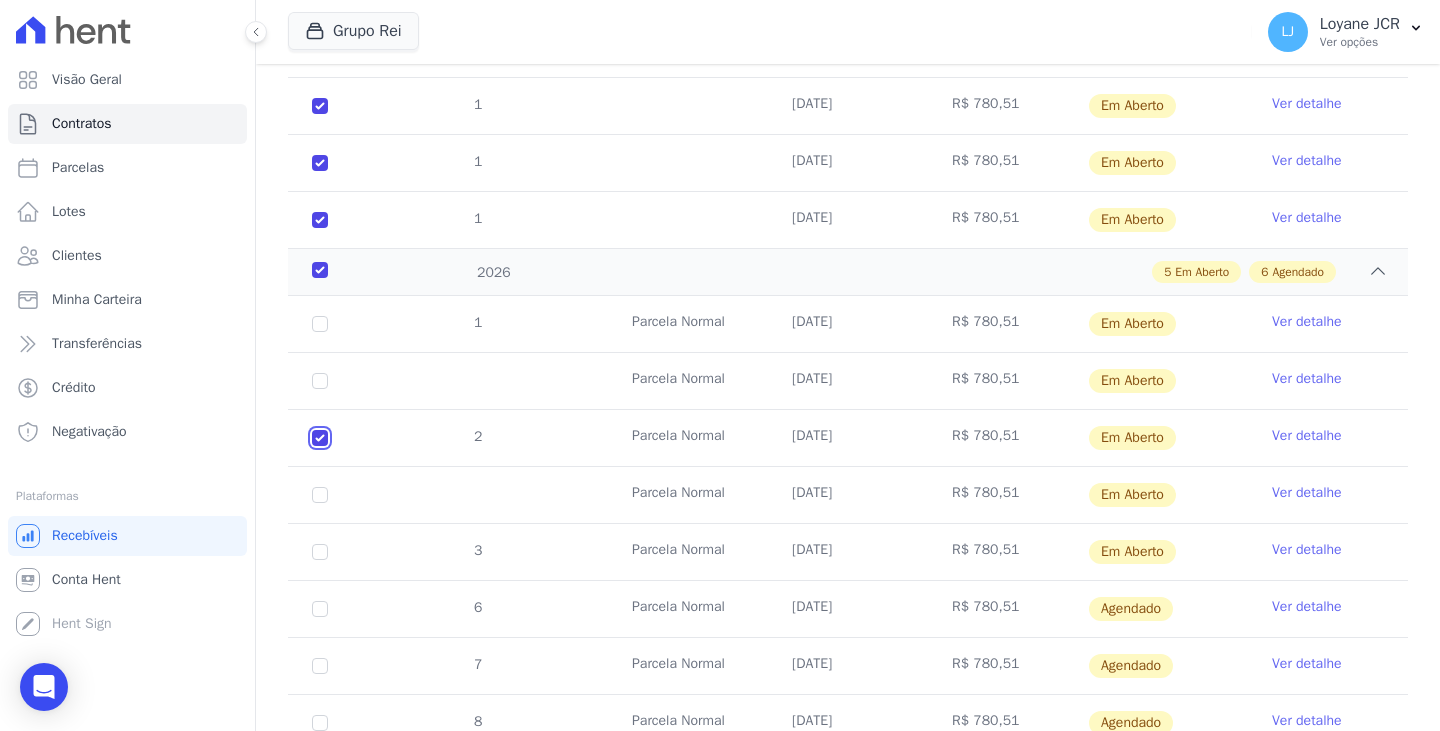 checkbox on "true" 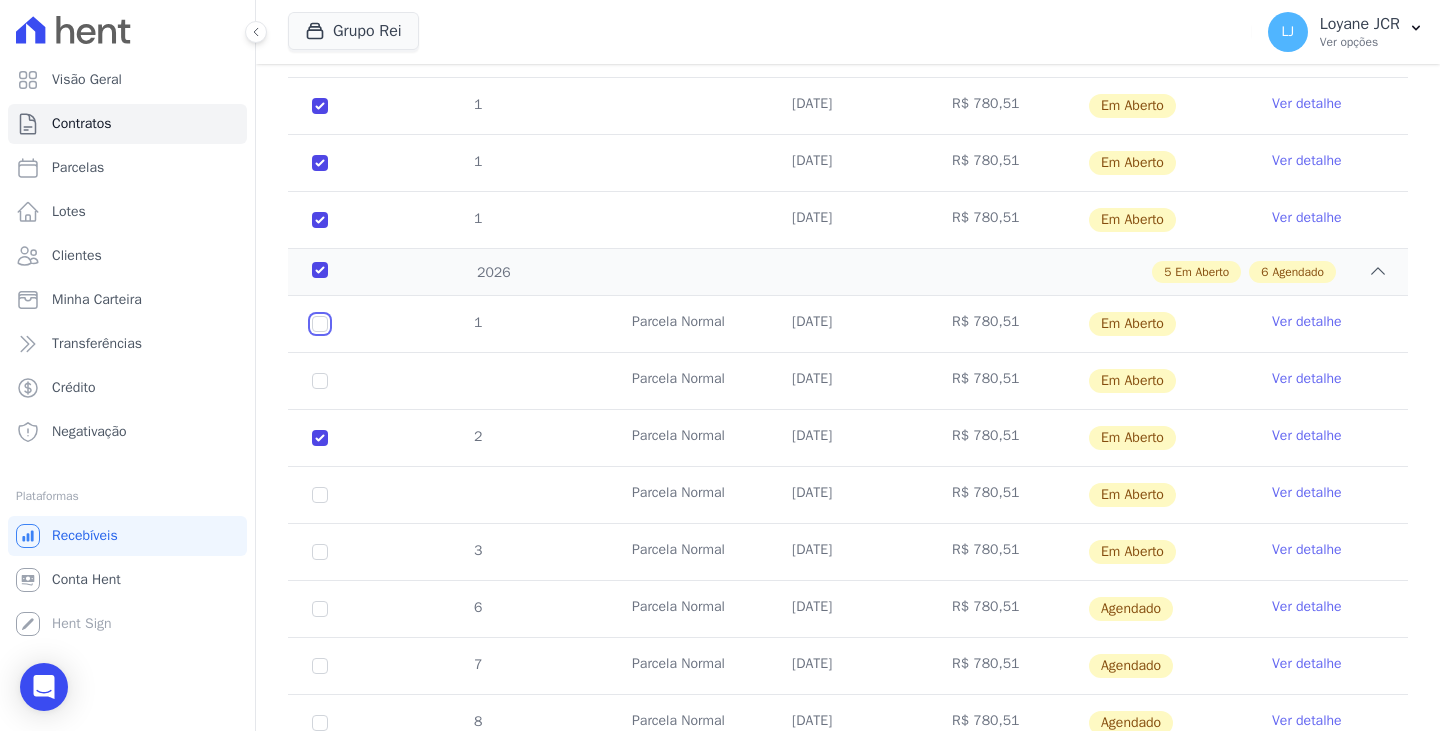 click at bounding box center [320, 324] 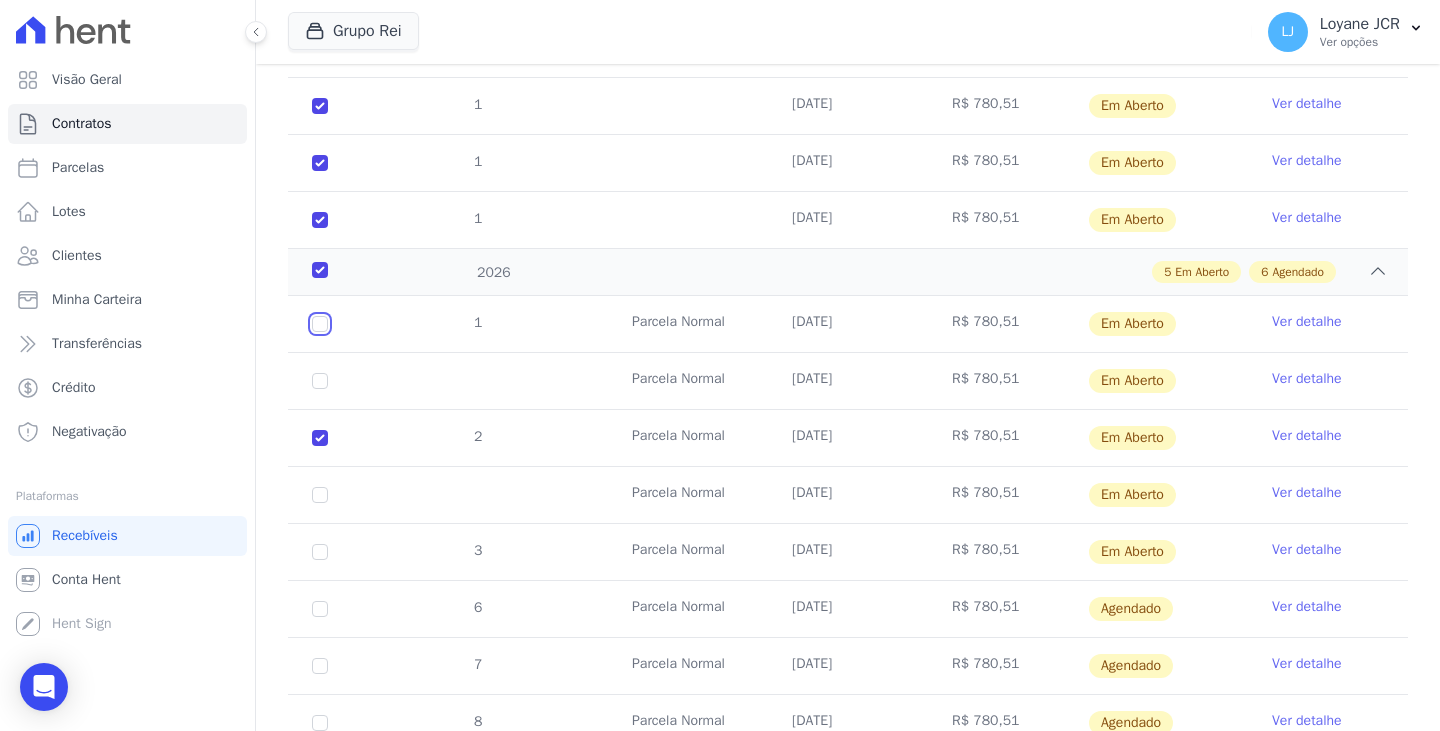 checkbox on "true" 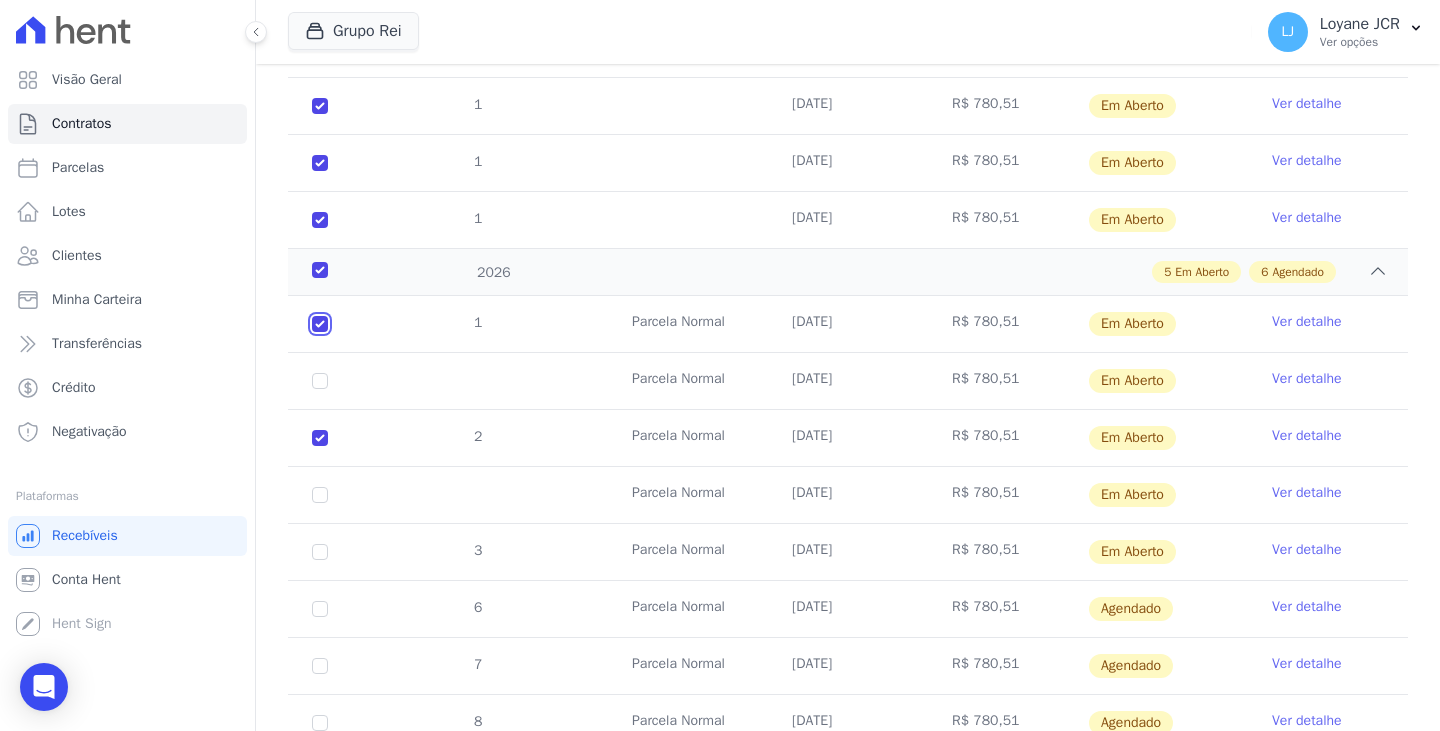checkbox on "true" 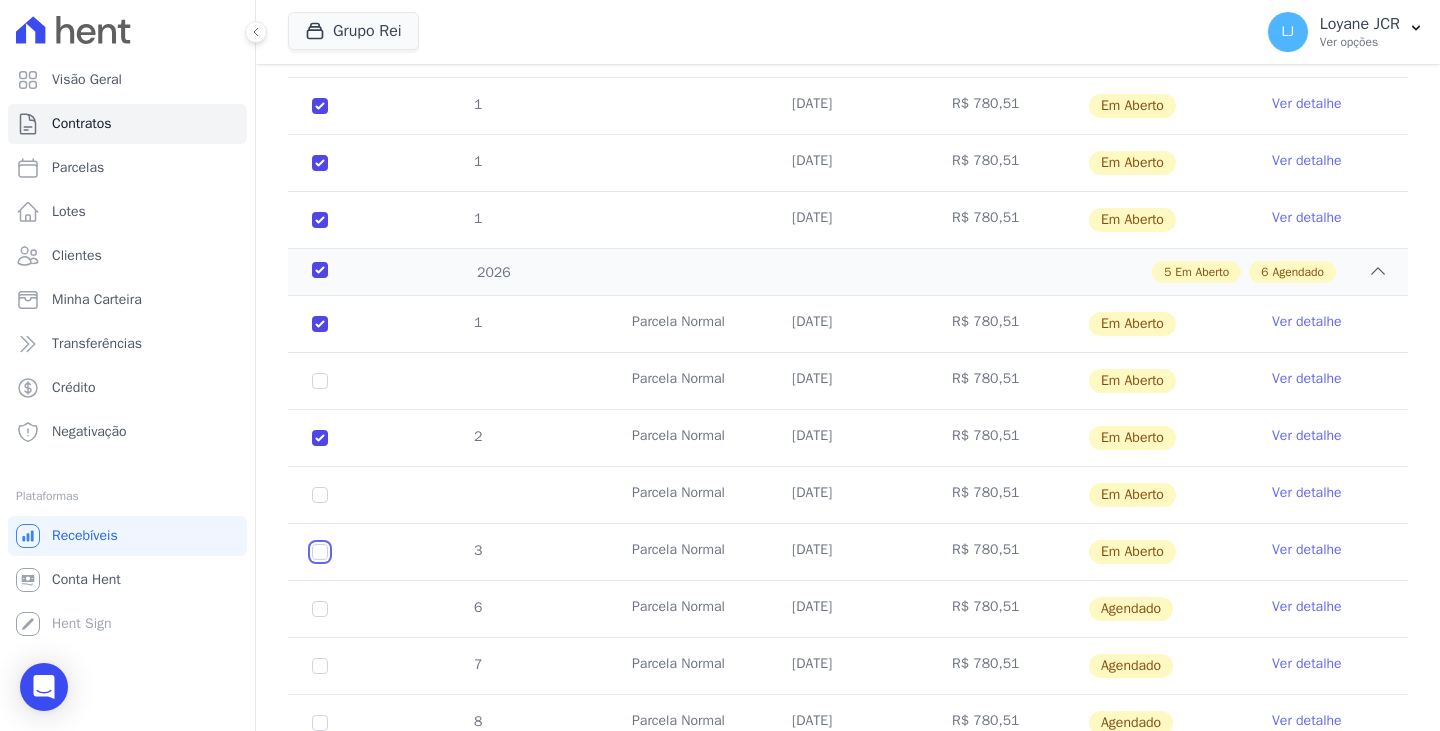 click at bounding box center [320, 324] 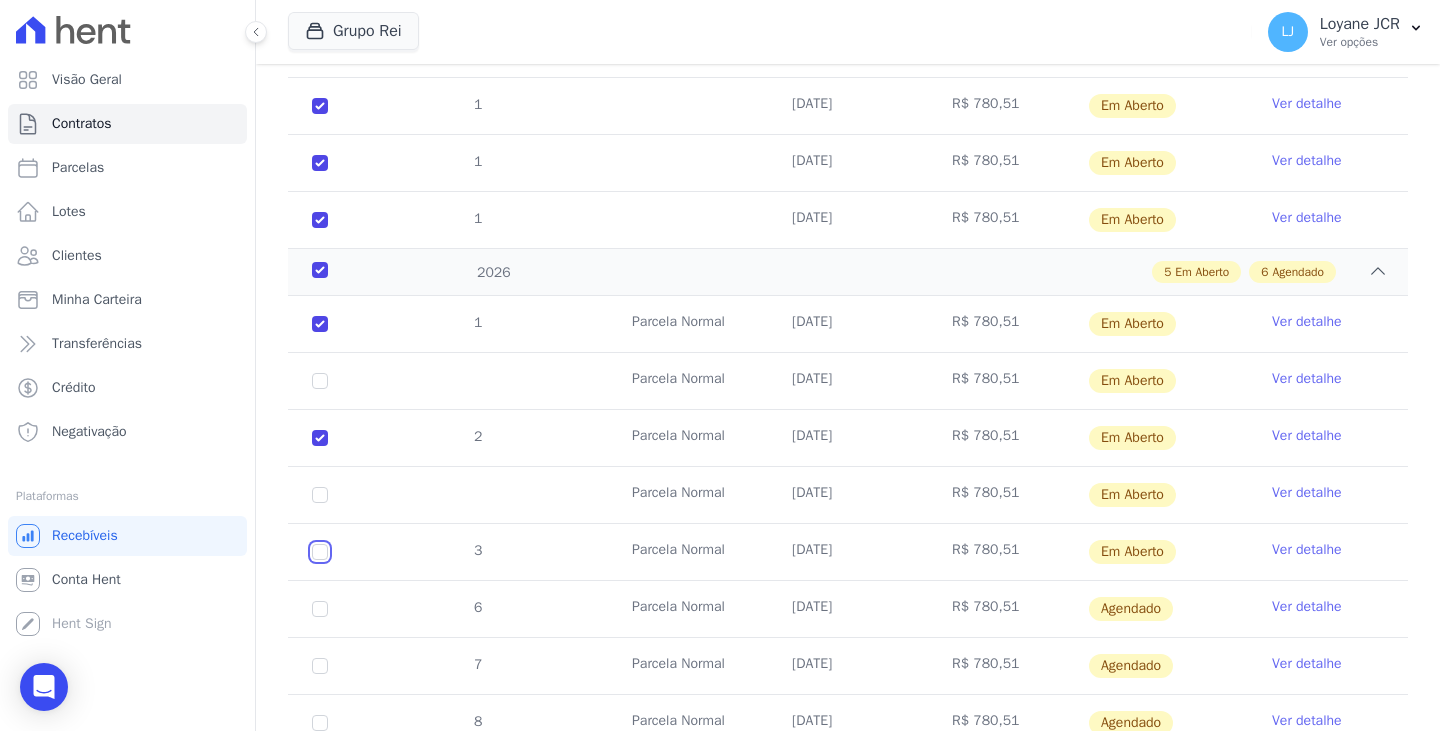 checkbox on "true" 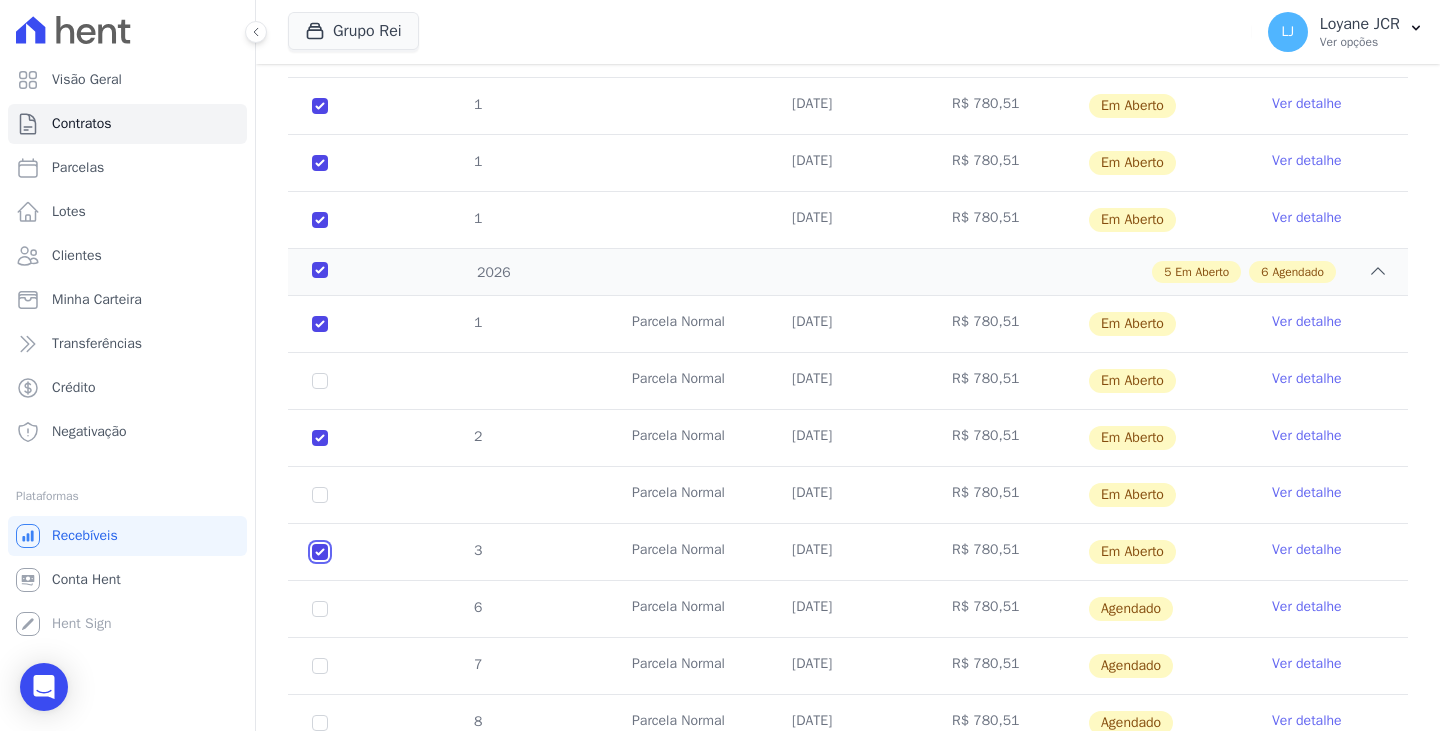 checkbox on "true" 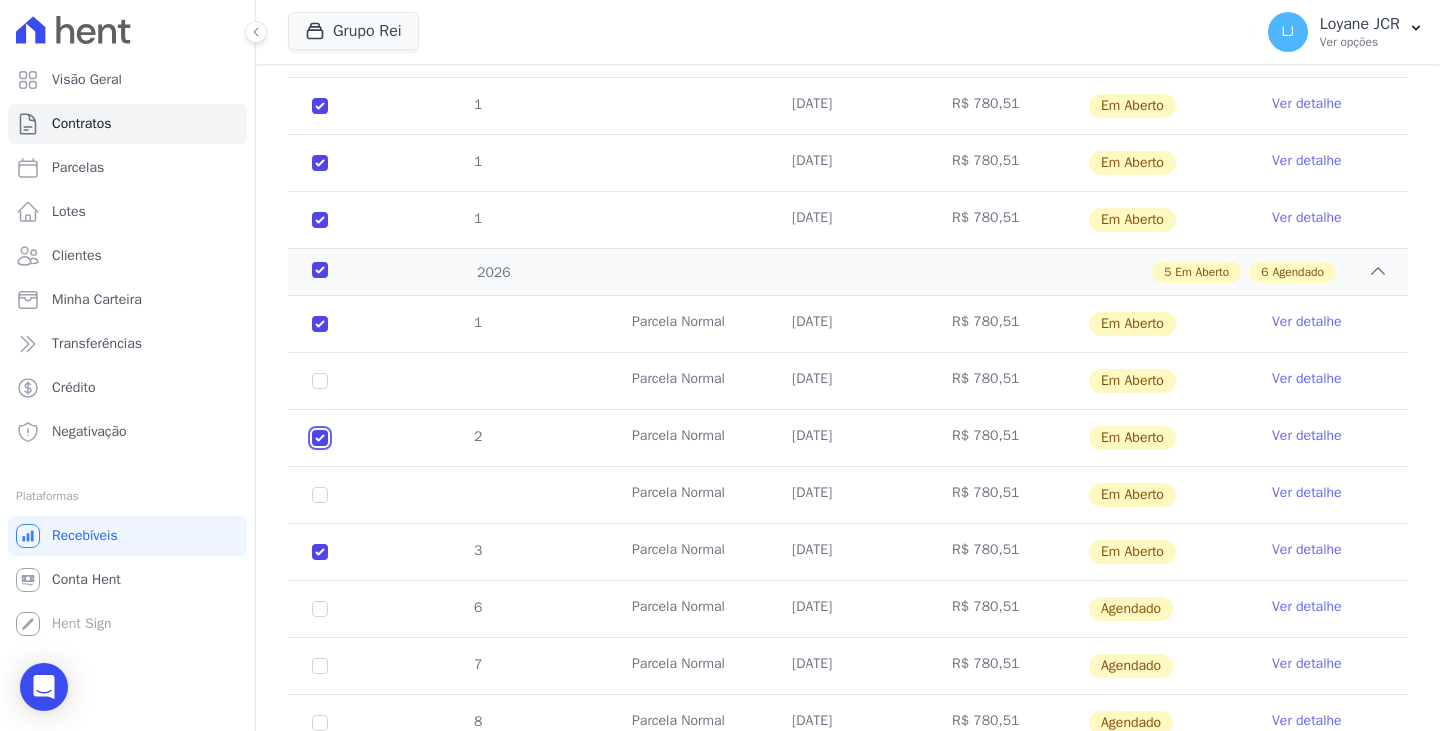 click at bounding box center [320, 324] 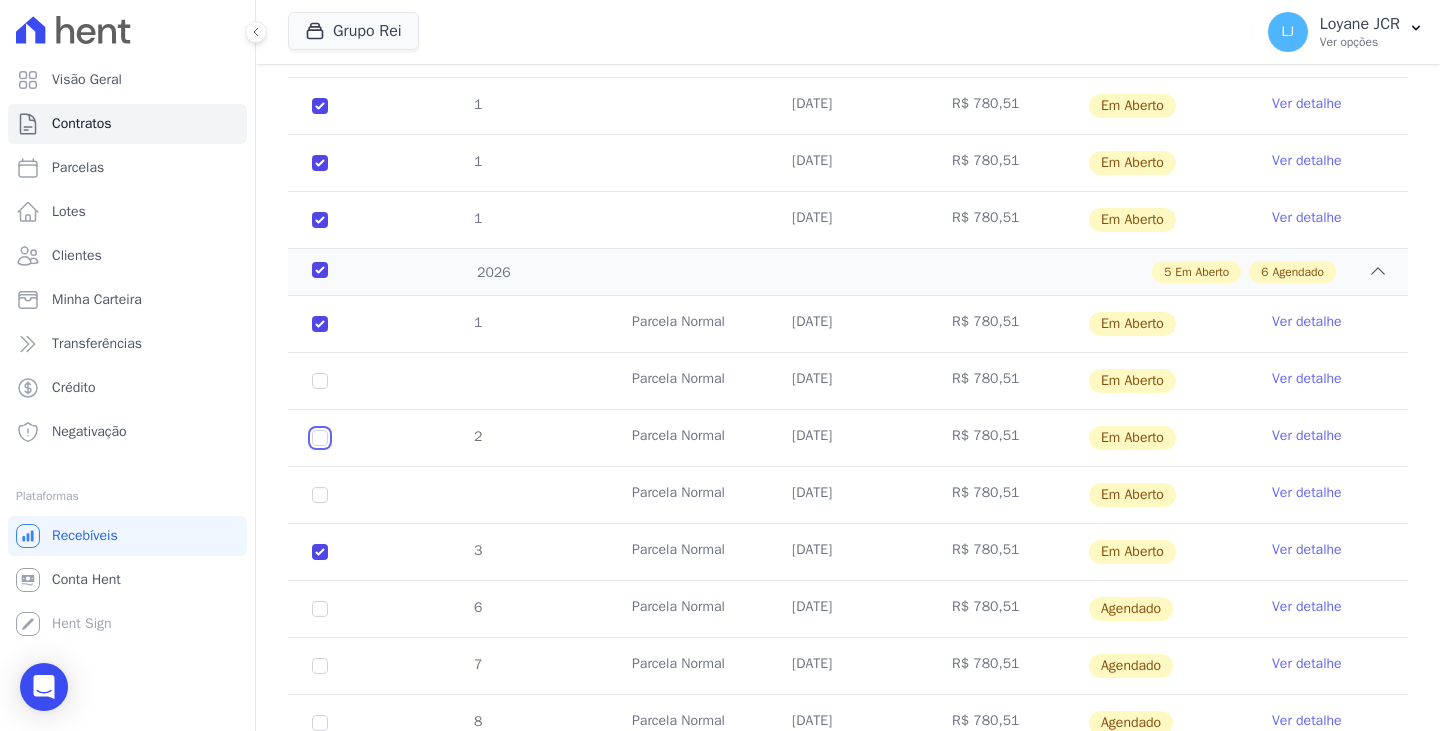checkbox on "true" 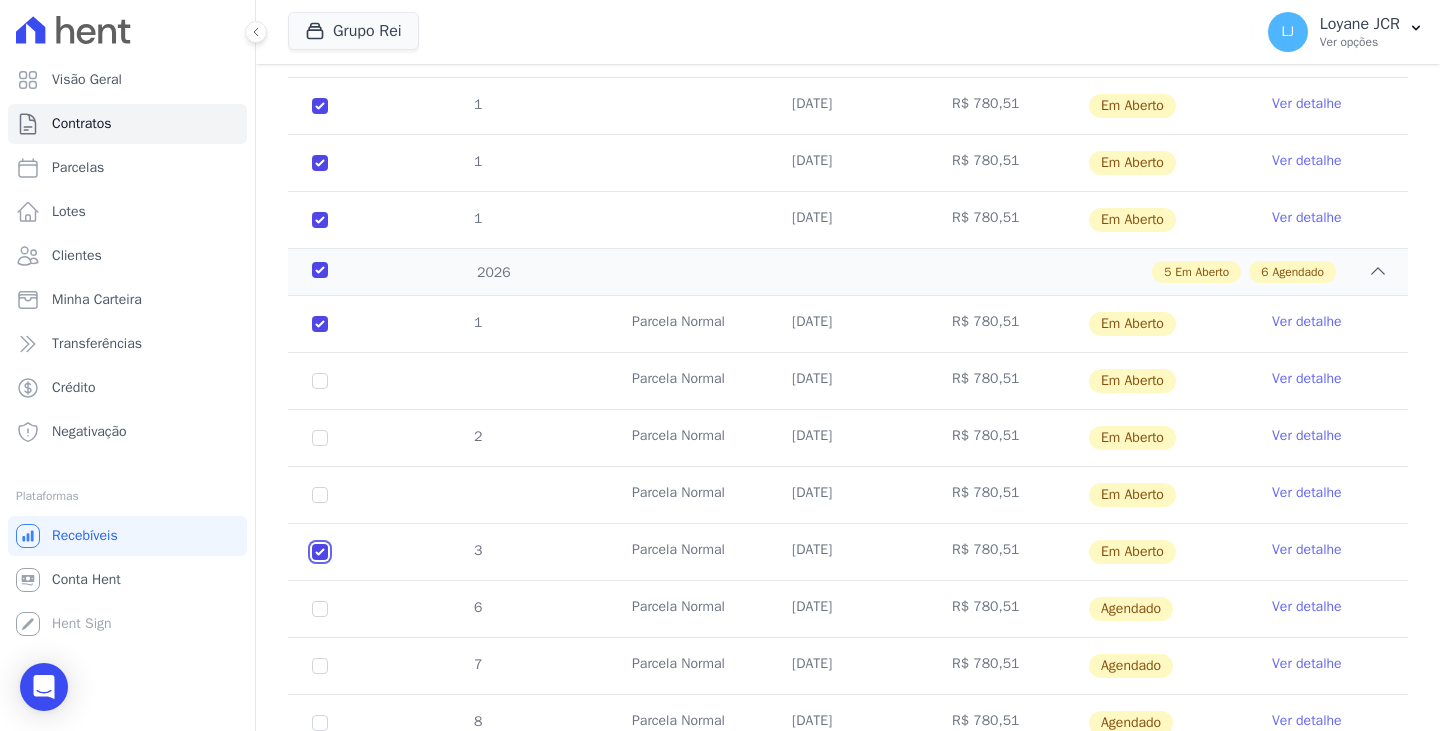 click at bounding box center (320, 324) 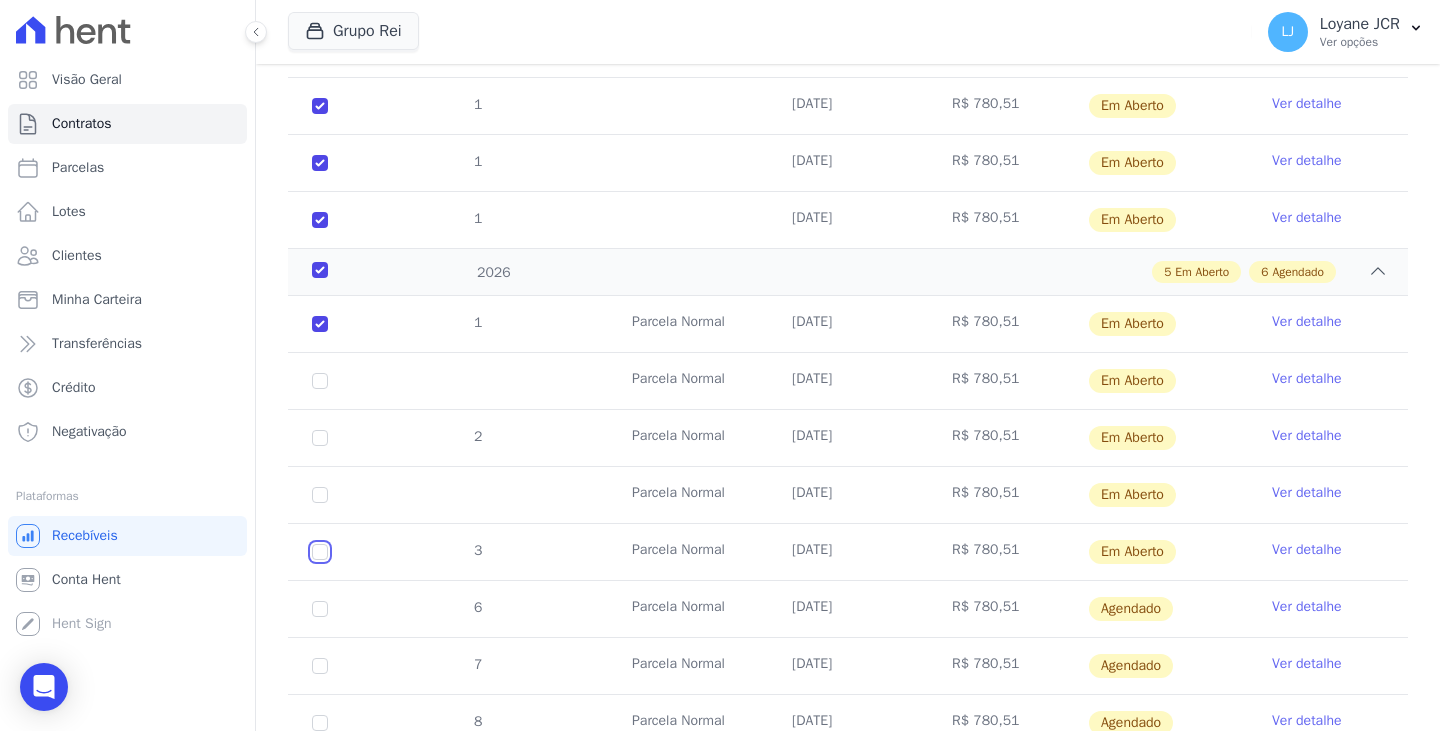 checkbox on "true" 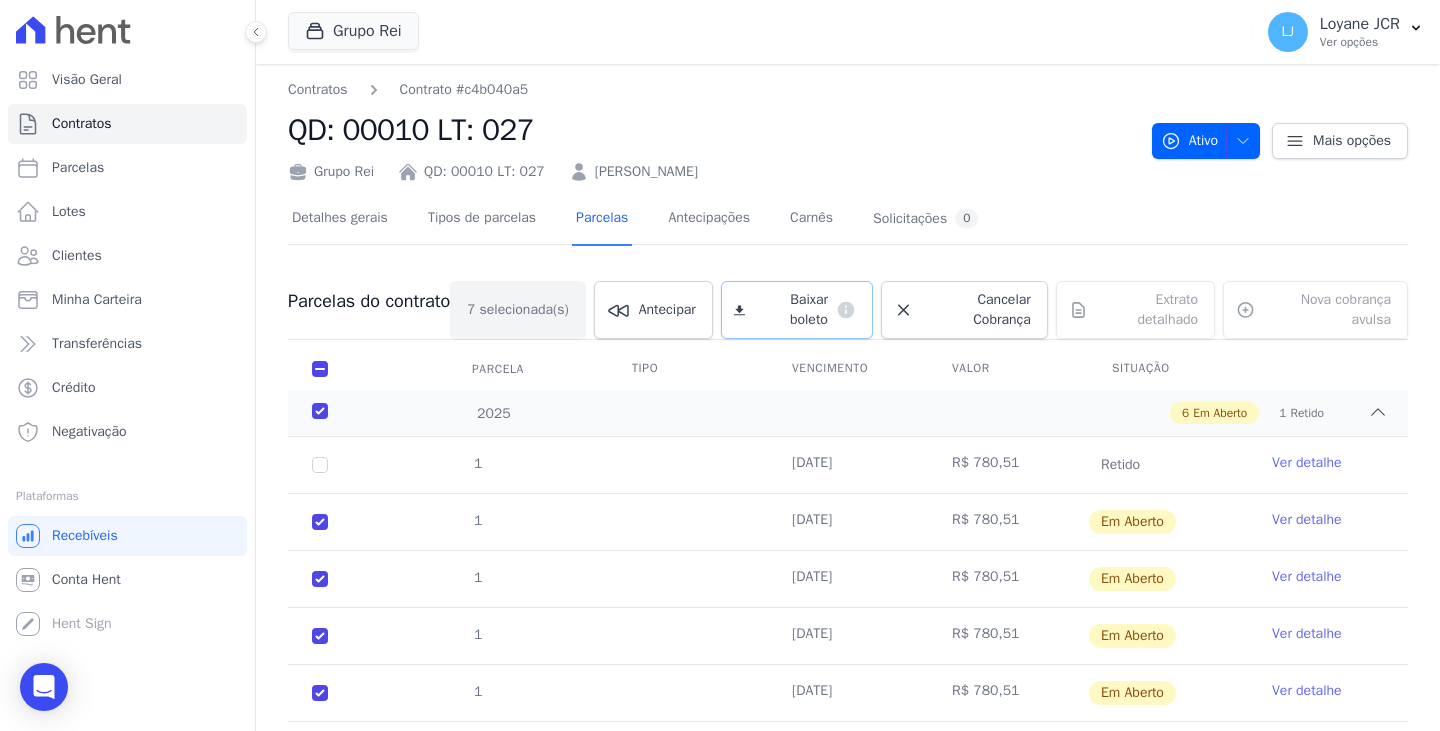 scroll, scrollTop: 0, scrollLeft: 0, axis: both 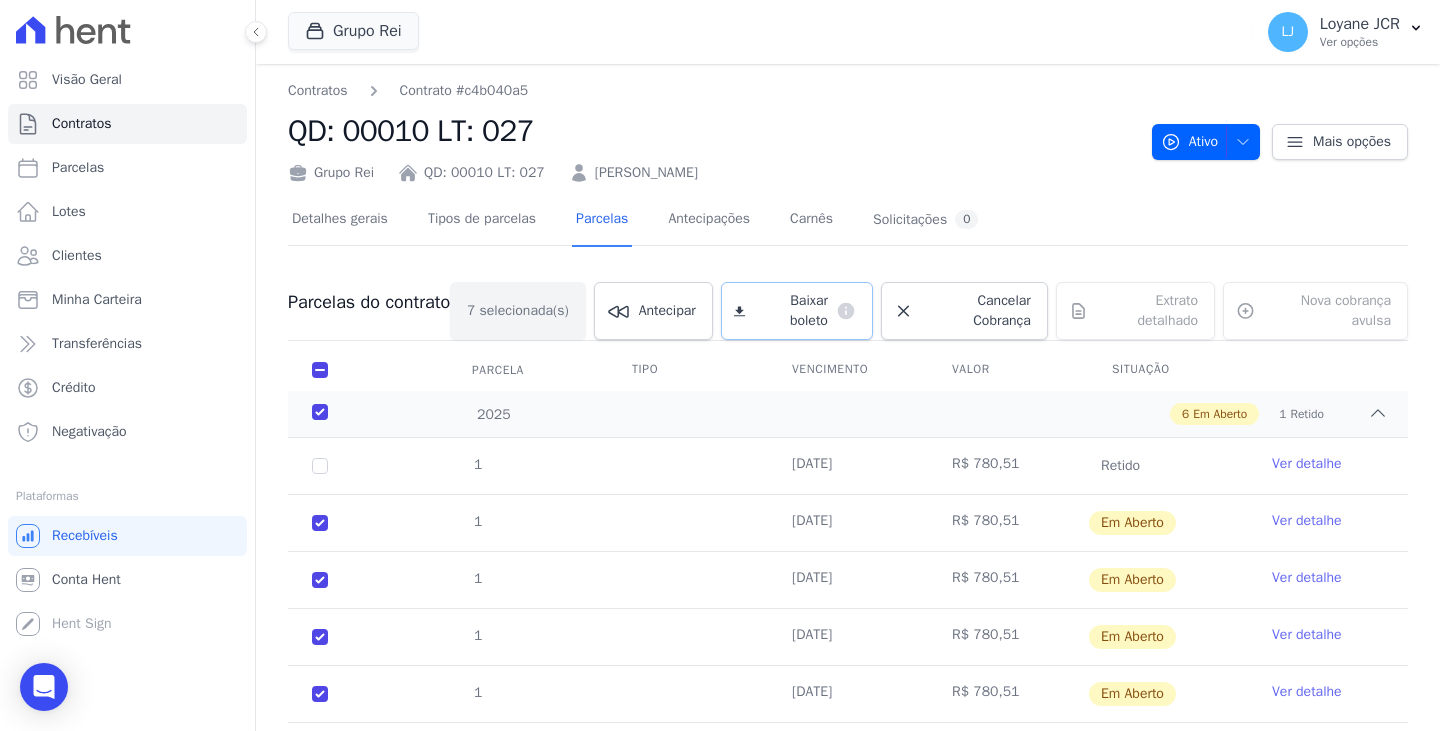 click on "Baixar boleto" at bounding box center (790, 311) 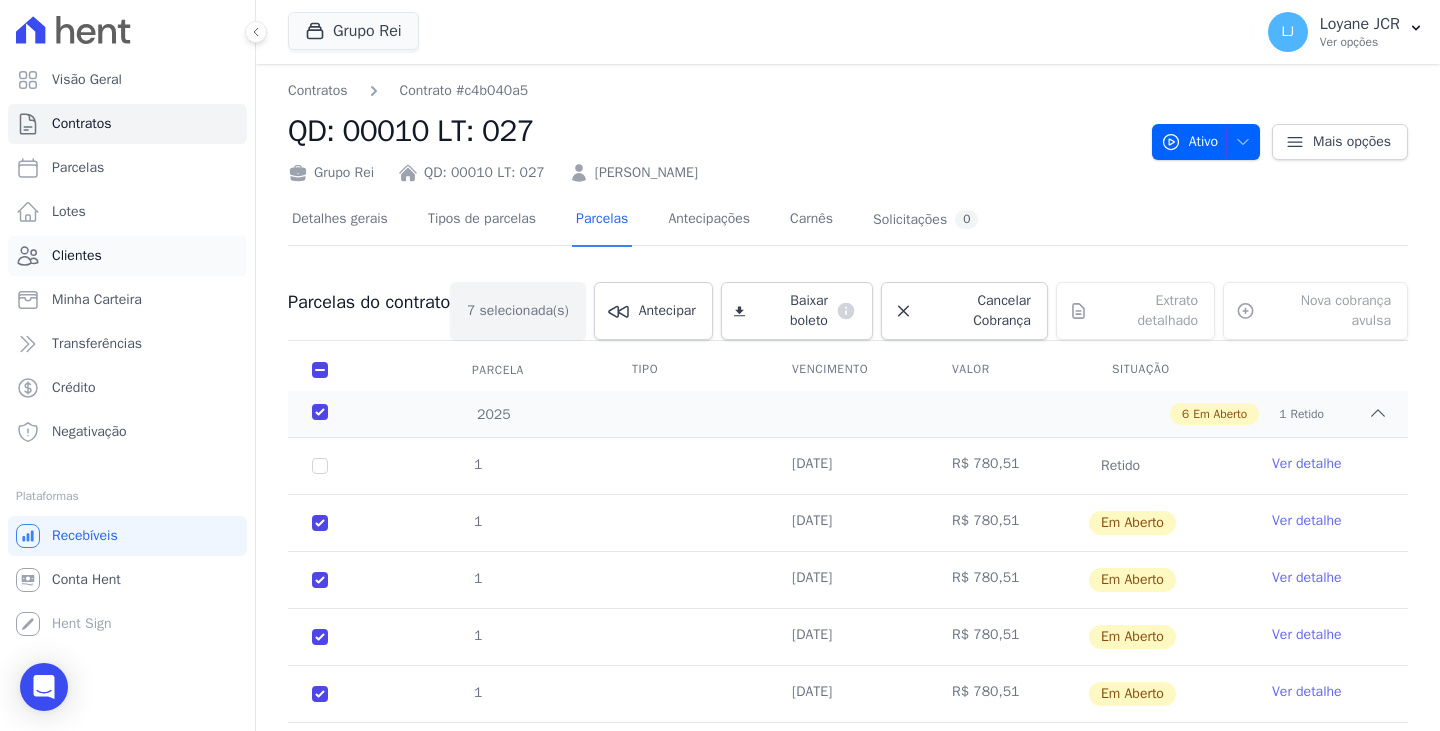 click on "Clientes" at bounding box center [127, 256] 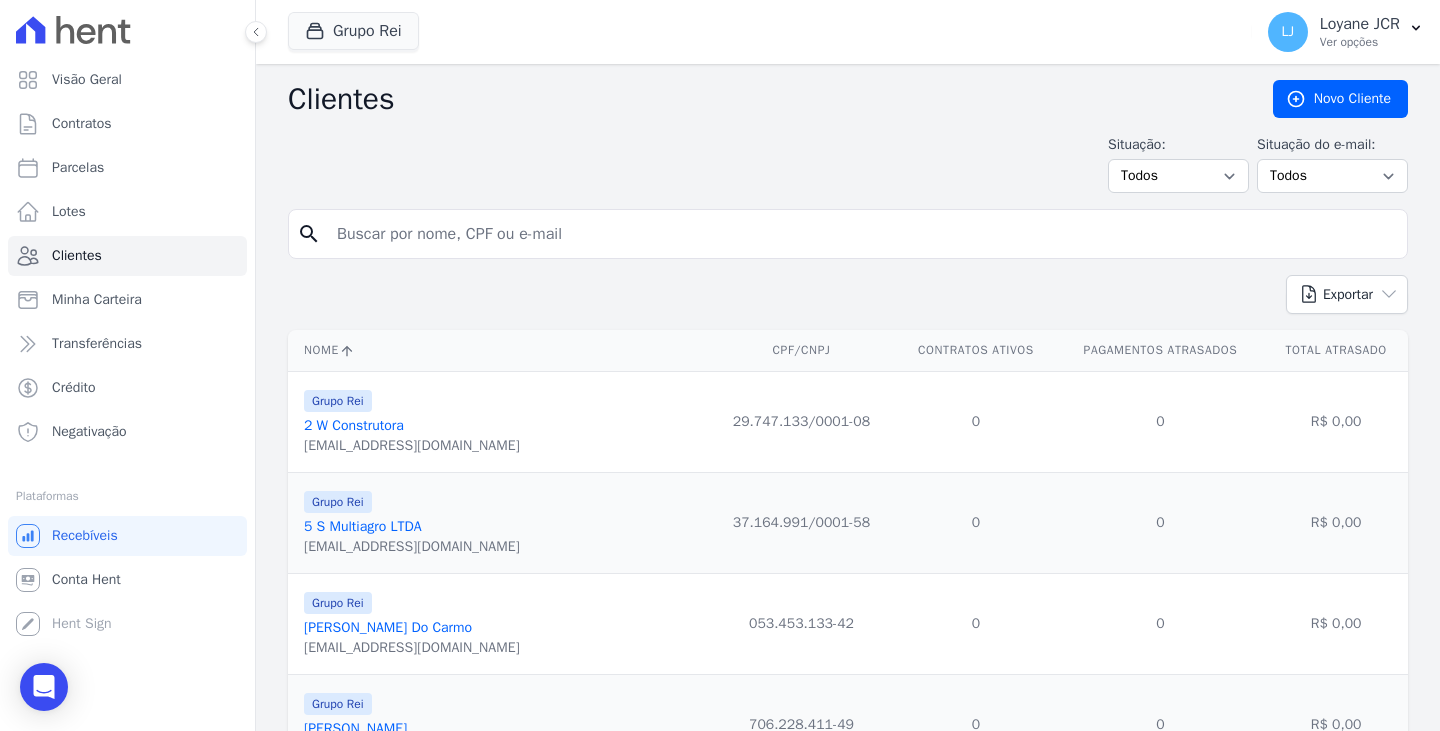 click at bounding box center [862, 234] 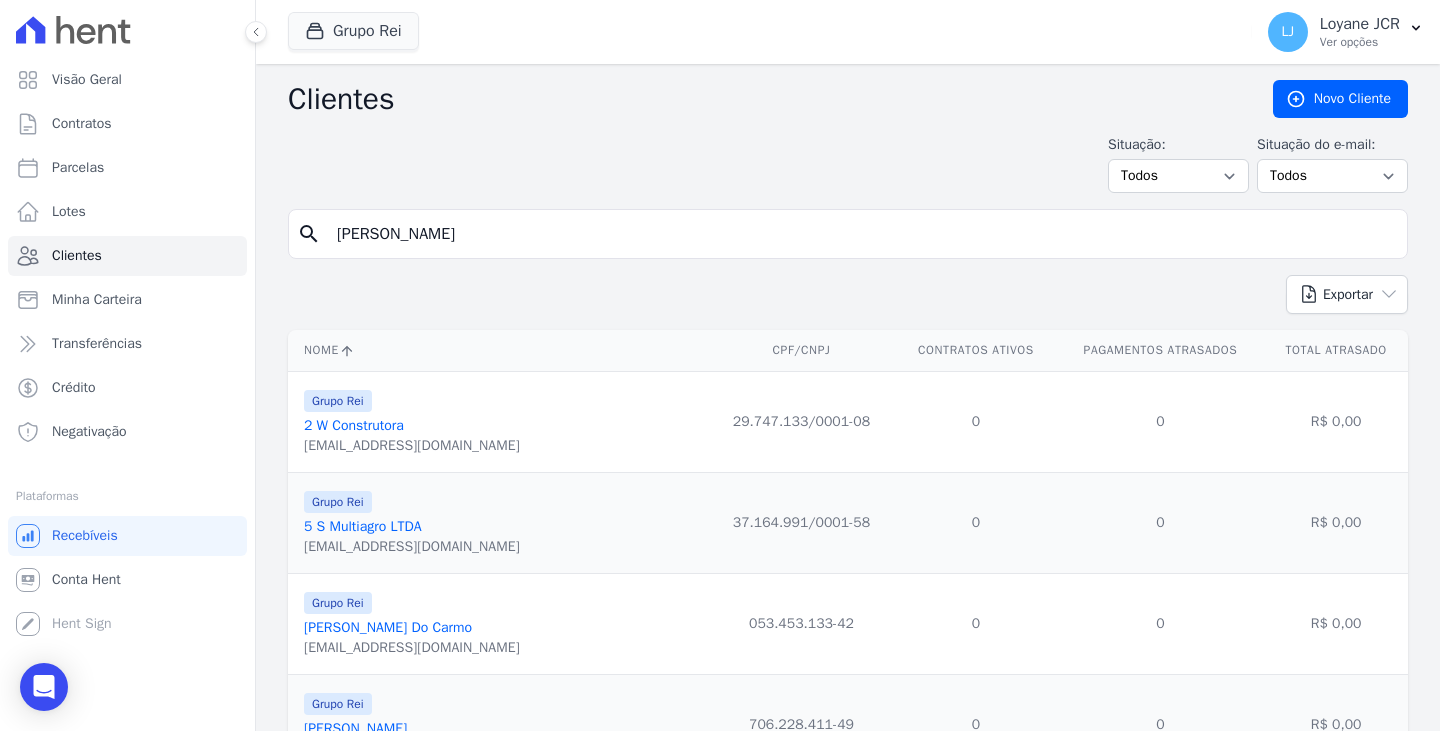 type on "GEOVANDER GONZAGA TEIXEIRA" 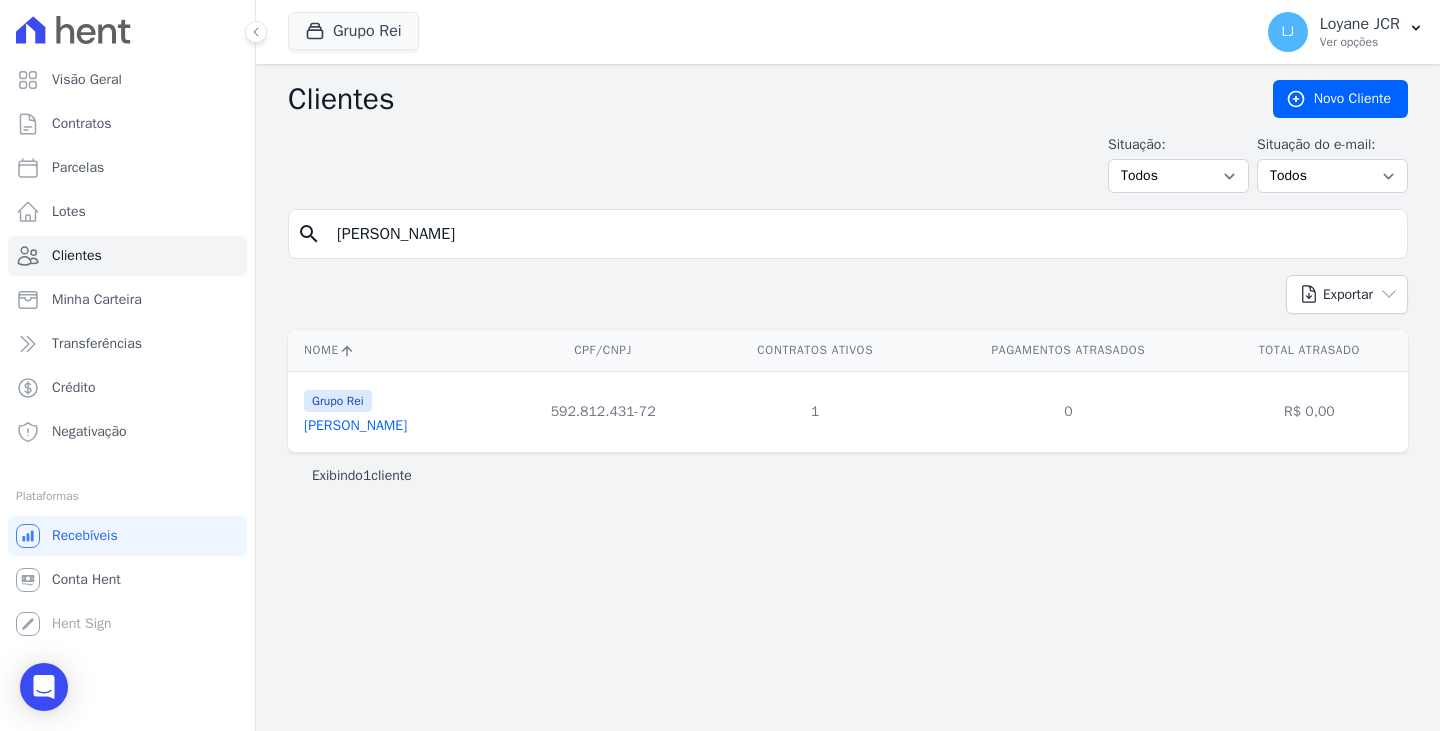 click on "Geovander Gonzaga Teixeira" at bounding box center (355, 425) 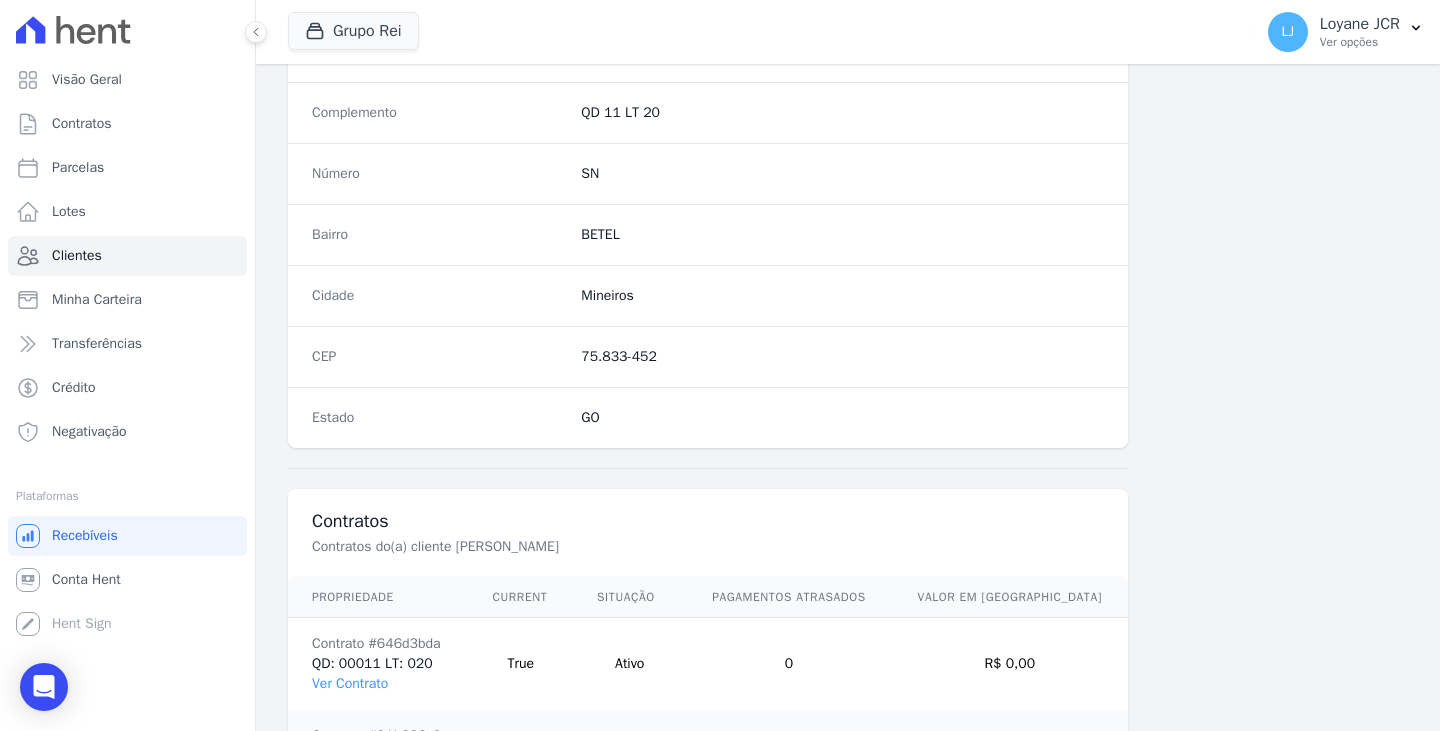 scroll, scrollTop: 1232, scrollLeft: 0, axis: vertical 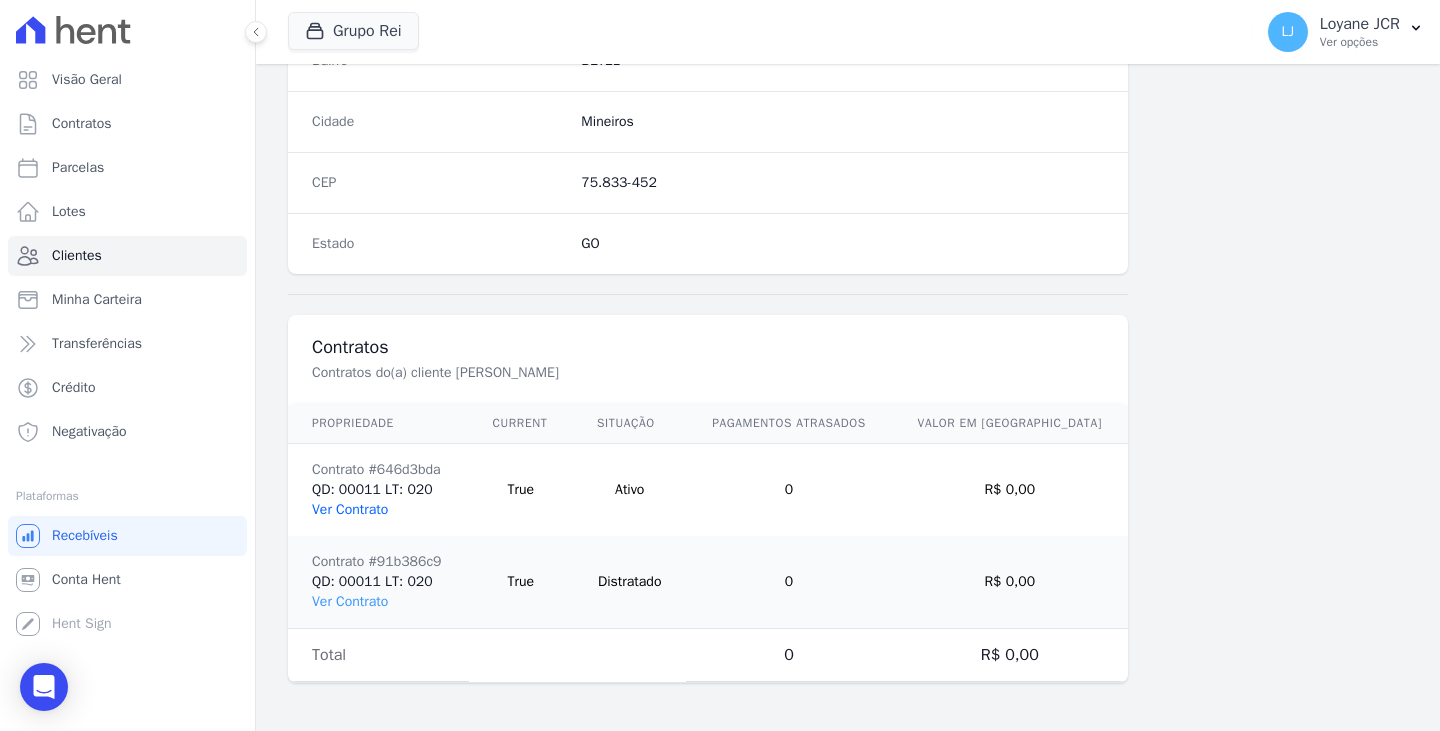 click on "Ver Contrato" at bounding box center [350, 509] 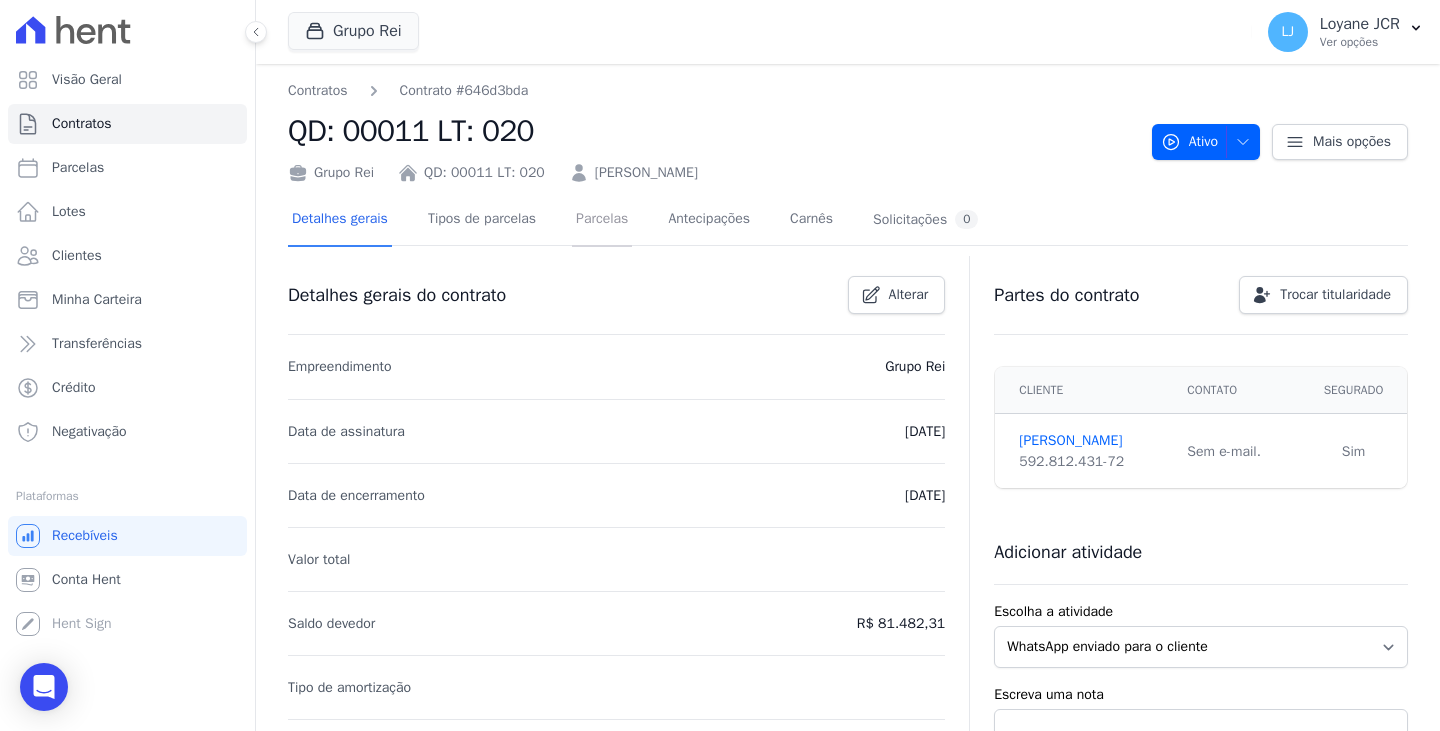 click on "Parcelas" at bounding box center [602, 220] 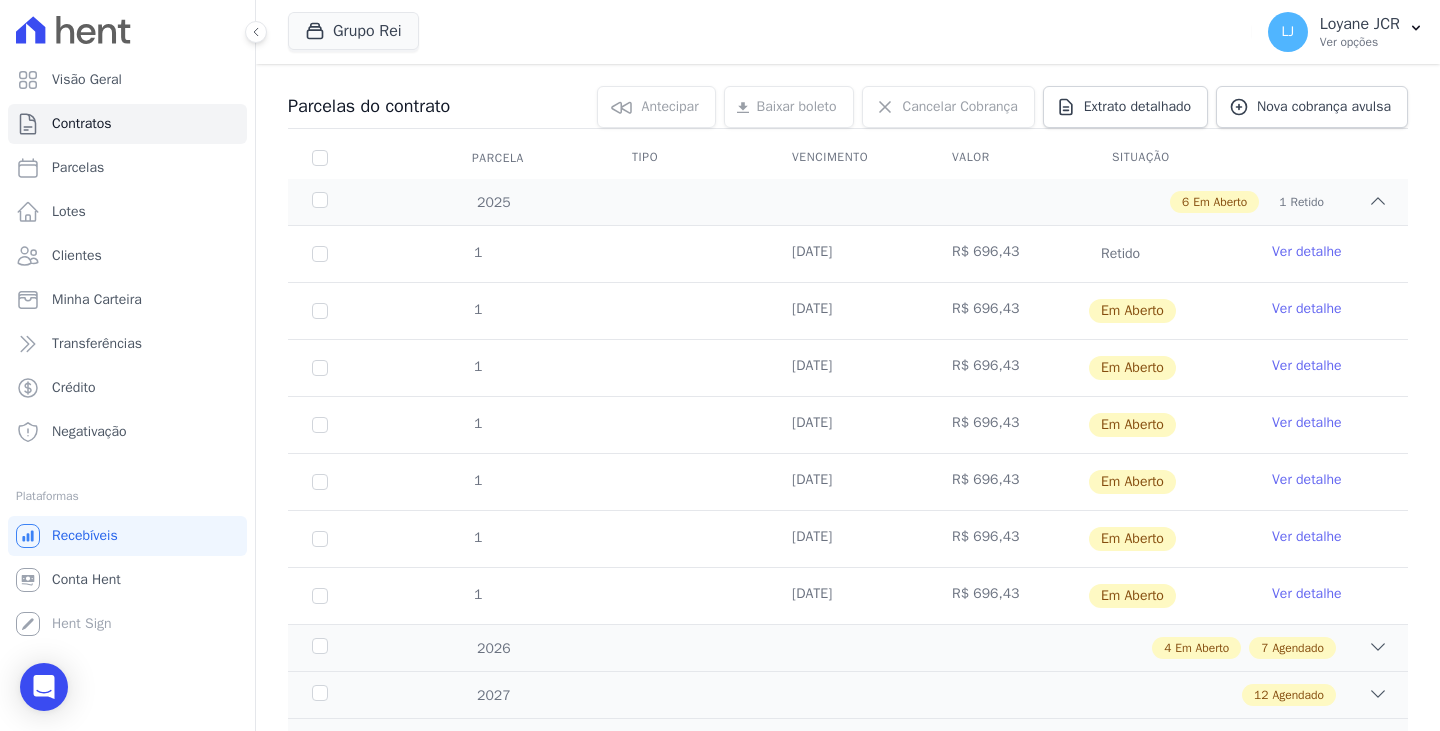 scroll, scrollTop: 200, scrollLeft: 0, axis: vertical 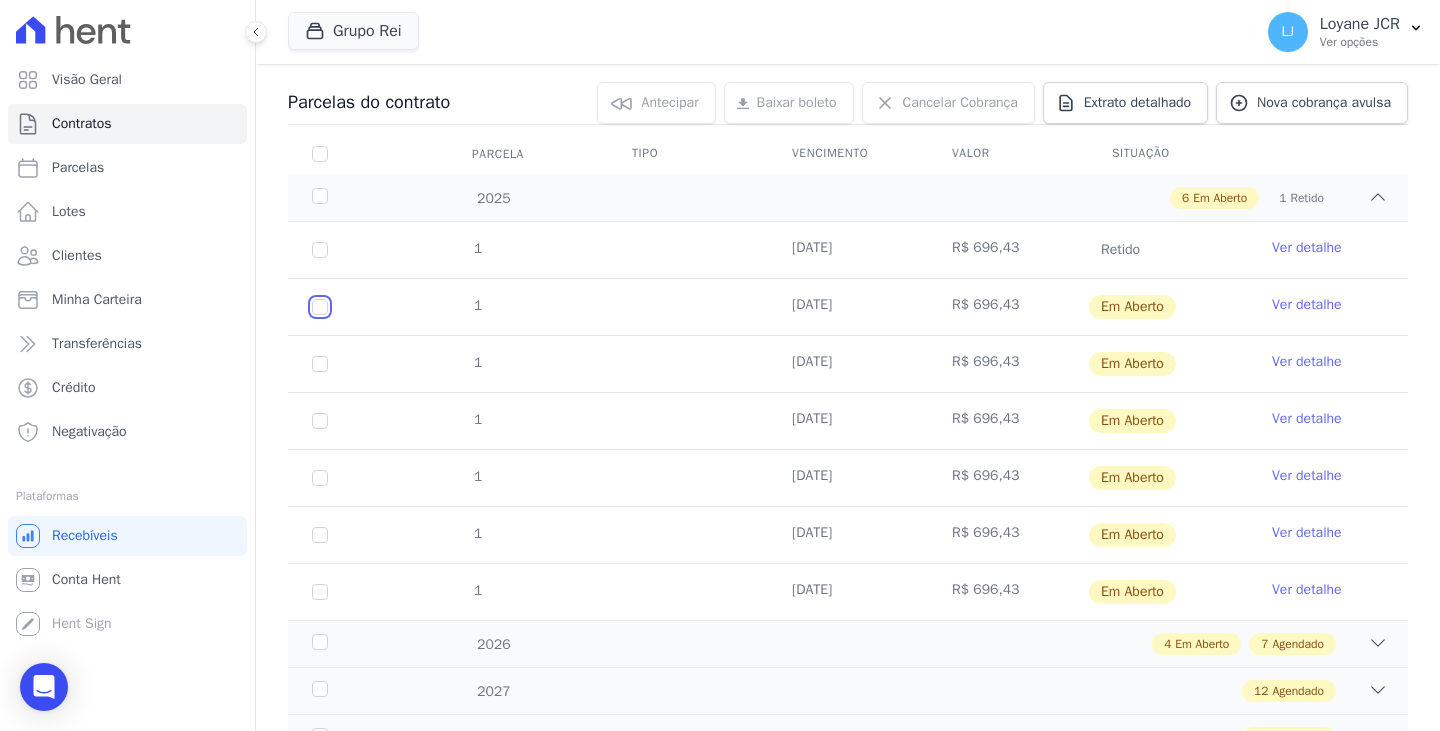 click at bounding box center [320, 307] 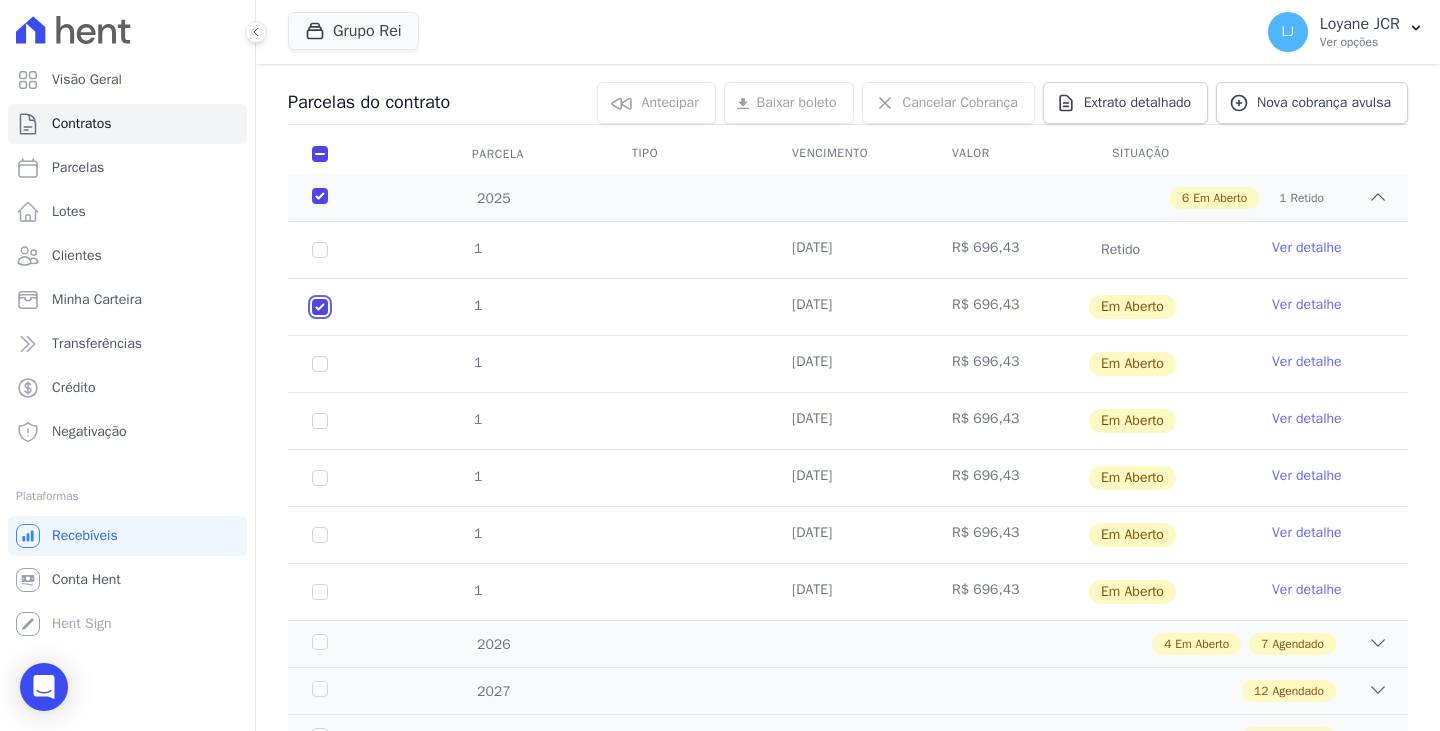 checkbox on "true" 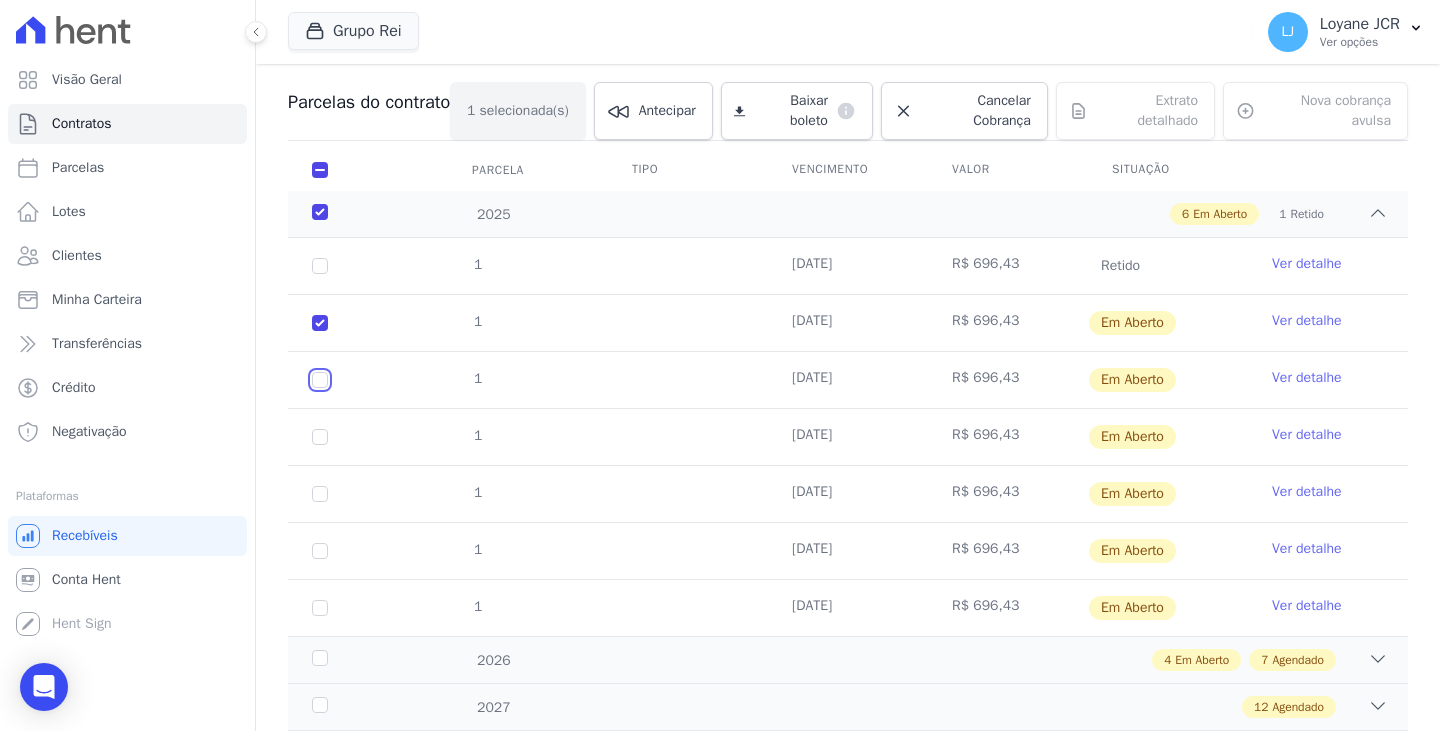 click at bounding box center [320, 323] 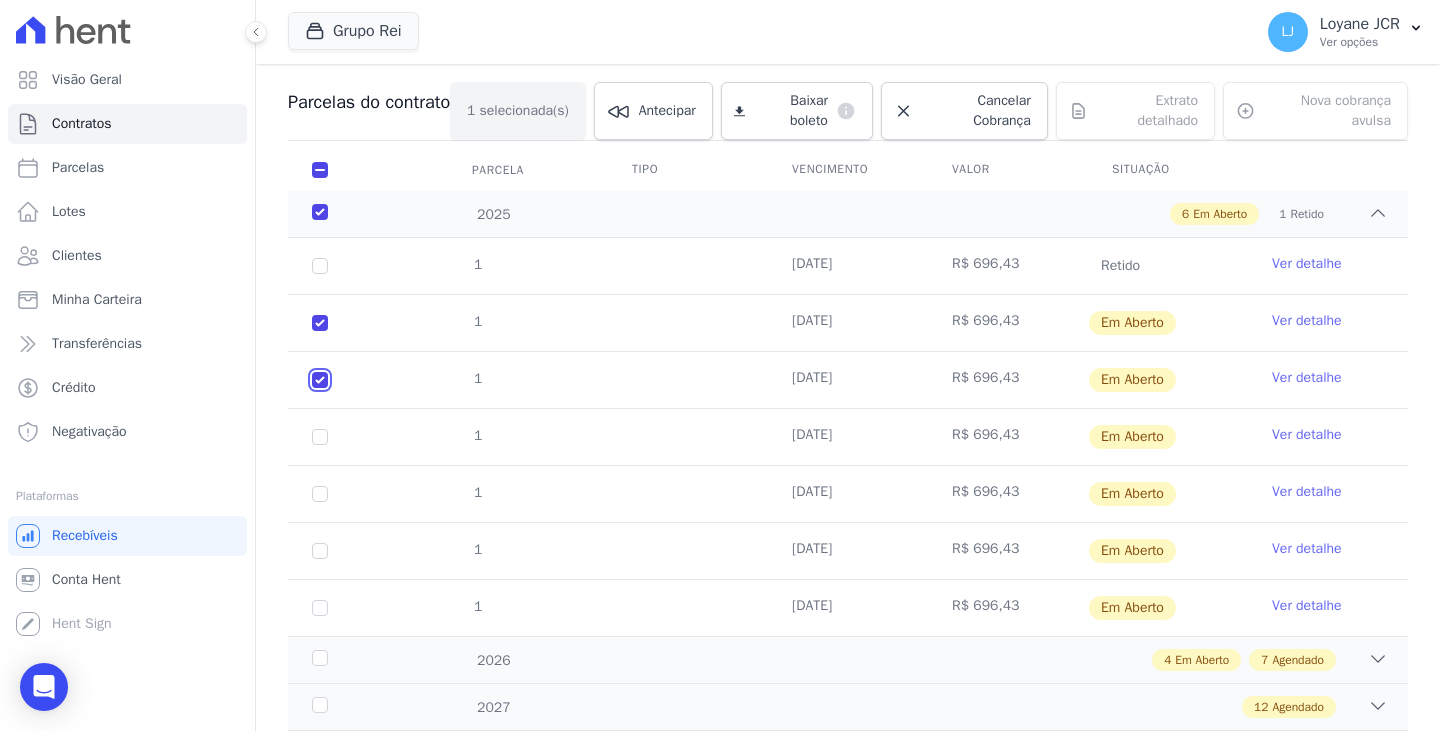 checkbox on "true" 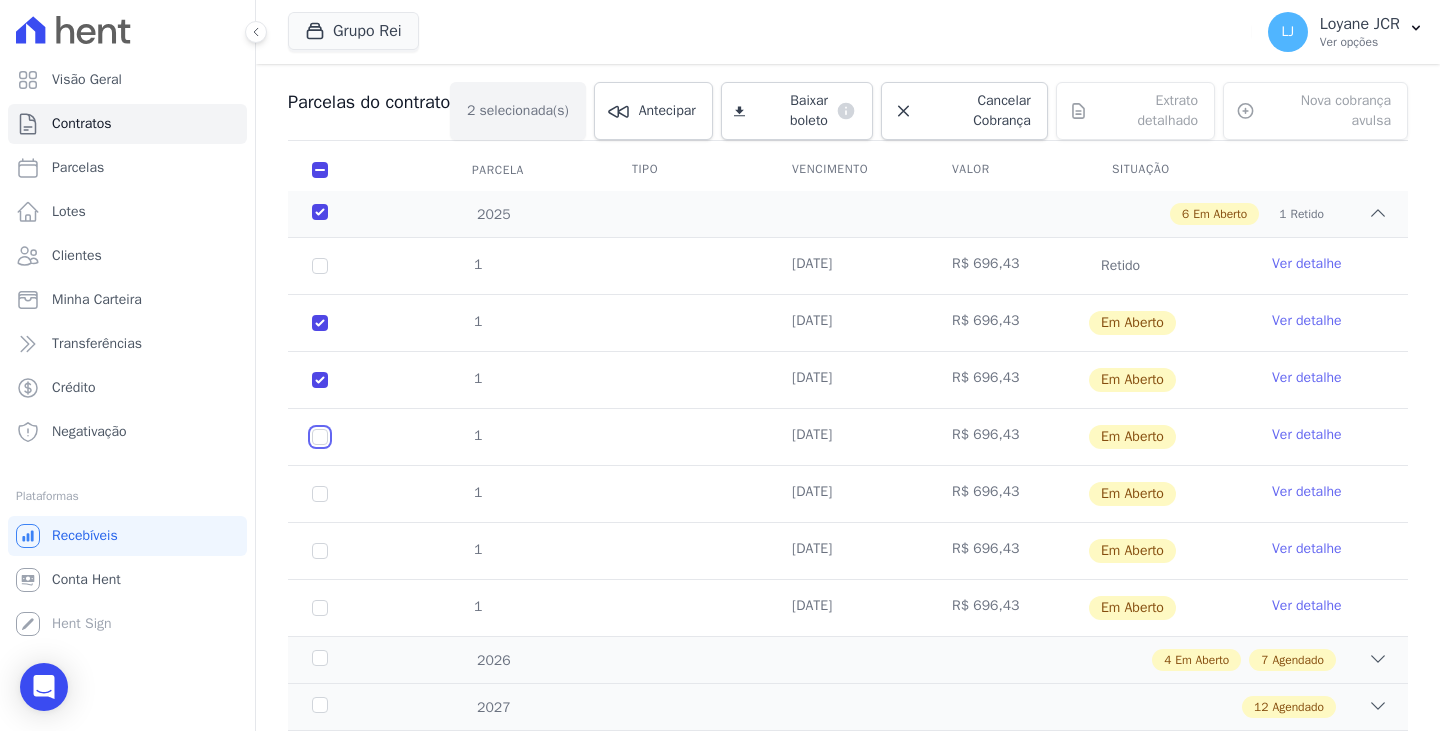click at bounding box center [320, 323] 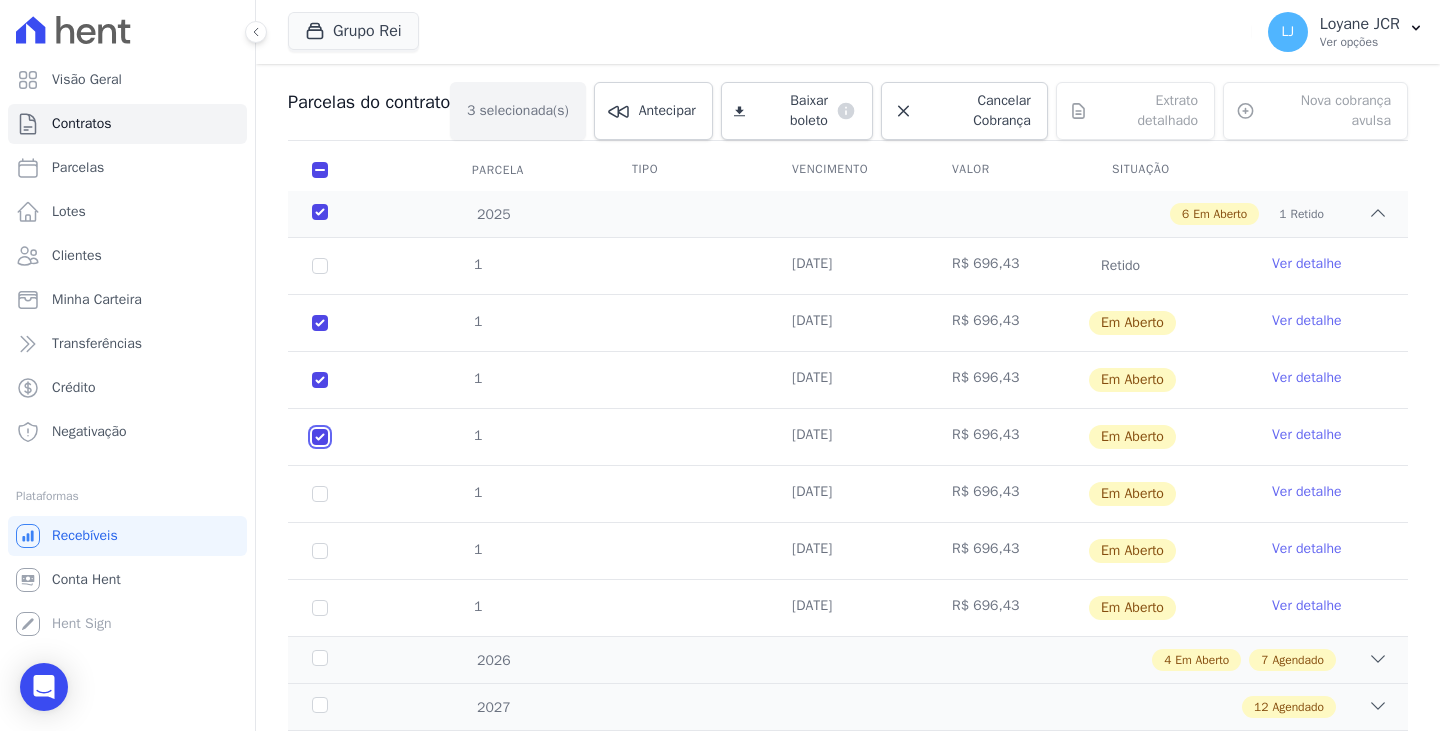 checkbox on "true" 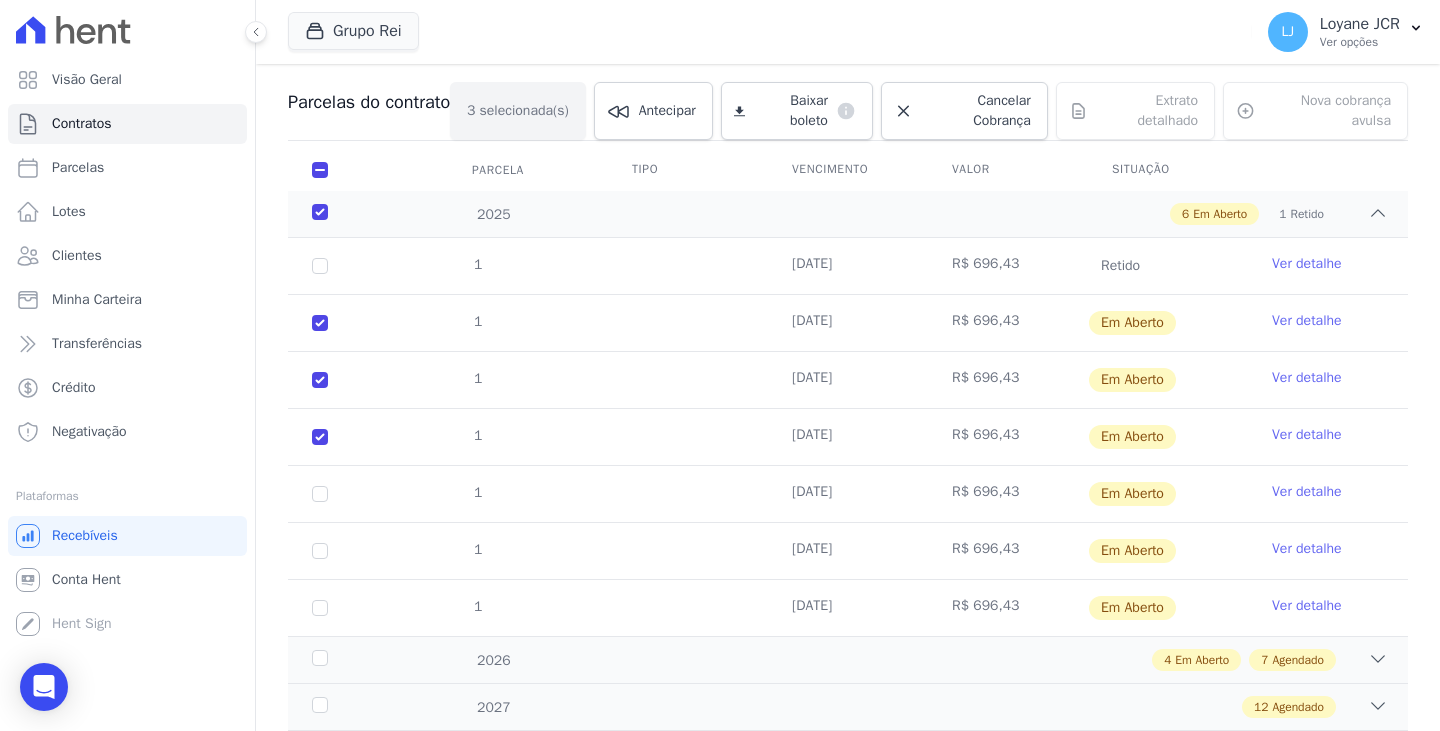 click on "1" at bounding box center [320, 494] 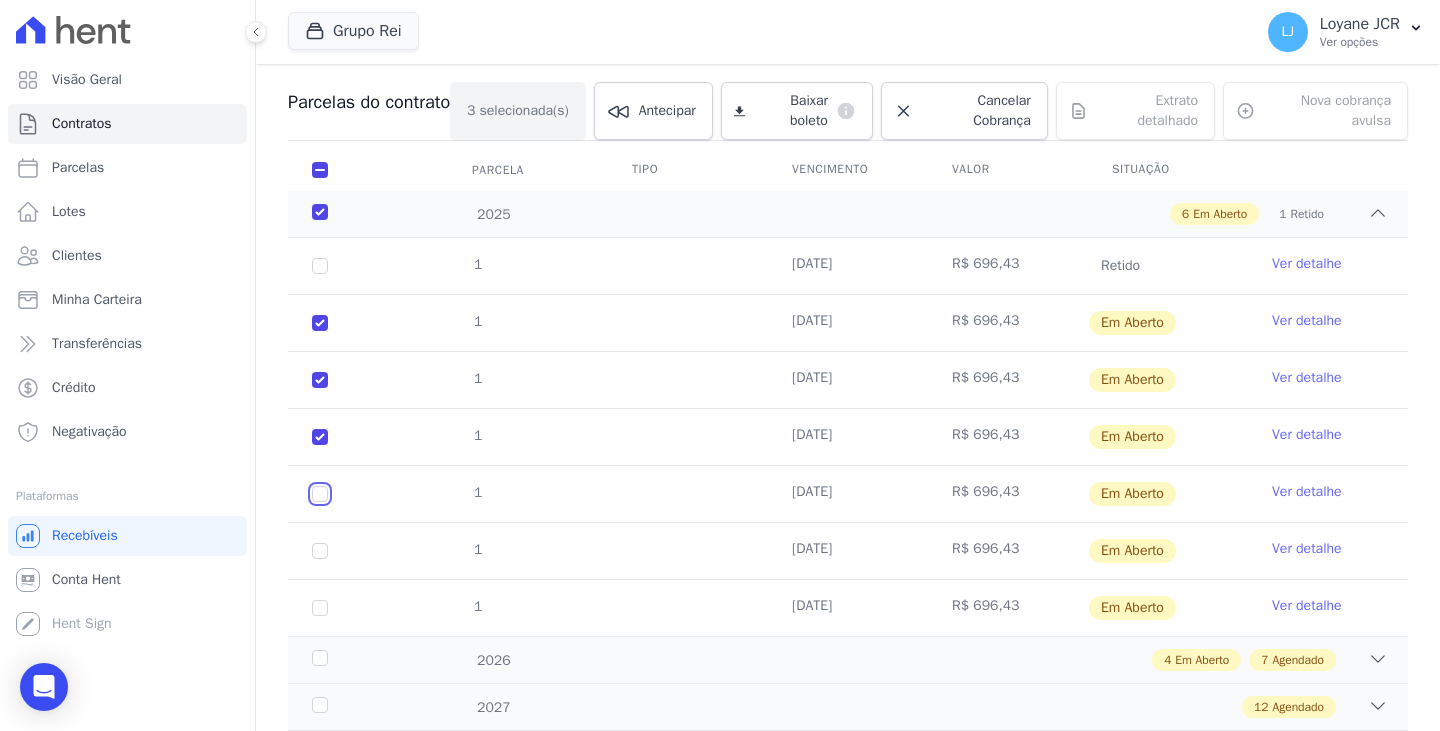 click at bounding box center [320, 323] 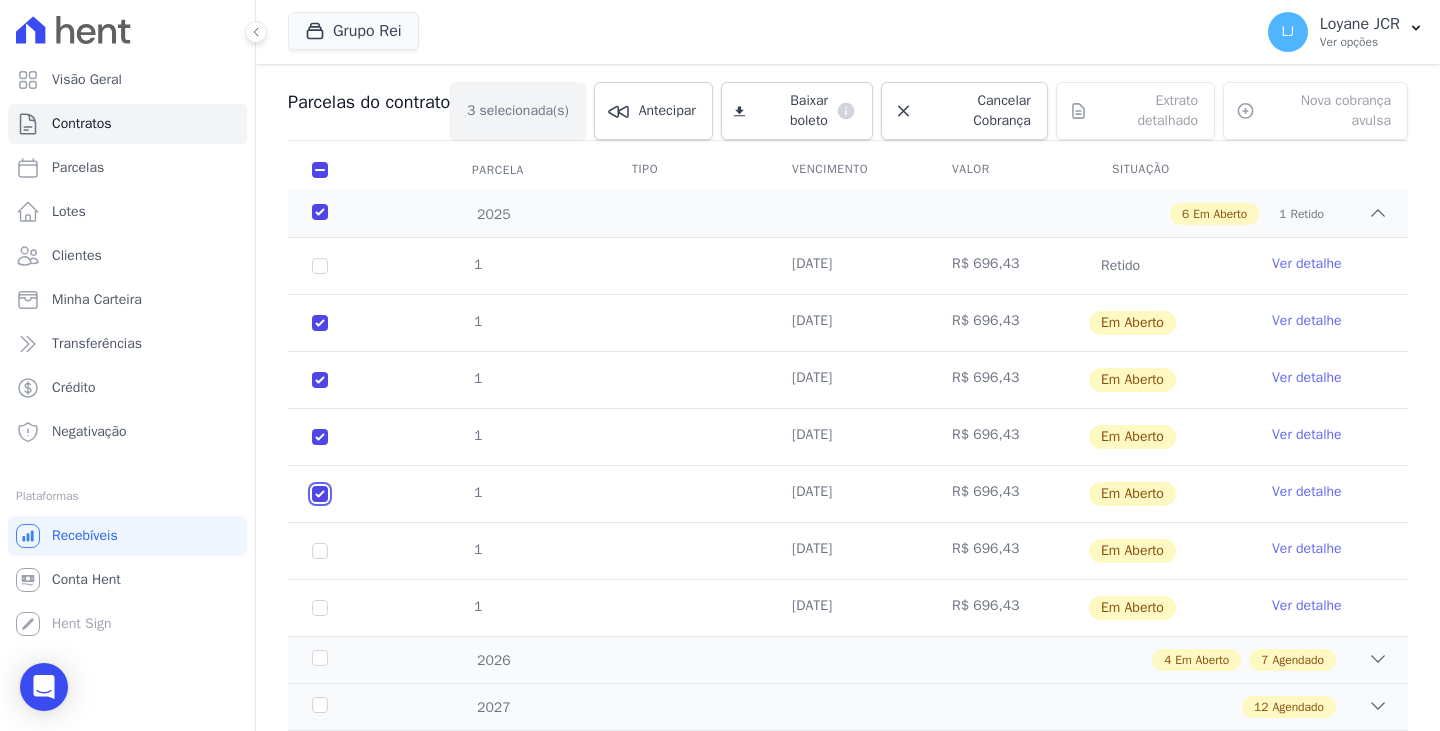 checkbox on "true" 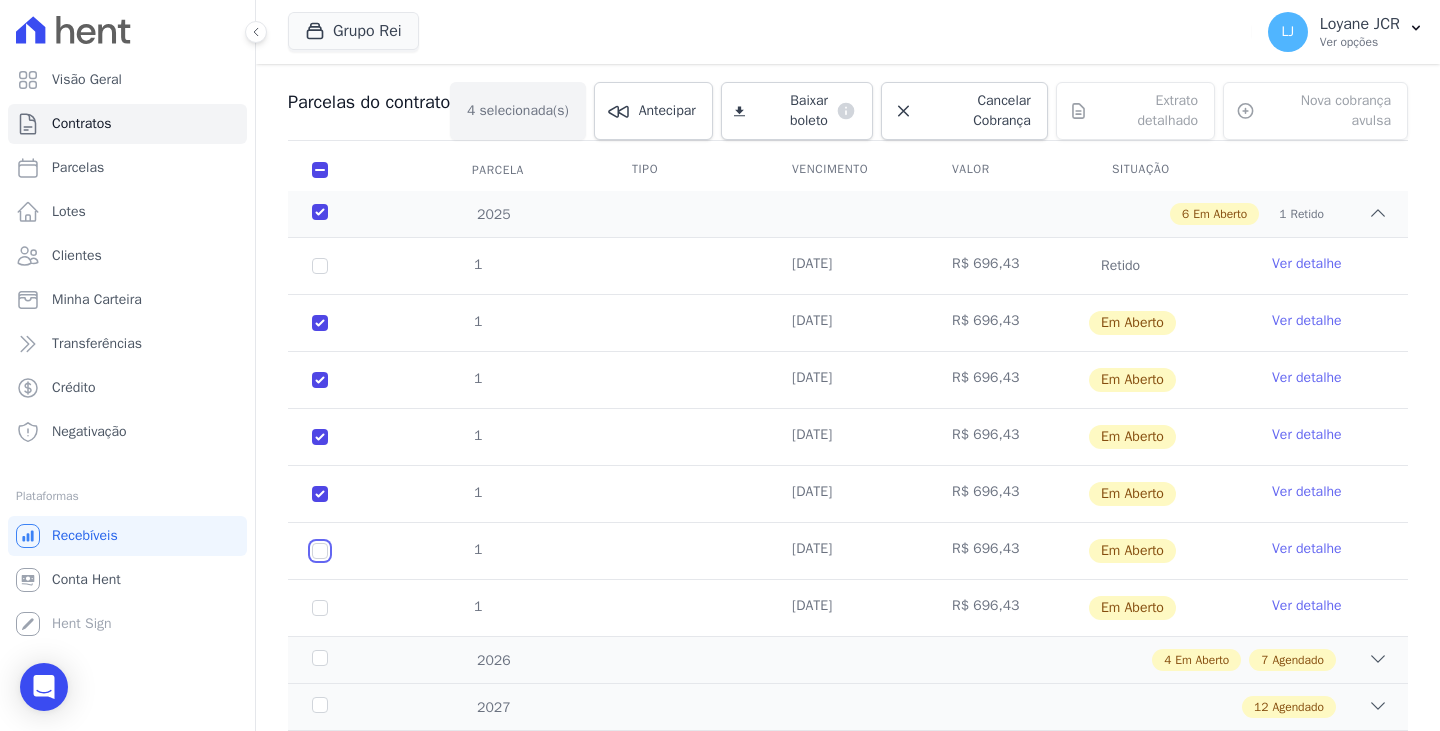 click at bounding box center (320, 323) 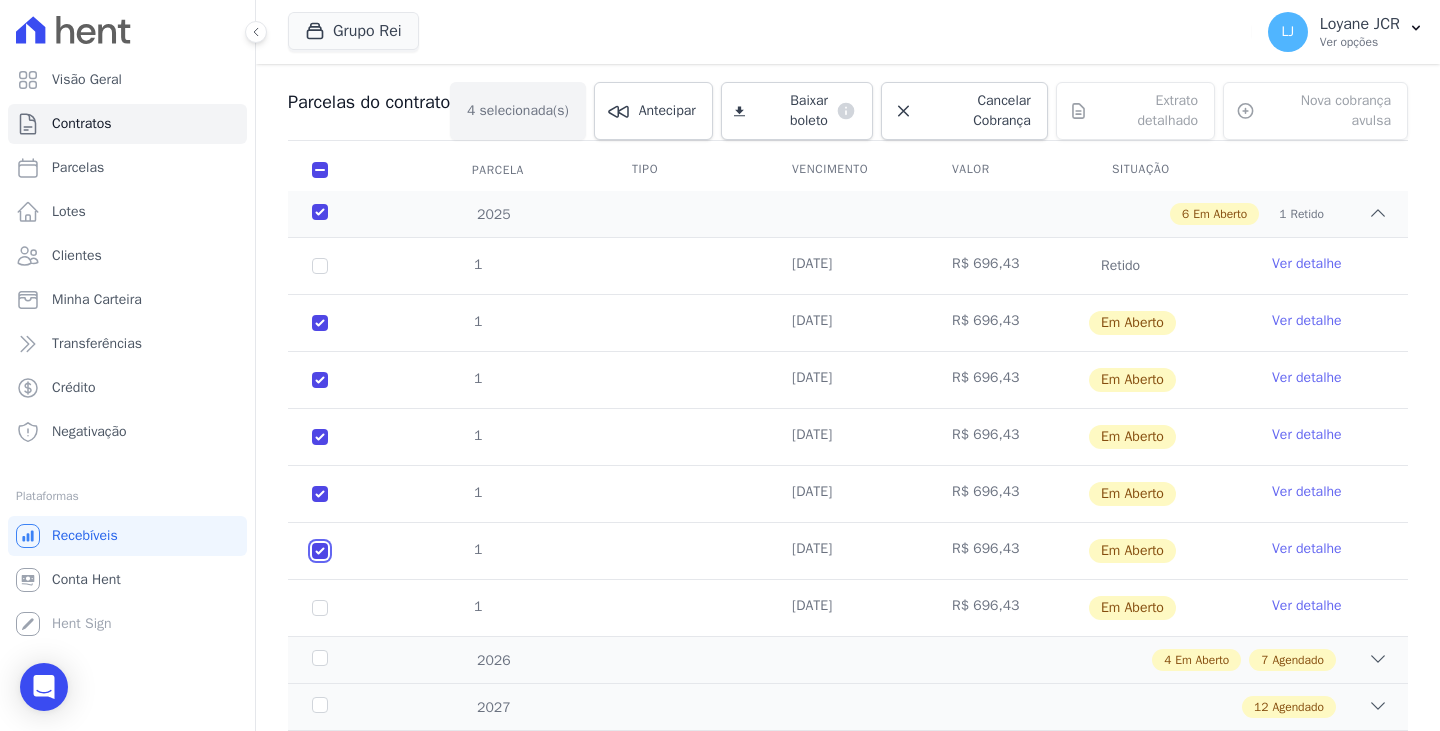 checkbox on "true" 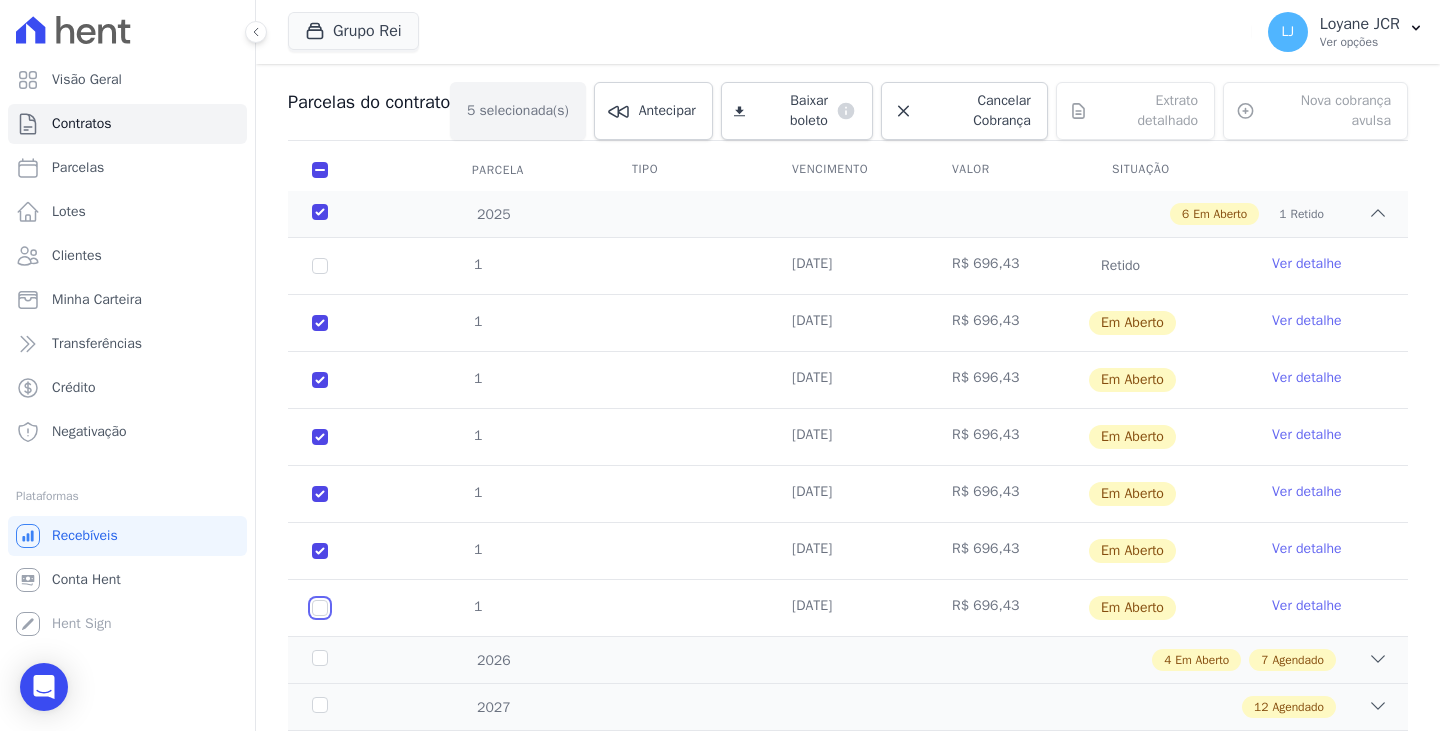 click at bounding box center [320, 323] 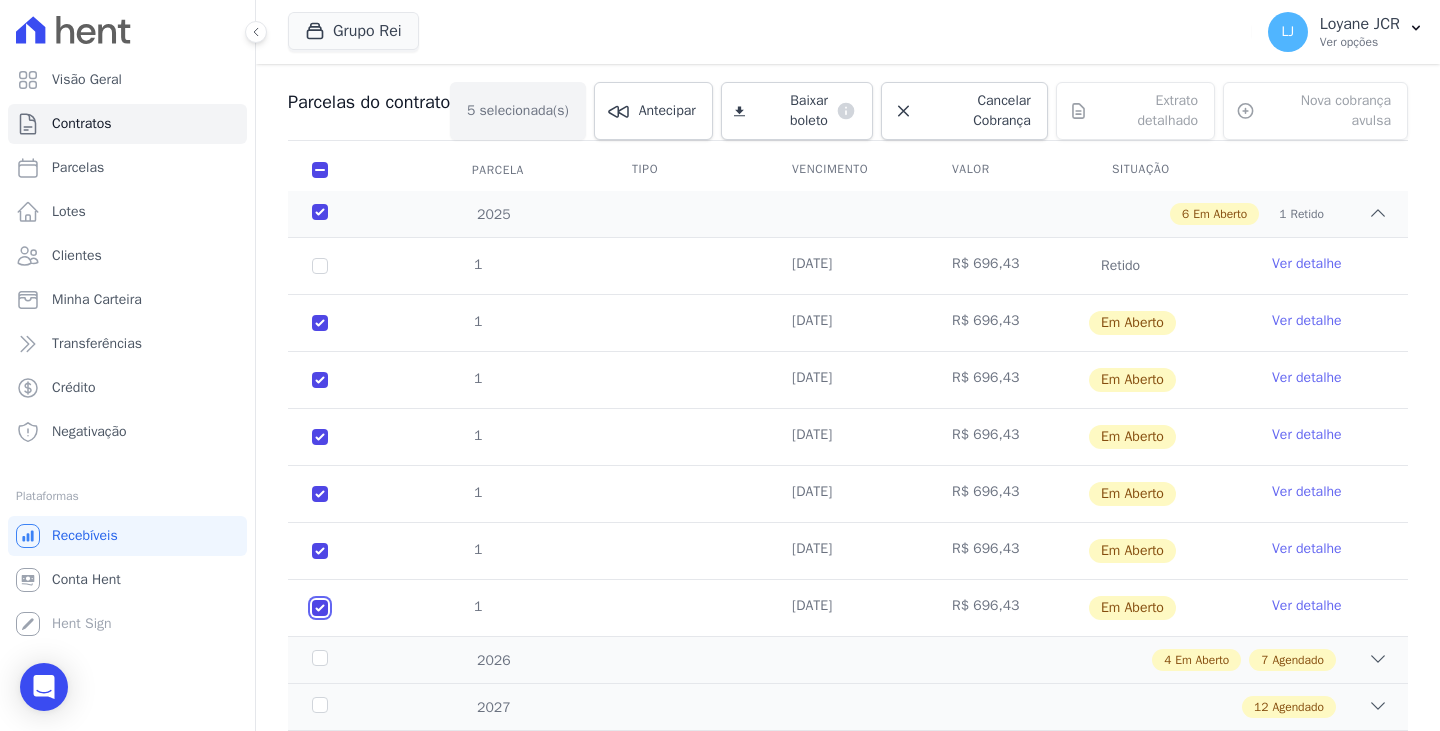 checkbox on "true" 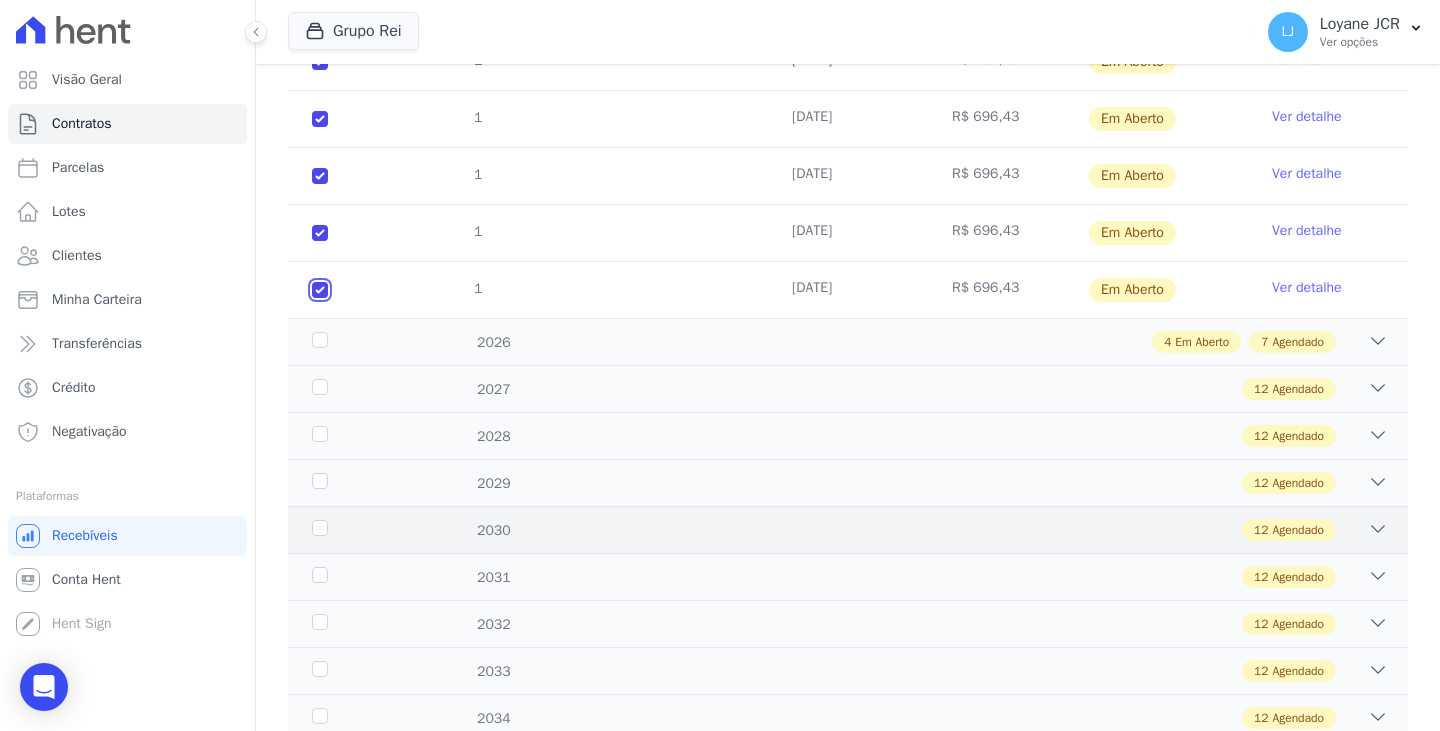 scroll, scrollTop: 600, scrollLeft: 0, axis: vertical 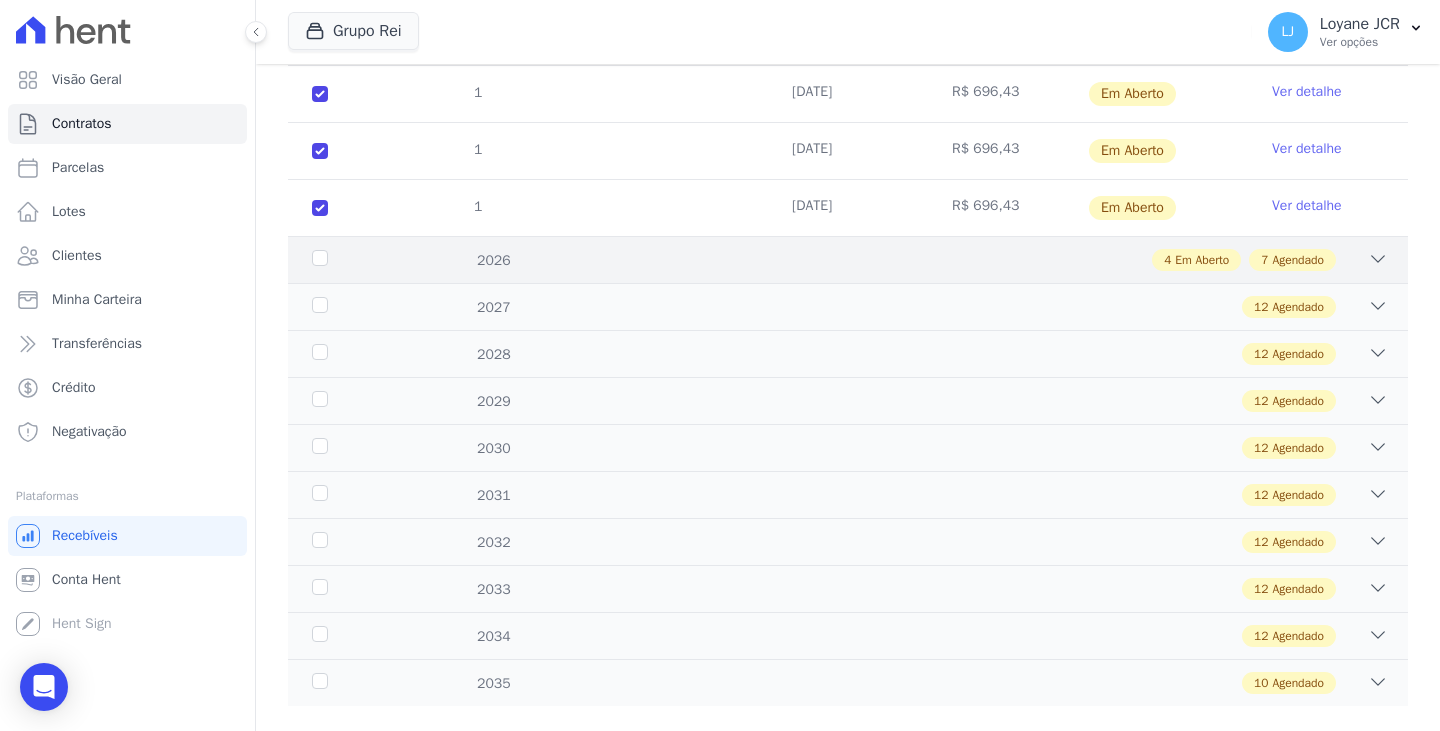 click on "4
Em Aberto
7
Agendado" at bounding box center [902, 260] 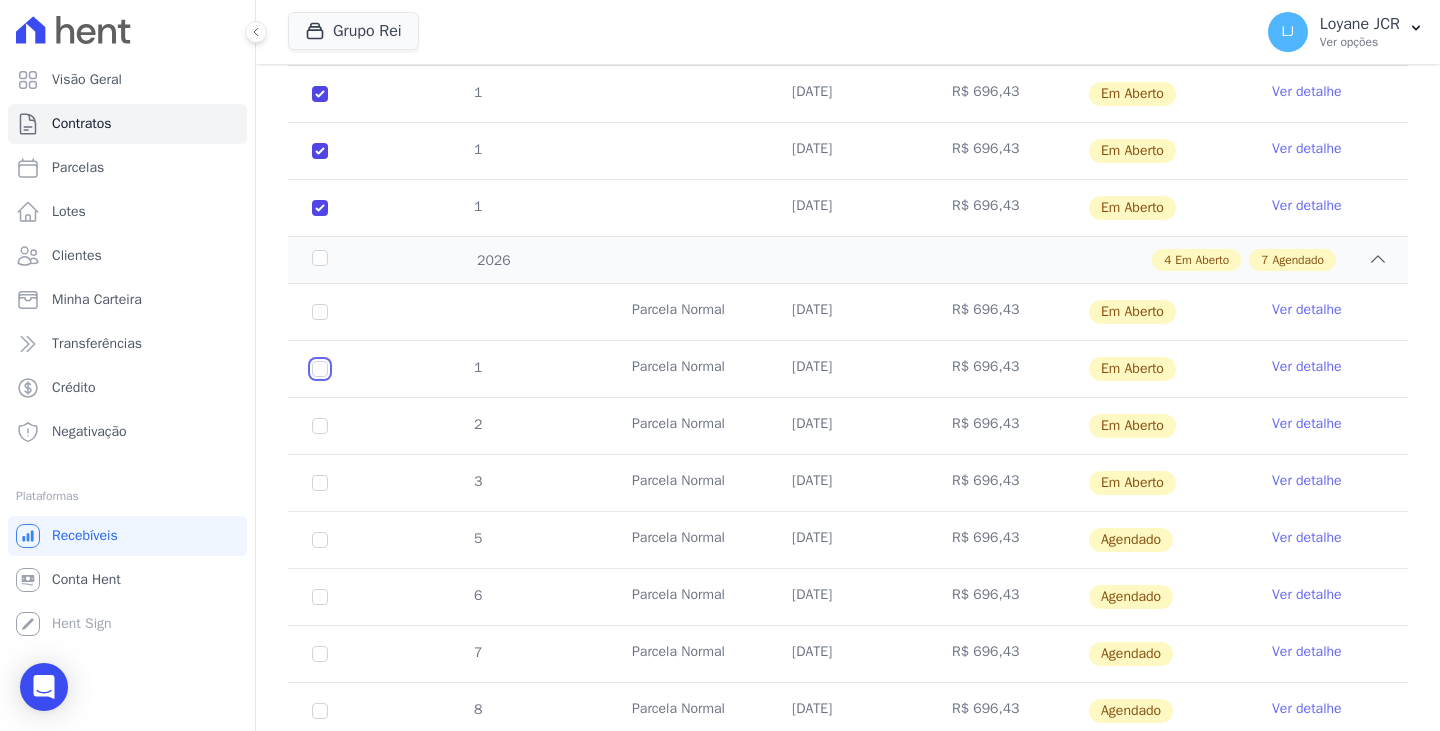 click at bounding box center (320, 312) 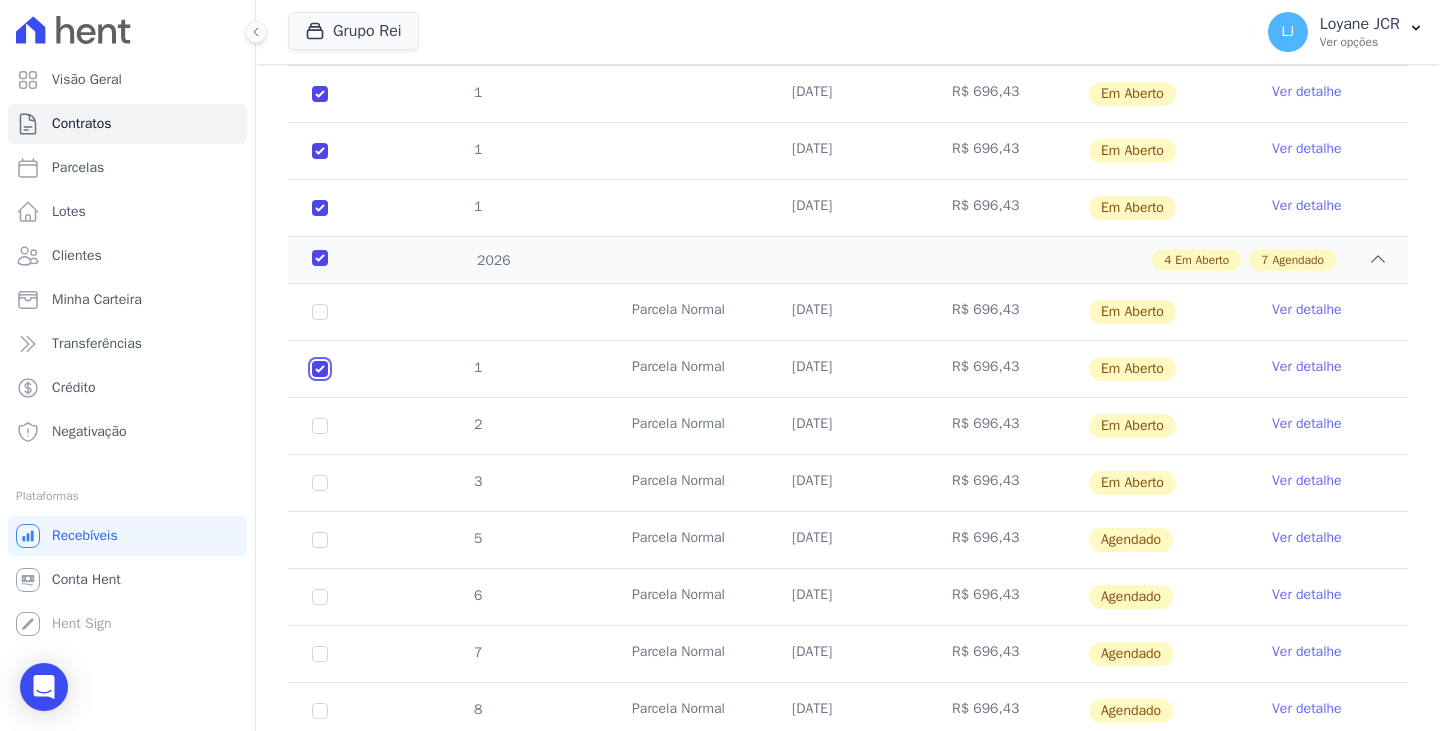 checkbox on "true" 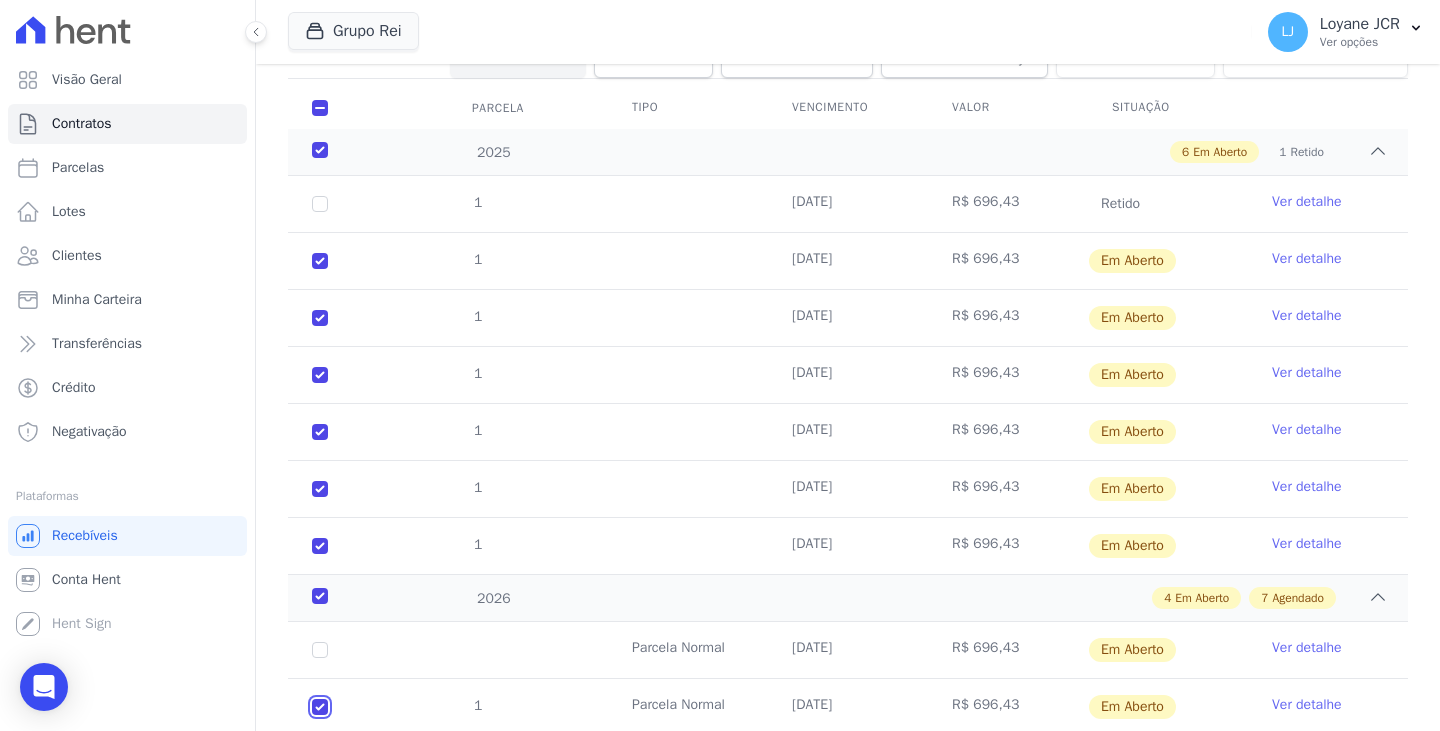 scroll, scrollTop: 0, scrollLeft: 0, axis: both 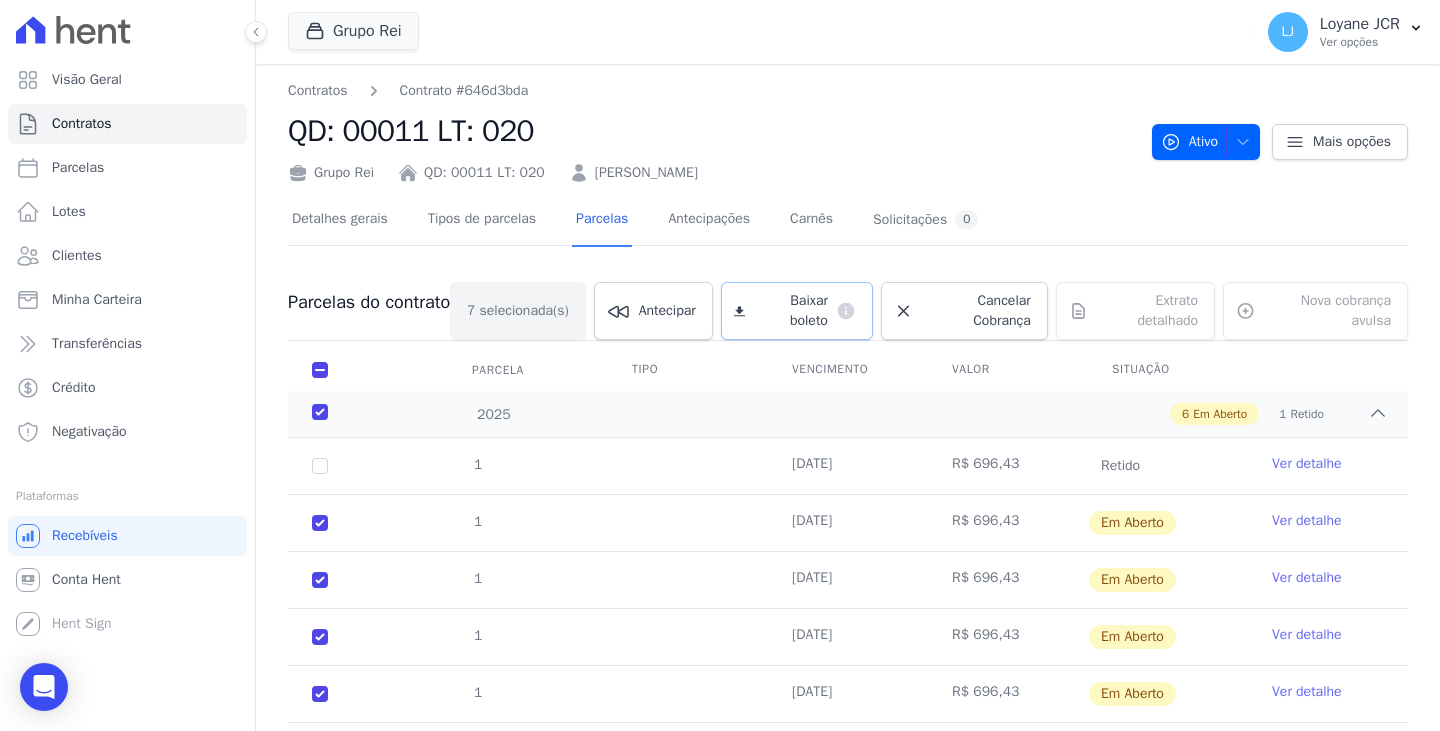 click on "Baixar boleto" at bounding box center (790, 311) 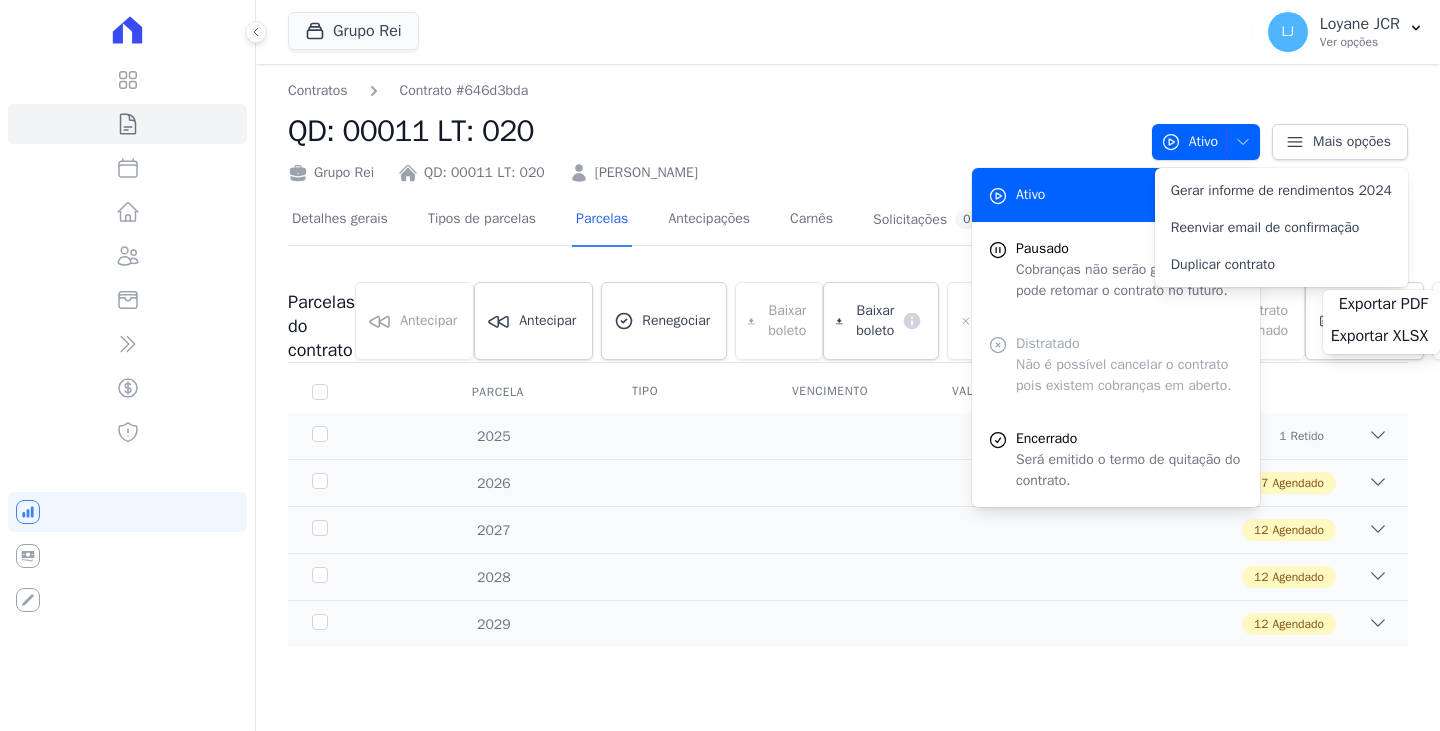 scroll, scrollTop: 0, scrollLeft: 0, axis: both 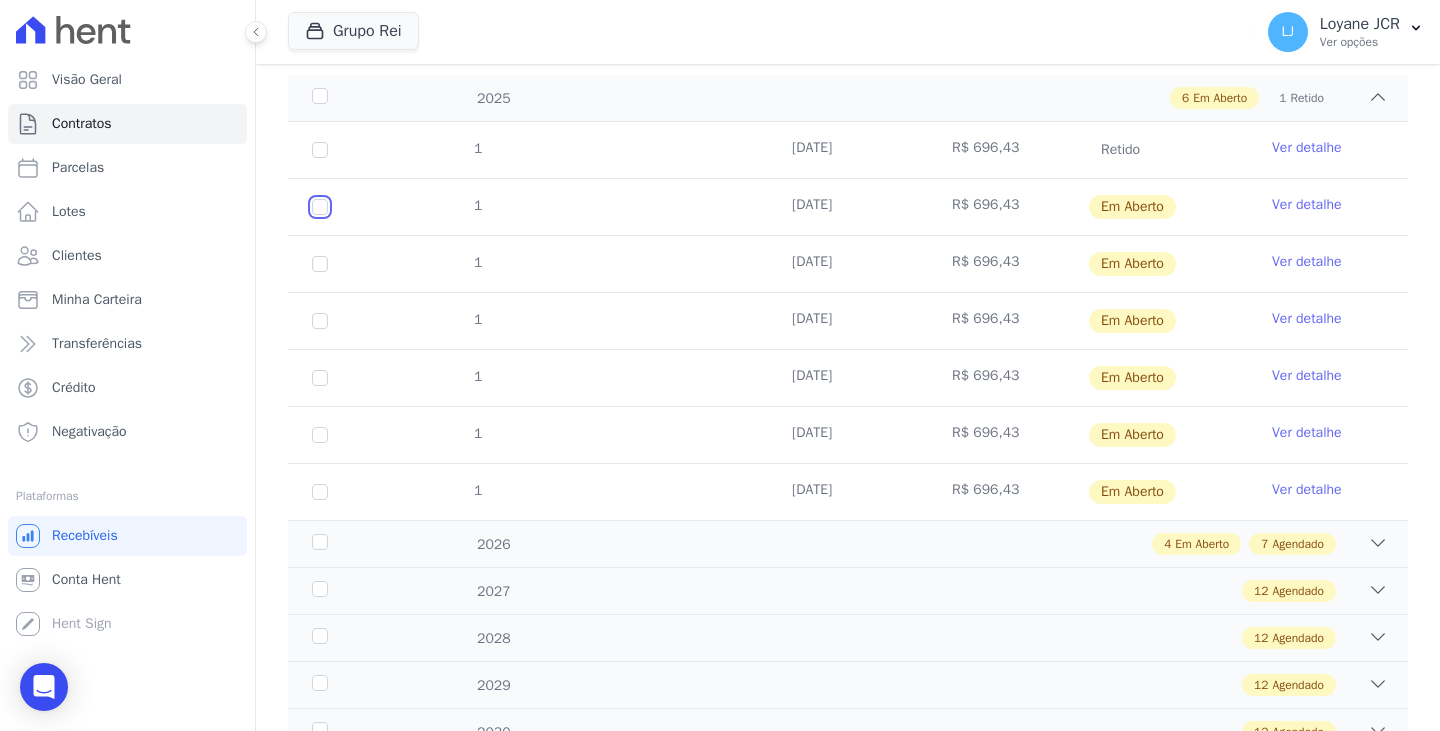 click at bounding box center (320, 207) 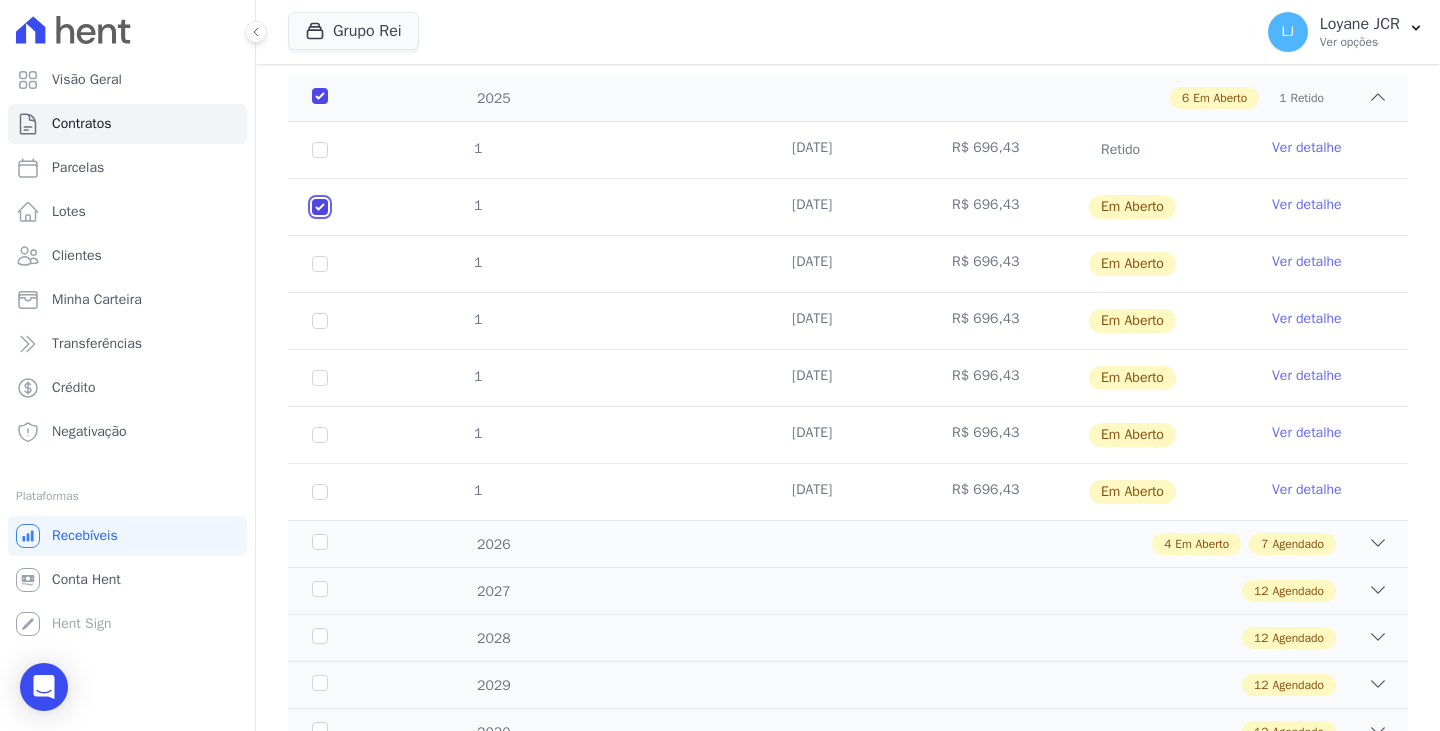 checkbox on "true" 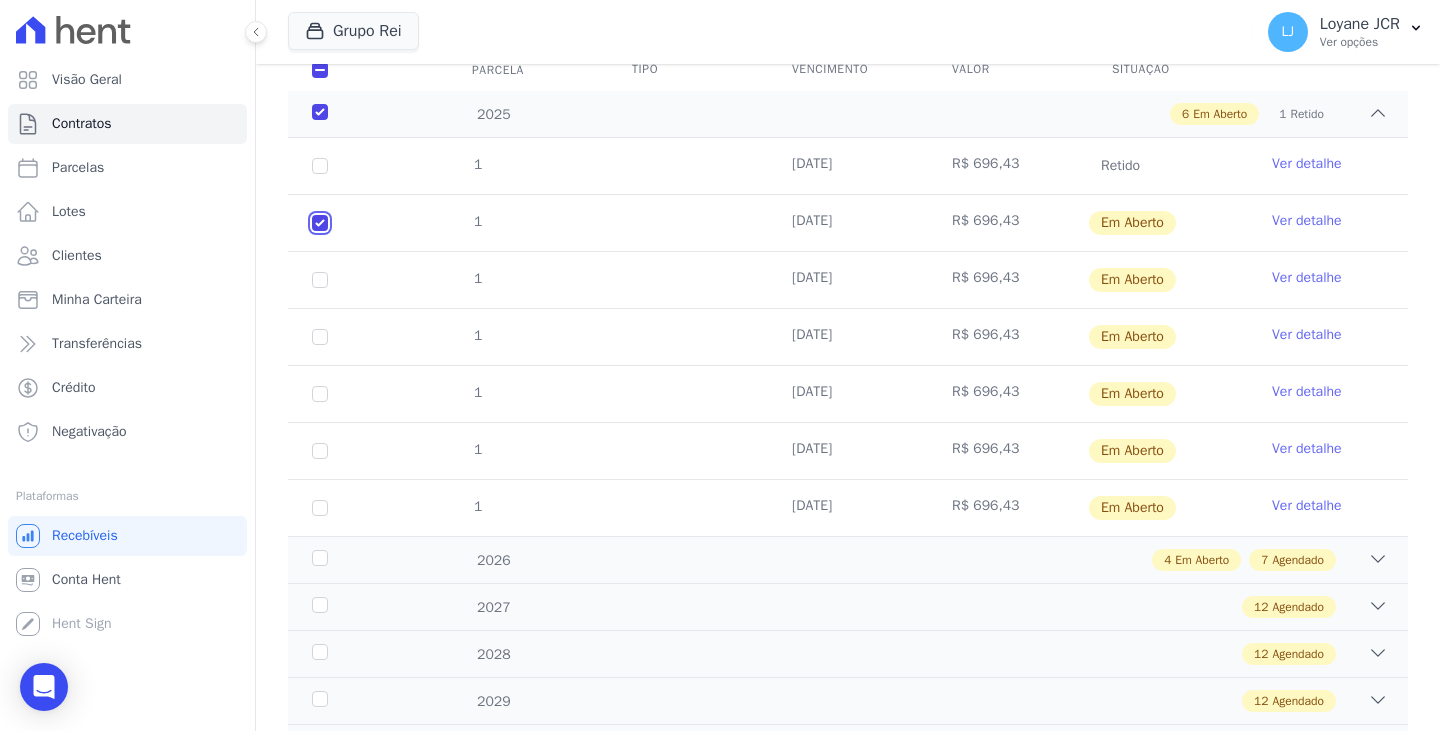 scroll, scrollTop: 316, scrollLeft: 0, axis: vertical 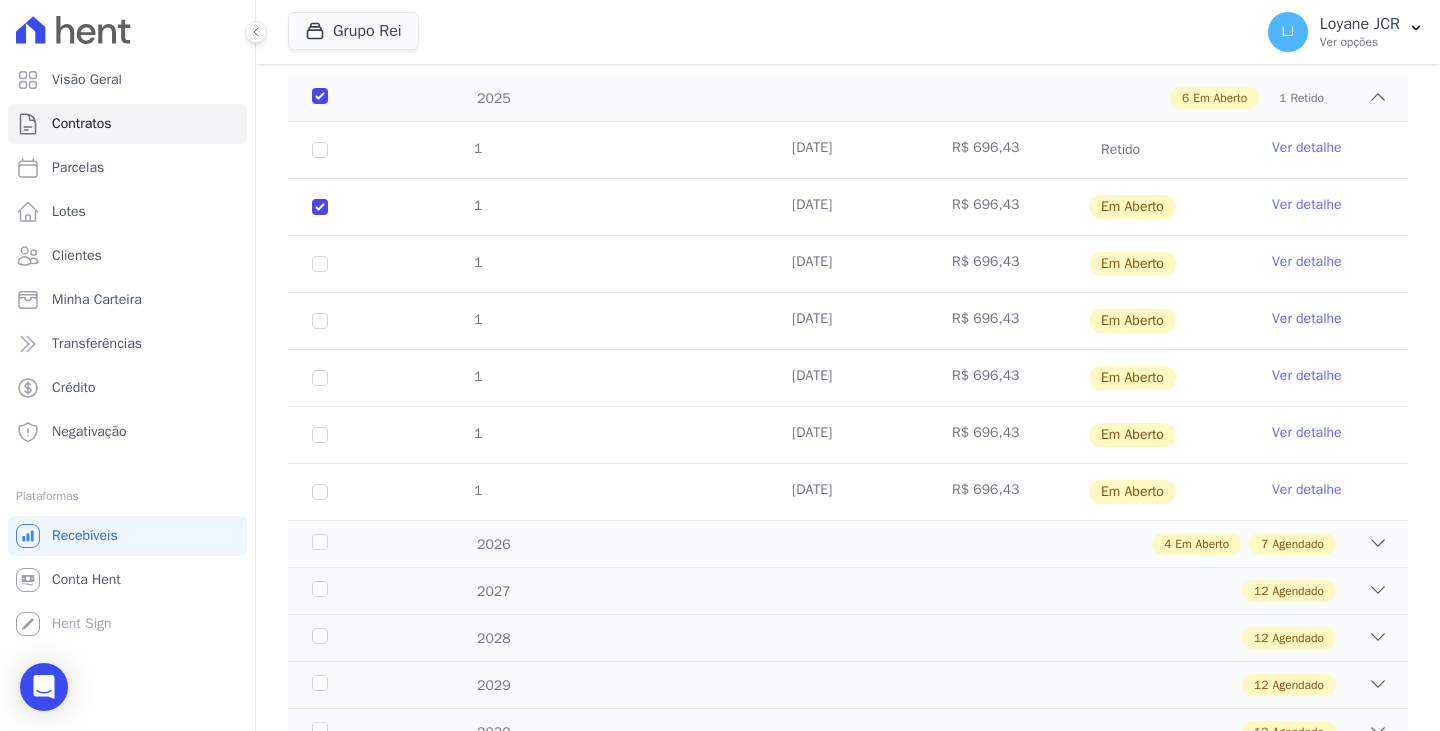 click on "1" at bounding box center (320, 264) 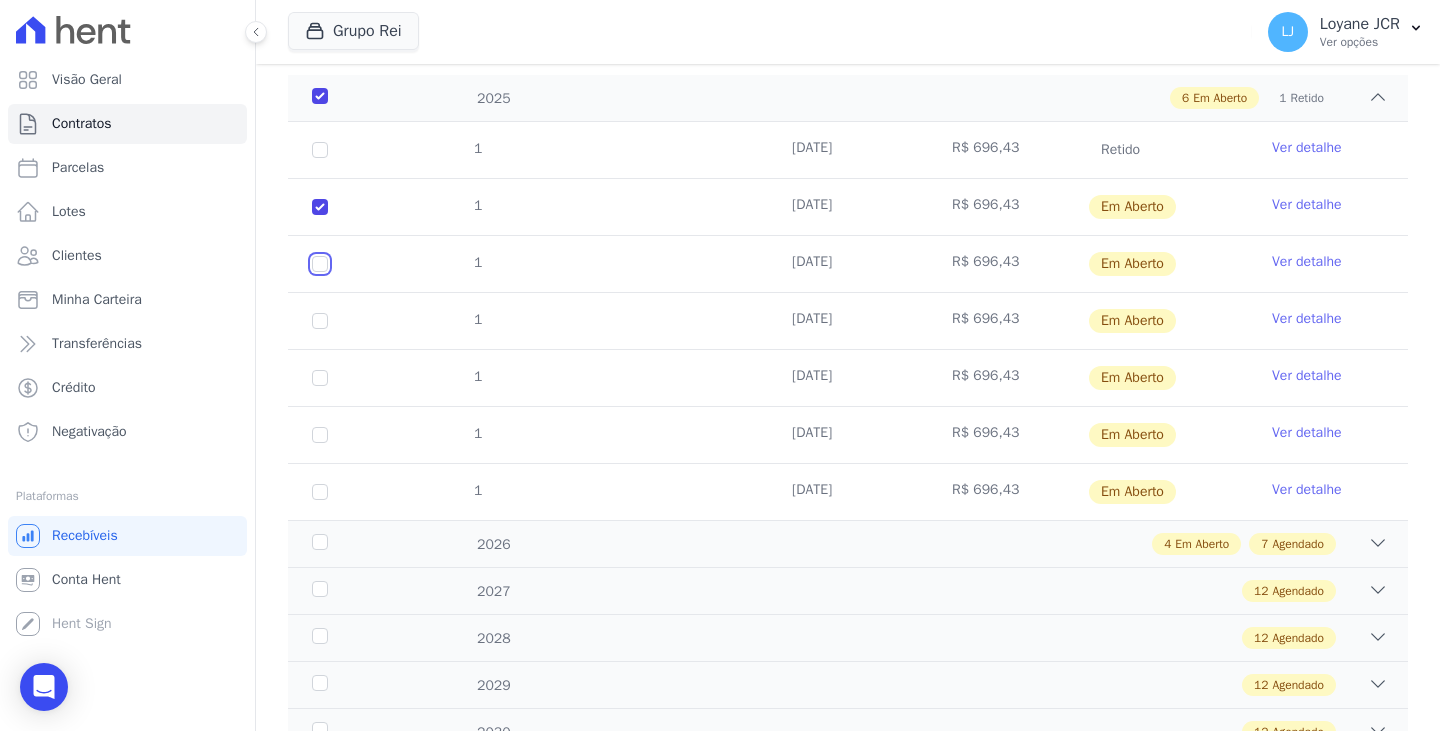 click at bounding box center [320, 207] 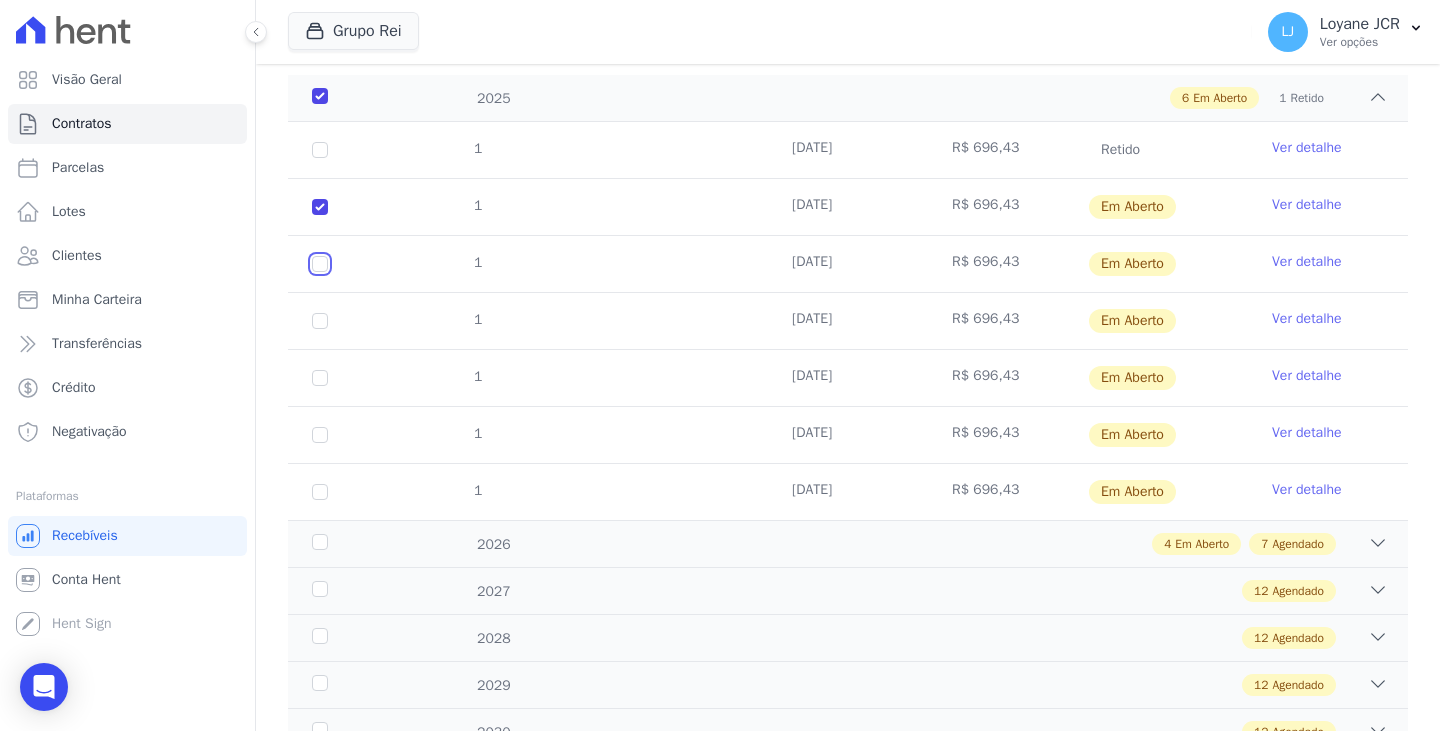 checkbox on "true" 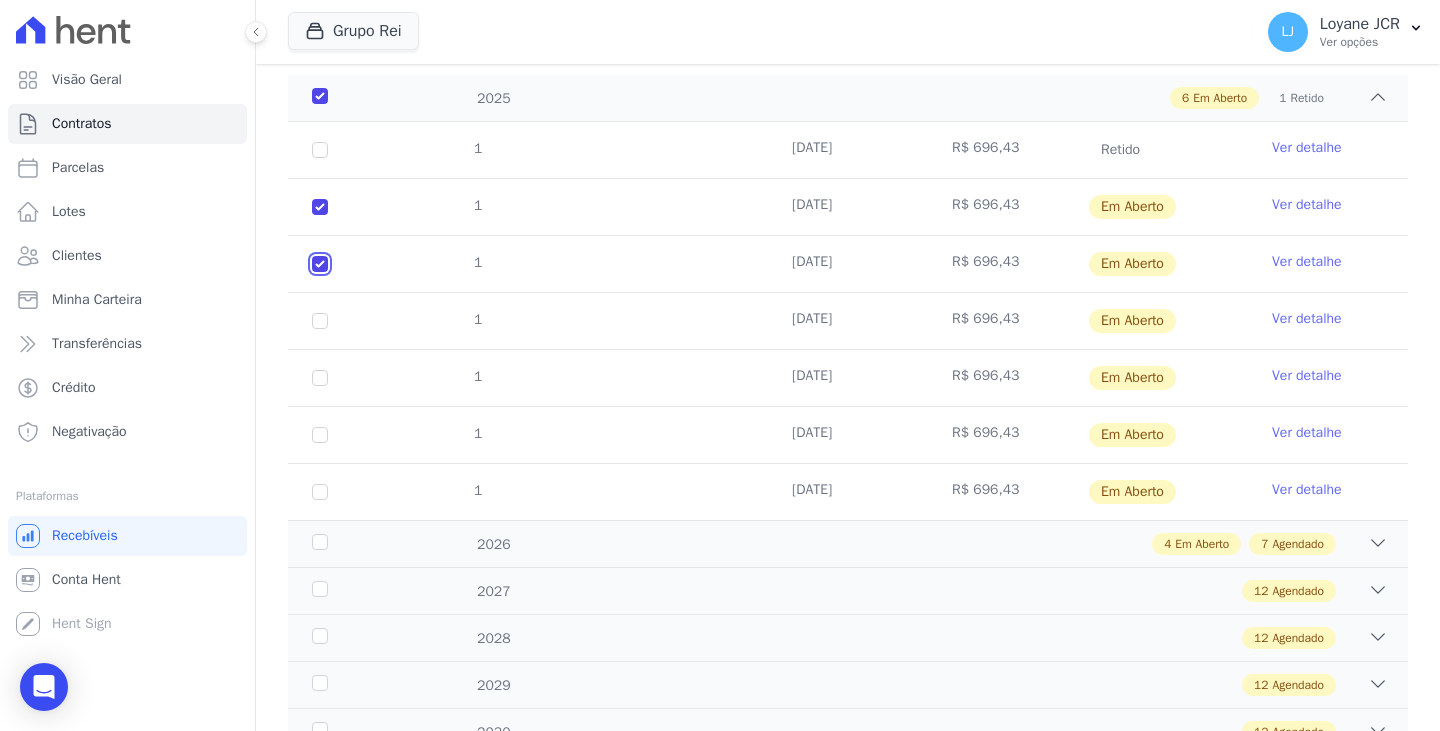 checkbox on "true" 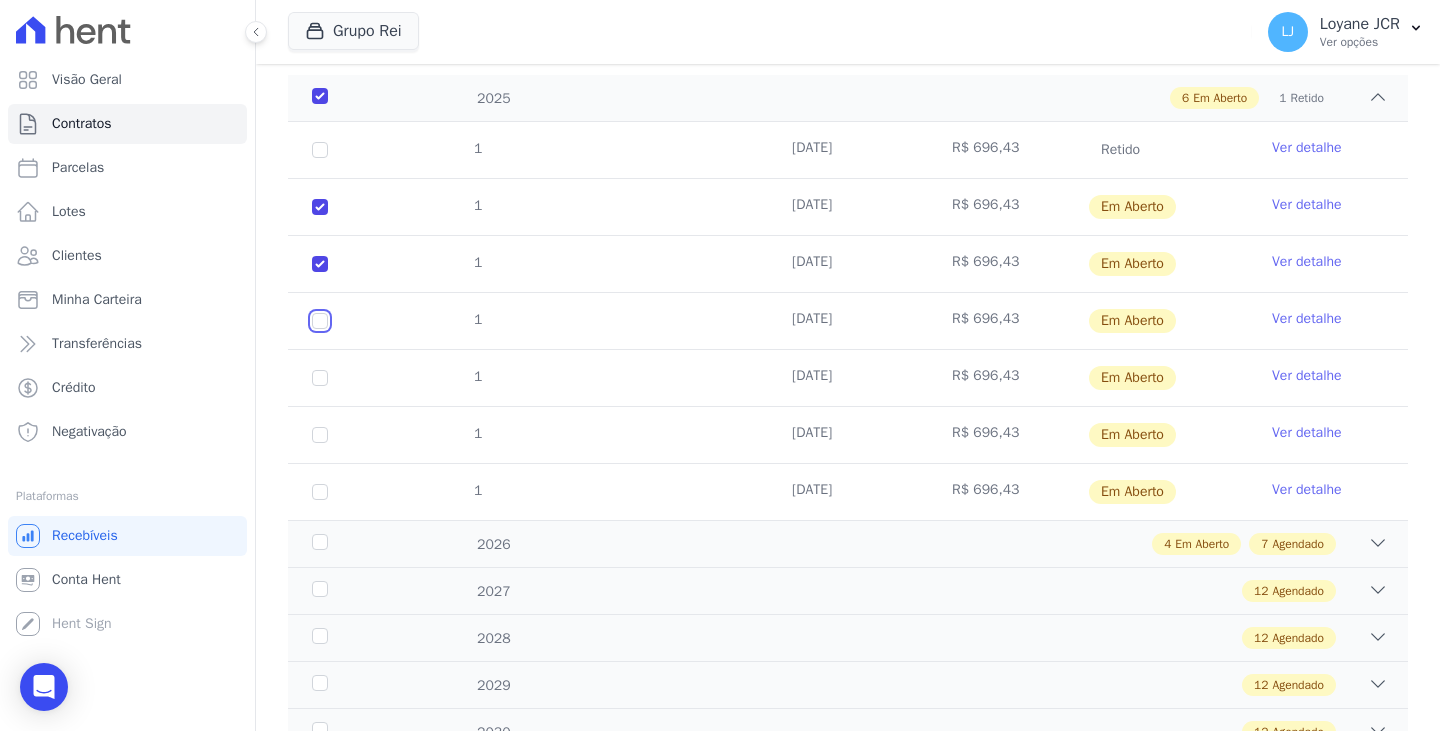 click at bounding box center (320, 207) 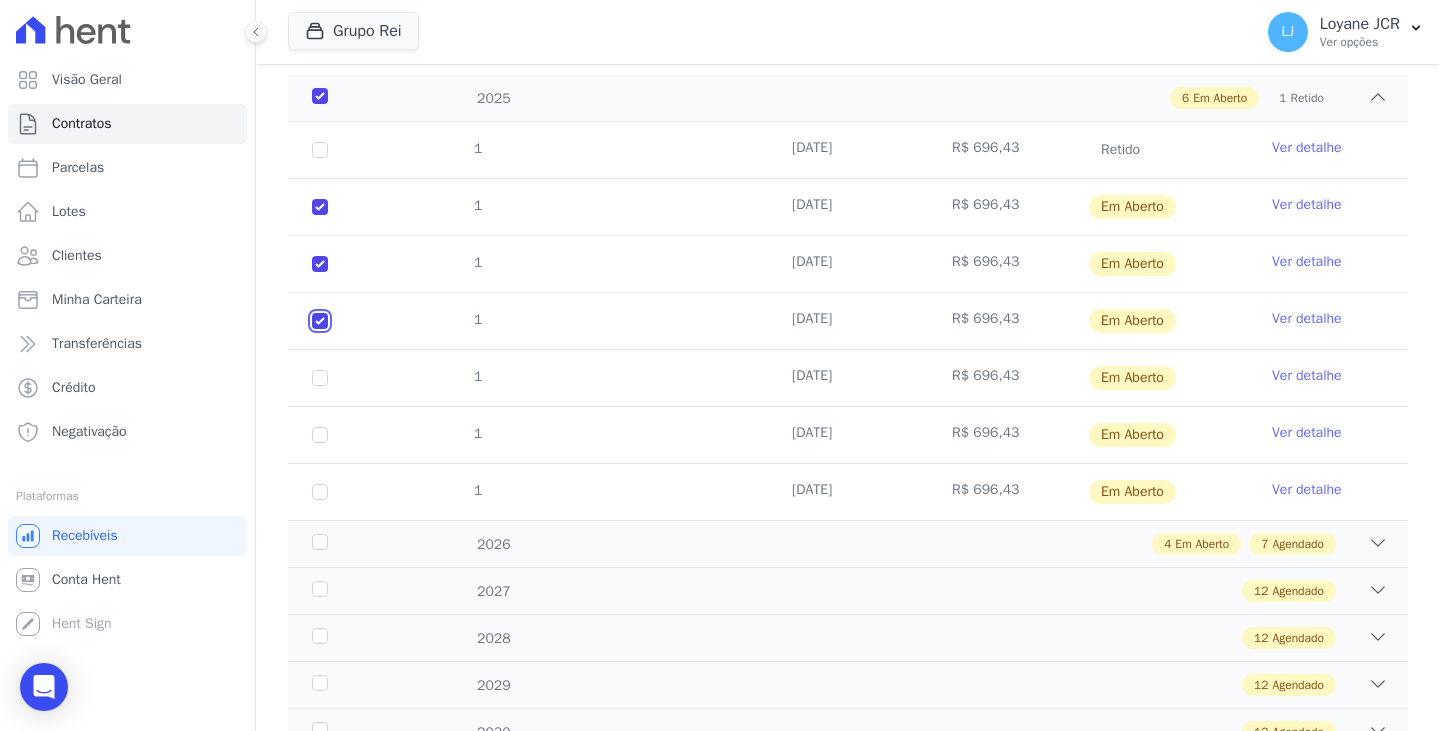 checkbox on "true" 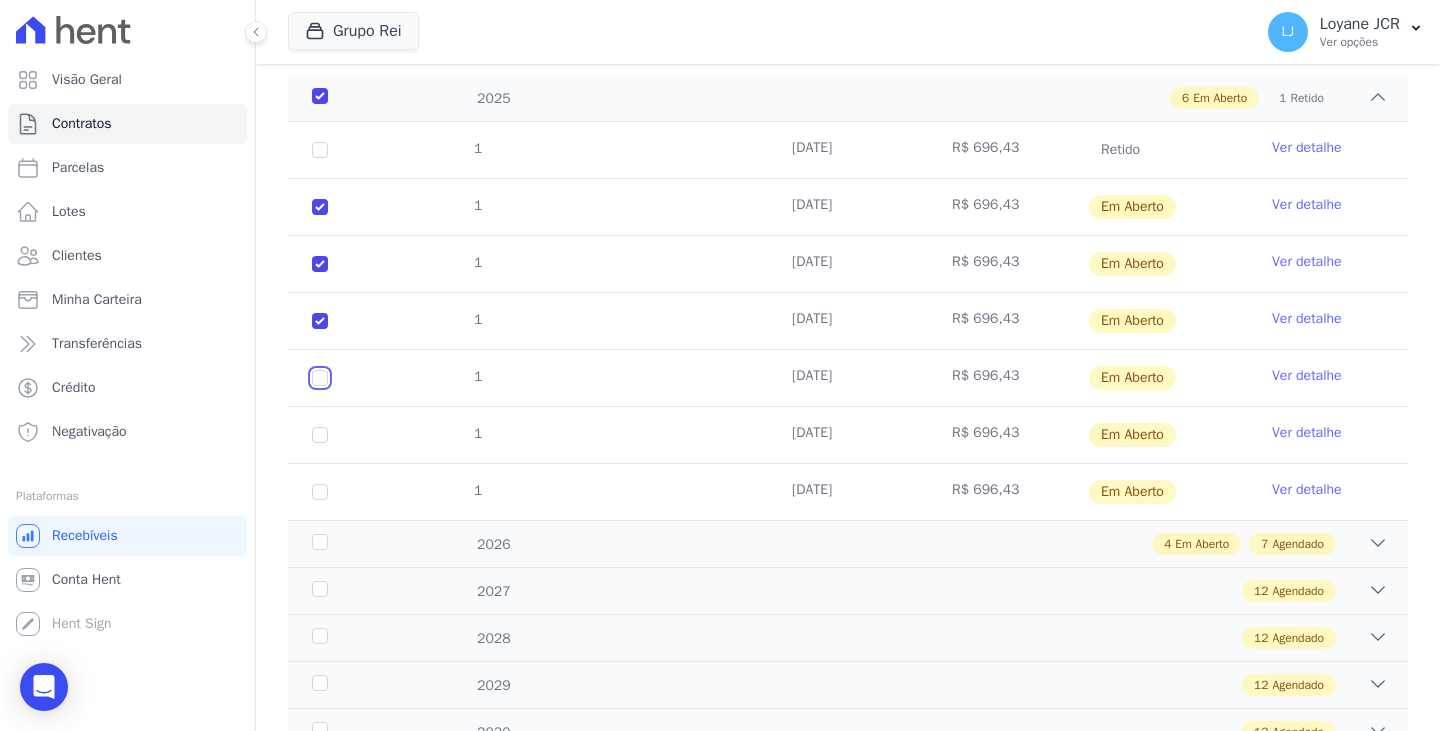 click at bounding box center [320, 207] 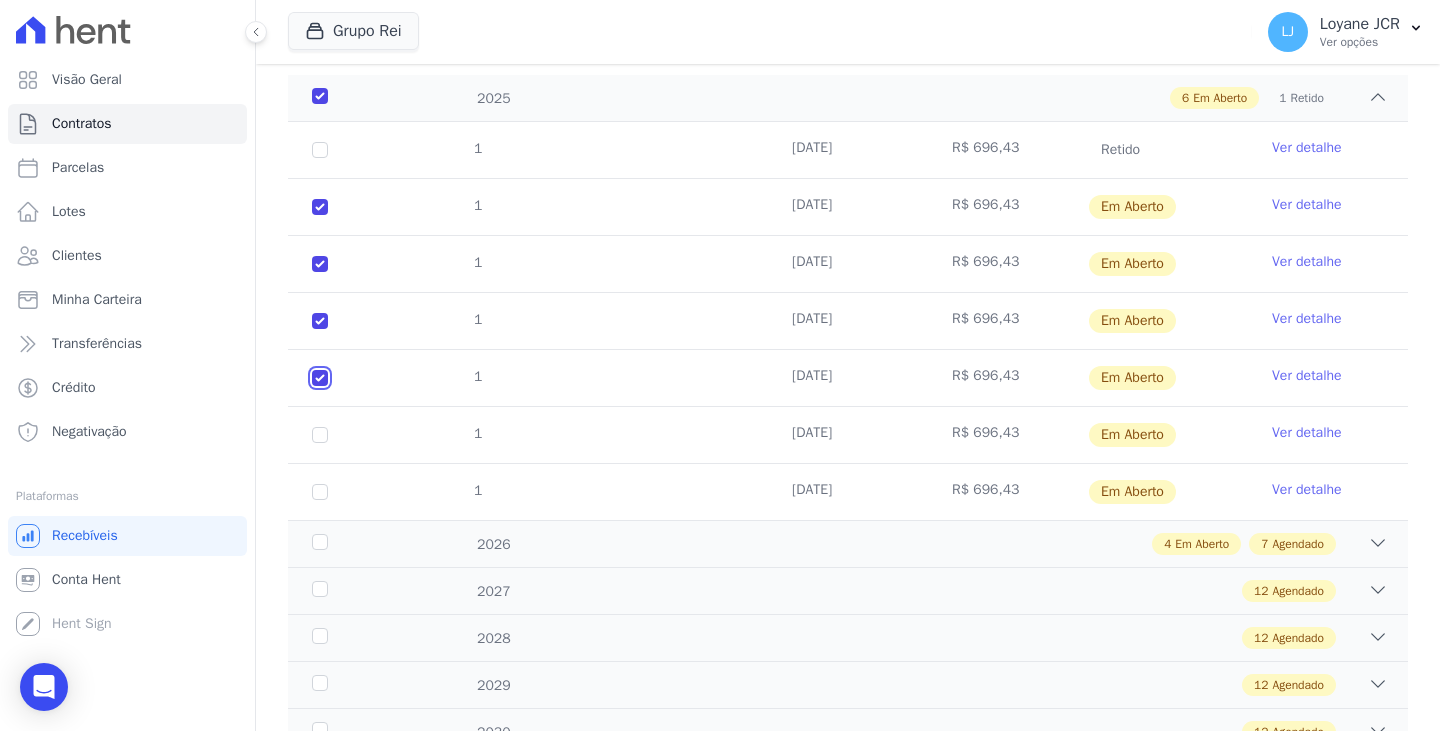 checkbox on "true" 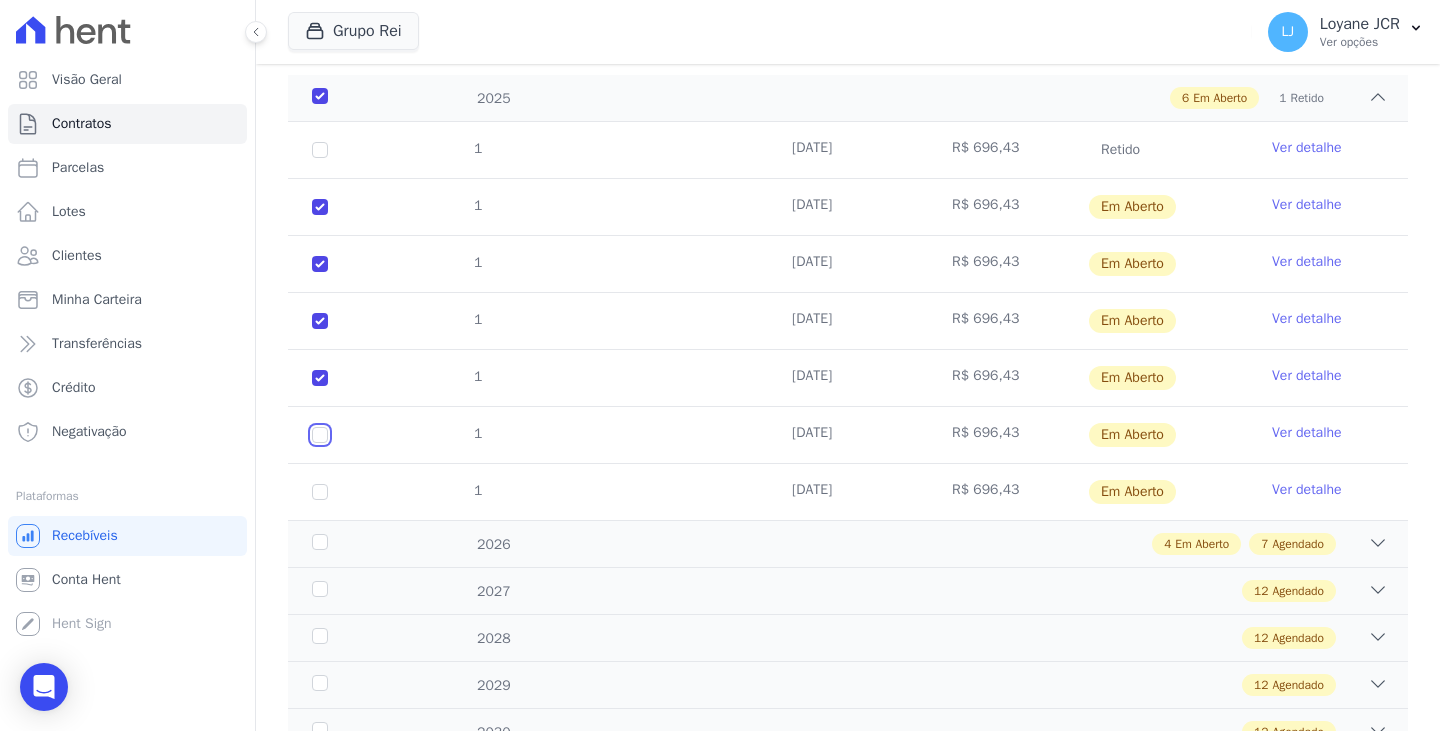 click at bounding box center (320, 207) 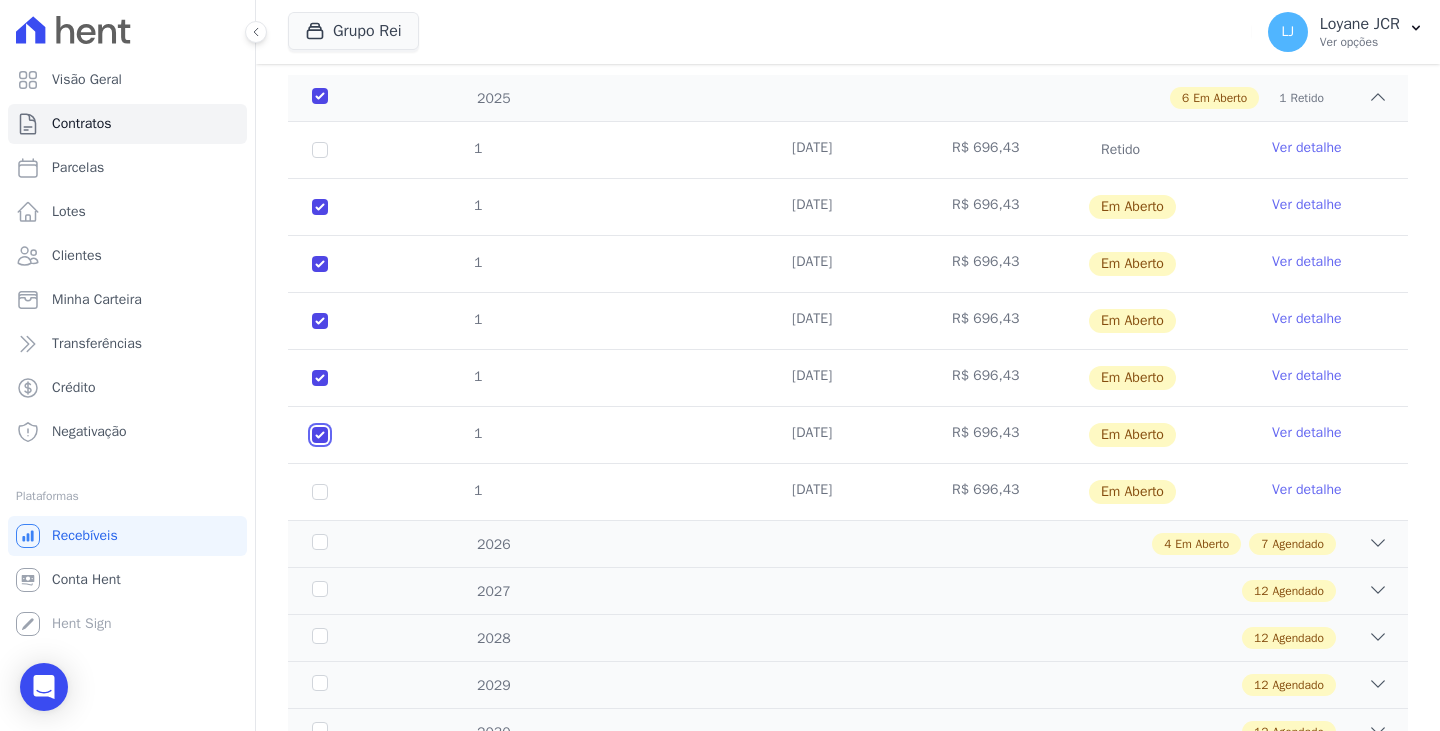 checkbox on "true" 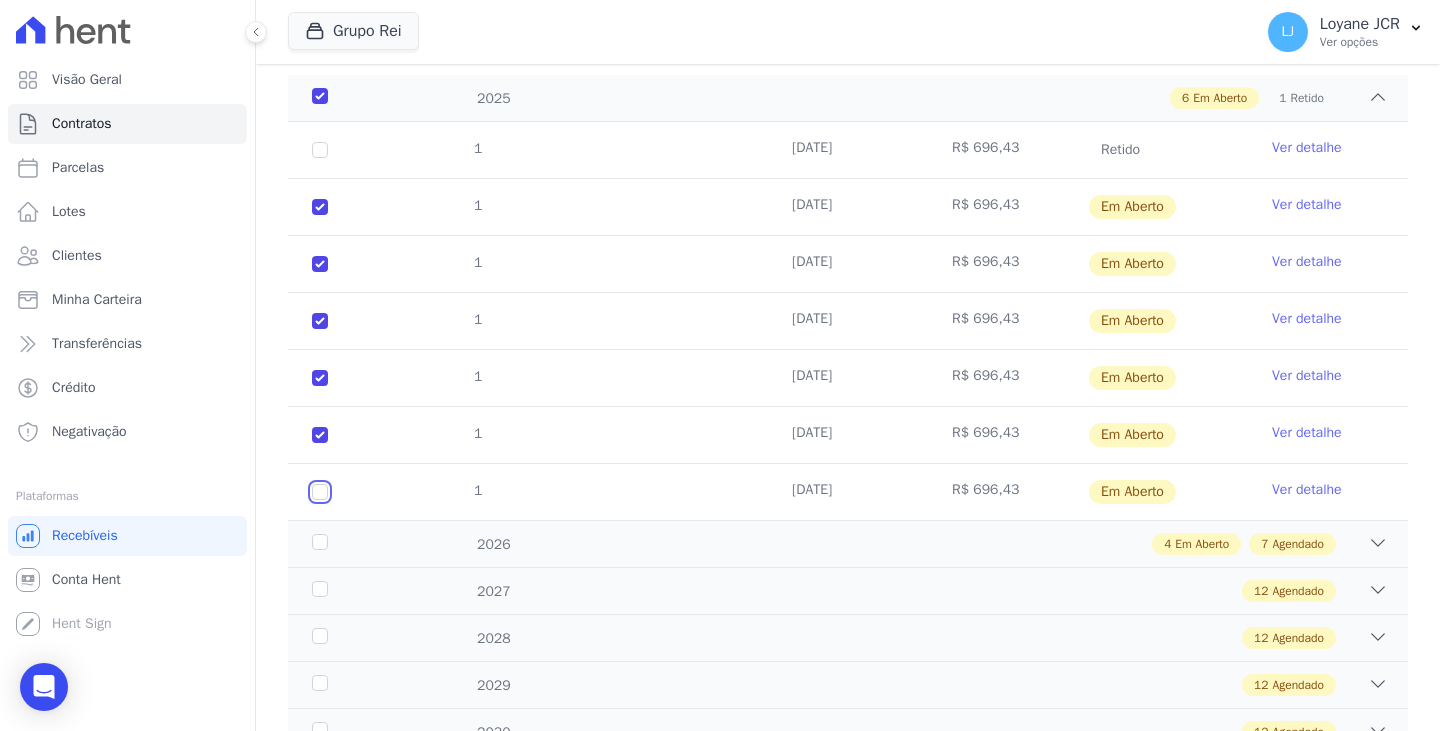click at bounding box center (320, 207) 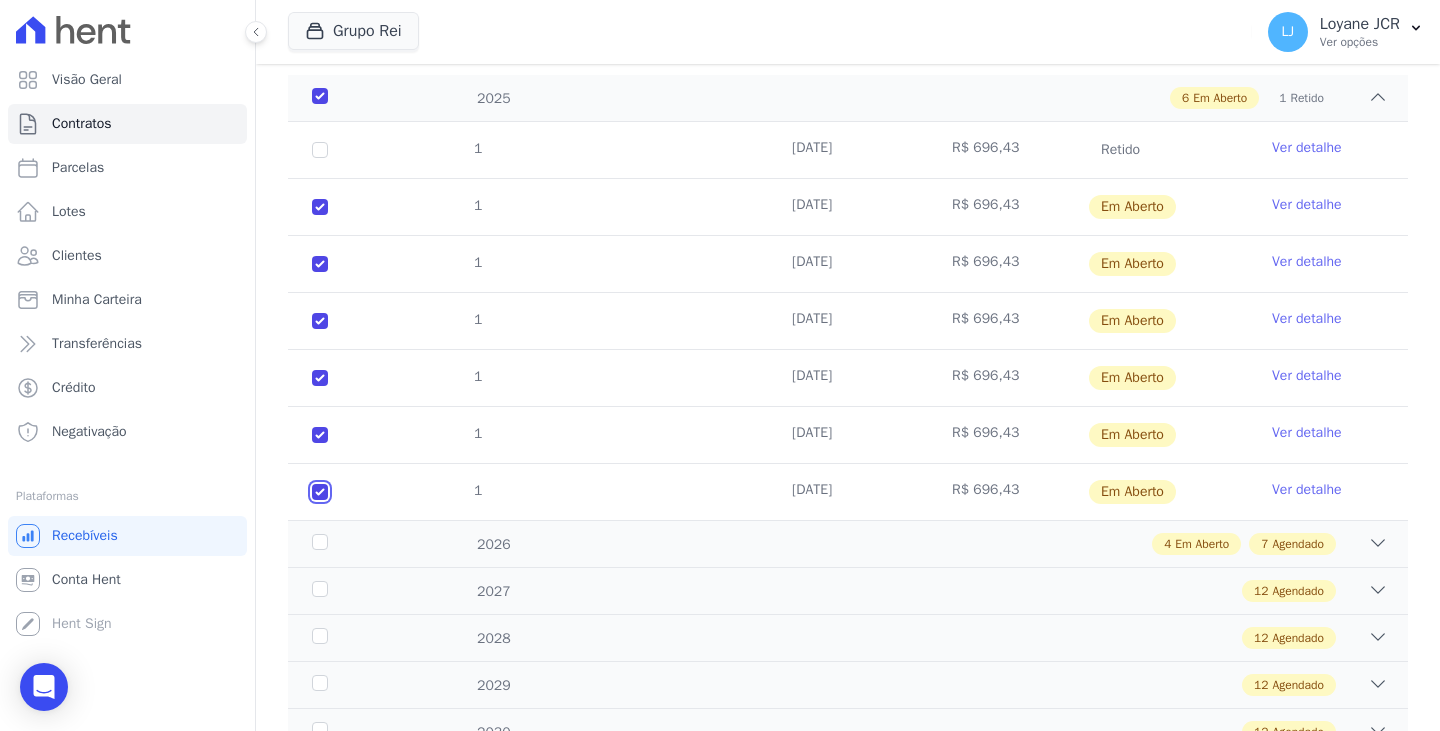 checkbox on "true" 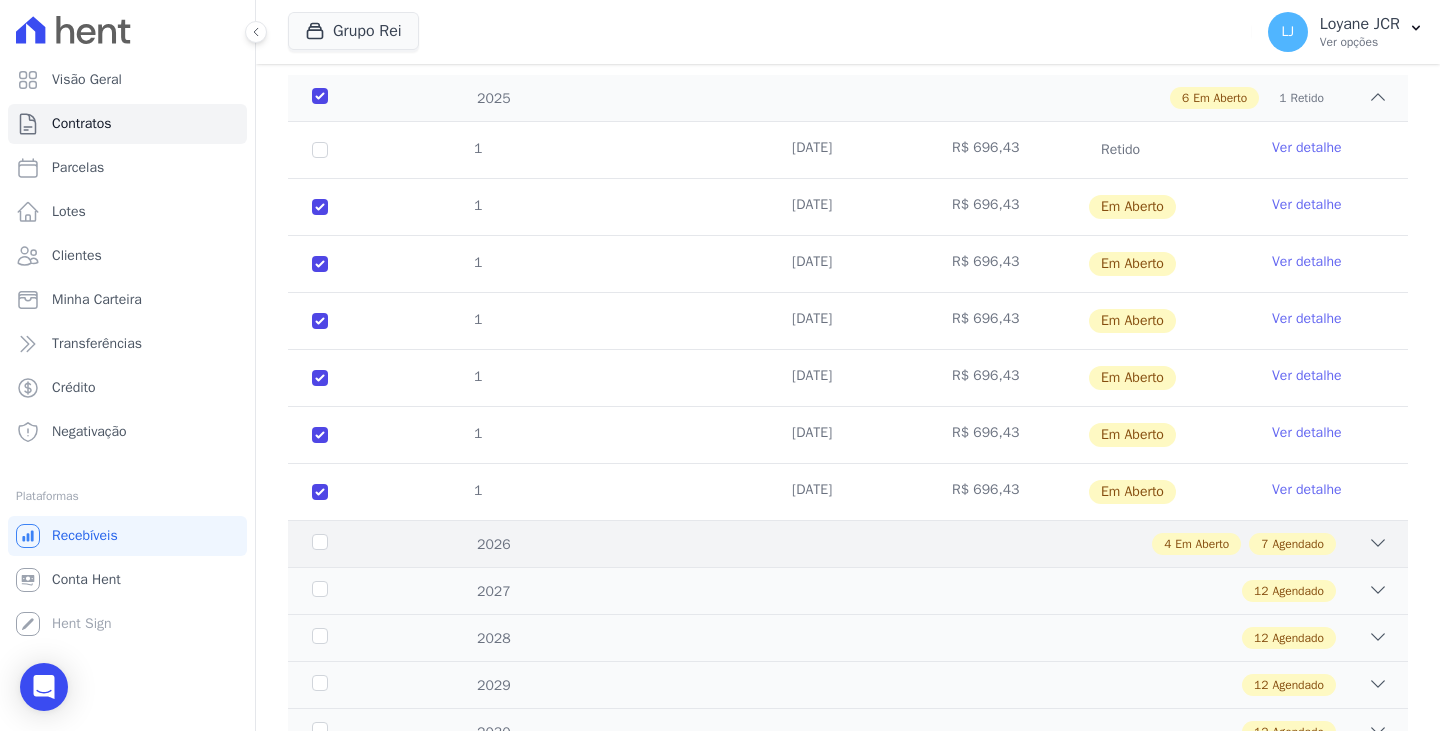click on "4
Em Aberto
7
Agendado" at bounding box center [902, 544] 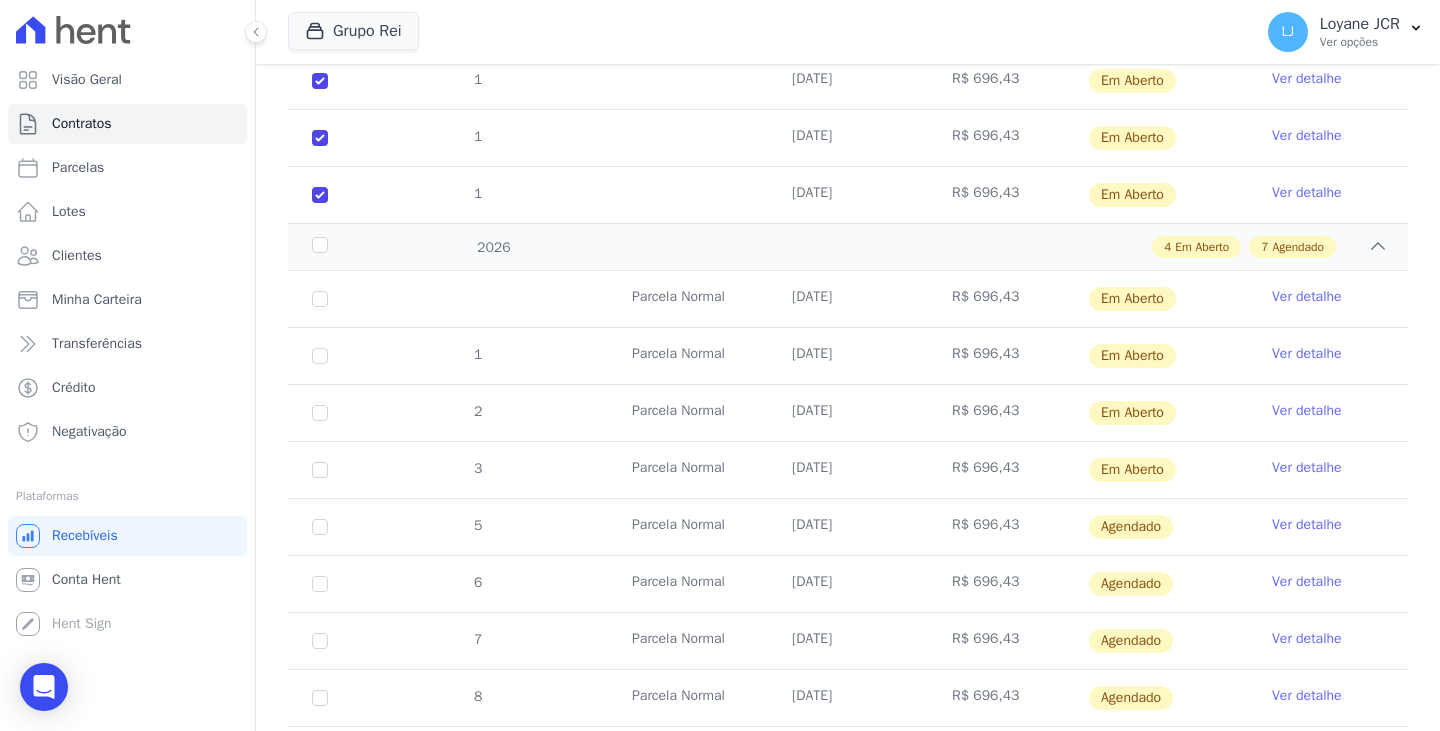 scroll, scrollTop: 616, scrollLeft: 0, axis: vertical 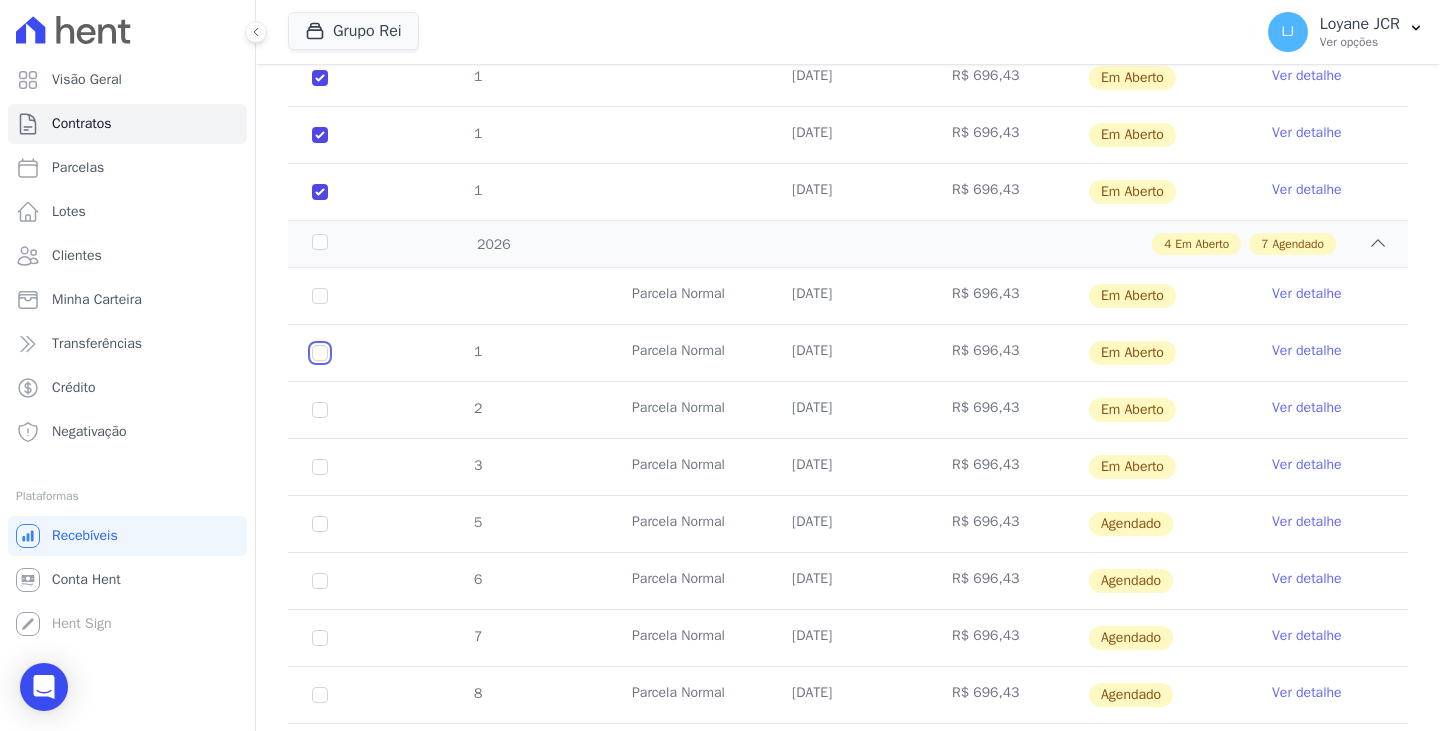 click at bounding box center [320, 296] 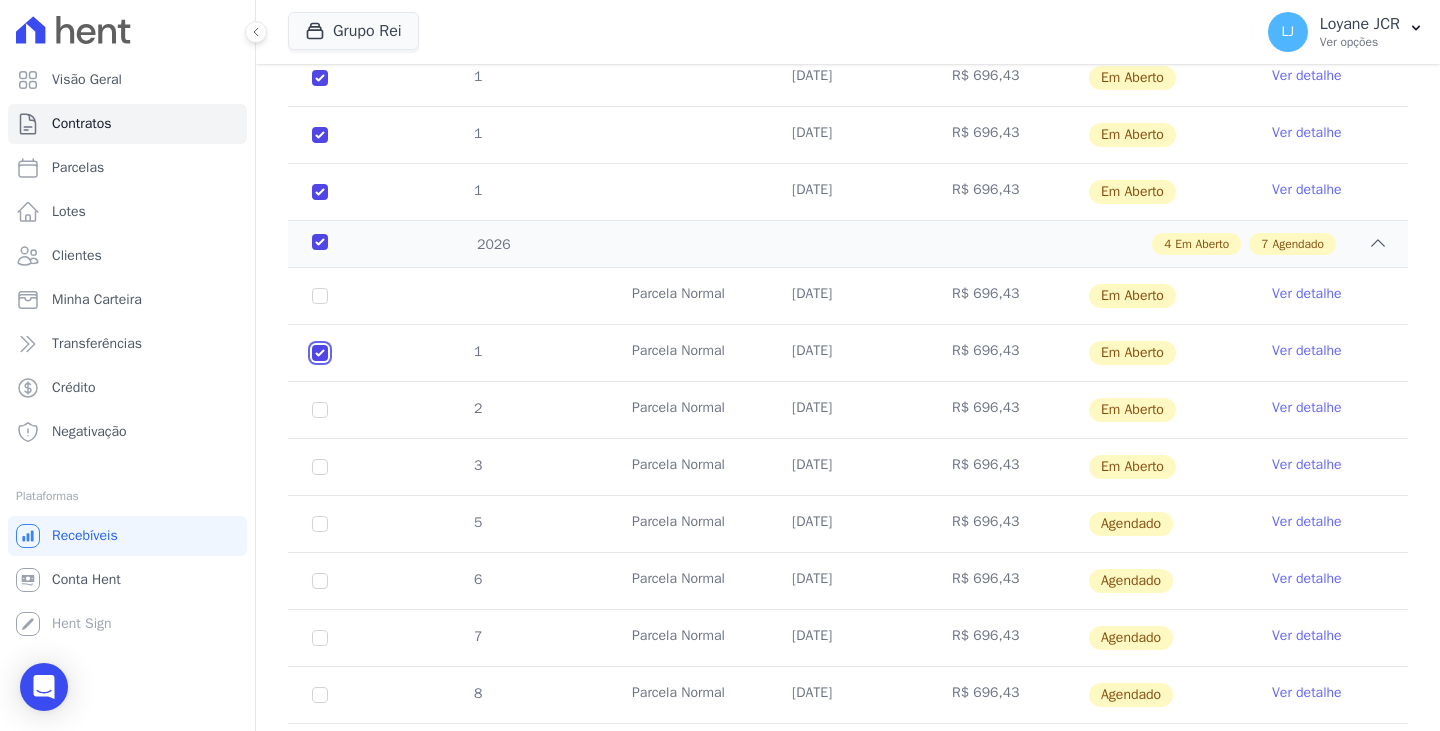 checkbox on "true" 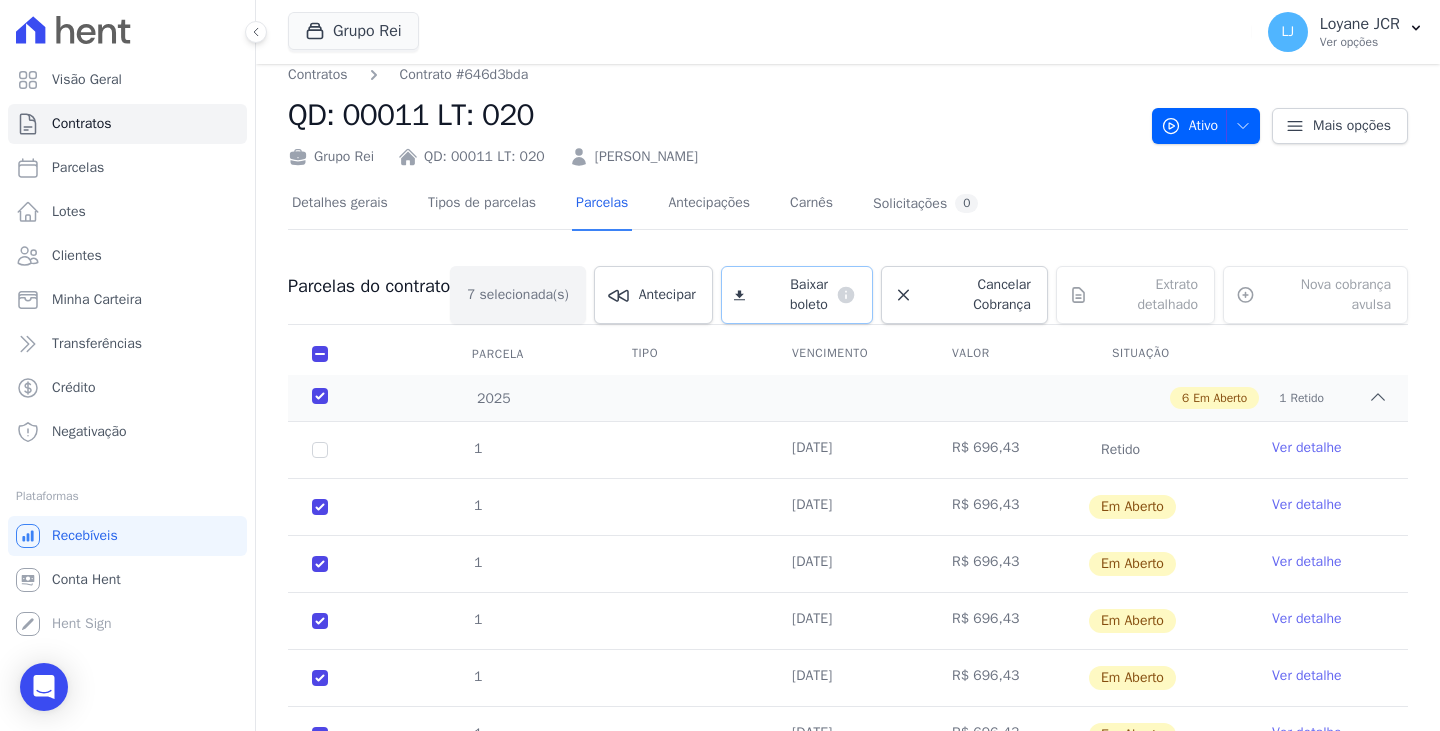 click on "Baixar boleto" at bounding box center (790, 295) 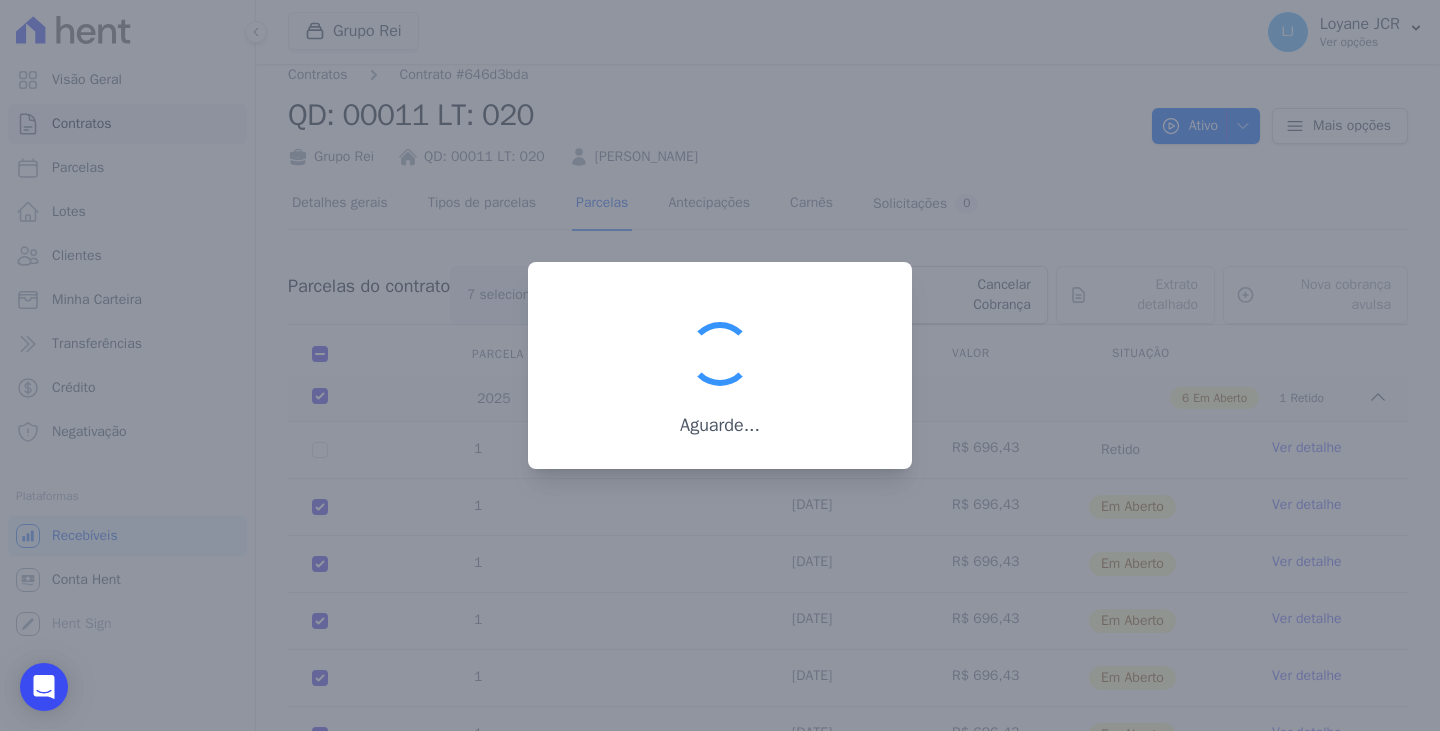 click at bounding box center (720, 365) 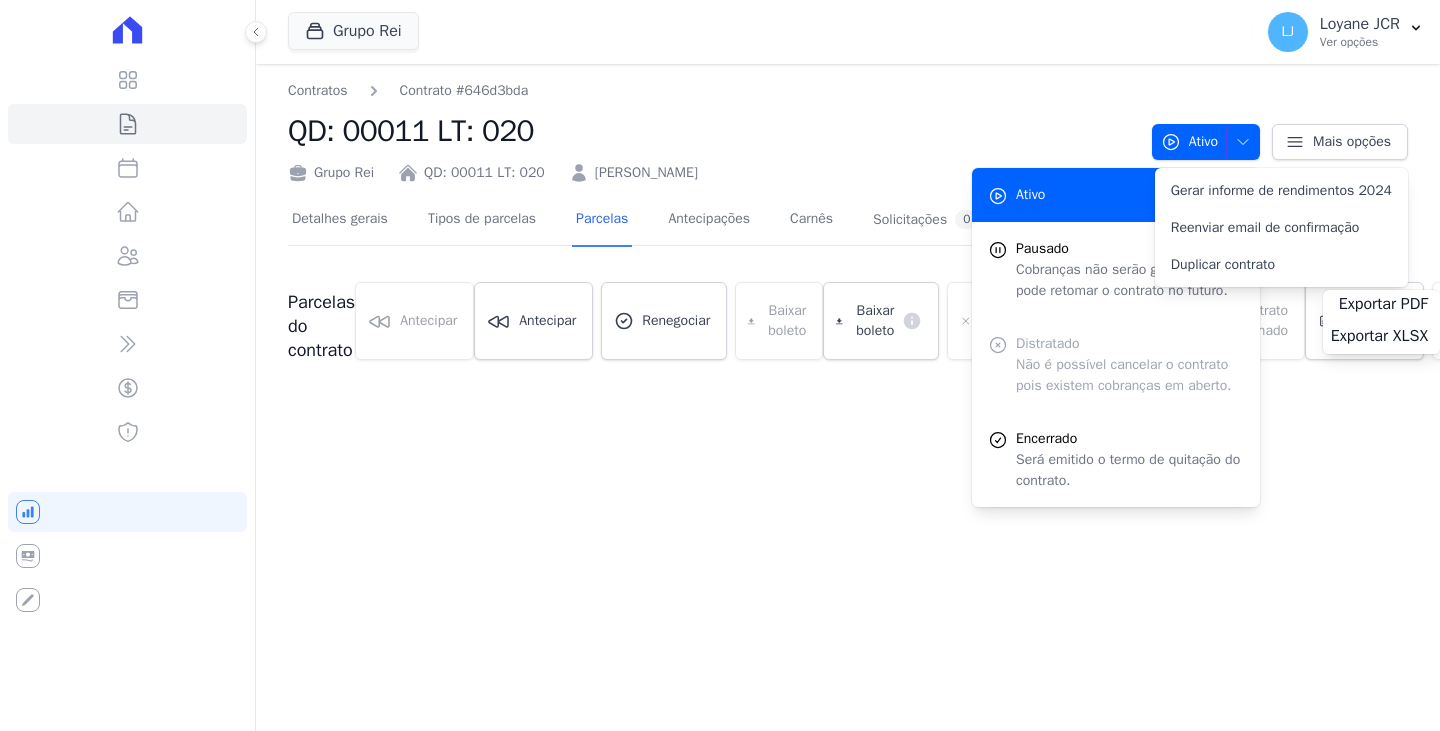 scroll, scrollTop: 0, scrollLeft: 0, axis: both 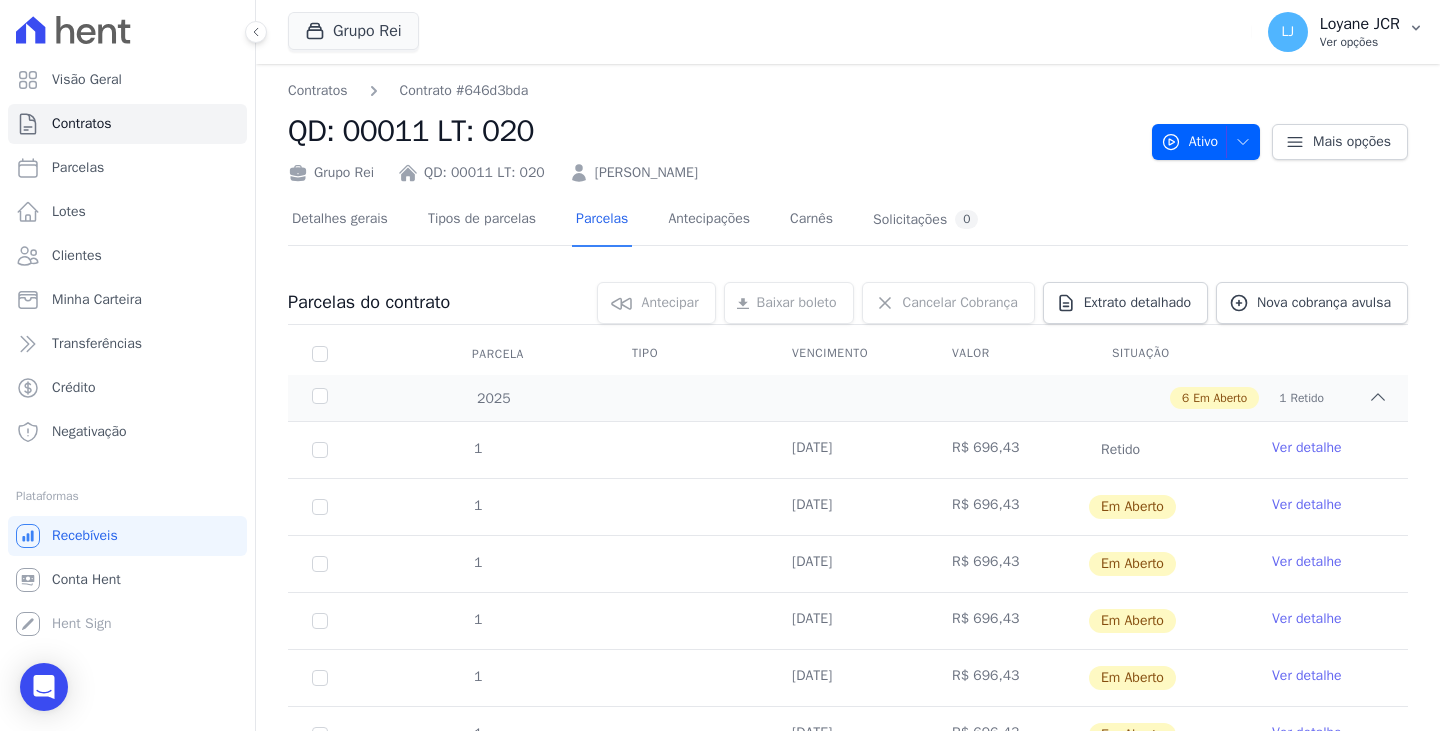 click on "Ver opções" at bounding box center (1360, 42) 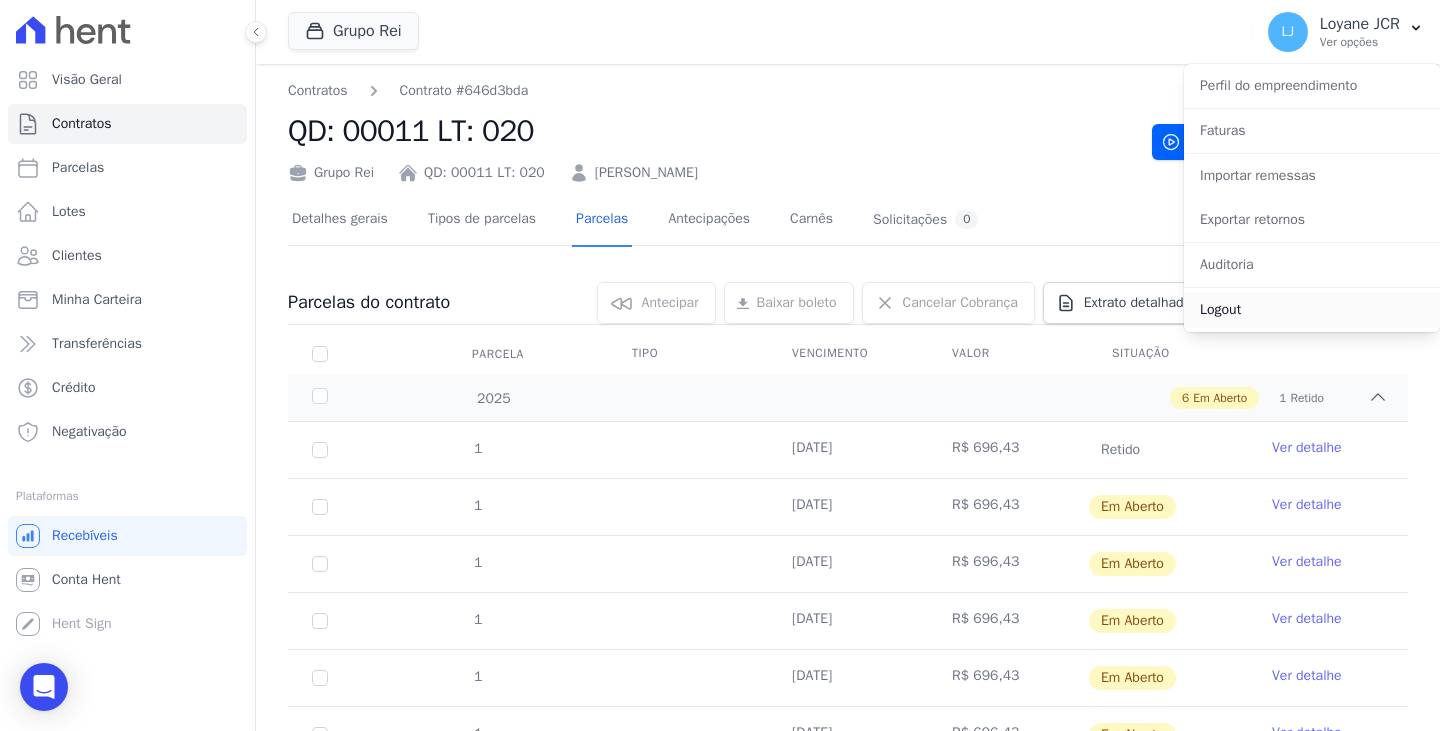 click on "Logout" at bounding box center (1312, 310) 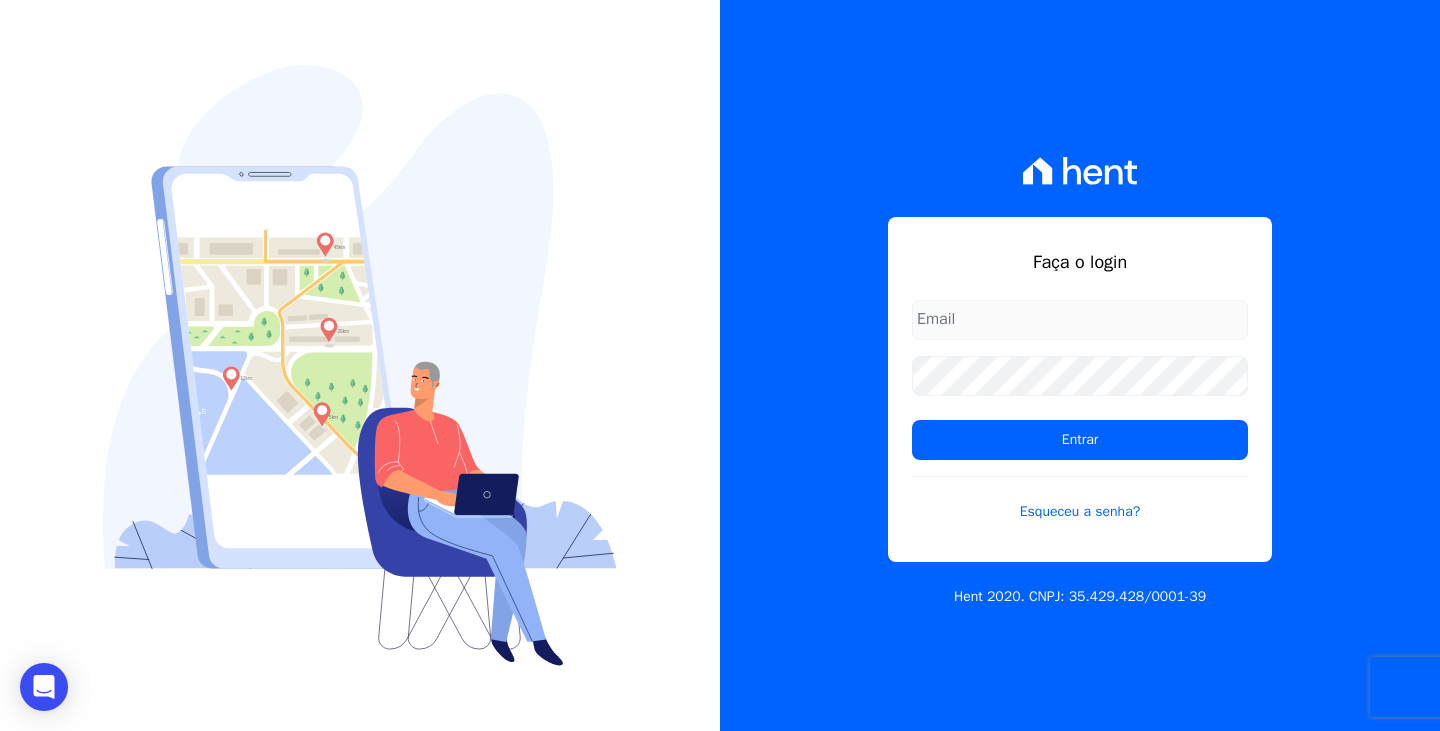 type on "loyane@jcrcob.com.br" 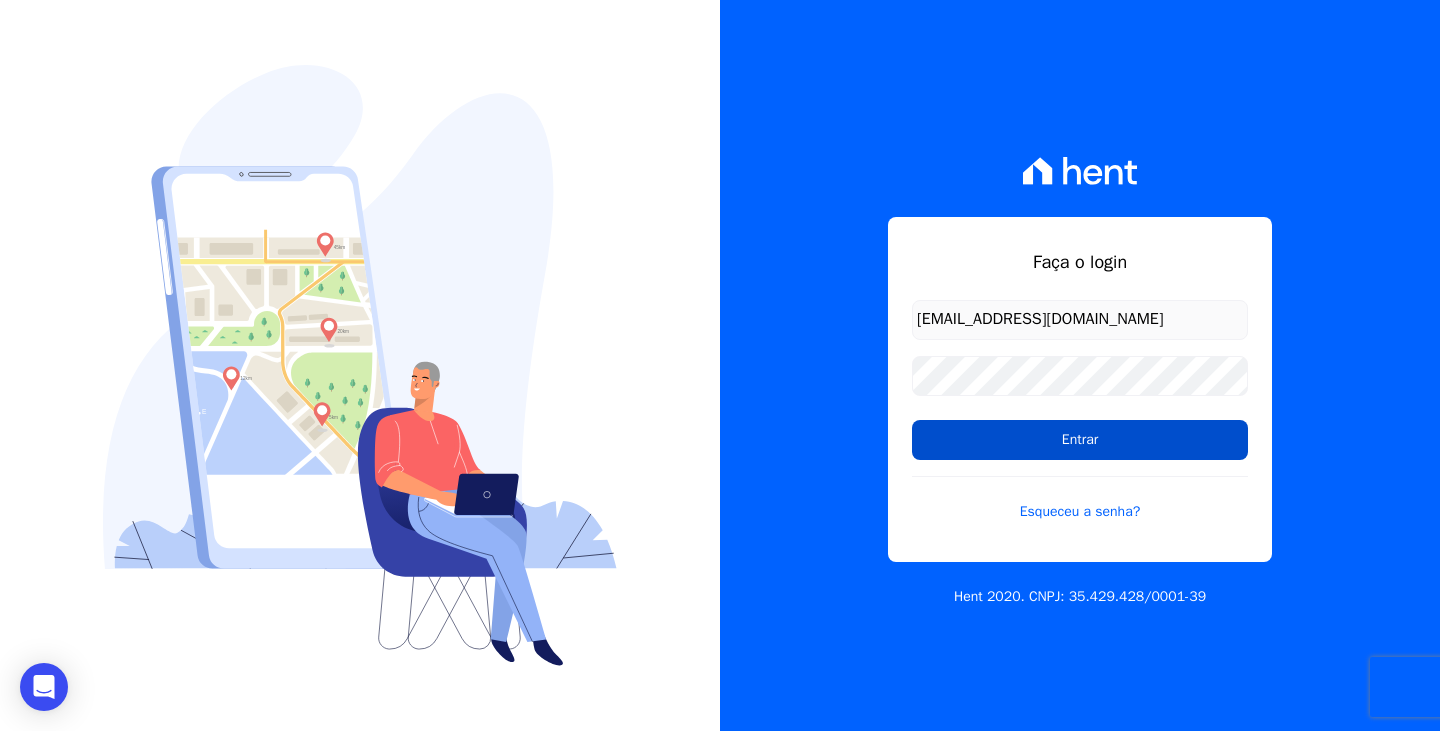 click on "Entrar" at bounding box center (1080, 440) 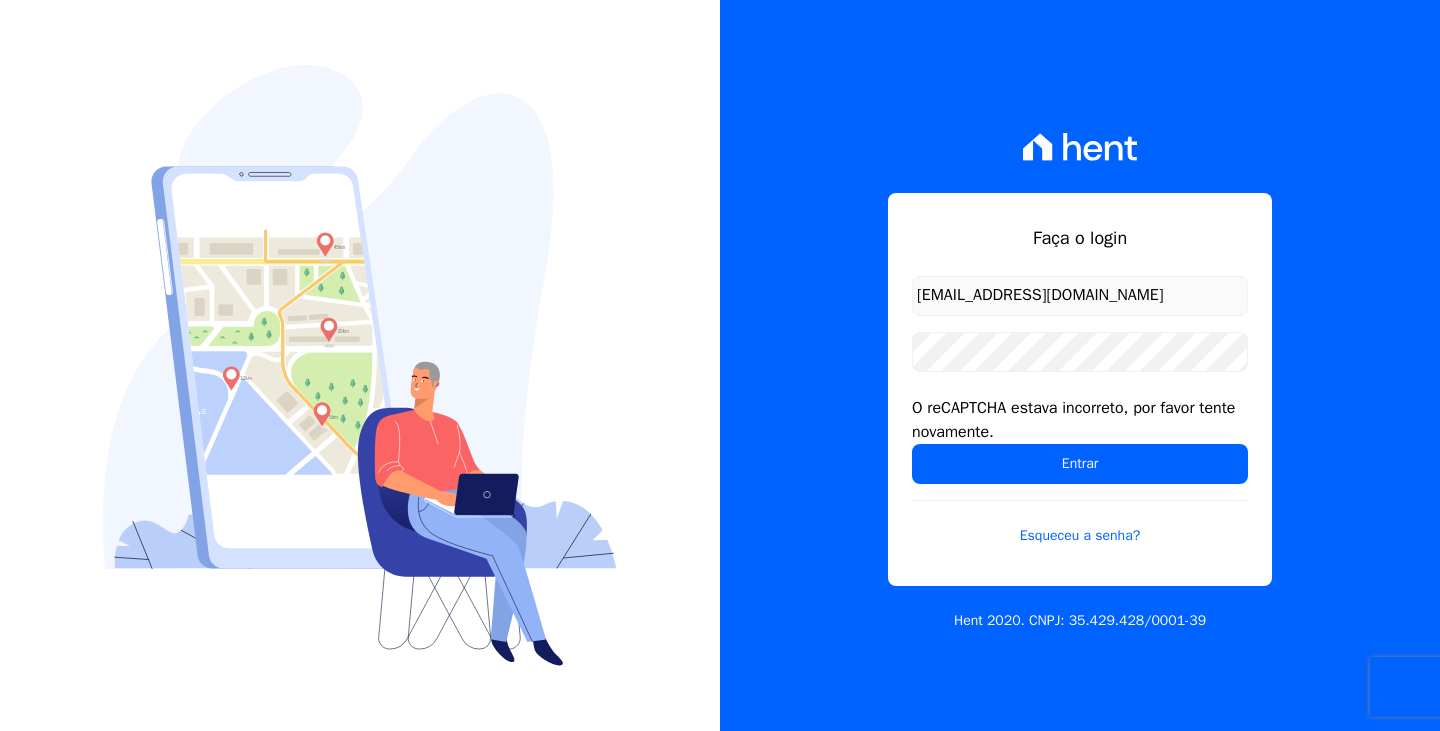 scroll, scrollTop: 0, scrollLeft: 0, axis: both 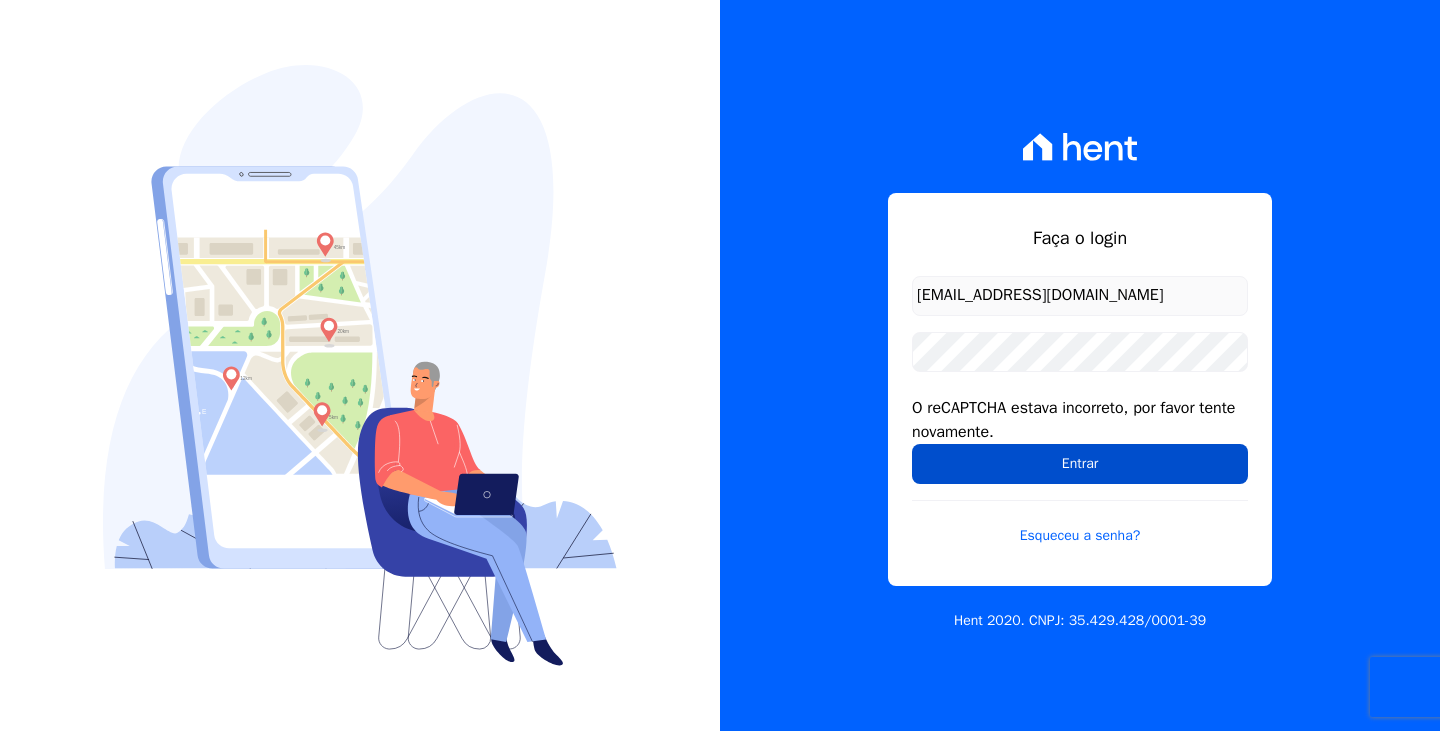 click on "Entrar" at bounding box center (1080, 464) 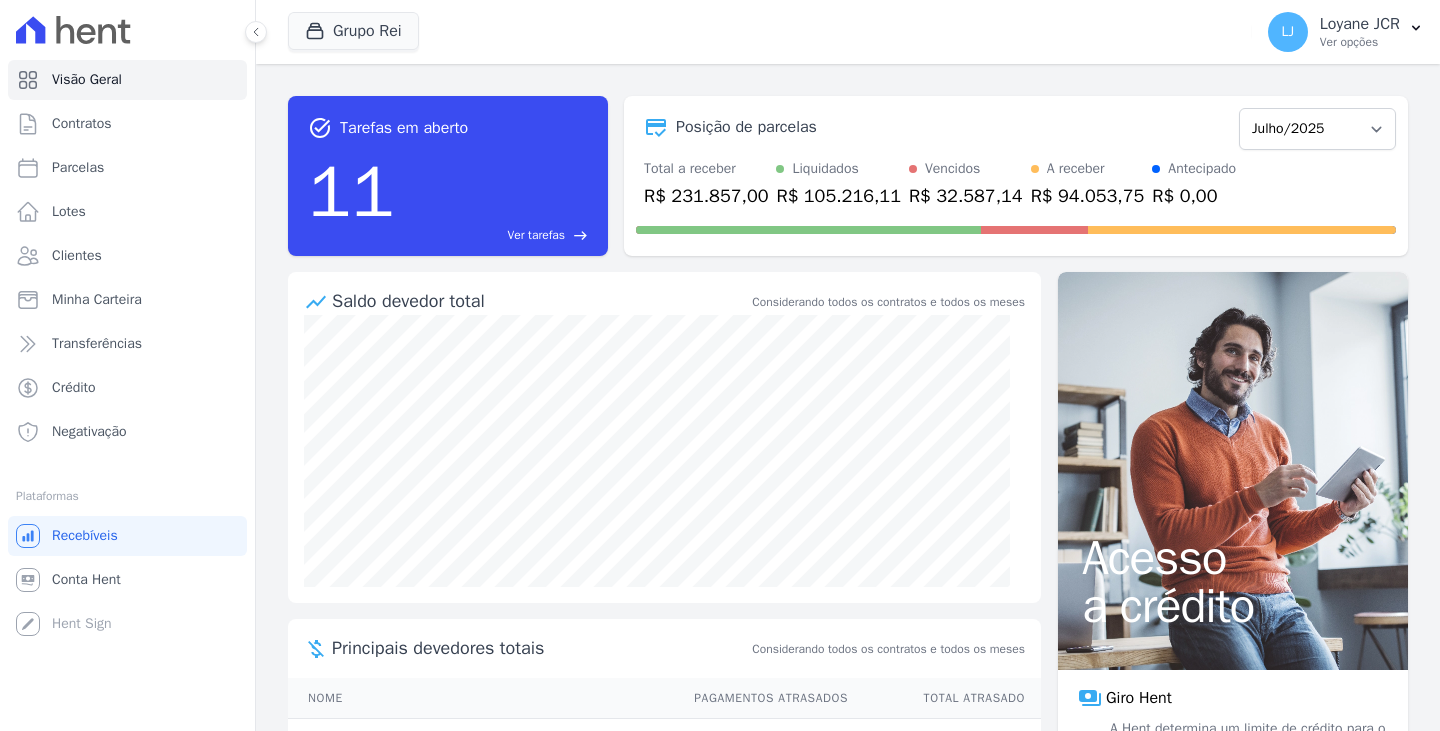 scroll, scrollTop: 0, scrollLeft: 0, axis: both 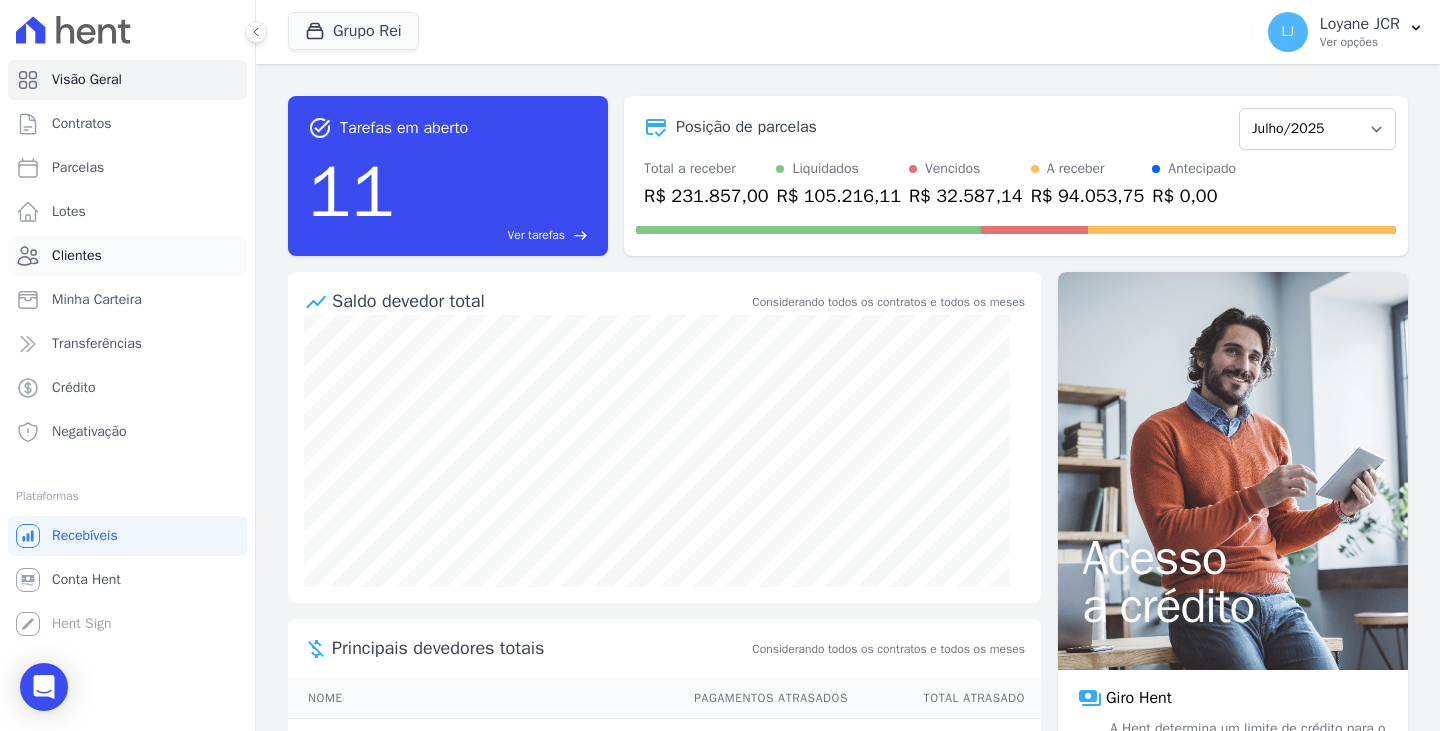 click on "Clientes" at bounding box center (127, 256) 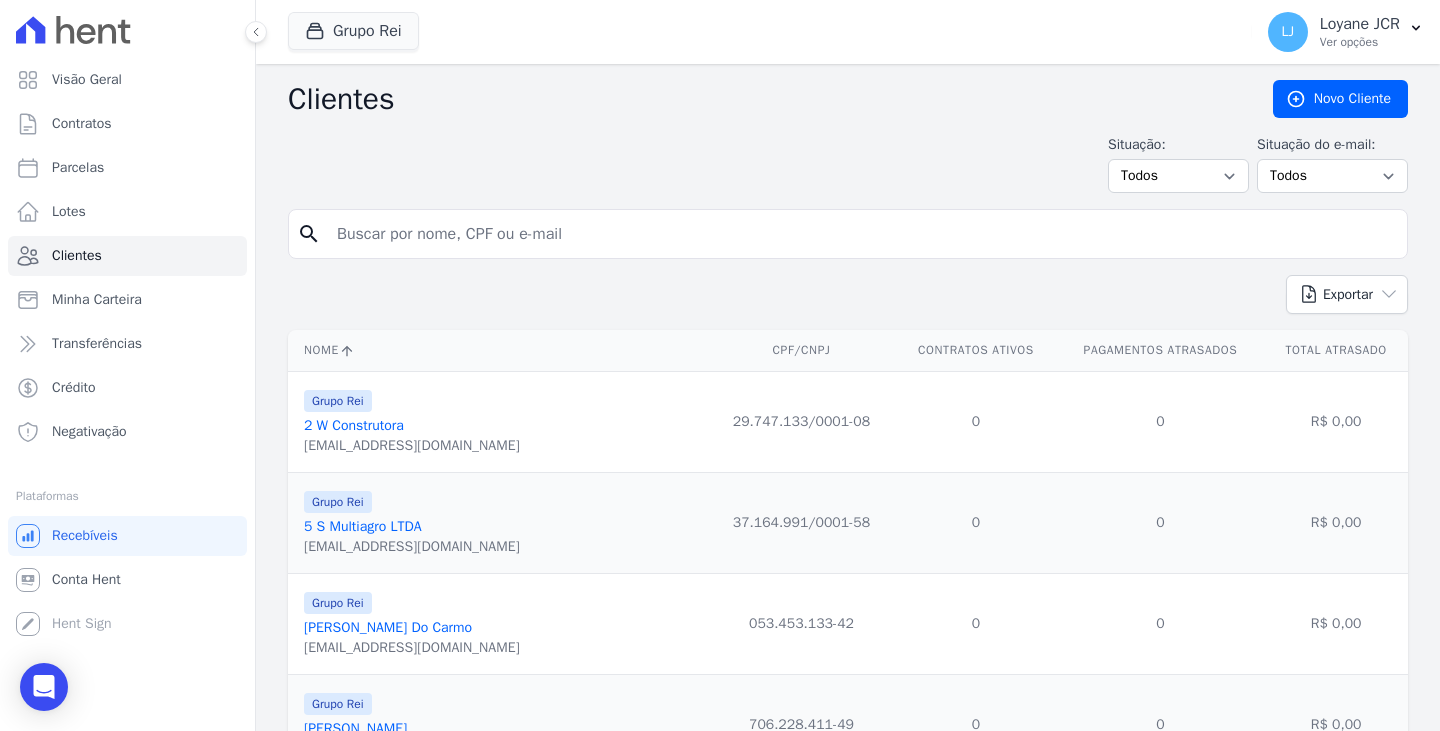 click at bounding box center [862, 234] 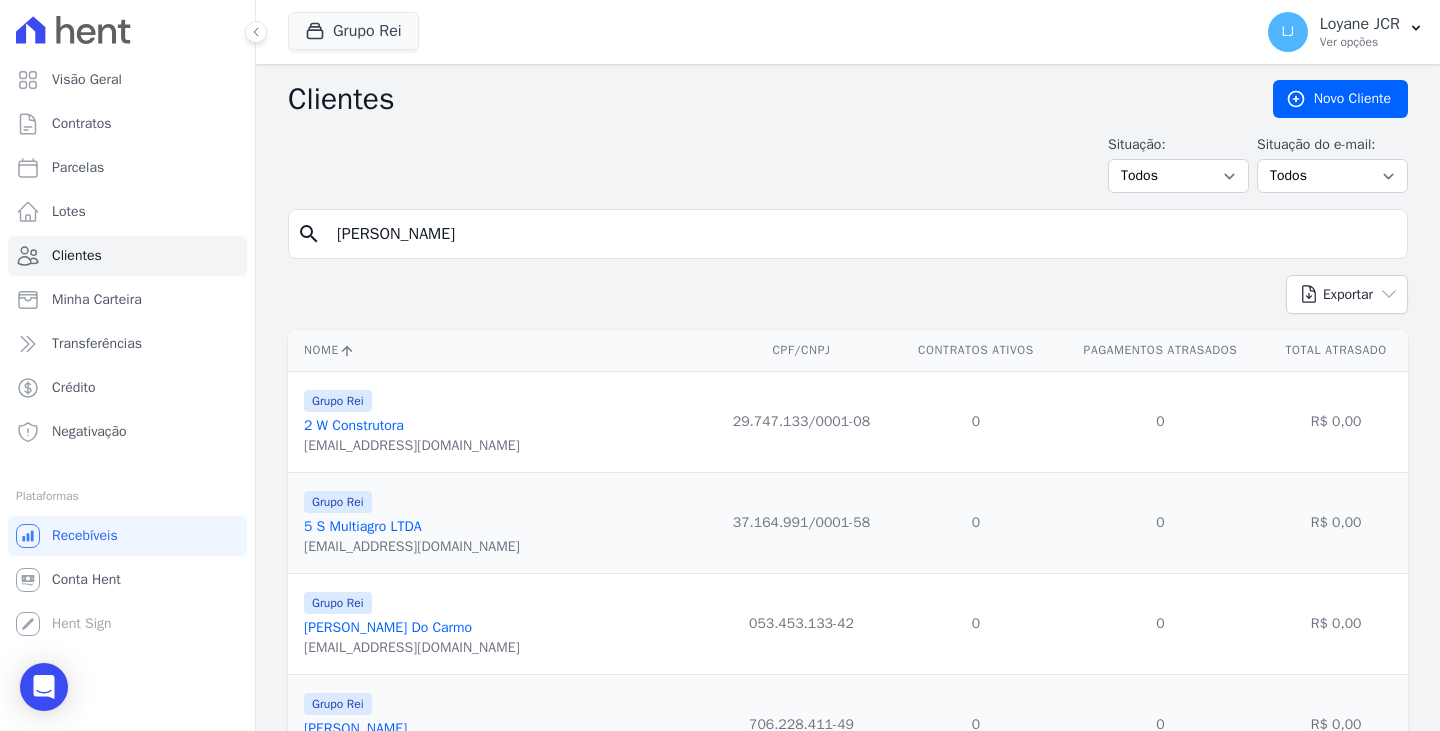 type on "[PERSON_NAME]" 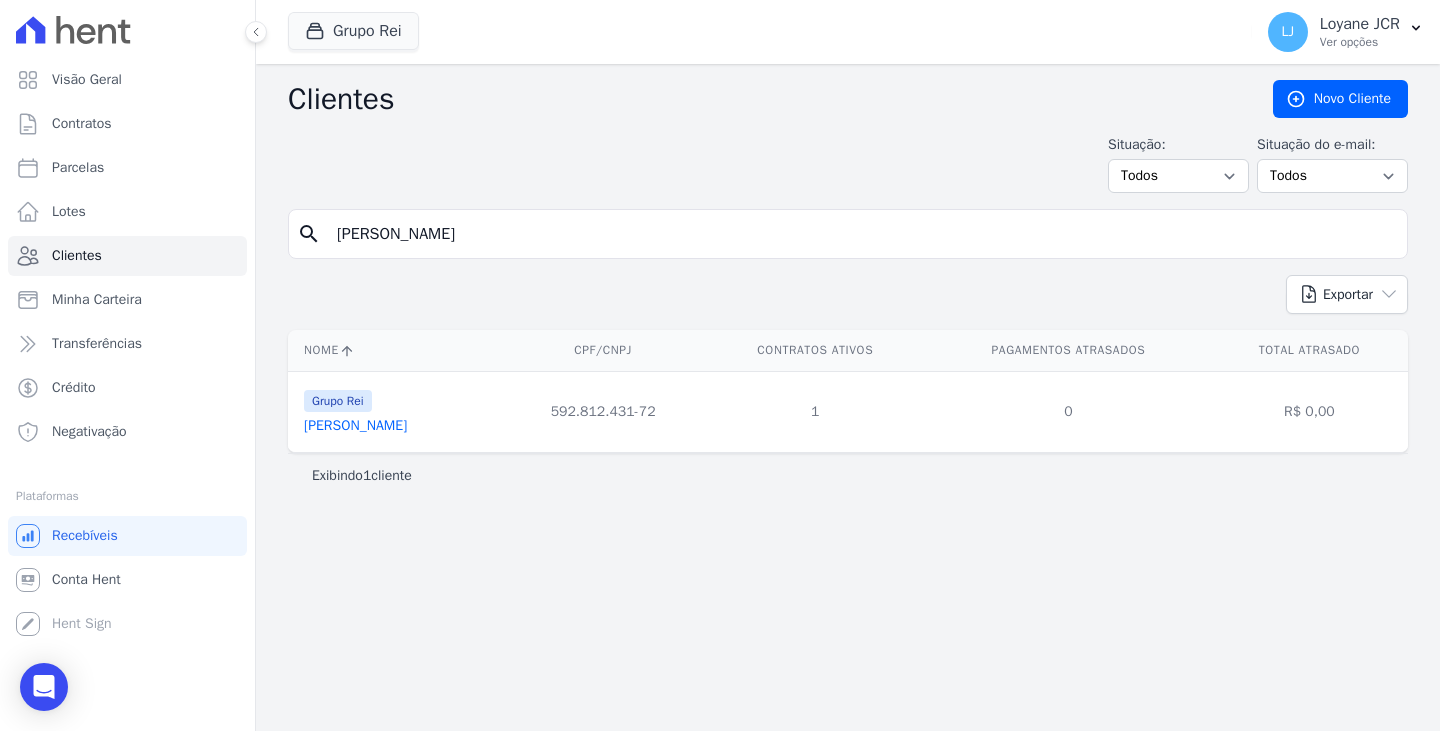 click on "Geovander Gonzaga Teixeira" at bounding box center [355, 425] 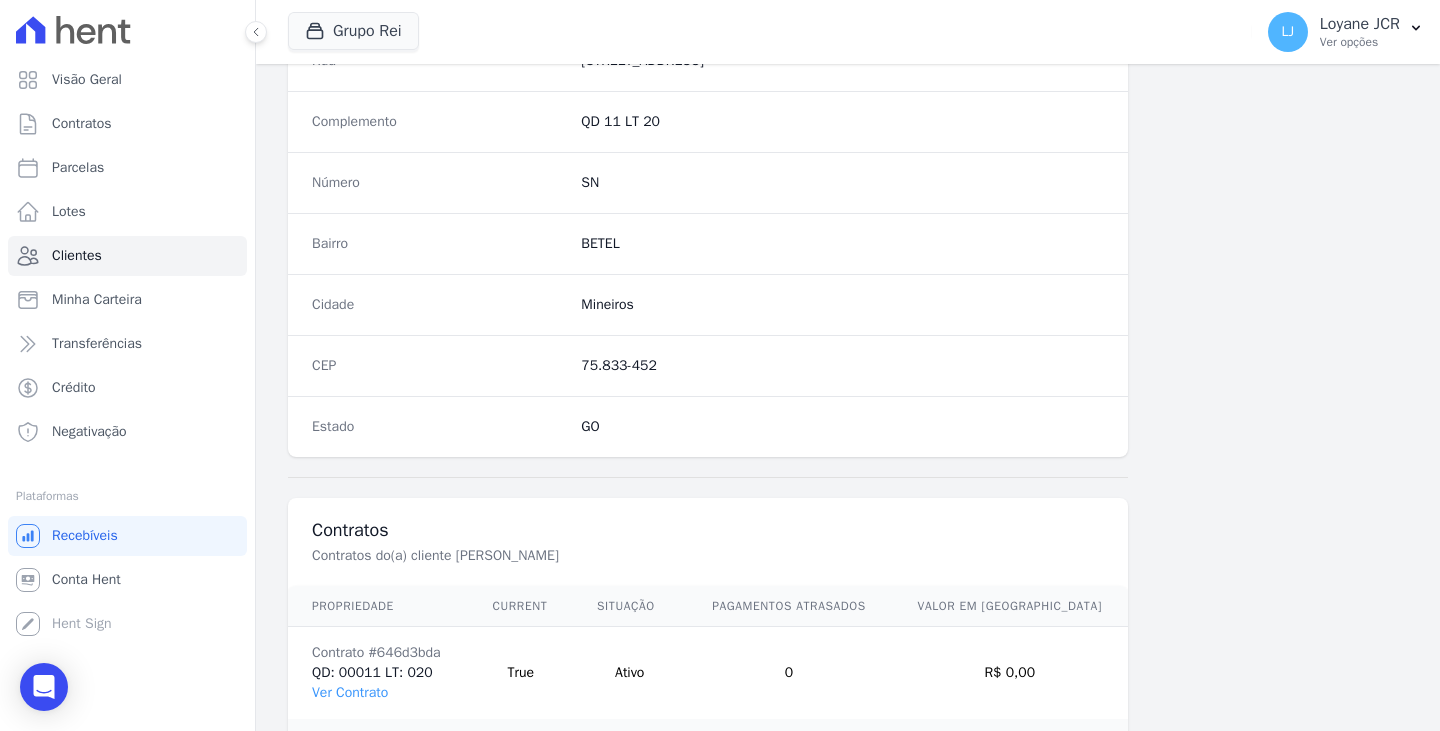 scroll, scrollTop: 1232, scrollLeft: 0, axis: vertical 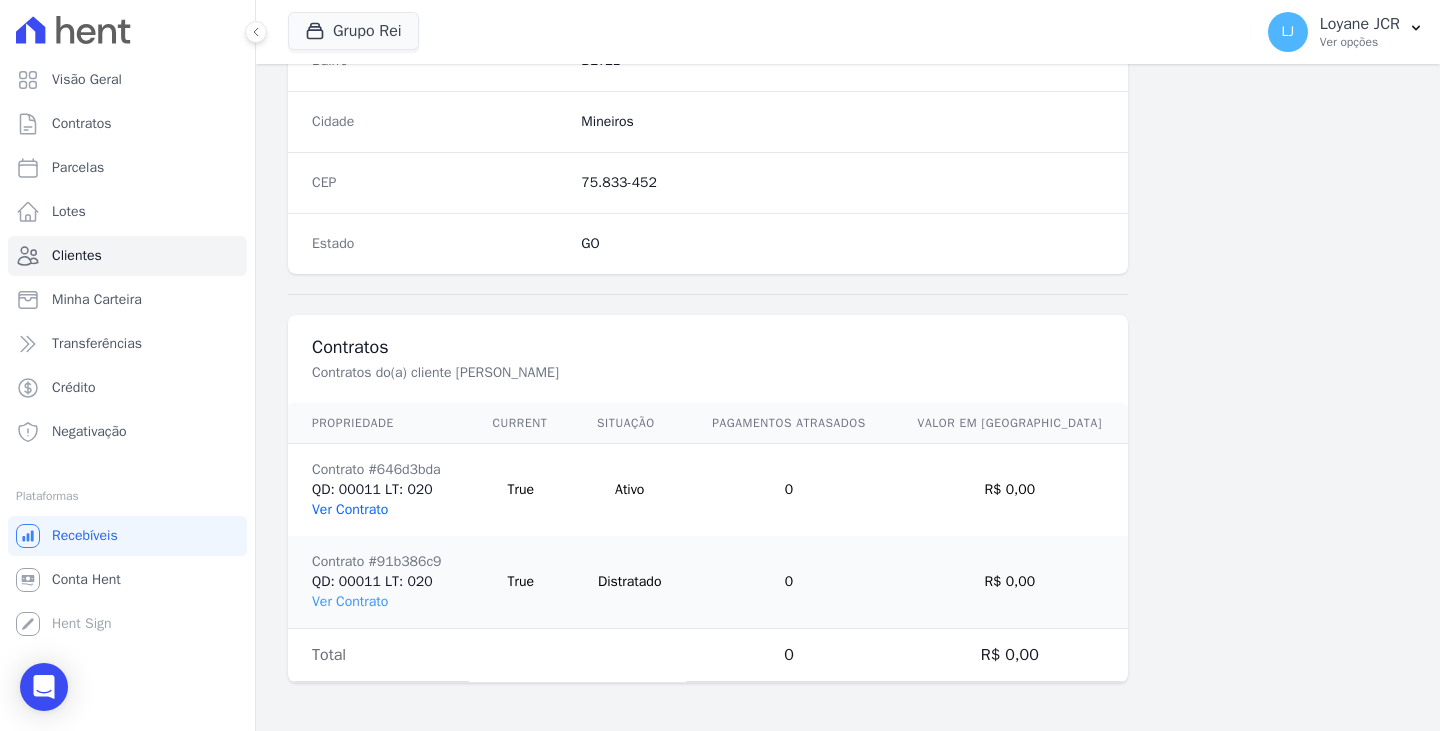 click on "Ver Contrato" at bounding box center [350, 509] 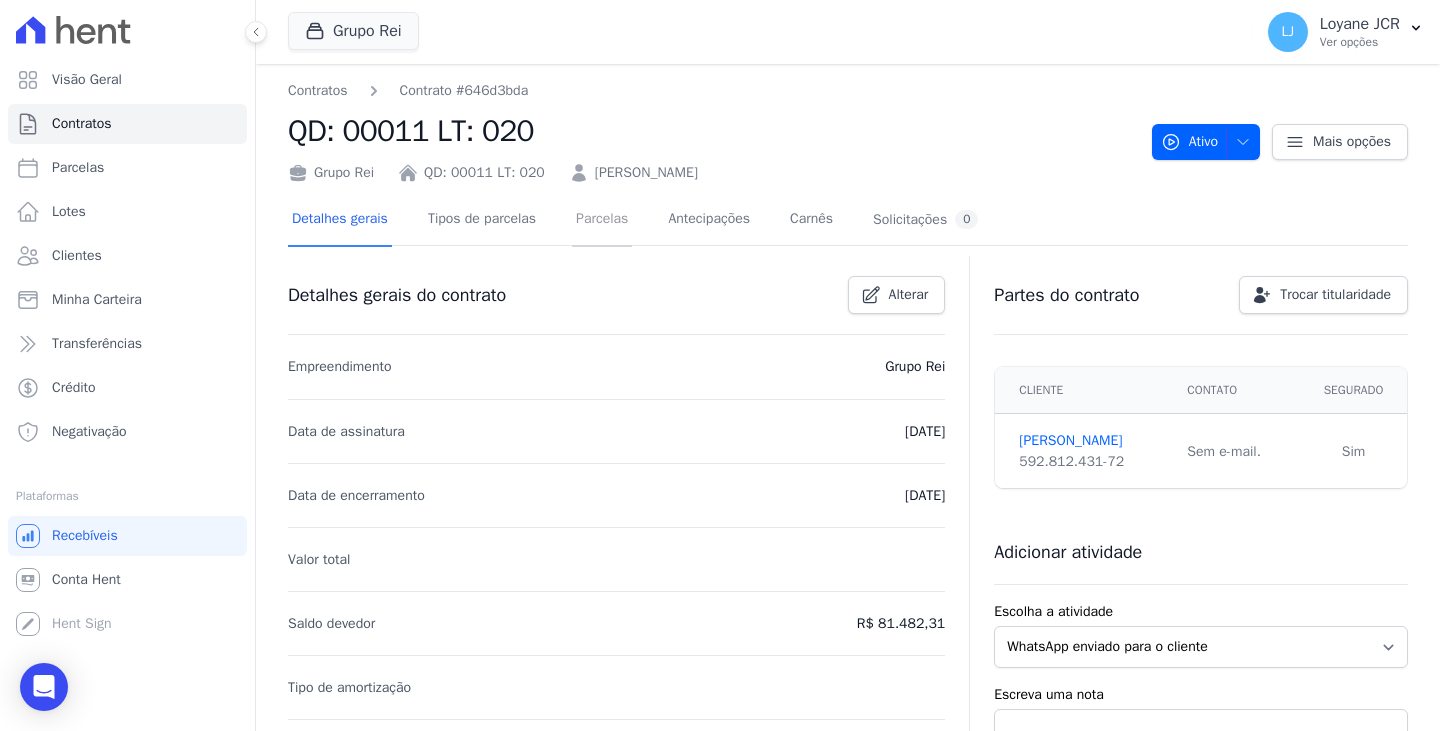 click on "Parcelas" at bounding box center (602, 220) 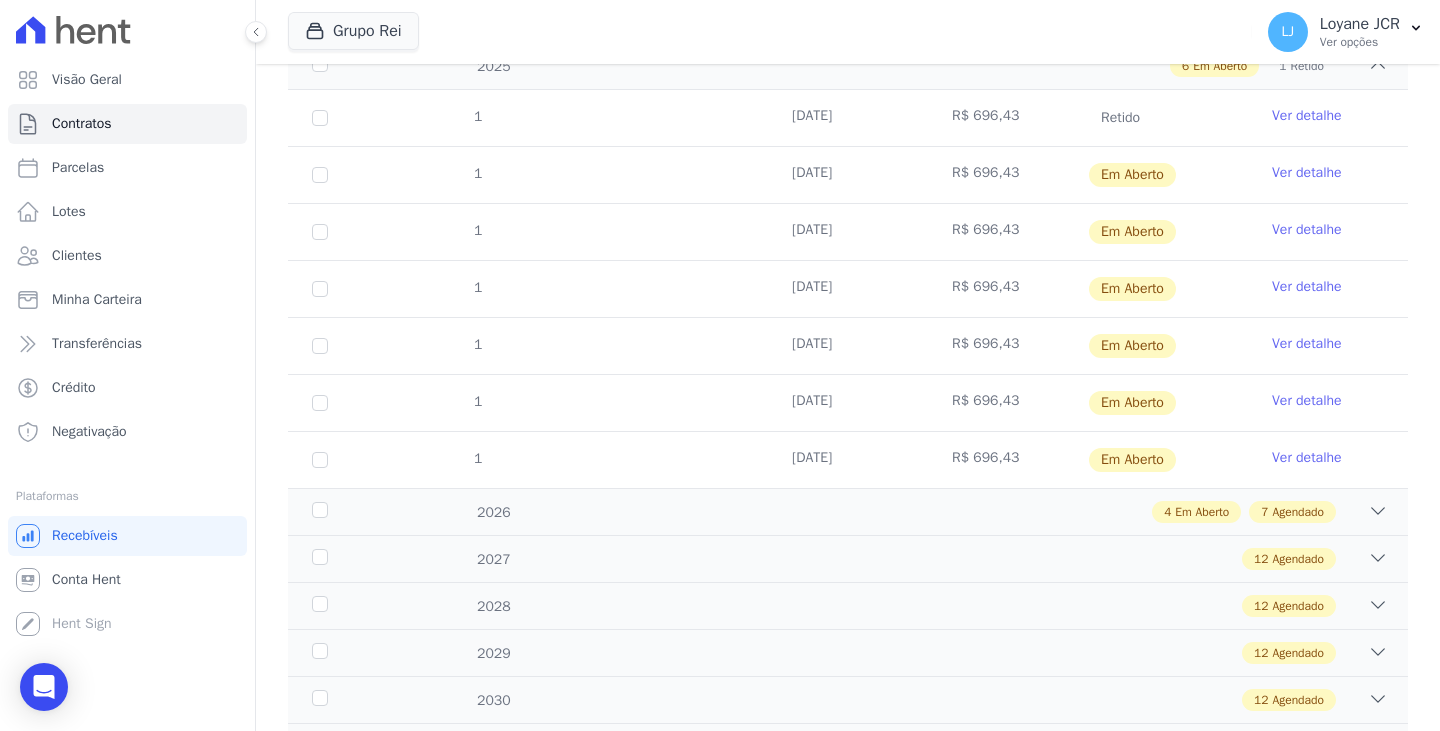 scroll, scrollTop: 300, scrollLeft: 0, axis: vertical 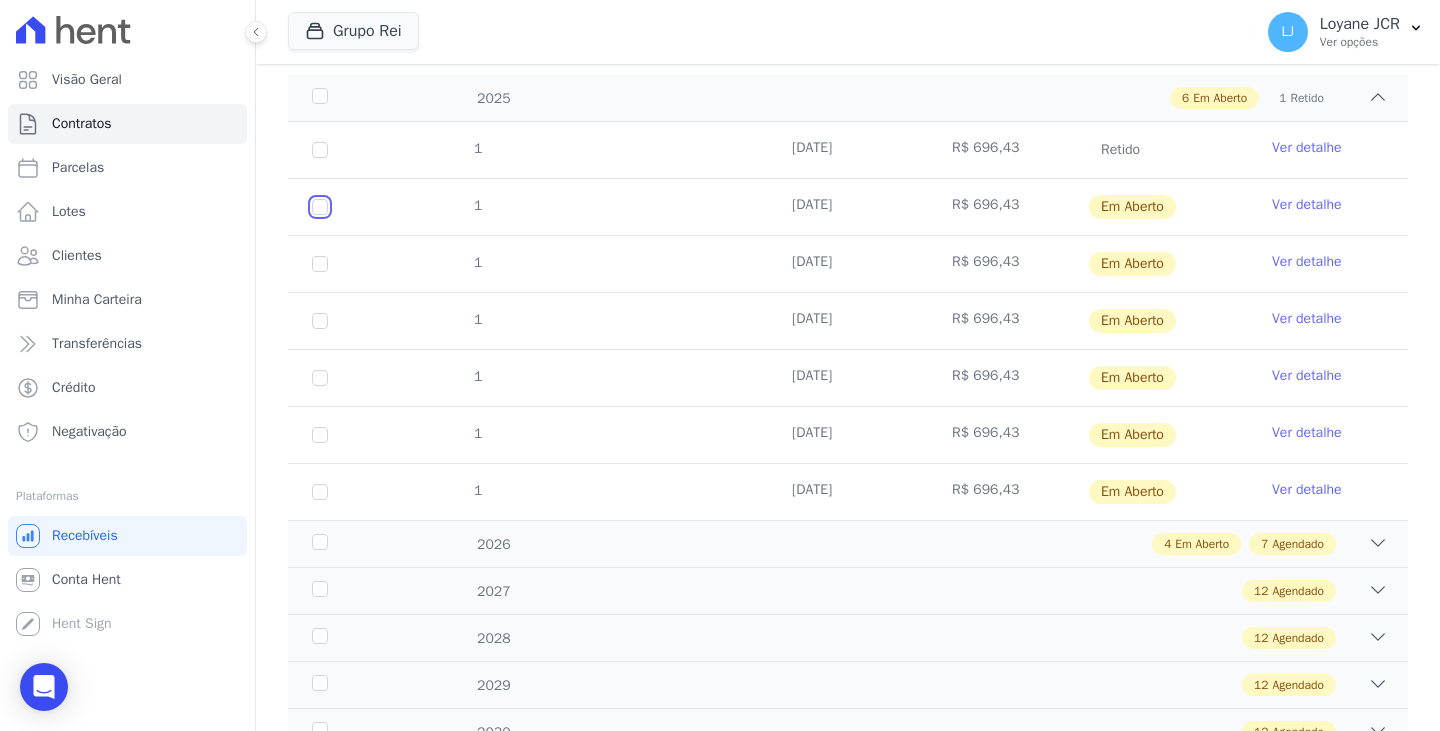 click at bounding box center [320, 207] 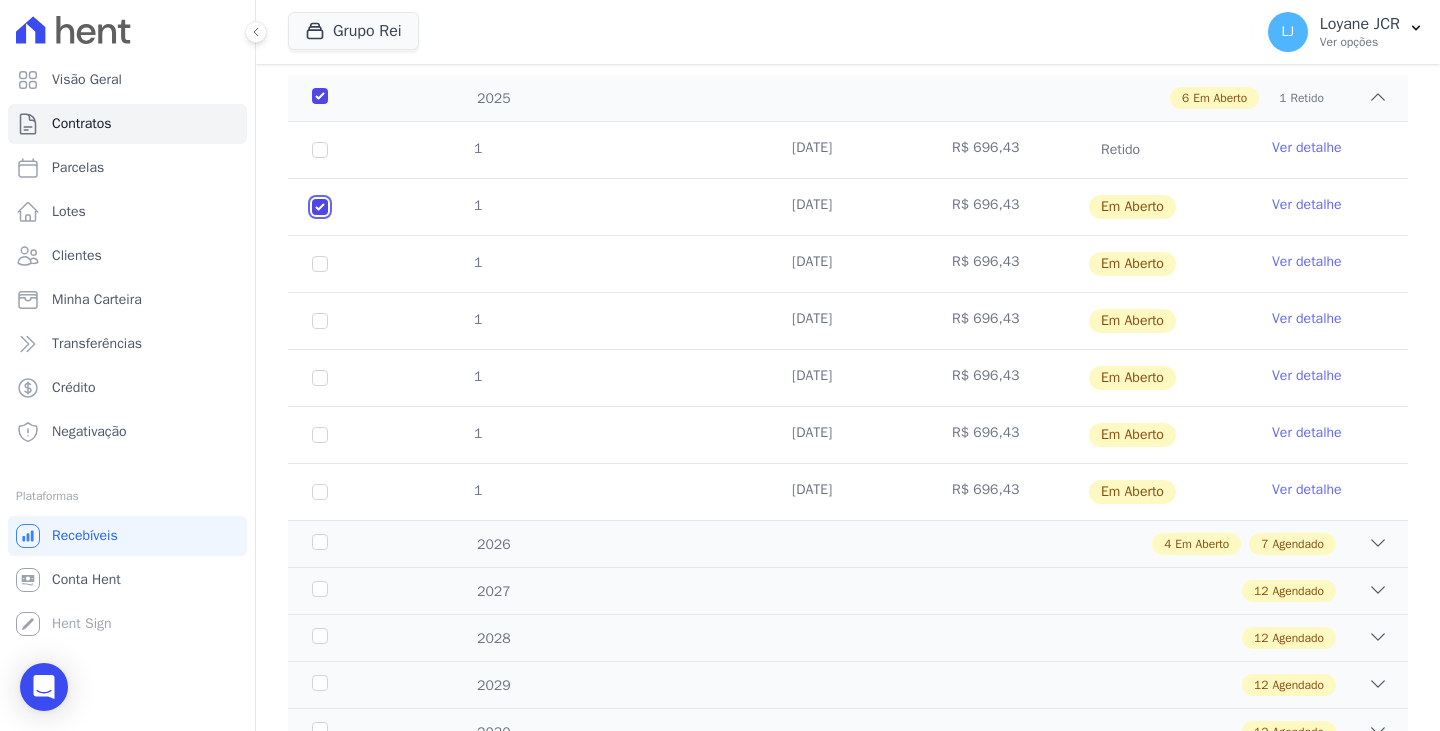 checkbox on "true" 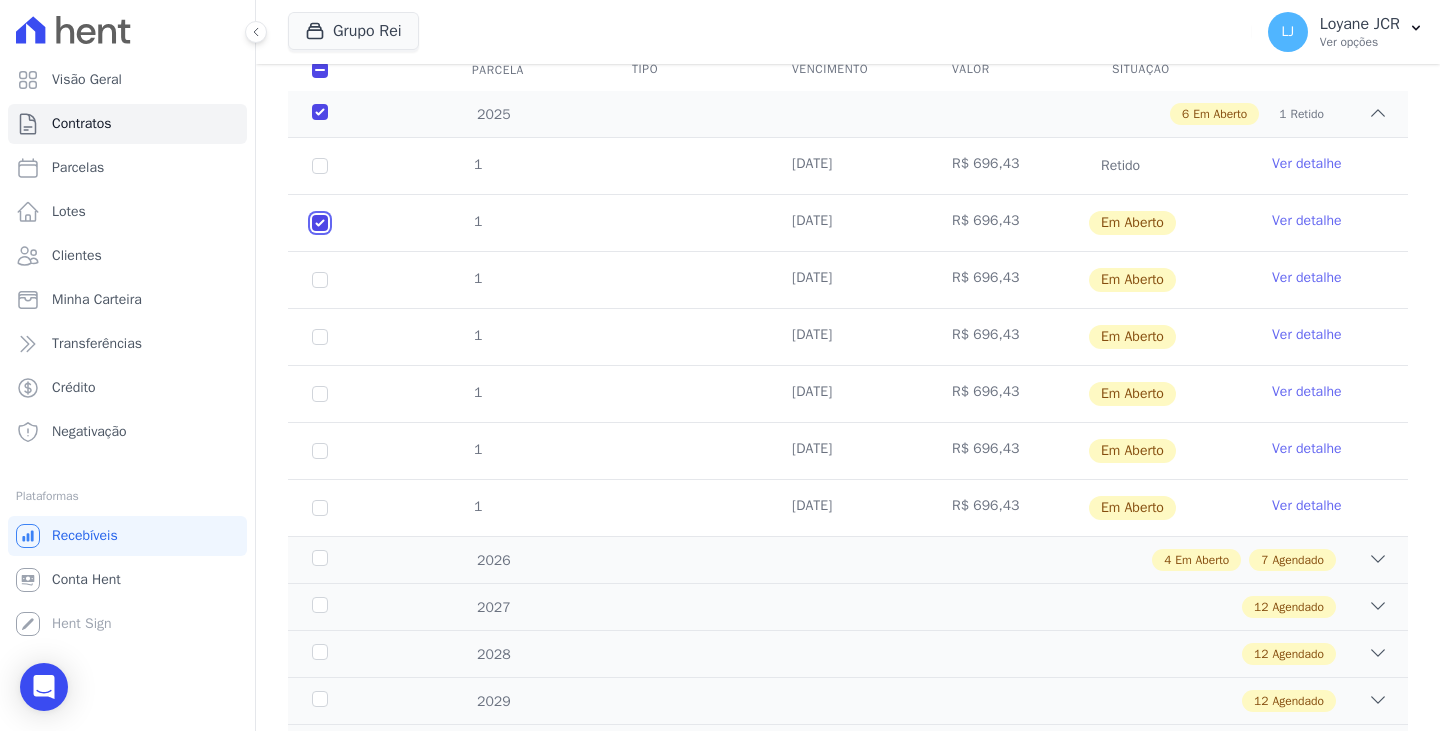 scroll, scrollTop: 316, scrollLeft: 0, axis: vertical 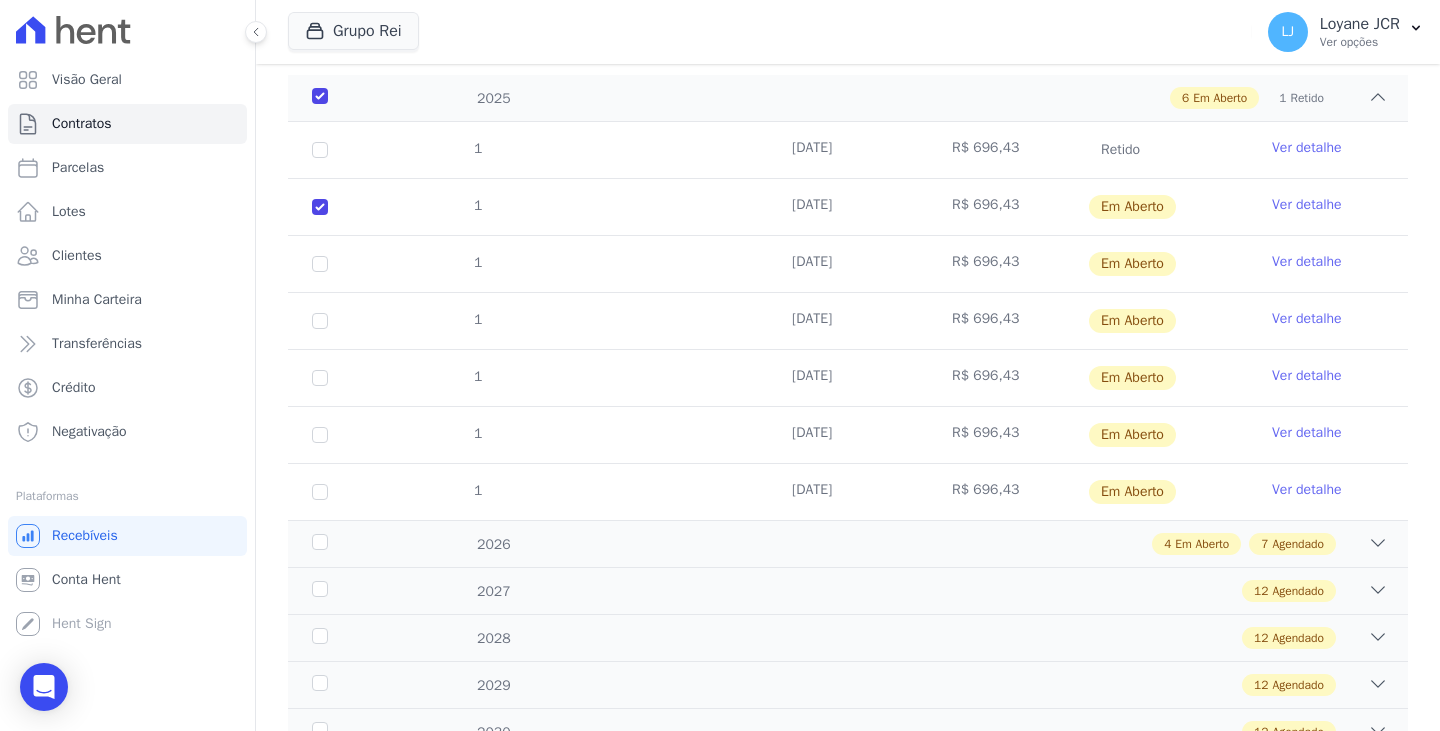 click on "1" at bounding box center (320, 264) 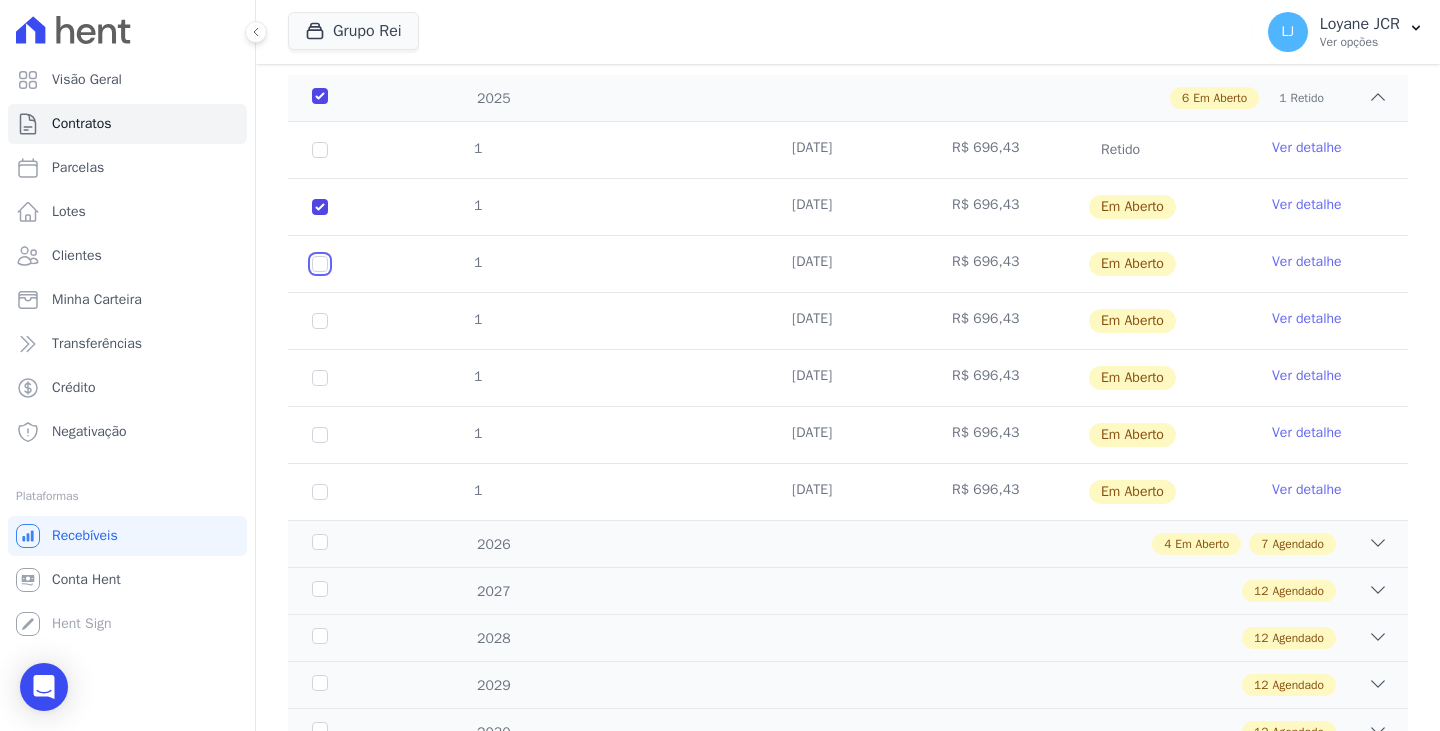 click at bounding box center (320, 207) 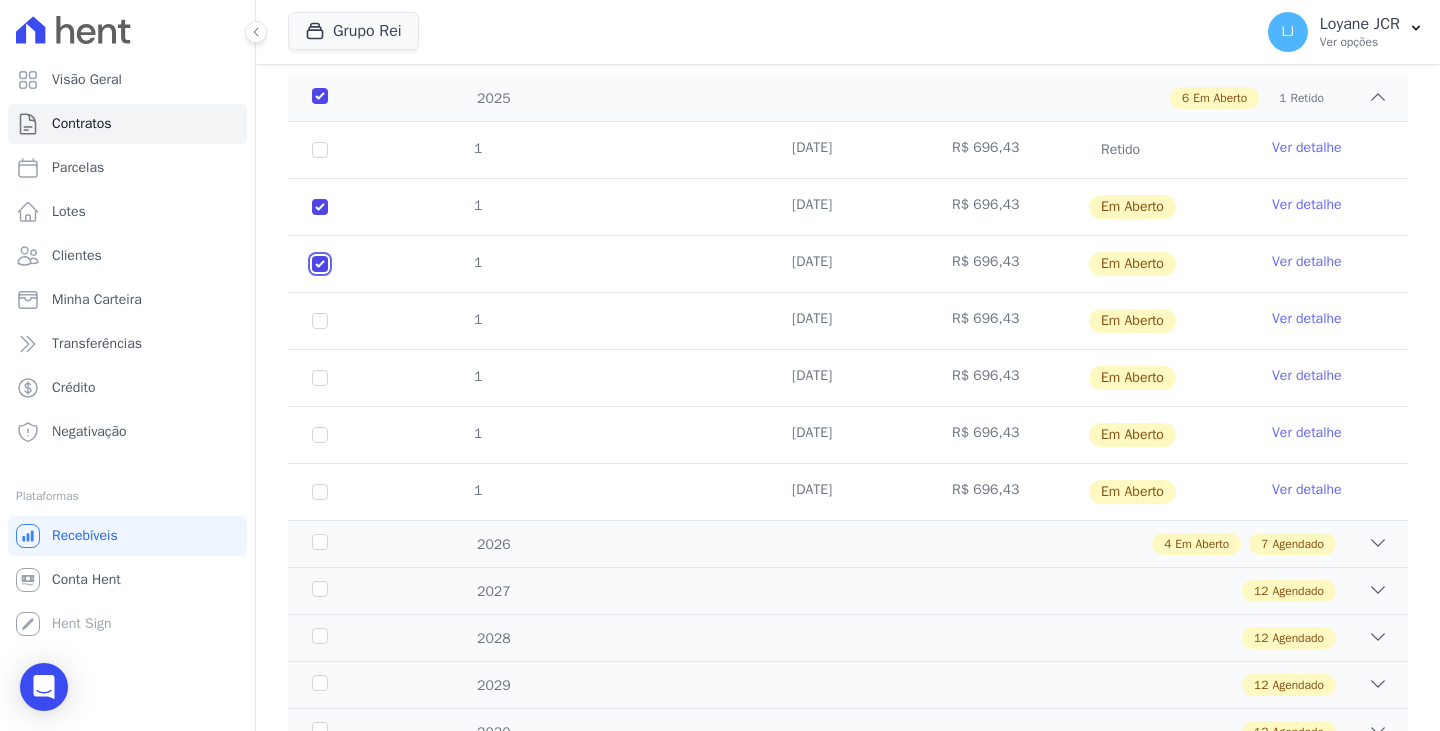 checkbox on "true" 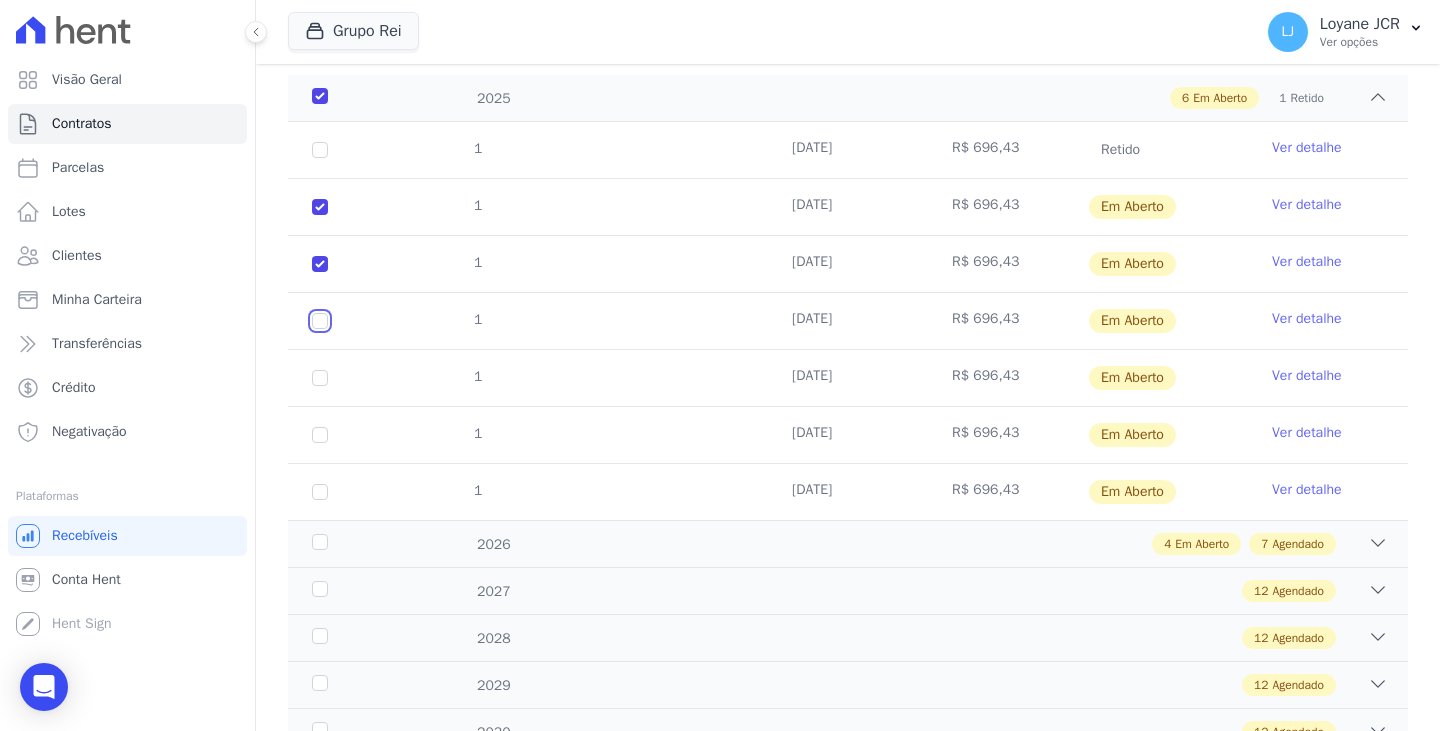 click at bounding box center [320, 207] 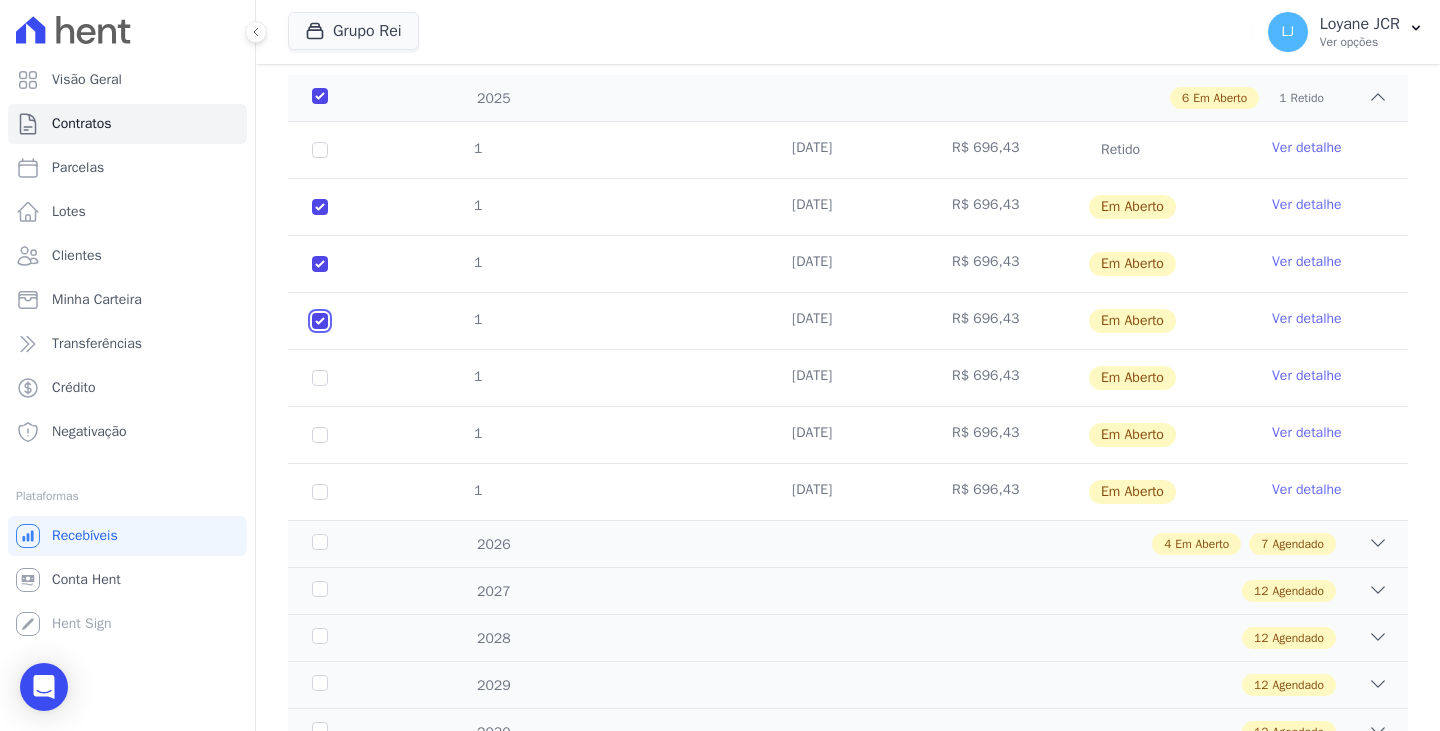 checkbox on "true" 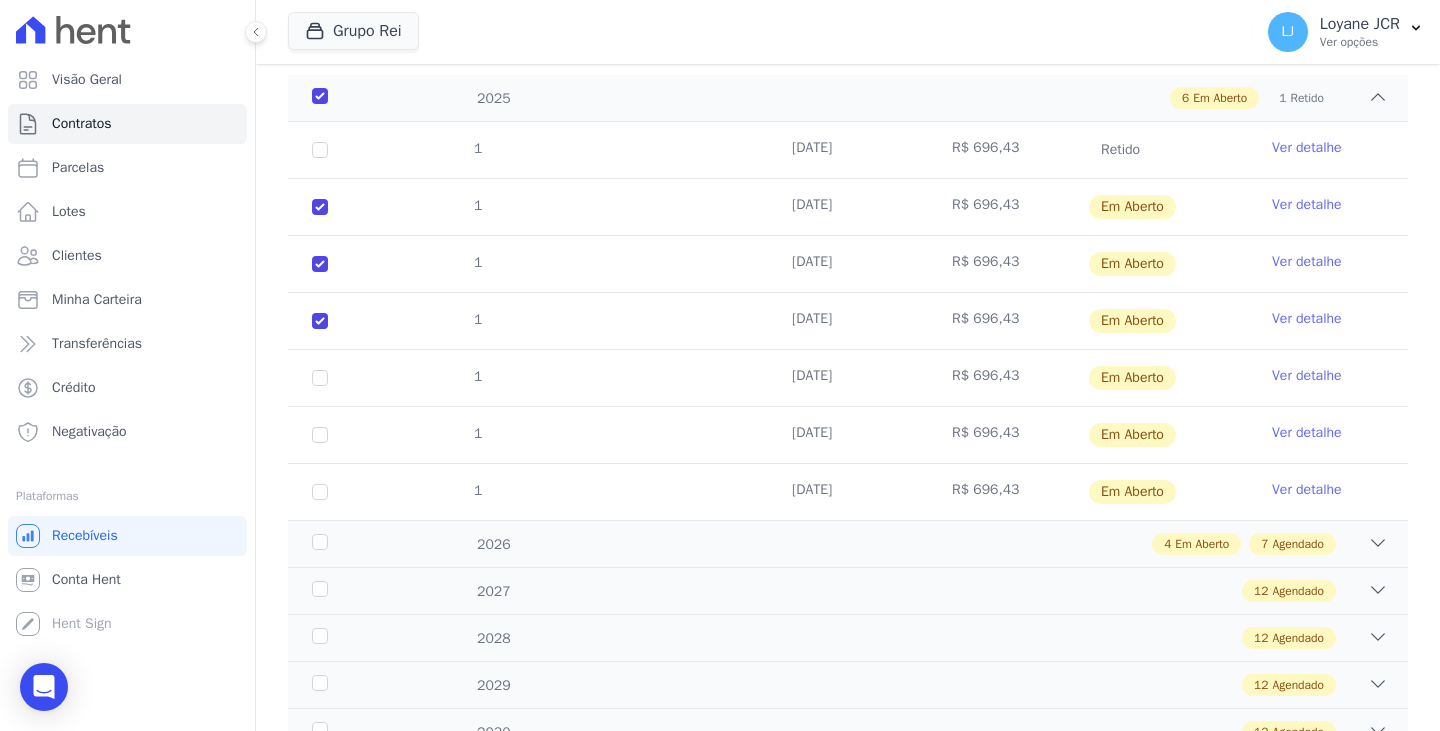 click on "1" at bounding box center [320, 378] 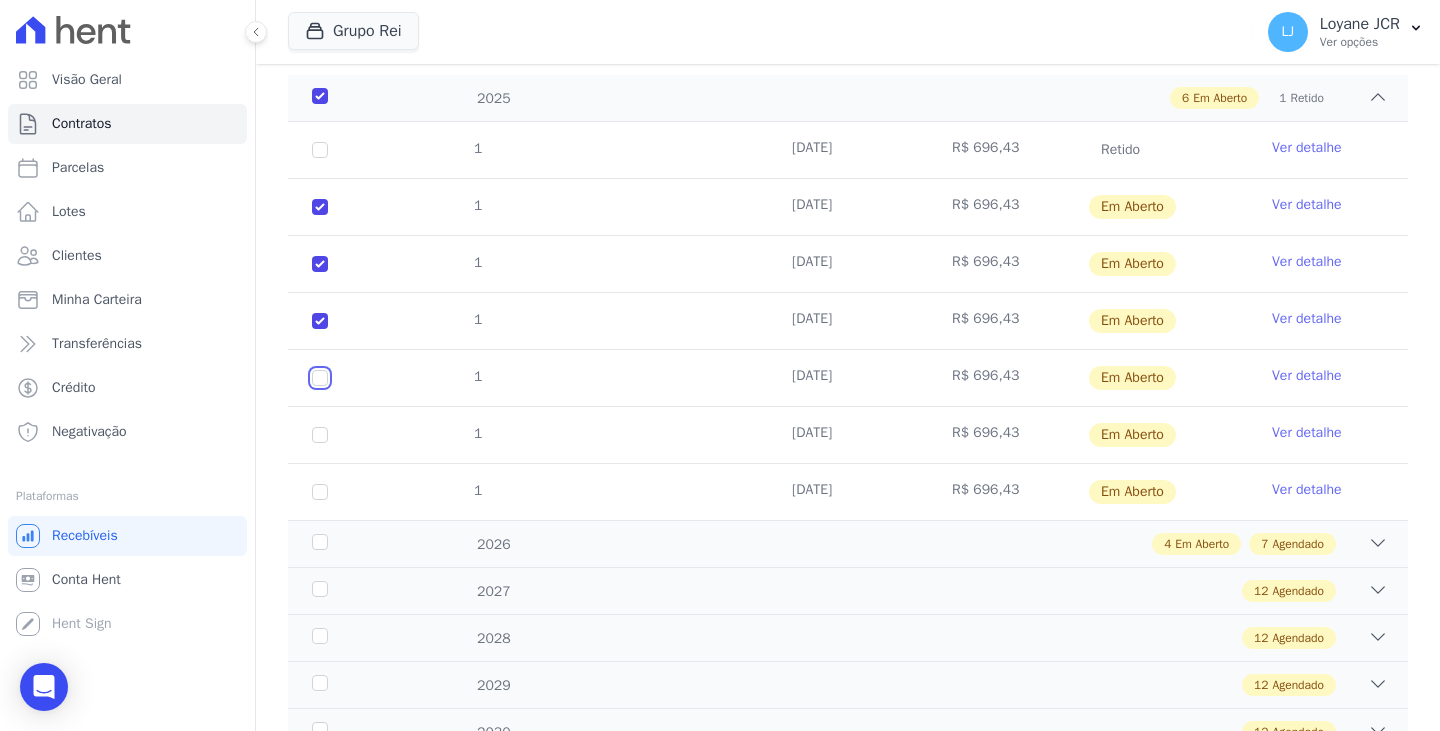 click at bounding box center (320, 207) 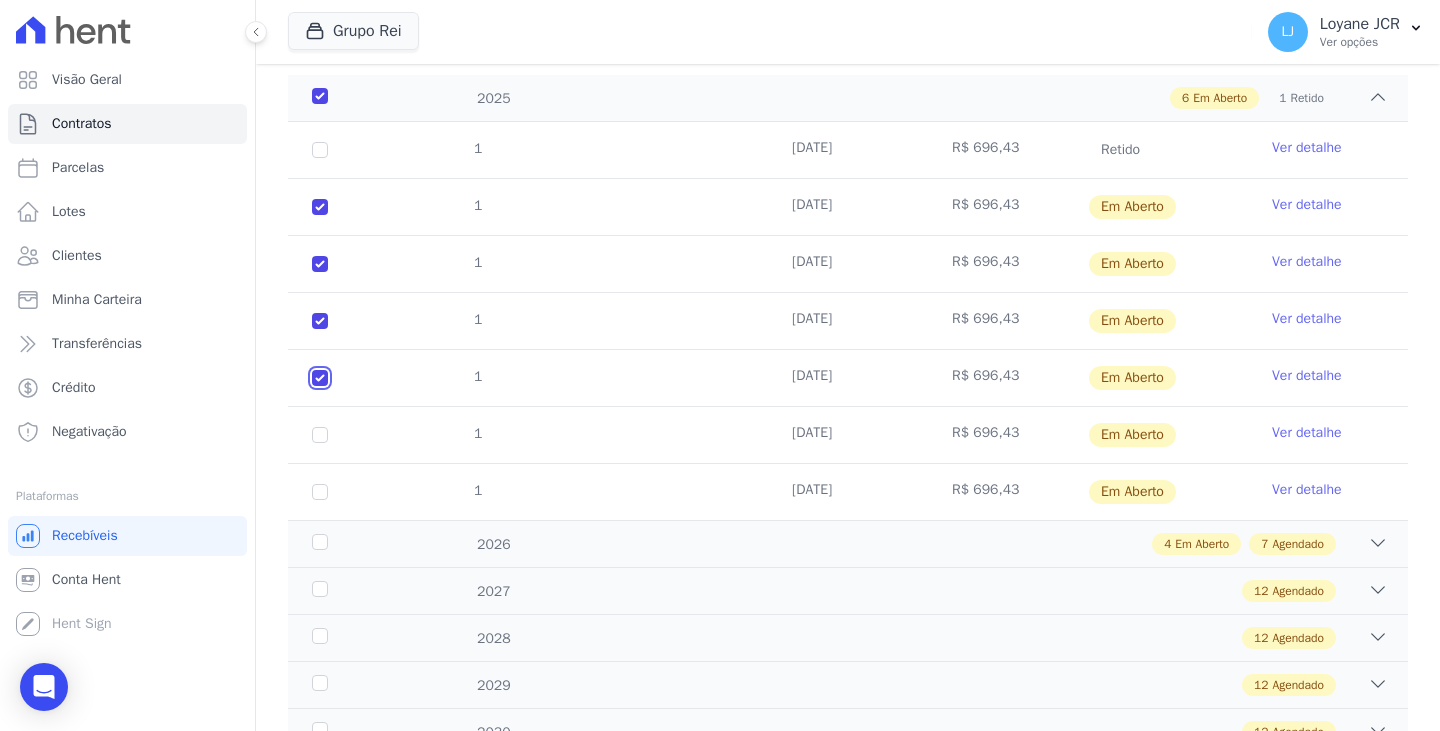 checkbox on "true" 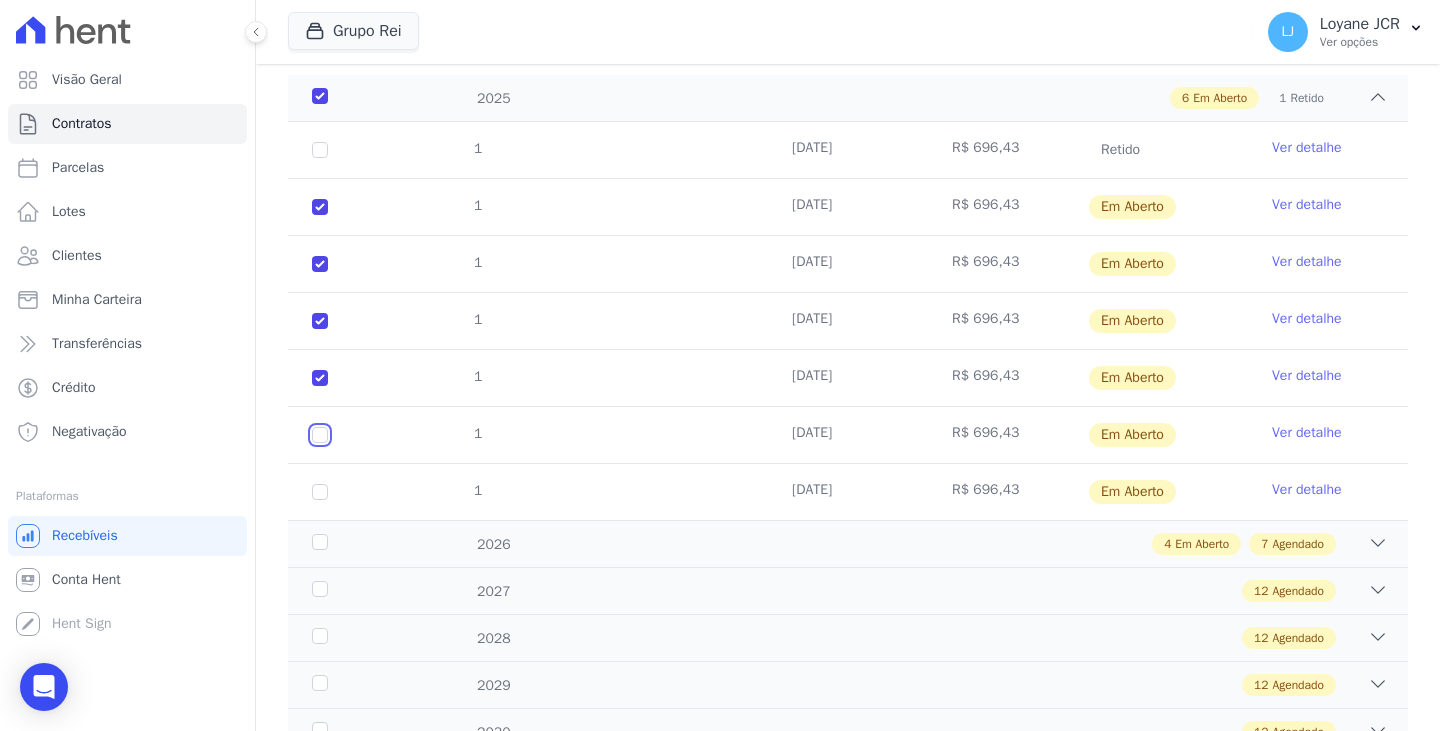 click at bounding box center (320, 207) 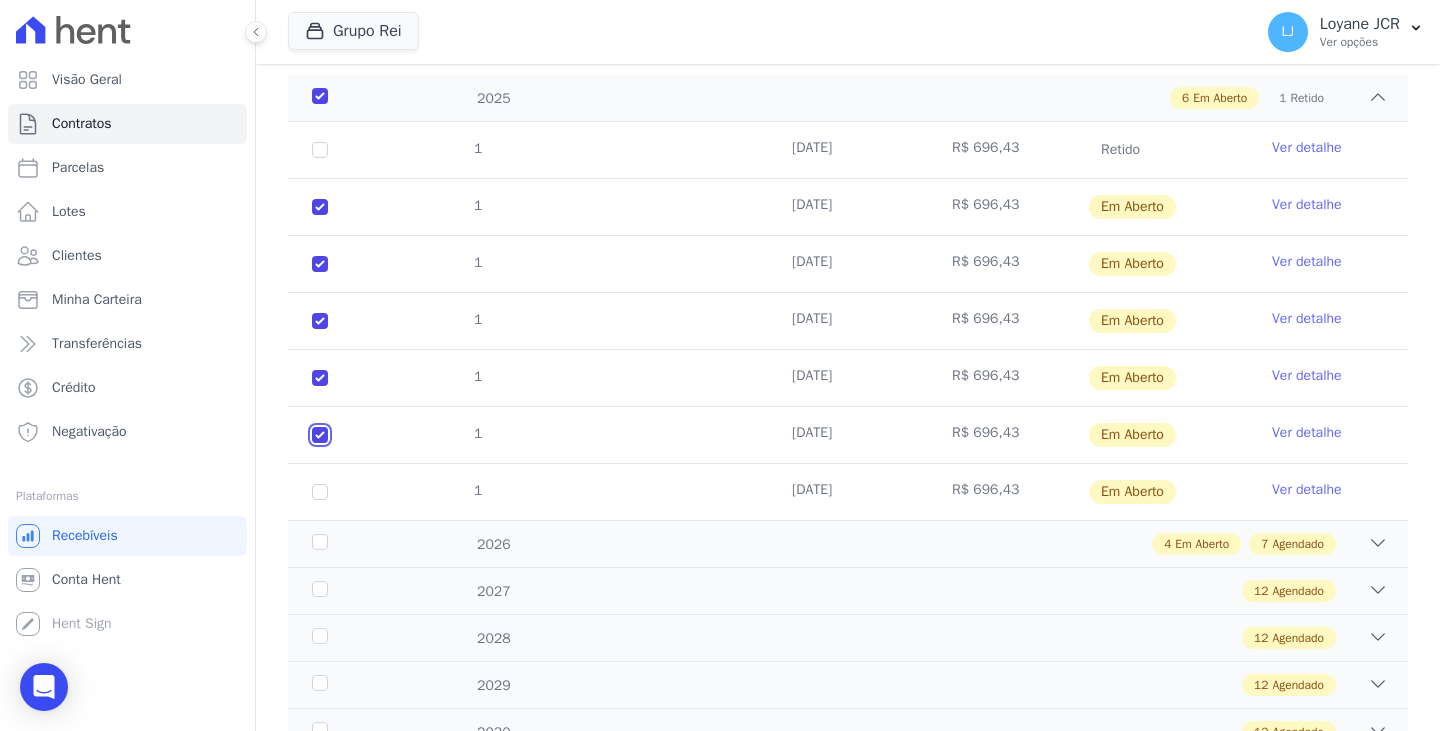 checkbox on "true" 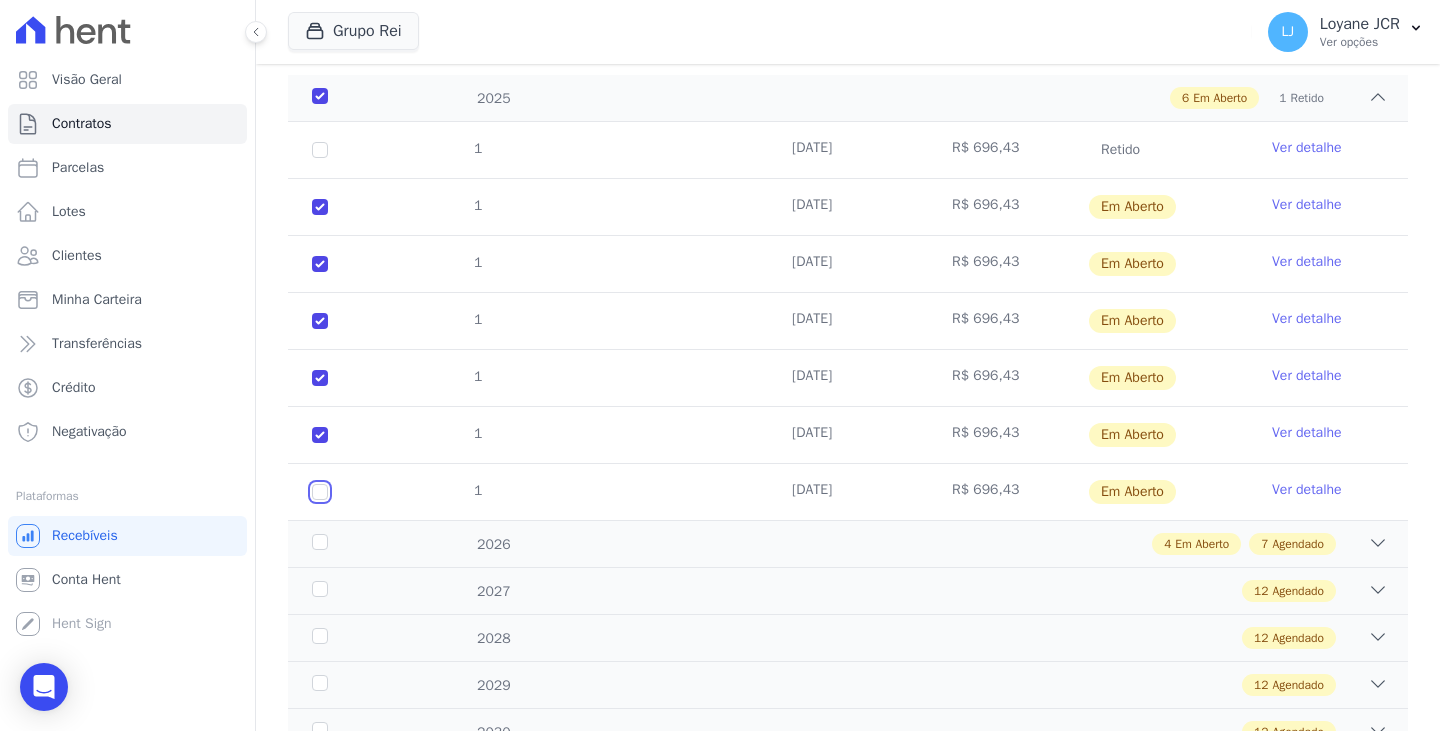 drag, startPoint x: 320, startPoint y: 490, endPoint x: 367, endPoint y: 512, distance: 51.894123 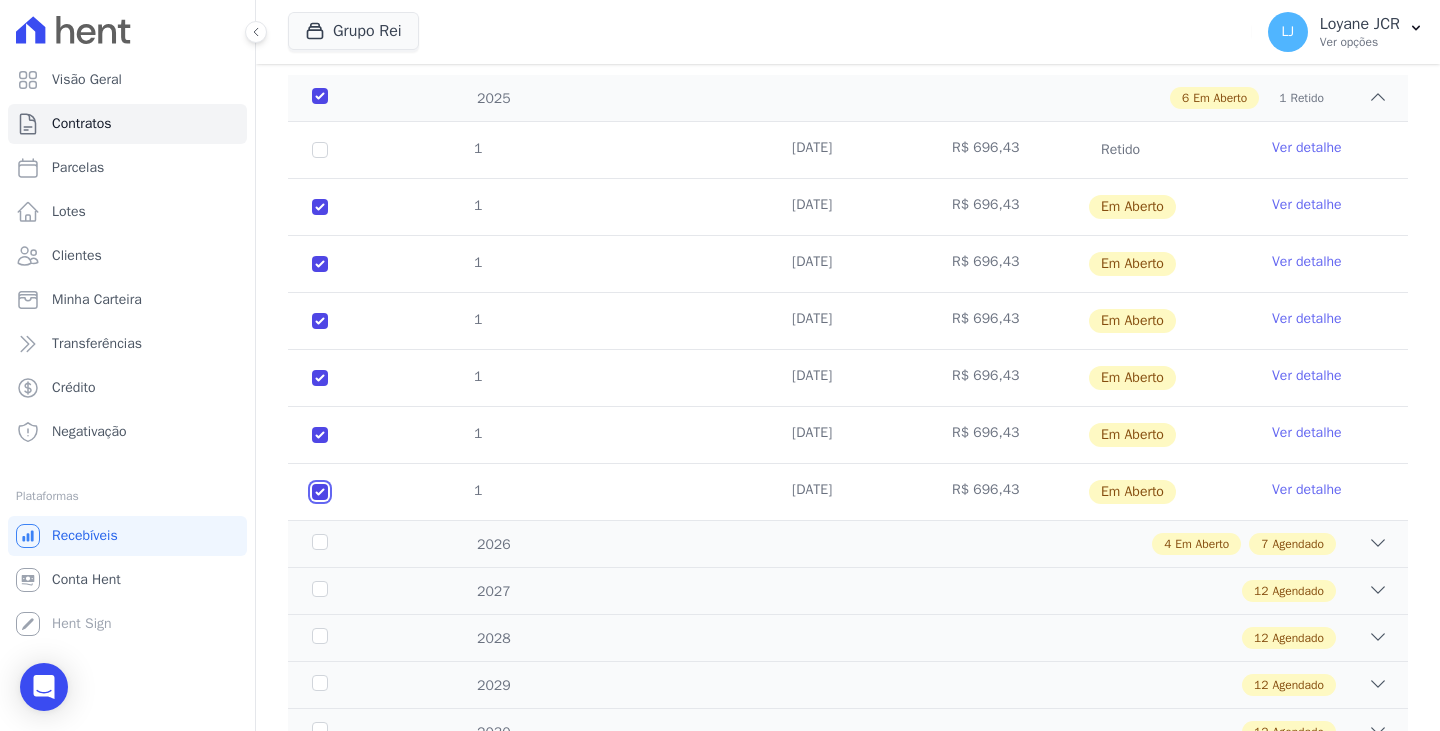 checkbox on "true" 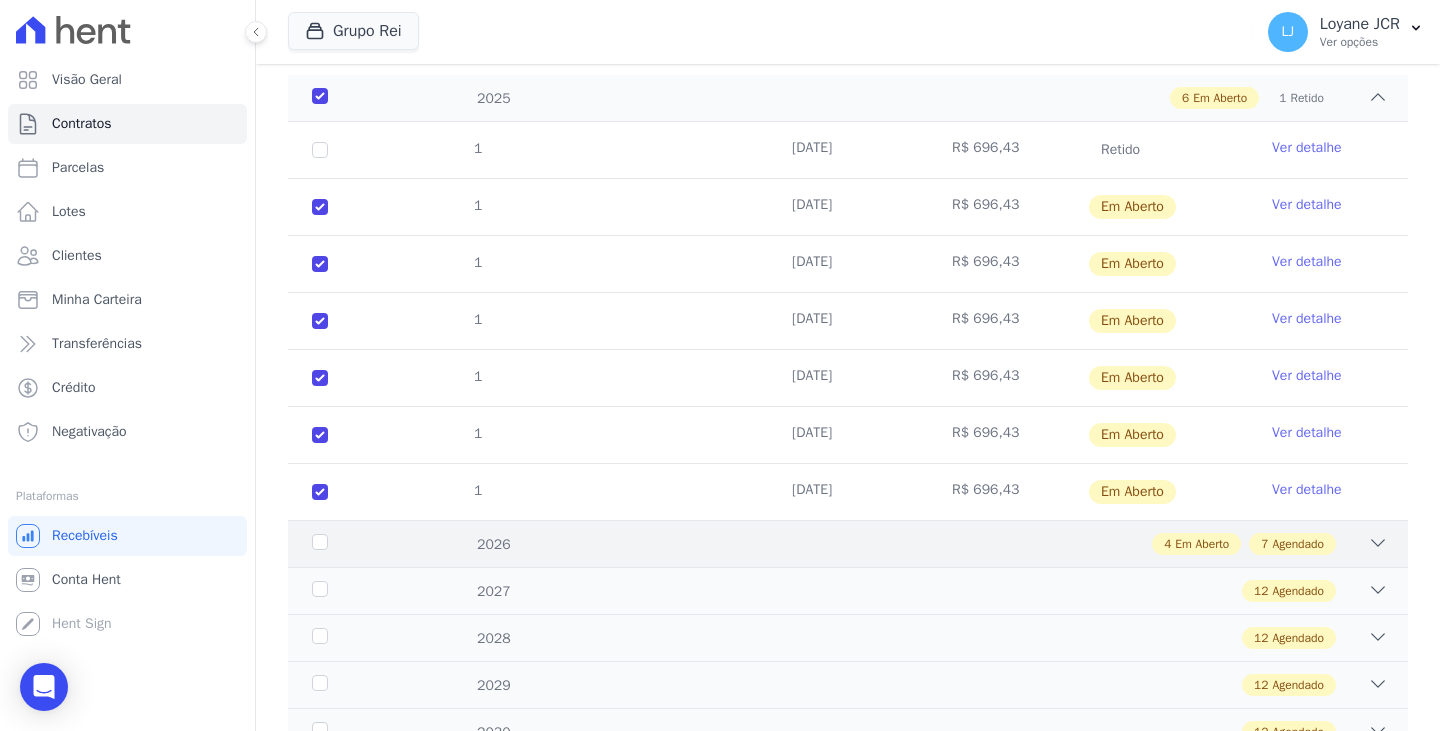 click on "2026" at bounding box center (356, 544) 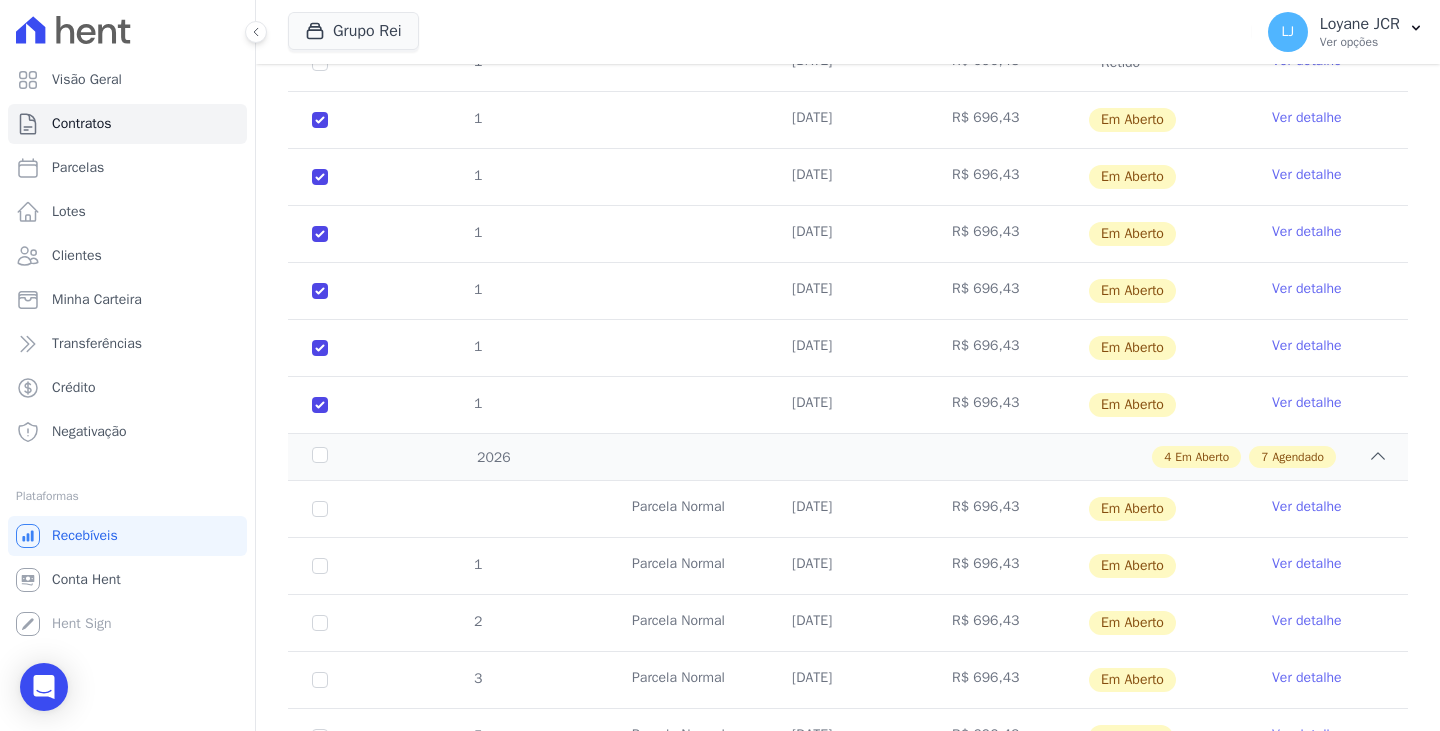 scroll, scrollTop: 516, scrollLeft: 0, axis: vertical 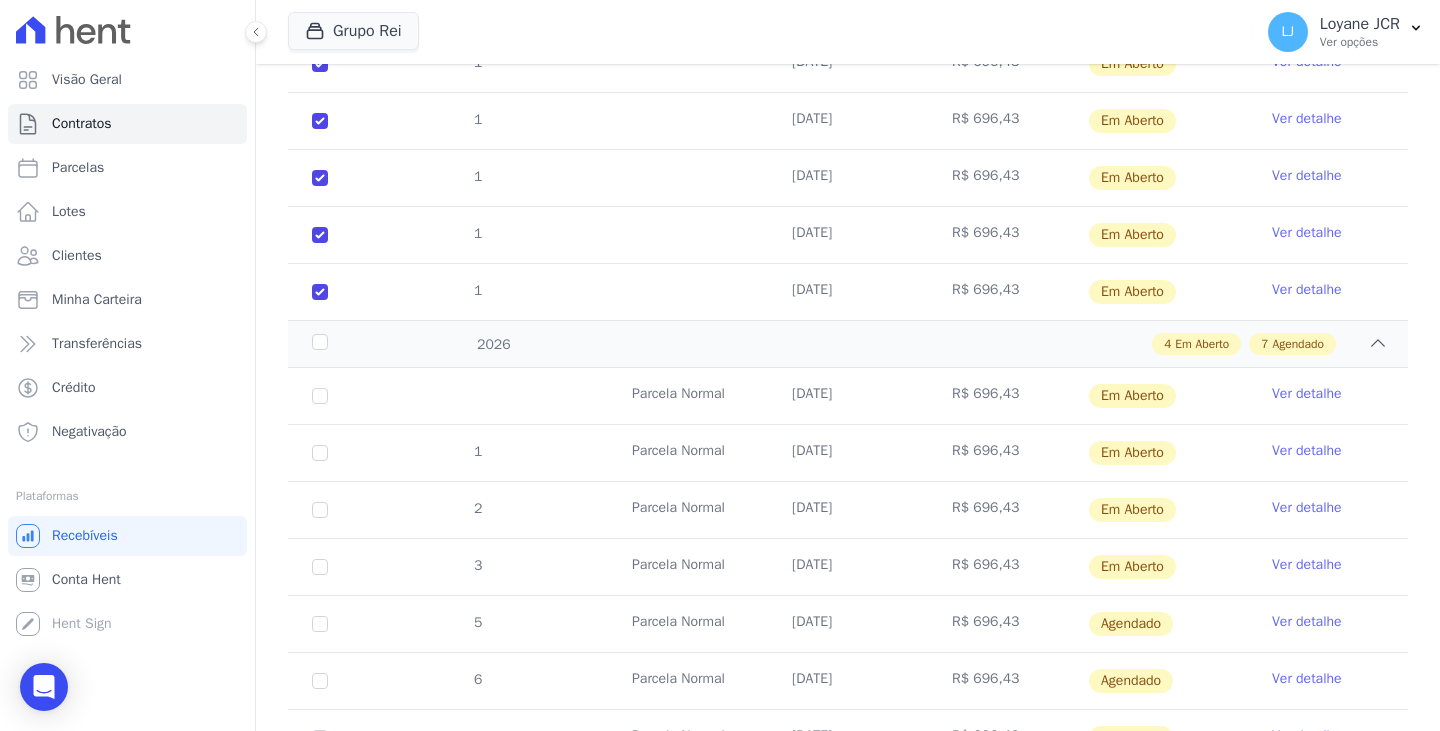 click on "1" at bounding box center (320, 453) 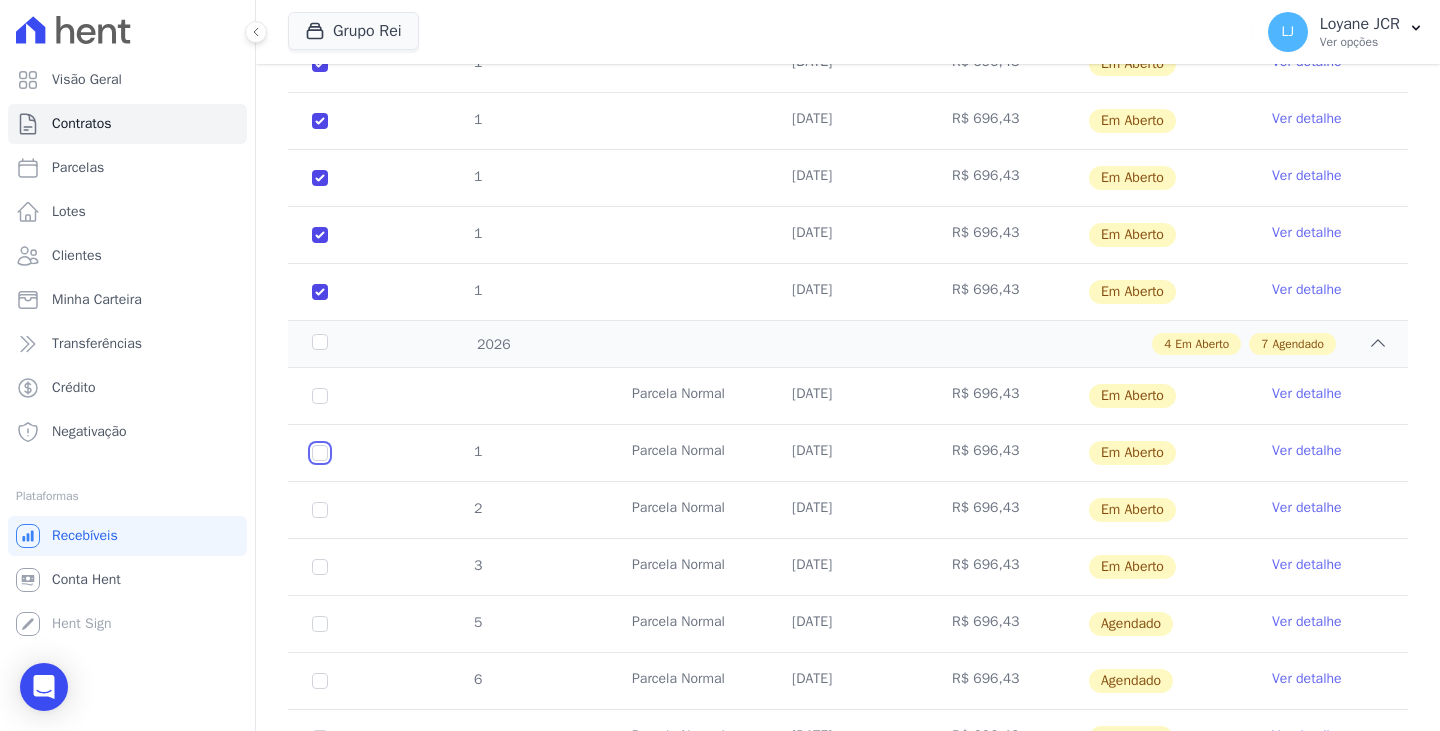 click at bounding box center [320, 396] 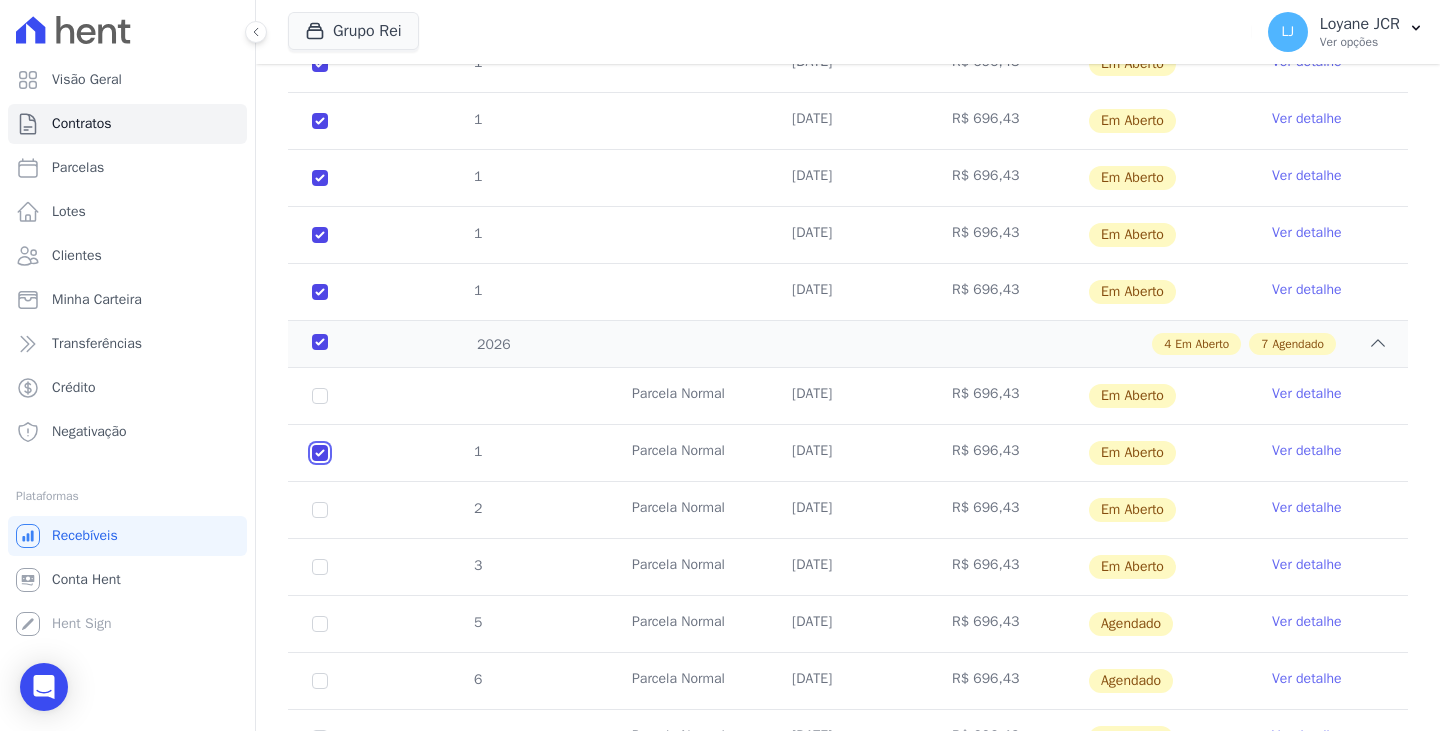 checkbox on "true" 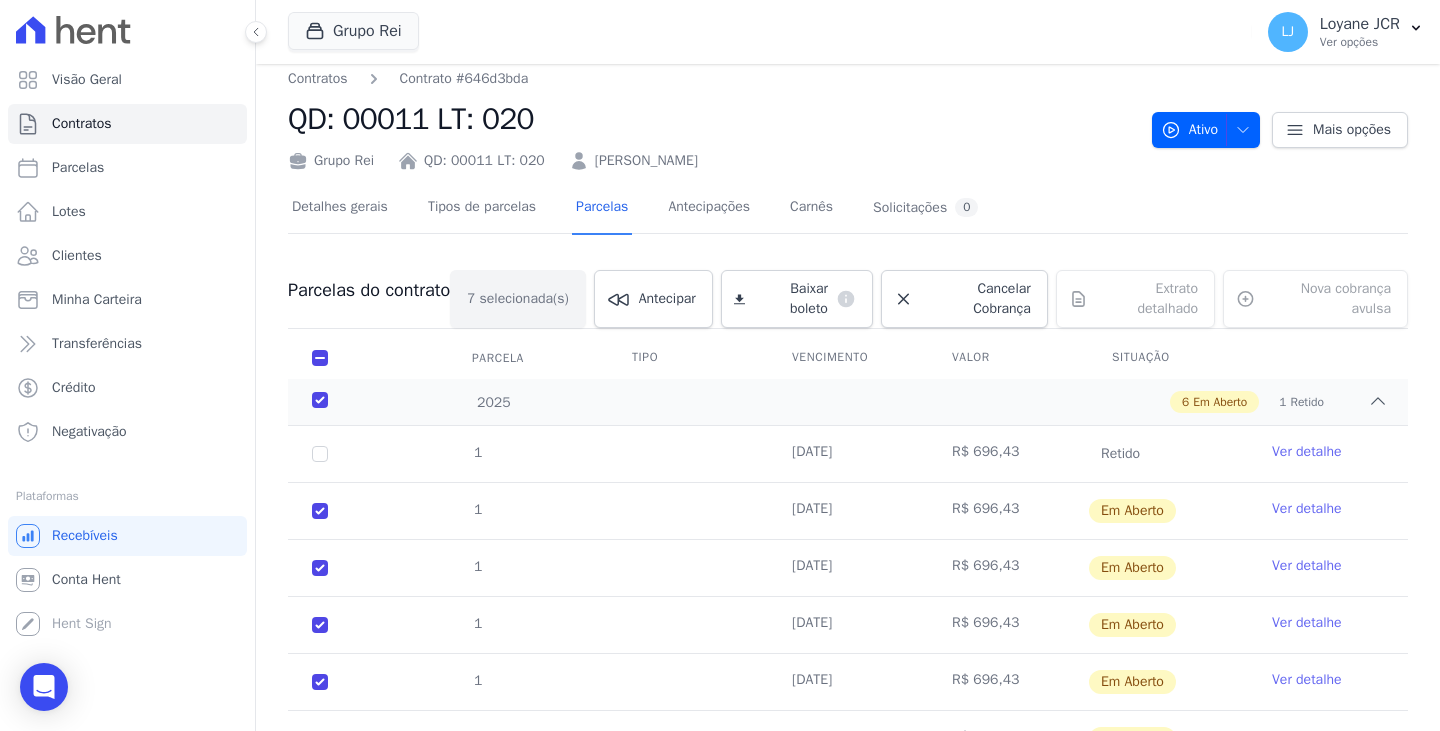 scroll, scrollTop: 0, scrollLeft: 0, axis: both 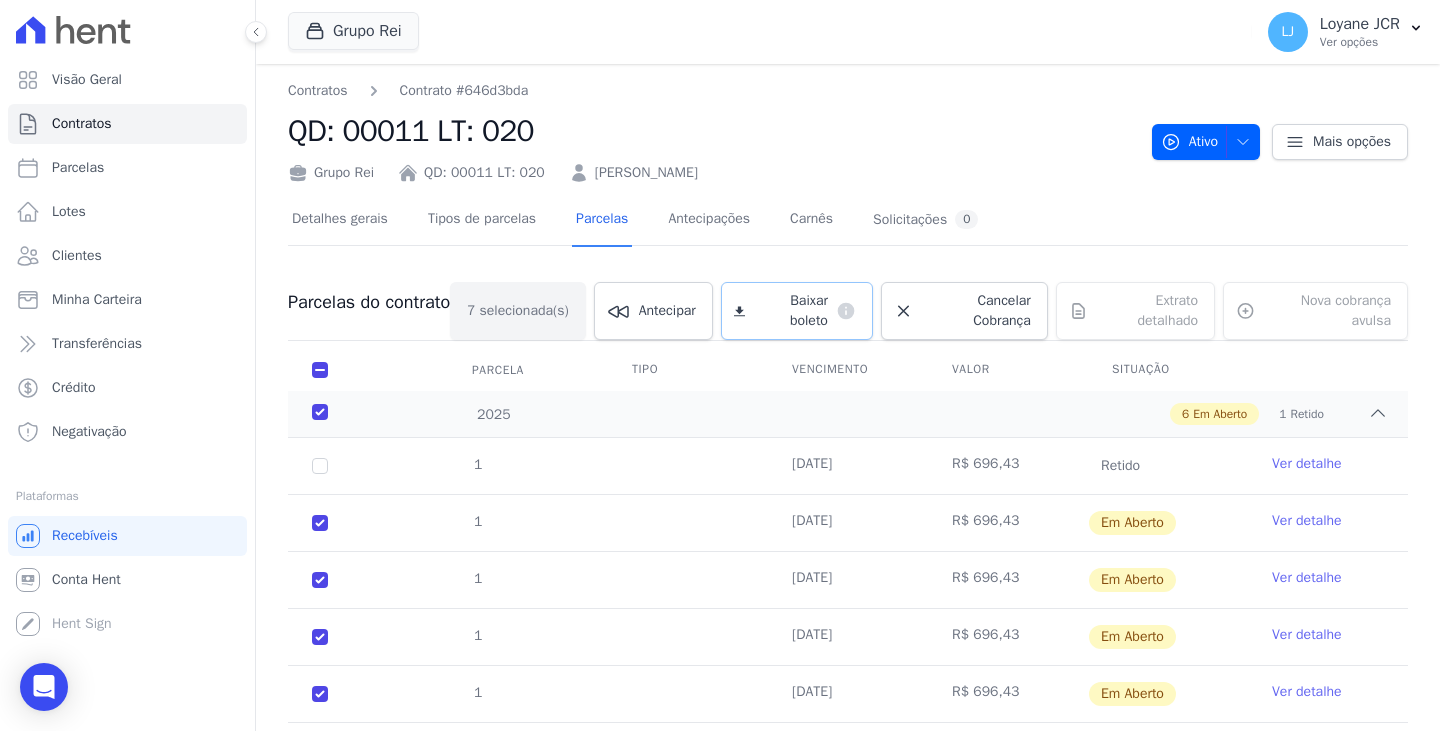 click on "Baixar boleto" at bounding box center (790, 311) 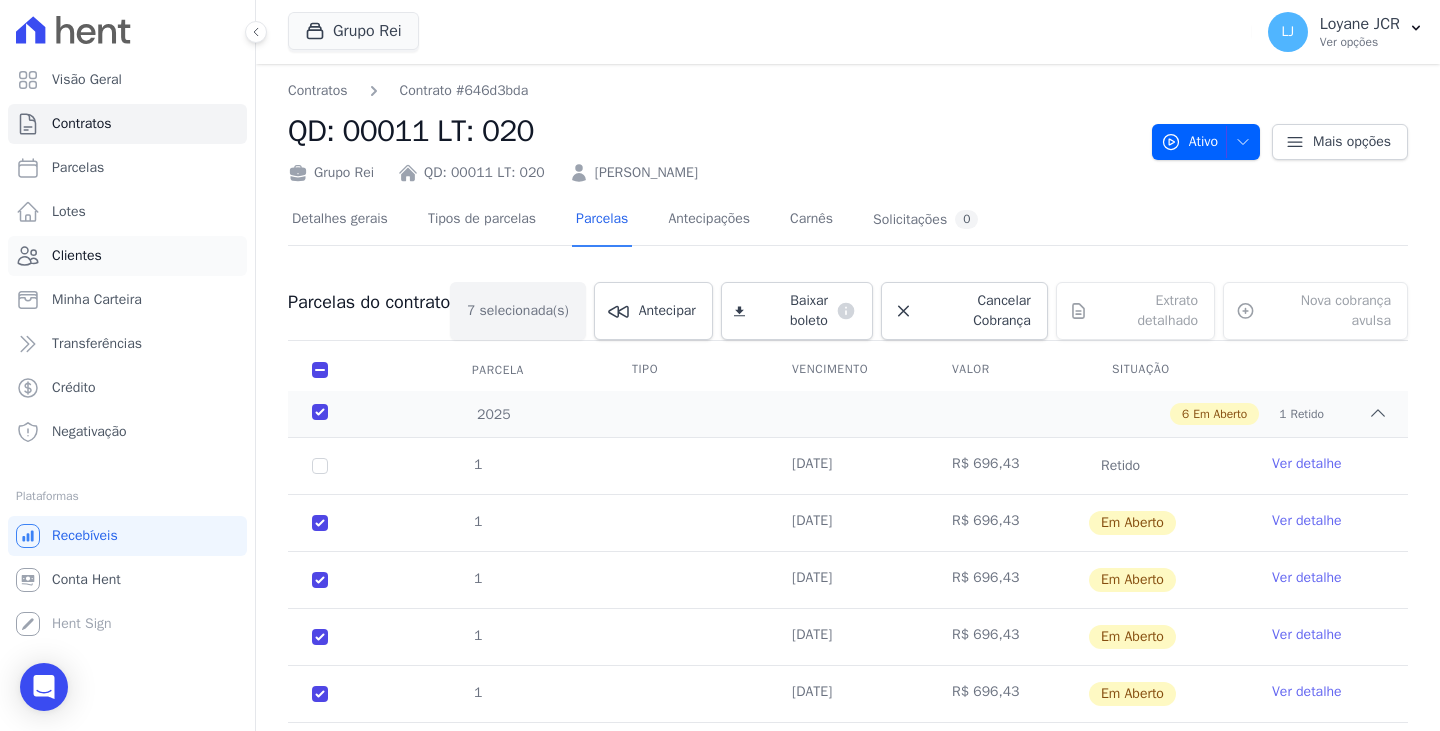 click on "Clientes" at bounding box center [77, 256] 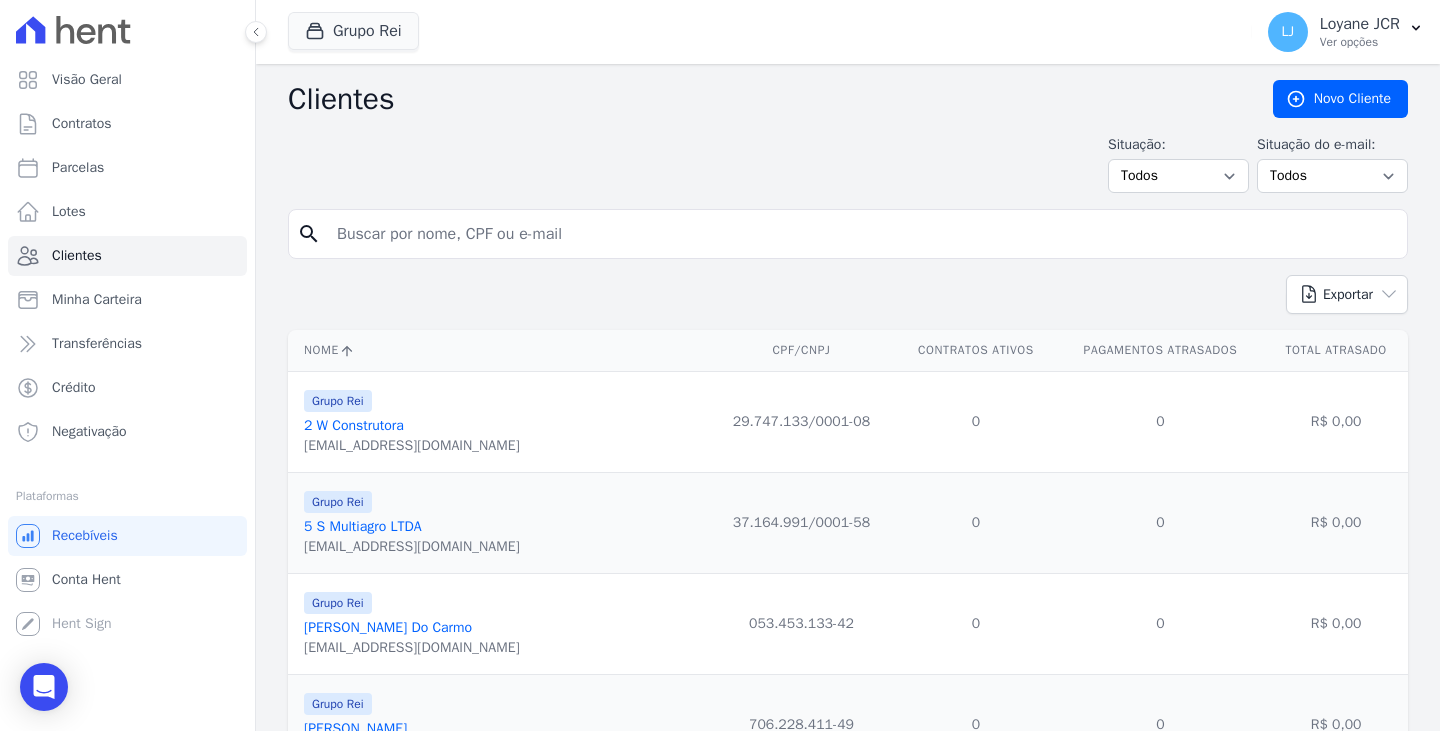 click at bounding box center (862, 234) 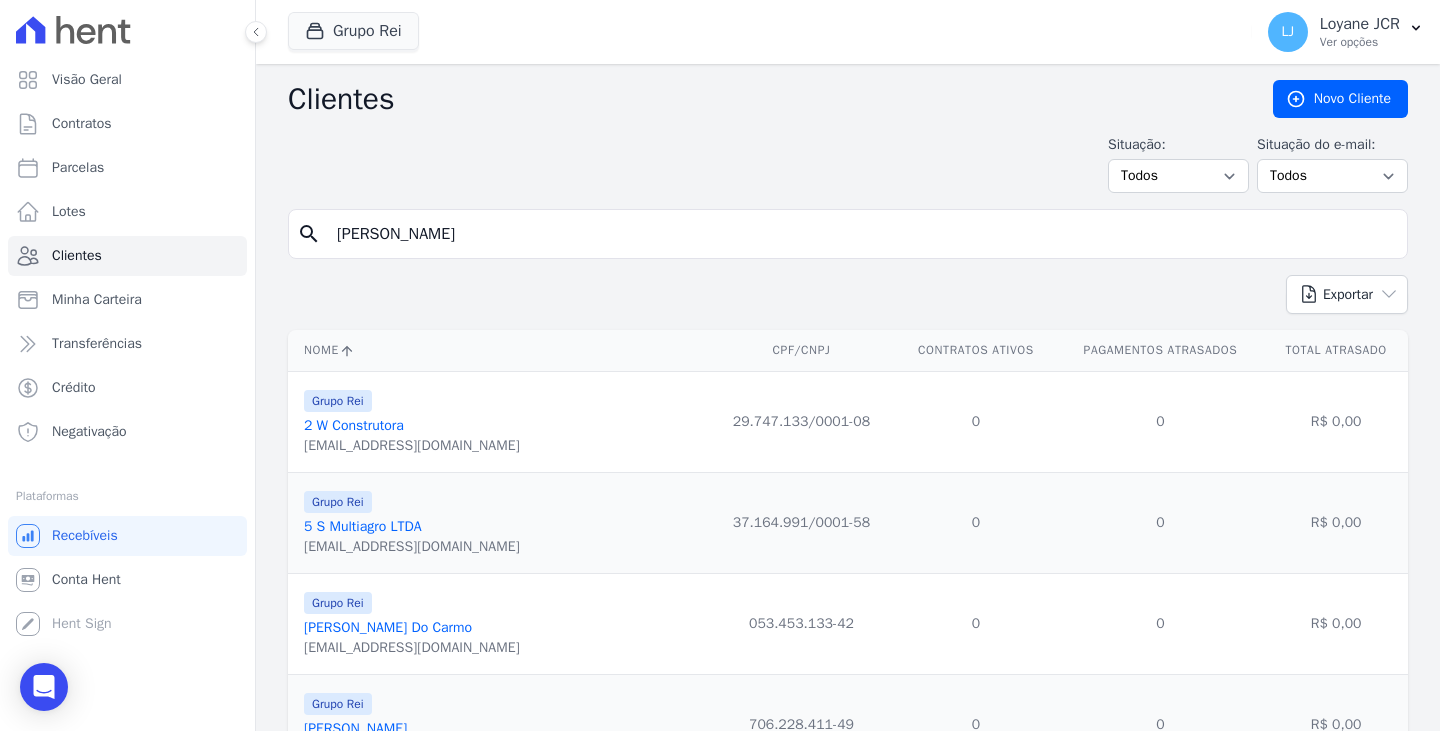 type on "JESSICA MAXIMIANO DA SILVA" 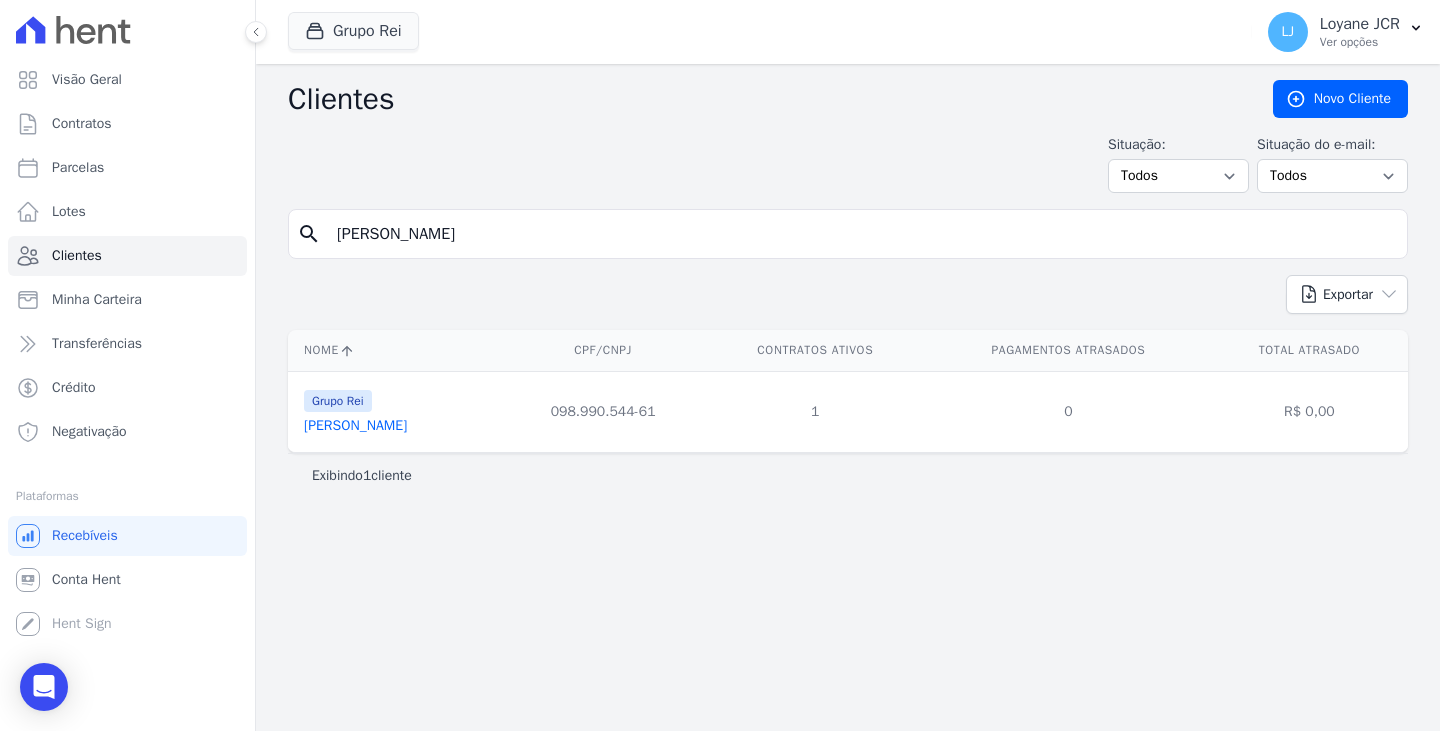 click on "Grupo Rei
Jessica Maximiano Da Silva" at bounding box center [395, 411] 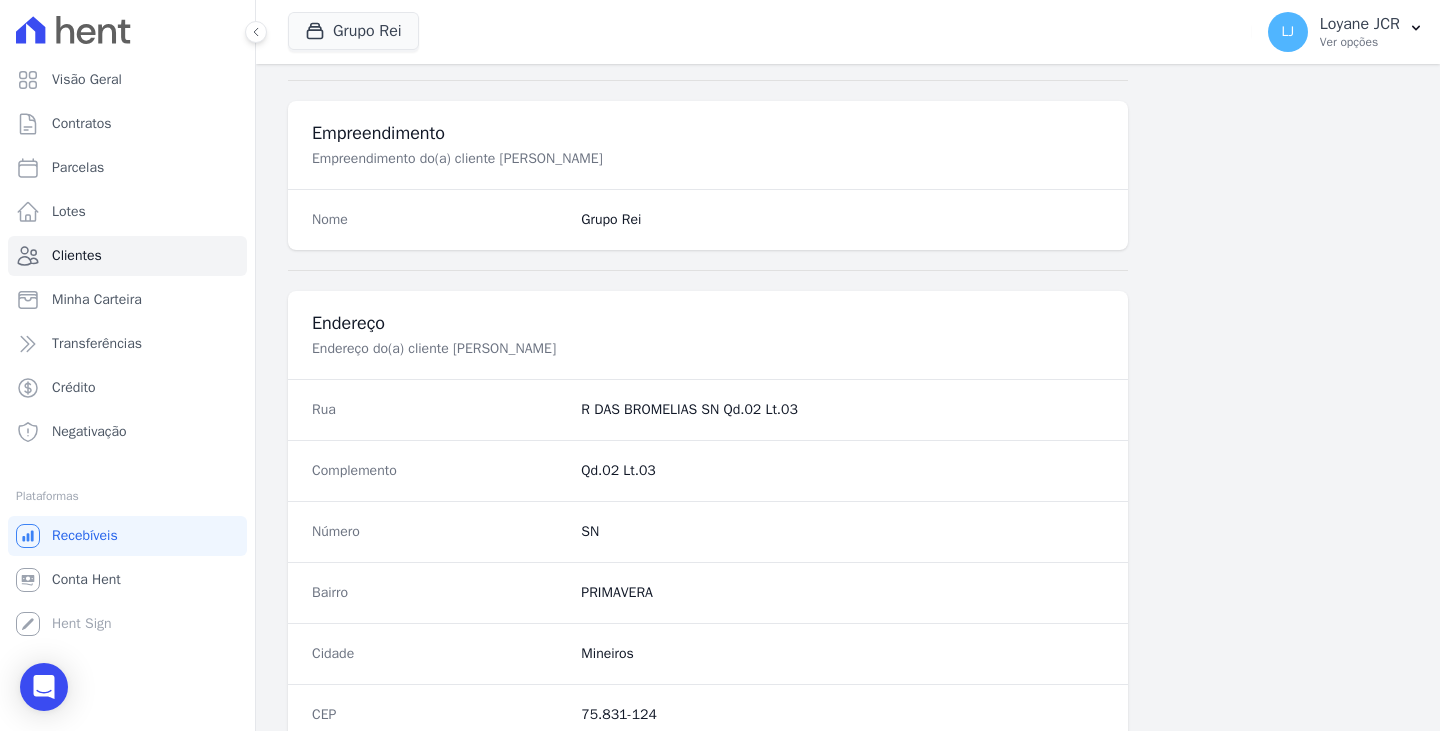scroll, scrollTop: 1140, scrollLeft: 0, axis: vertical 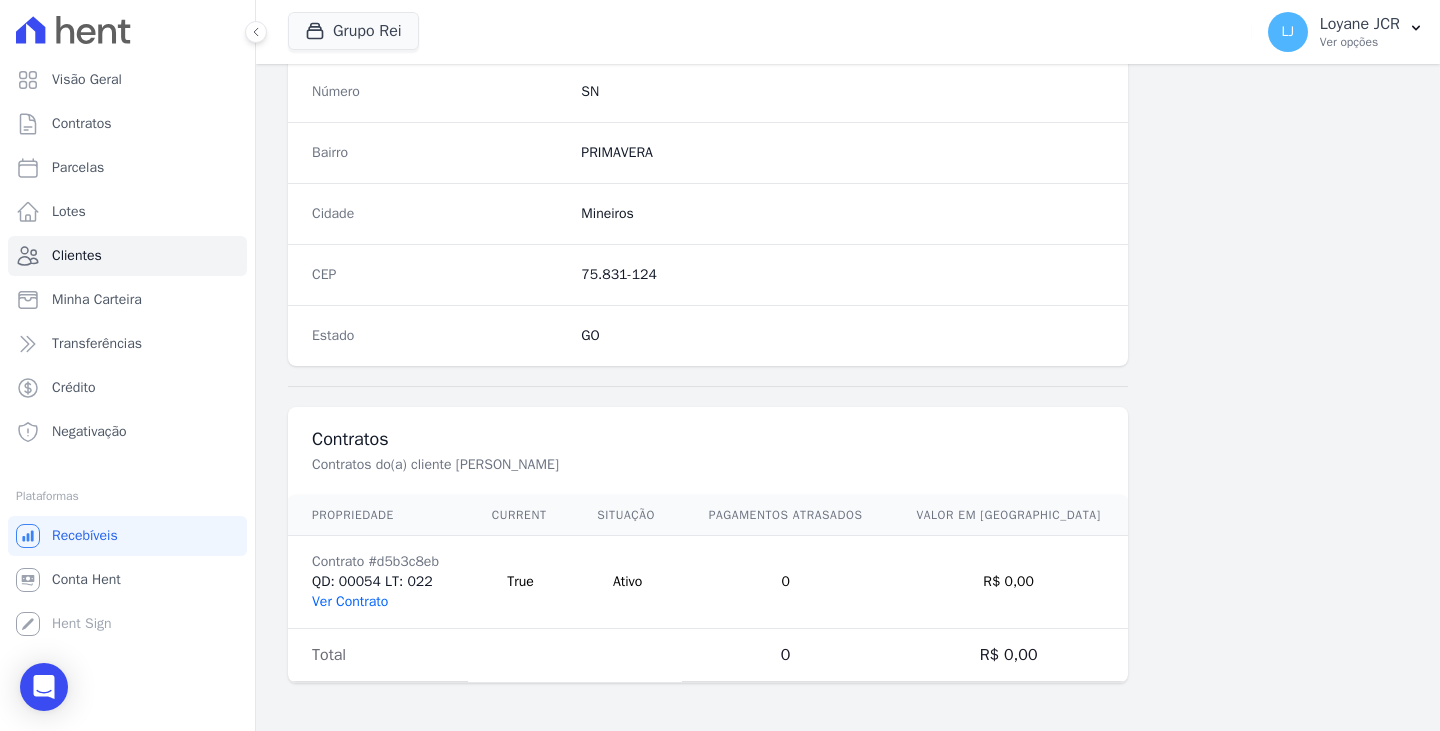 click on "Ver Contrato" at bounding box center (350, 601) 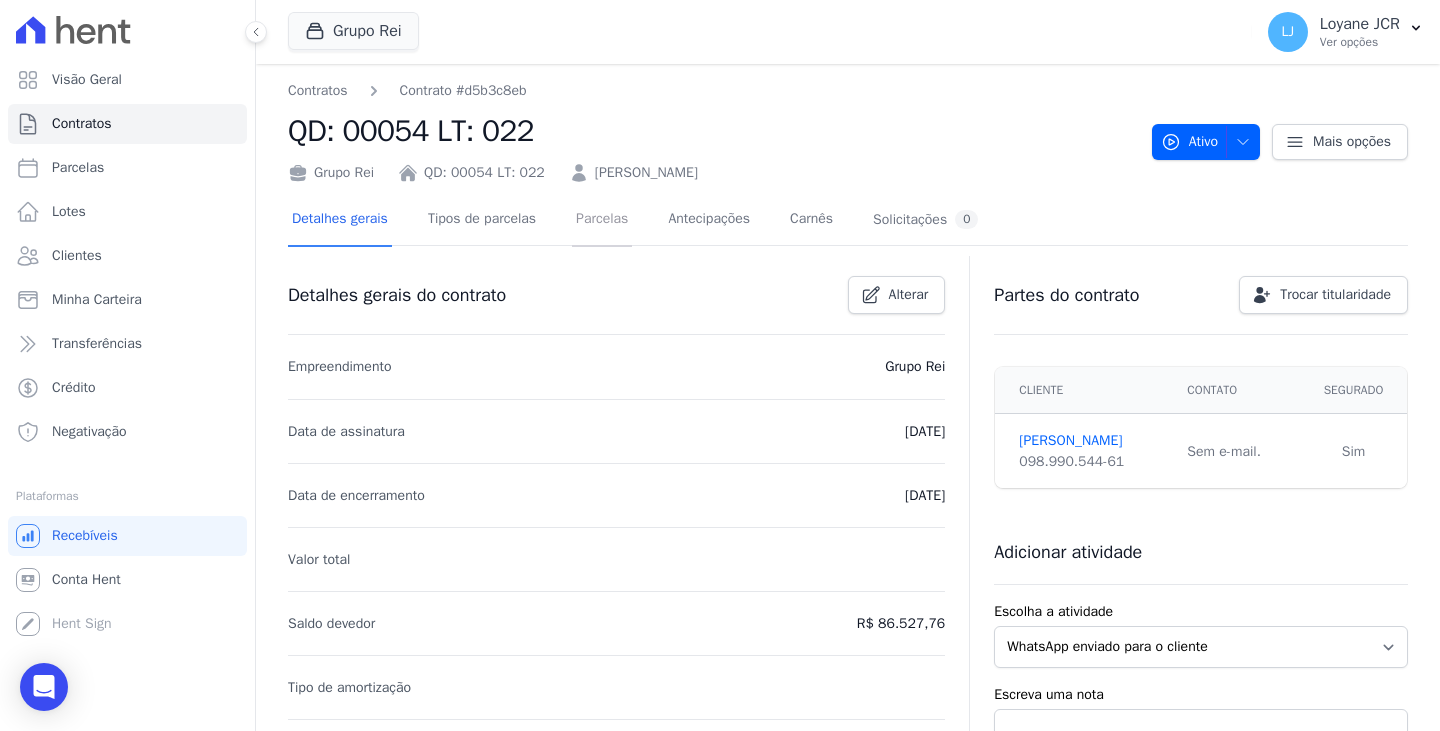 click on "Parcelas" at bounding box center [602, 220] 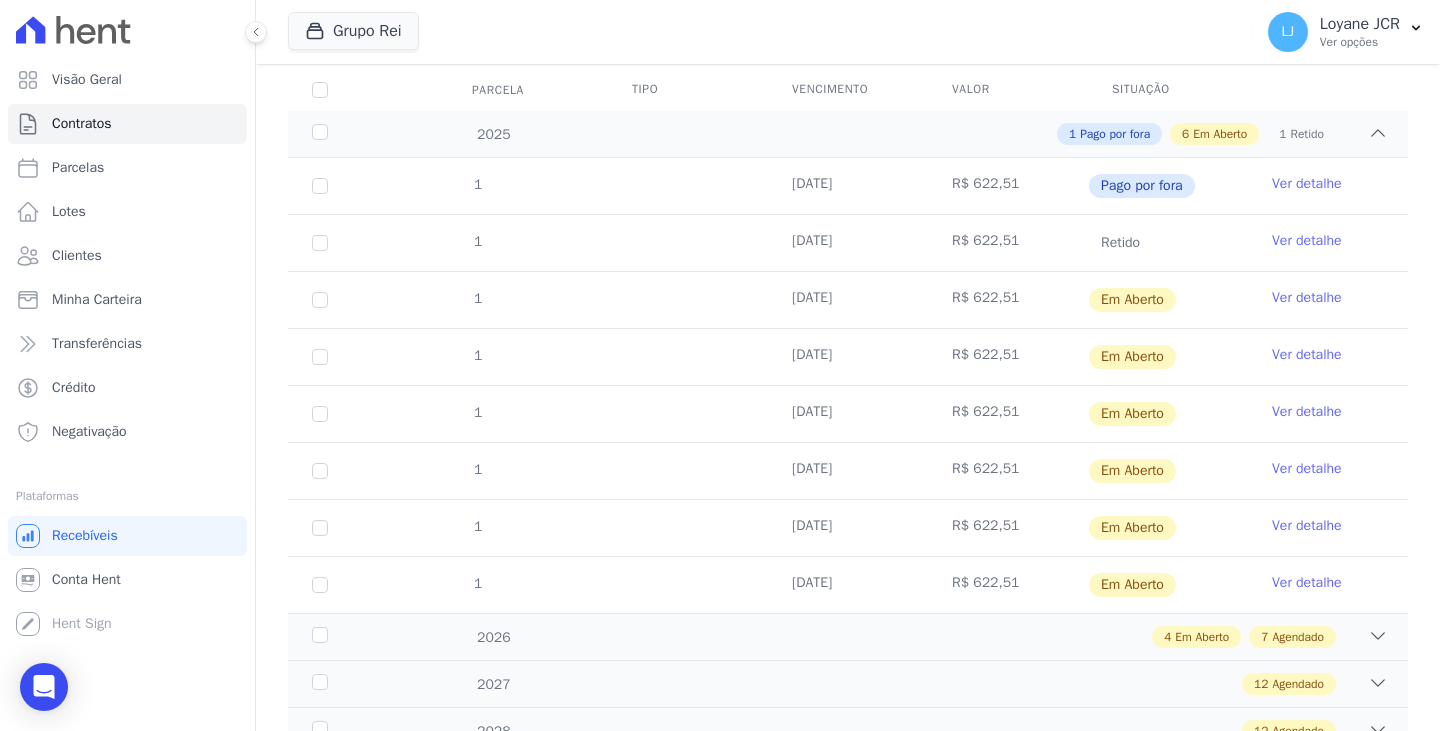 scroll, scrollTop: 300, scrollLeft: 0, axis: vertical 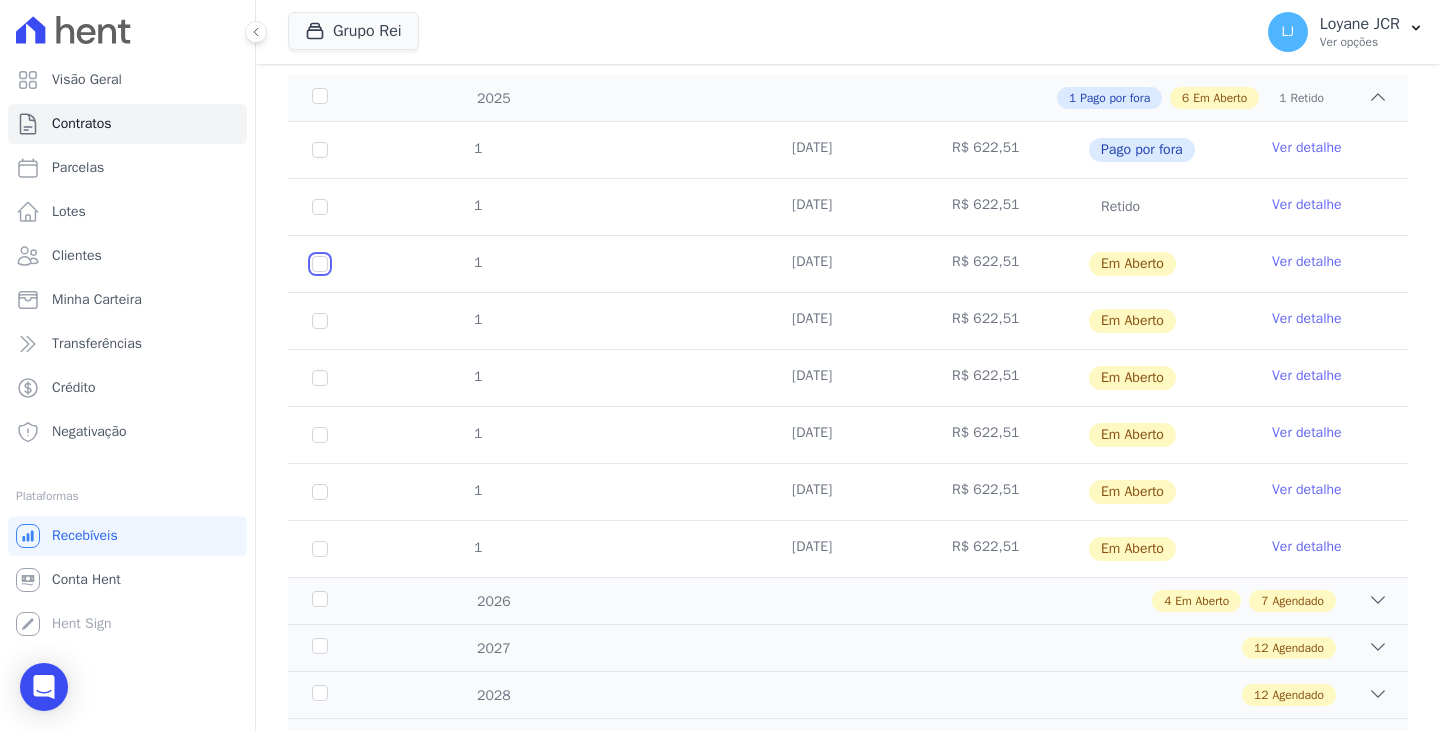 click at bounding box center [320, 264] 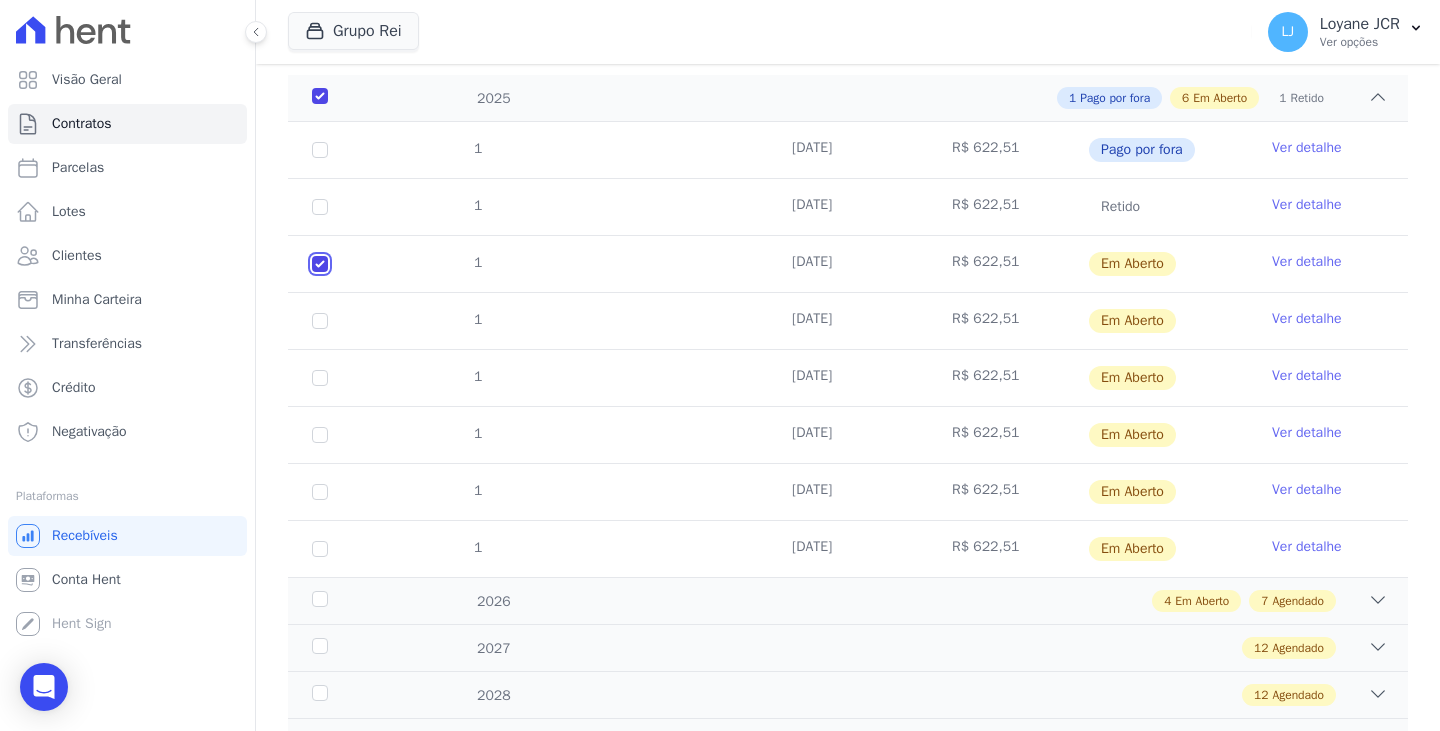 checkbox on "true" 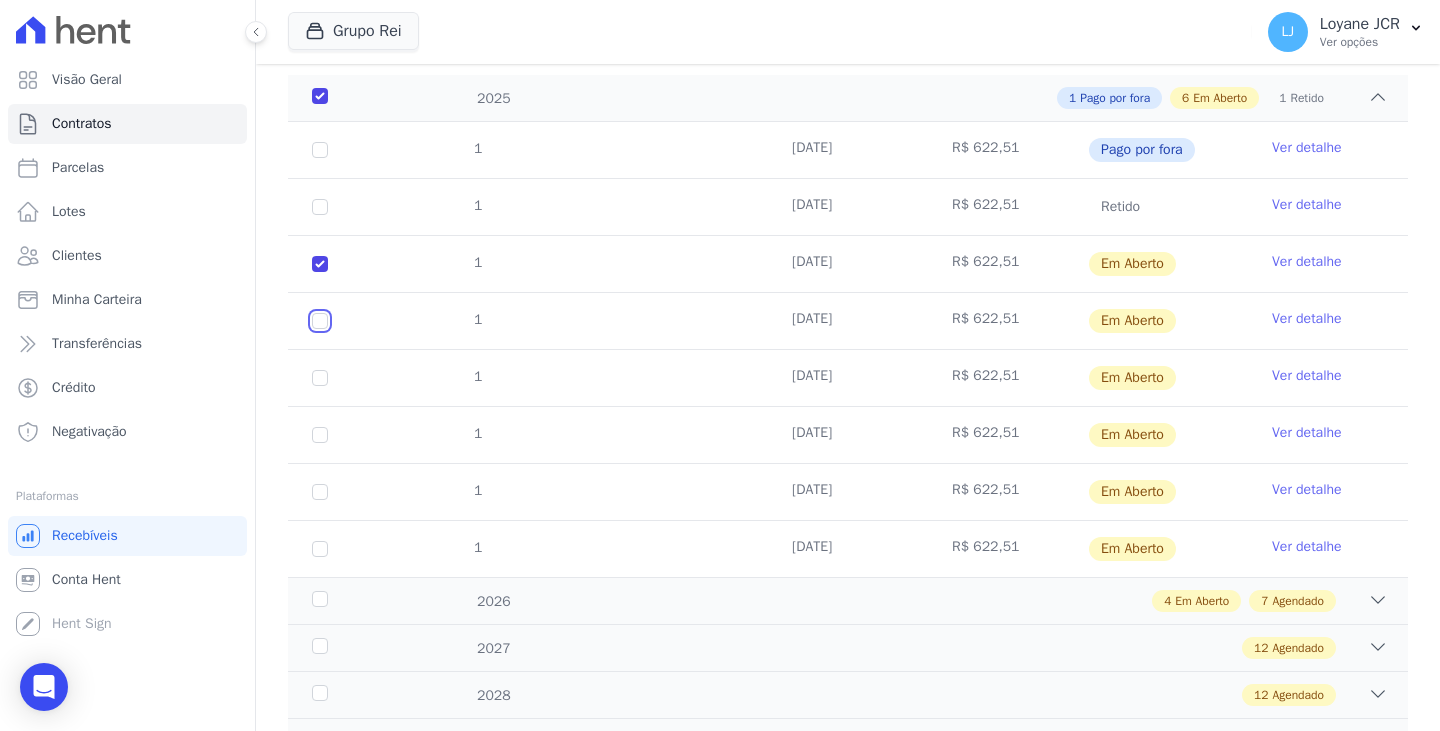 click at bounding box center (320, 264) 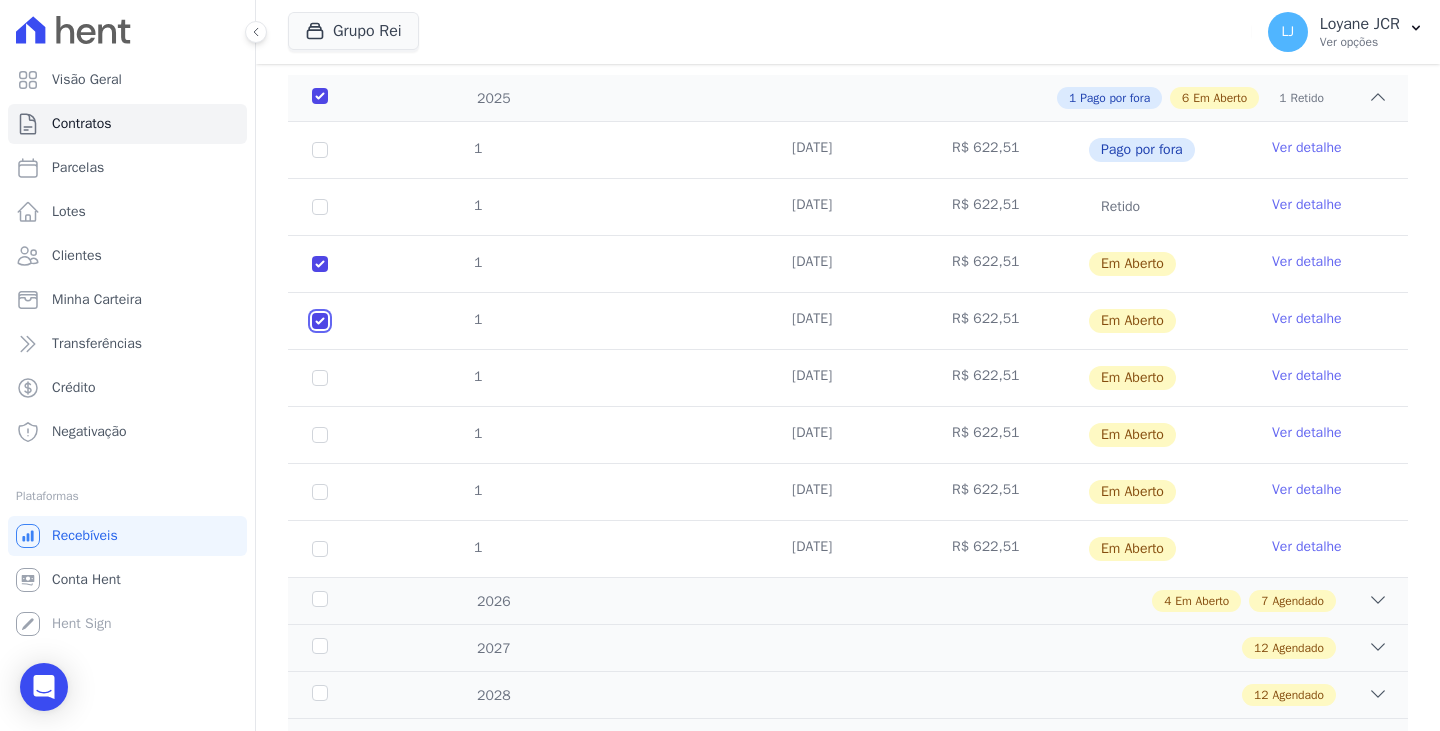 checkbox on "true" 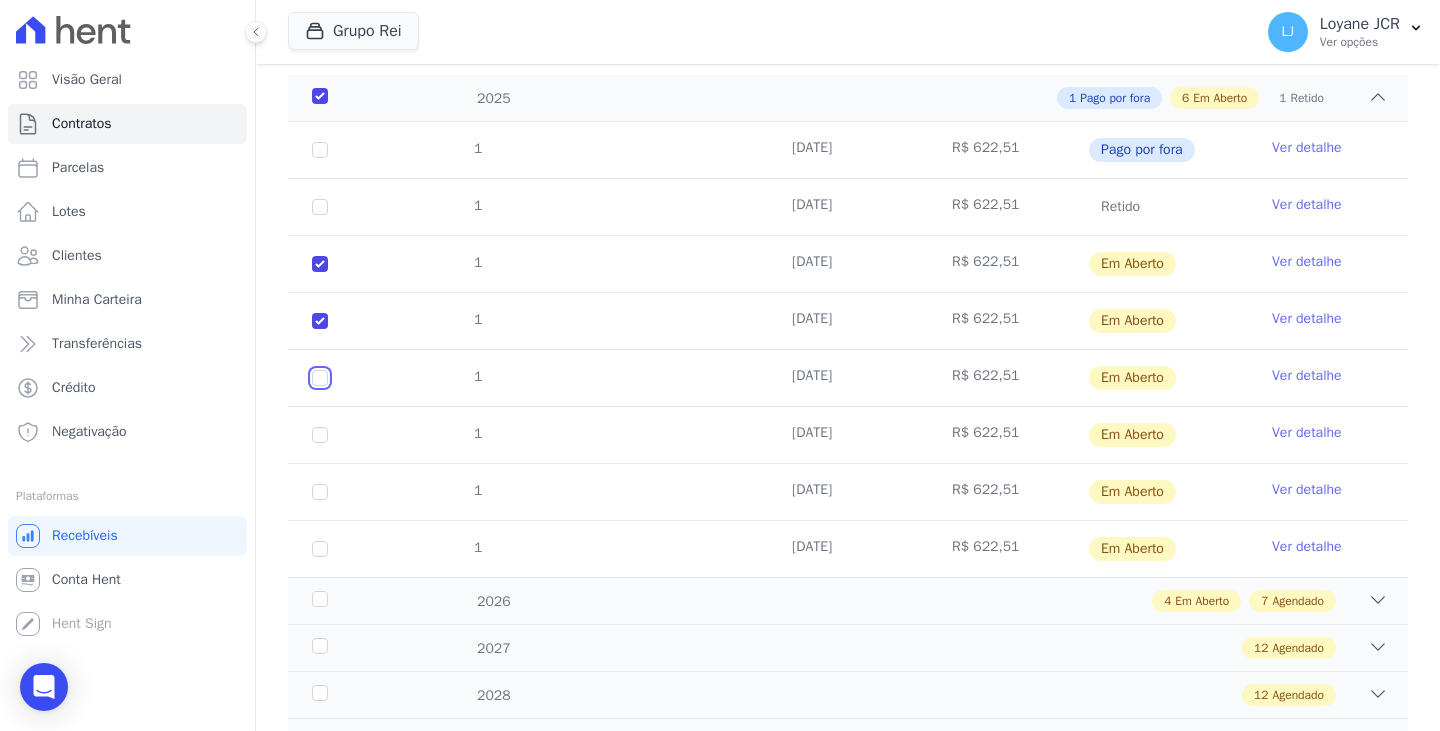 click at bounding box center (320, 264) 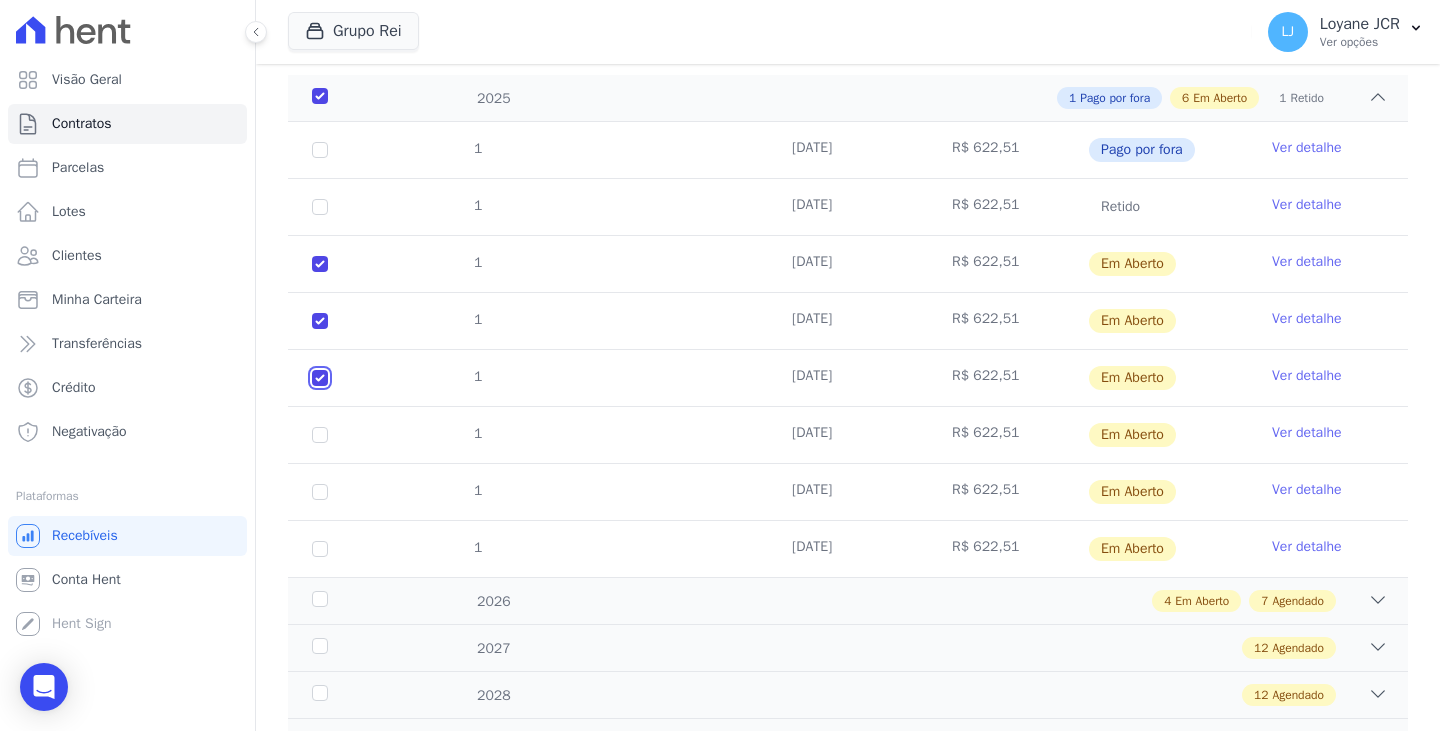checkbox on "true" 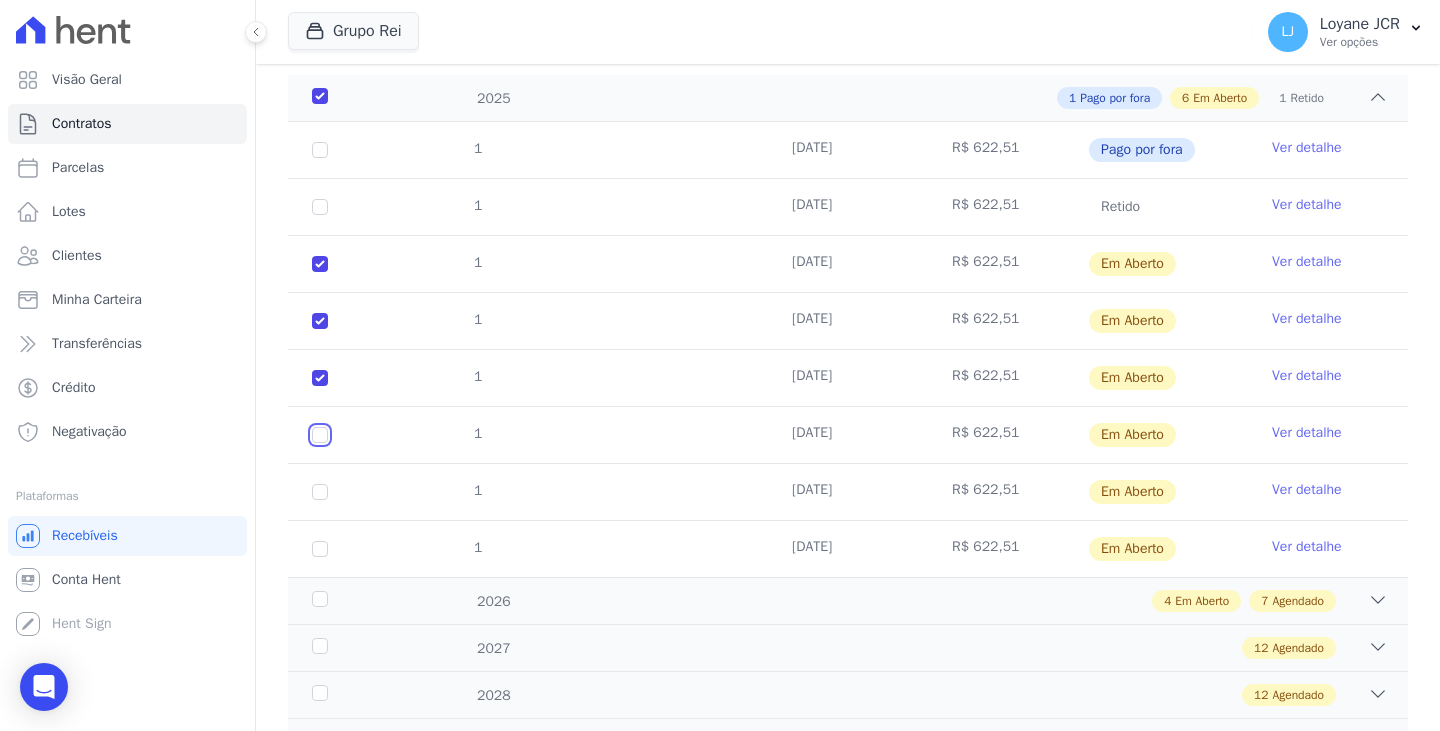 click at bounding box center (320, 264) 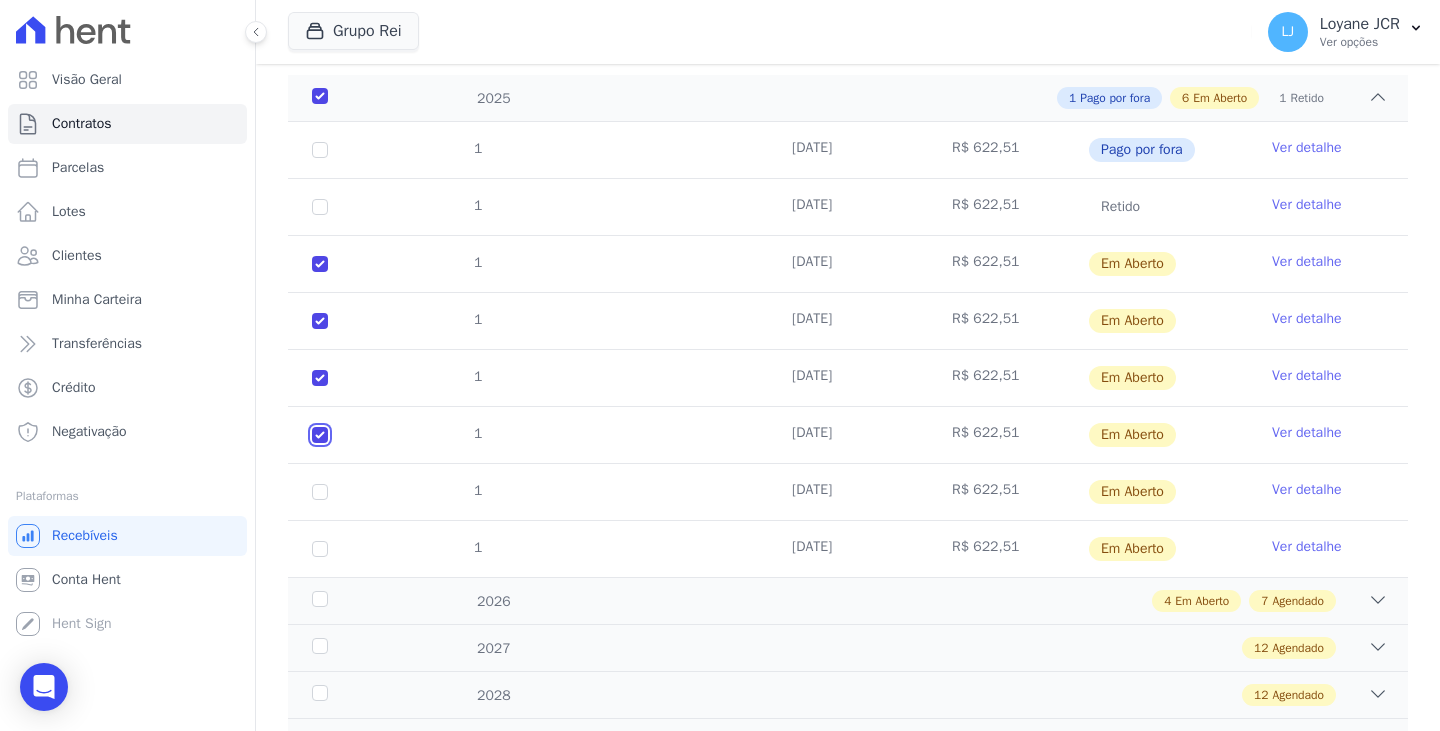 checkbox on "true" 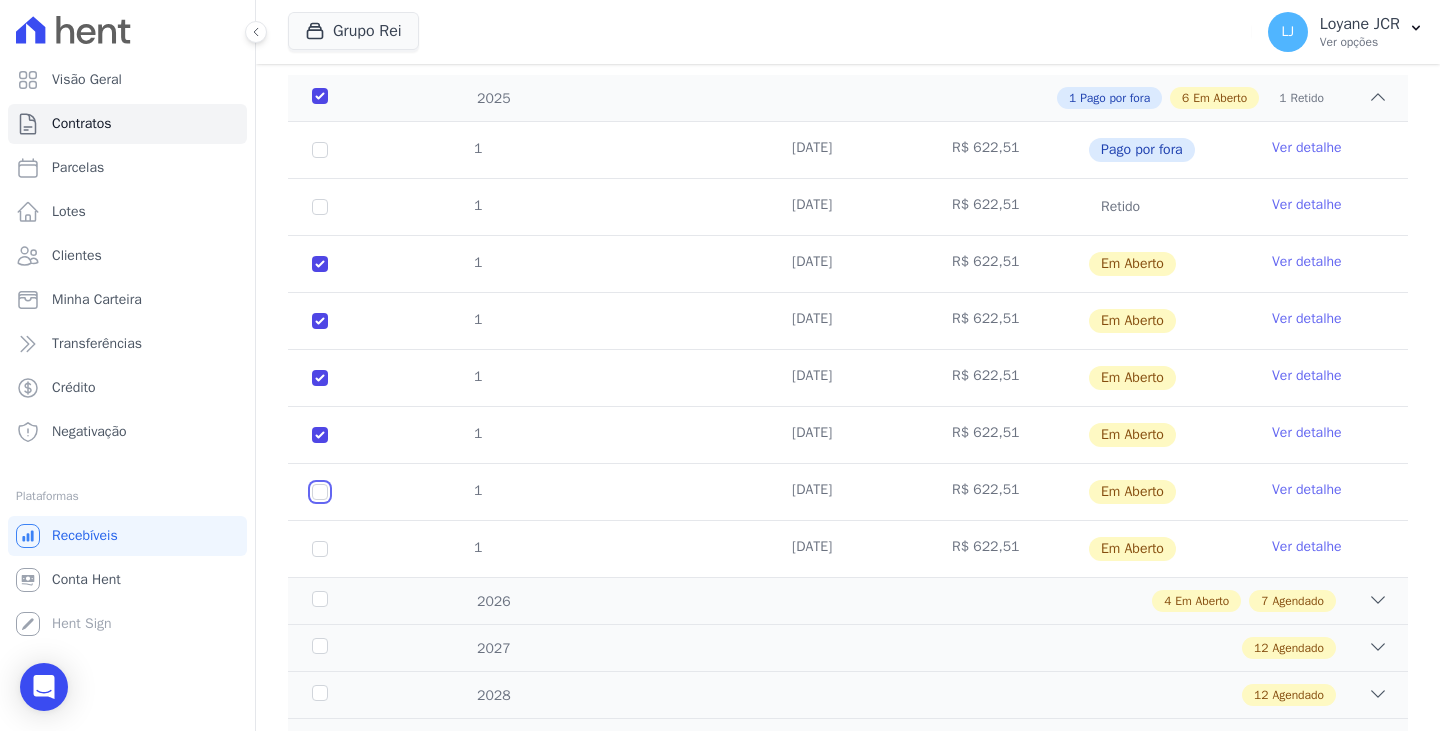 click at bounding box center (320, 264) 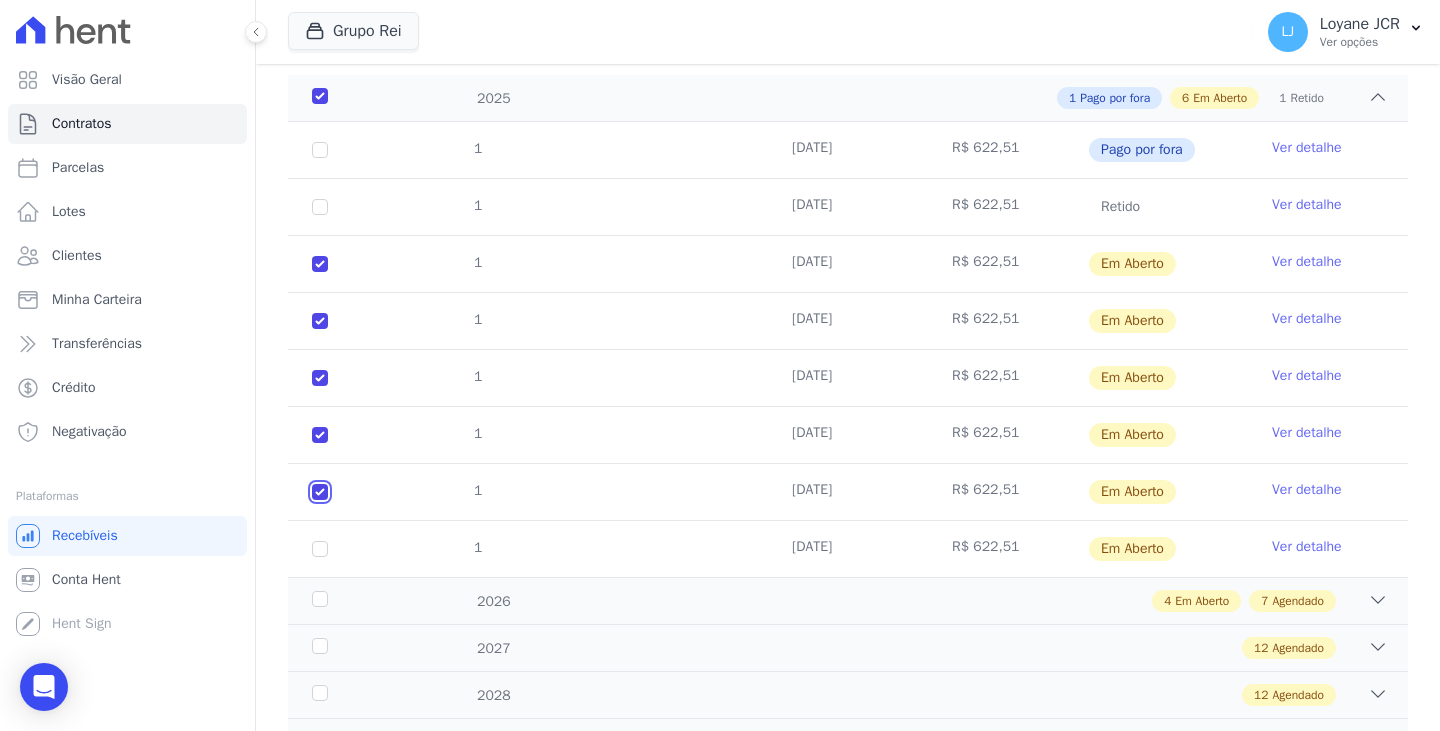 checkbox on "true" 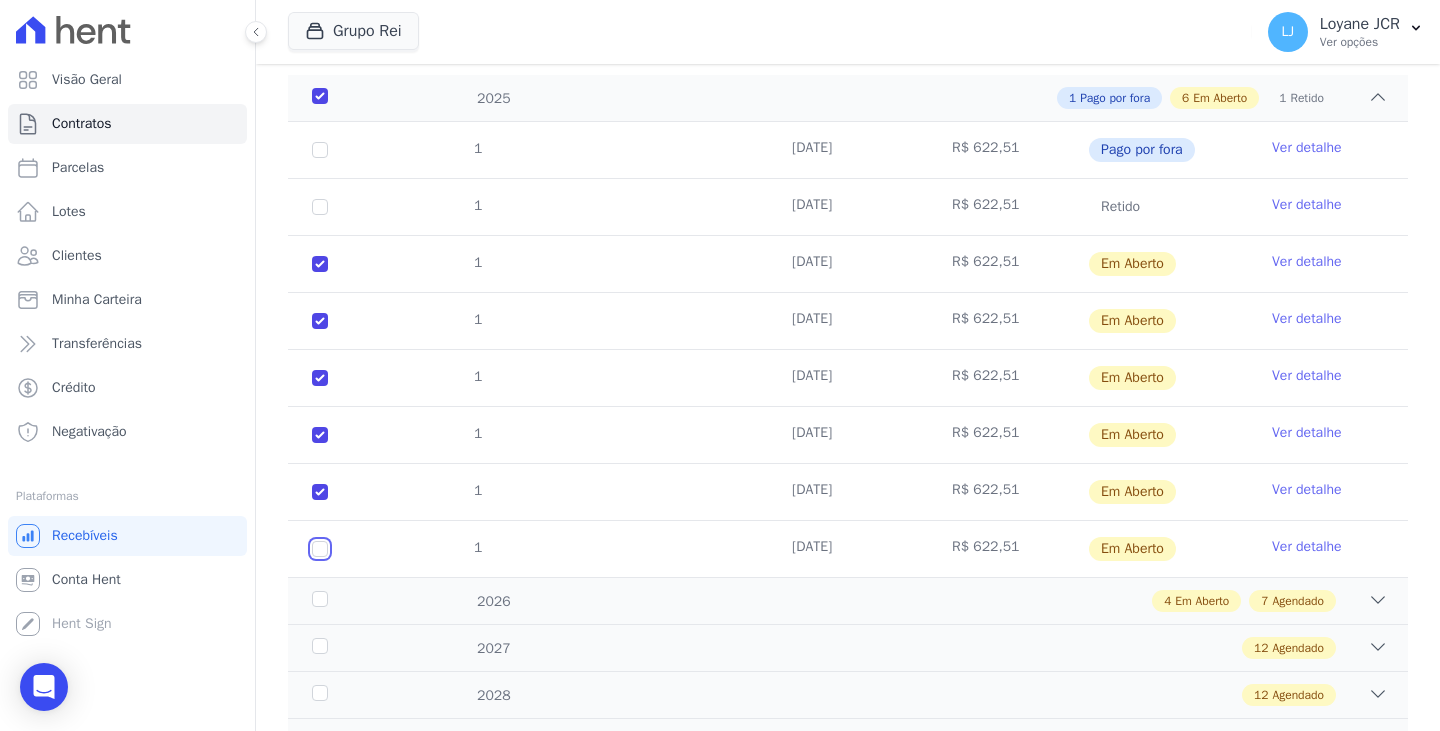 click at bounding box center (320, 264) 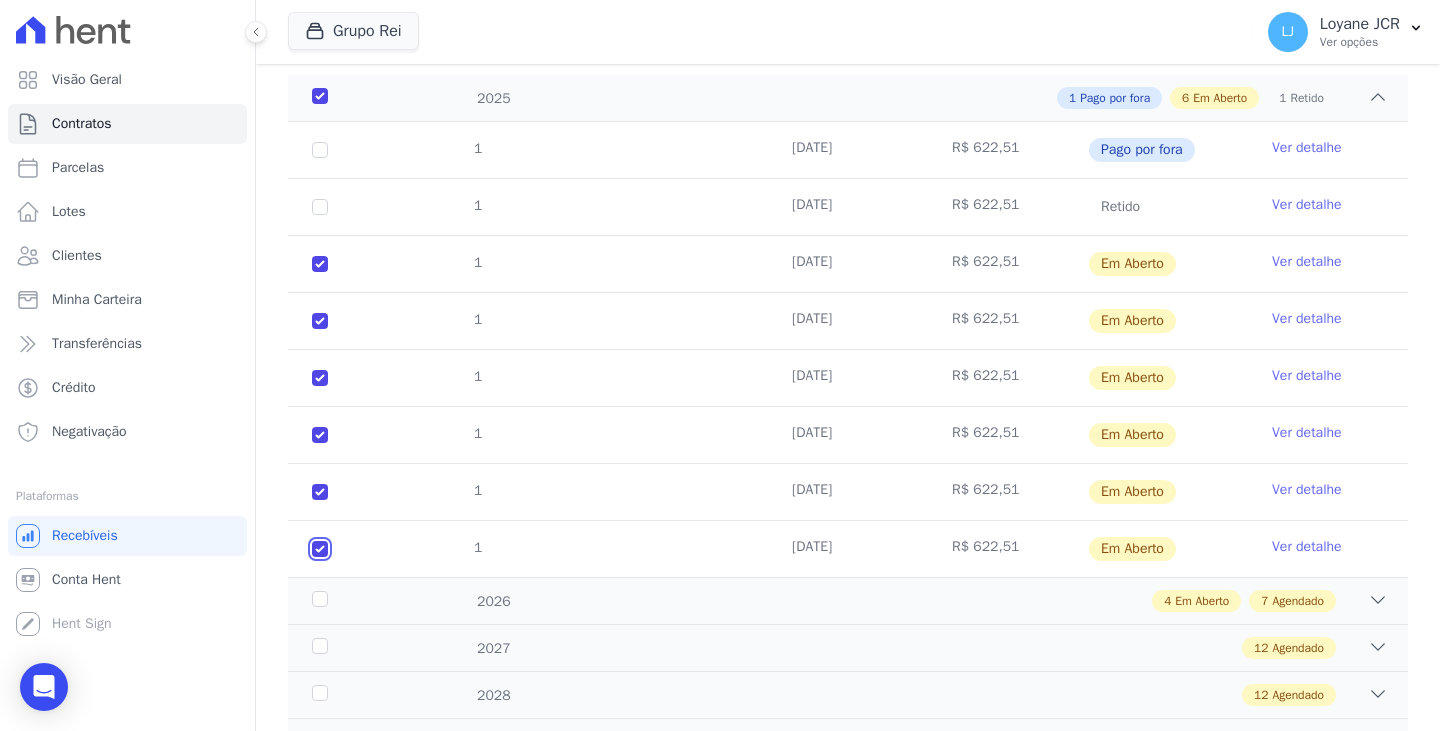 checkbox on "true" 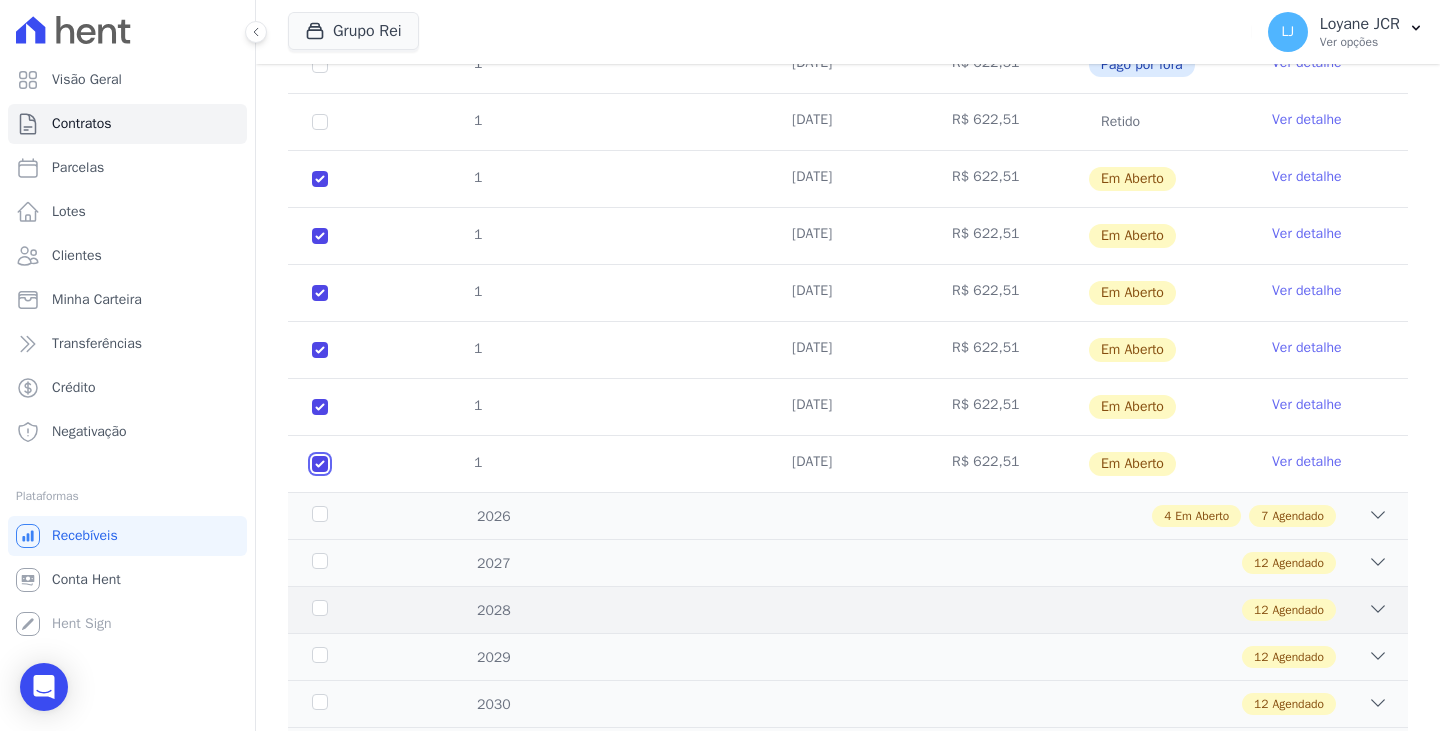 scroll, scrollTop: 616, scrollLeft: 0, axis: vertical 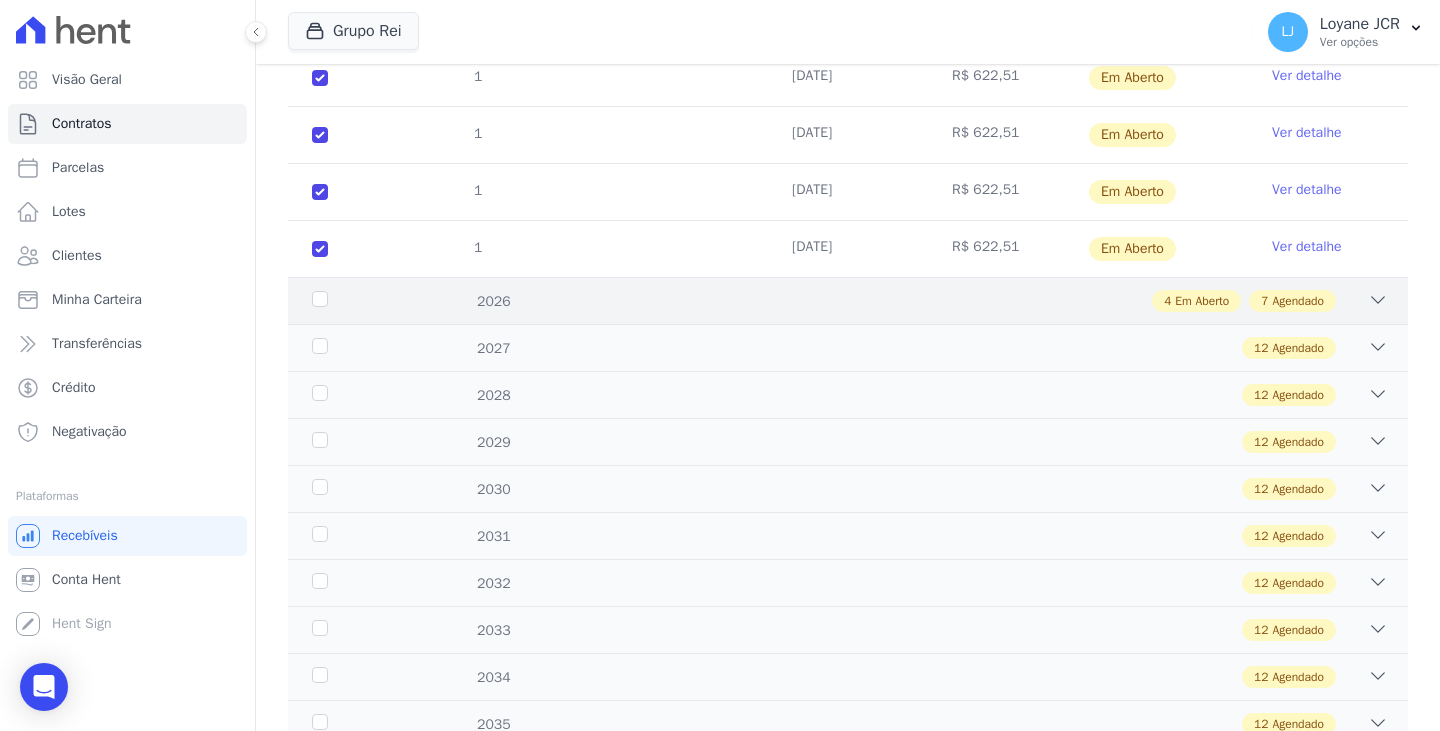 click on "4
Em Aberto
7
Agendado" at bounding box center (902, 301) 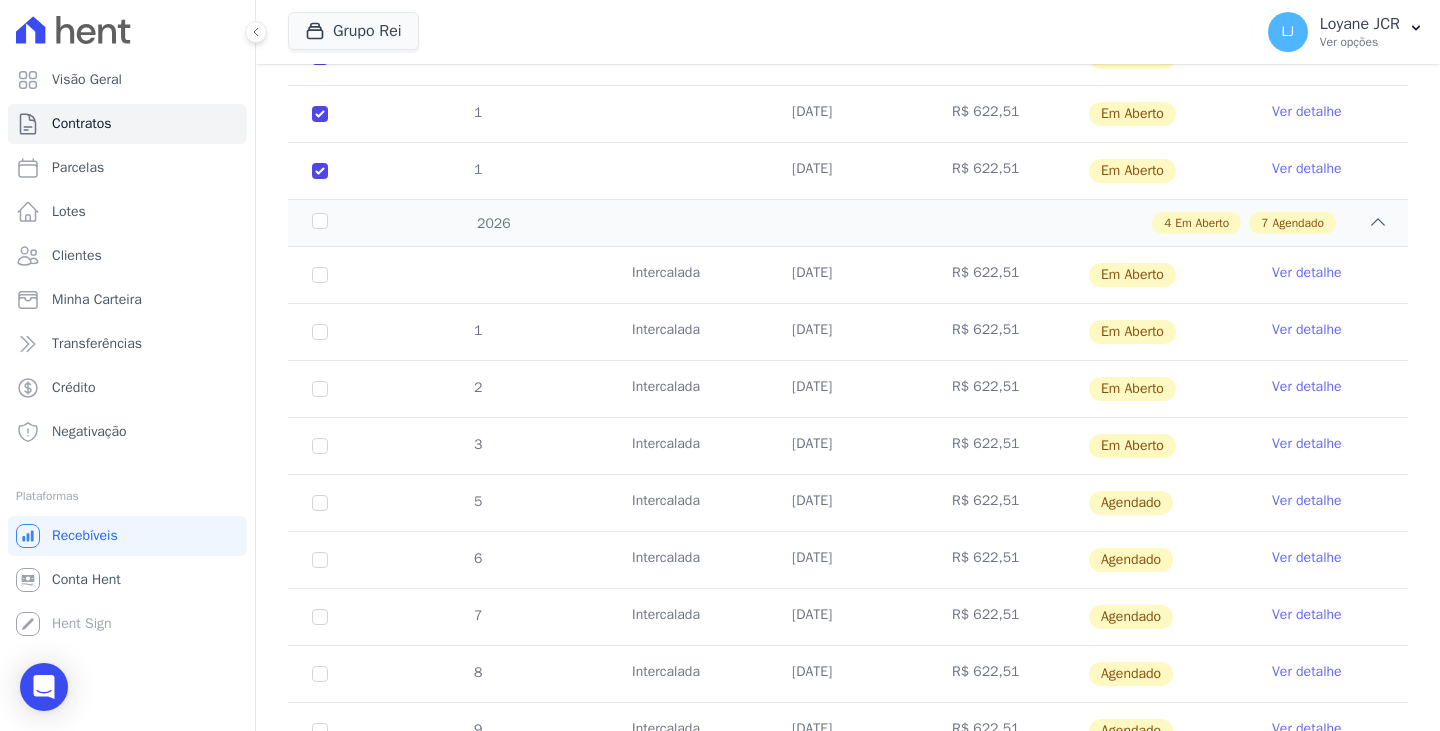 scroll, scrollTop: 716, scrollLeft: 0, axis: vertical 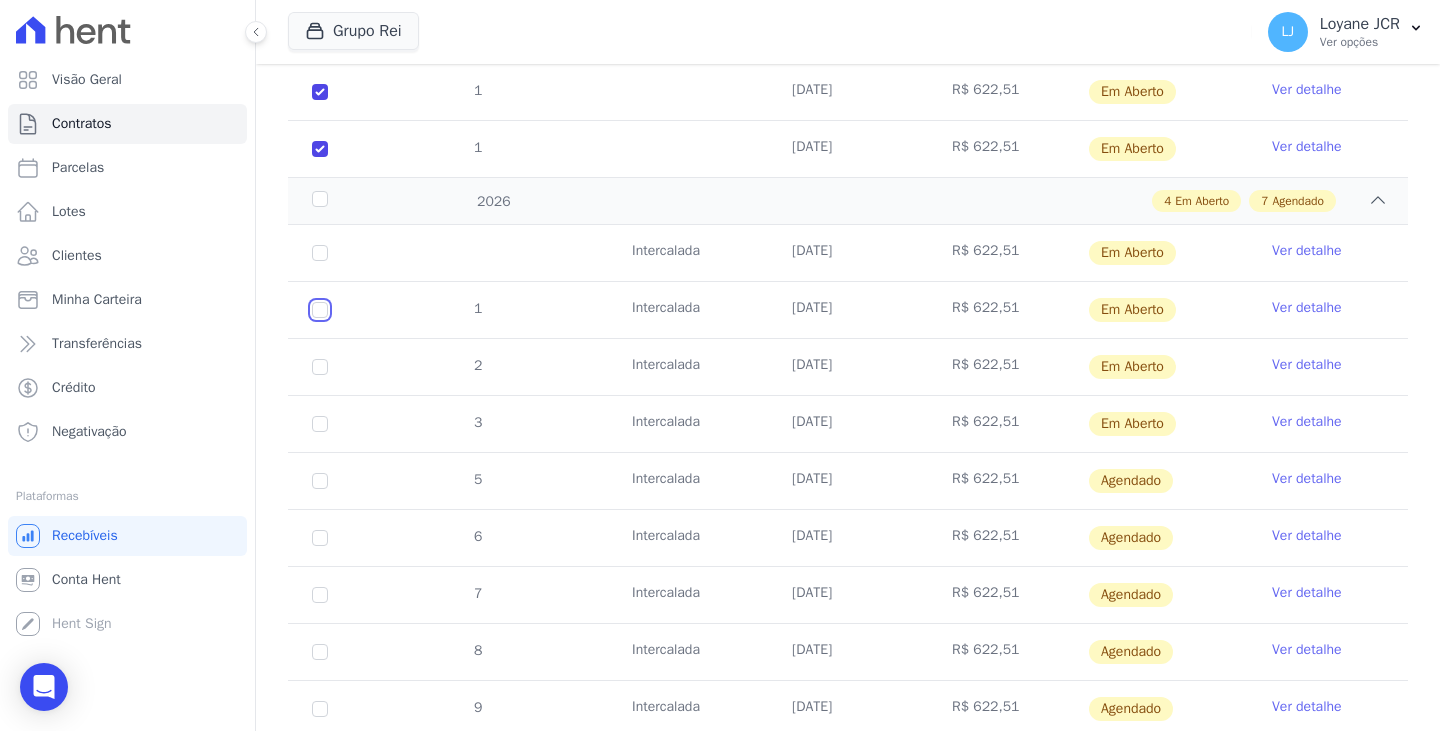 click at bounding box center (320, 253) 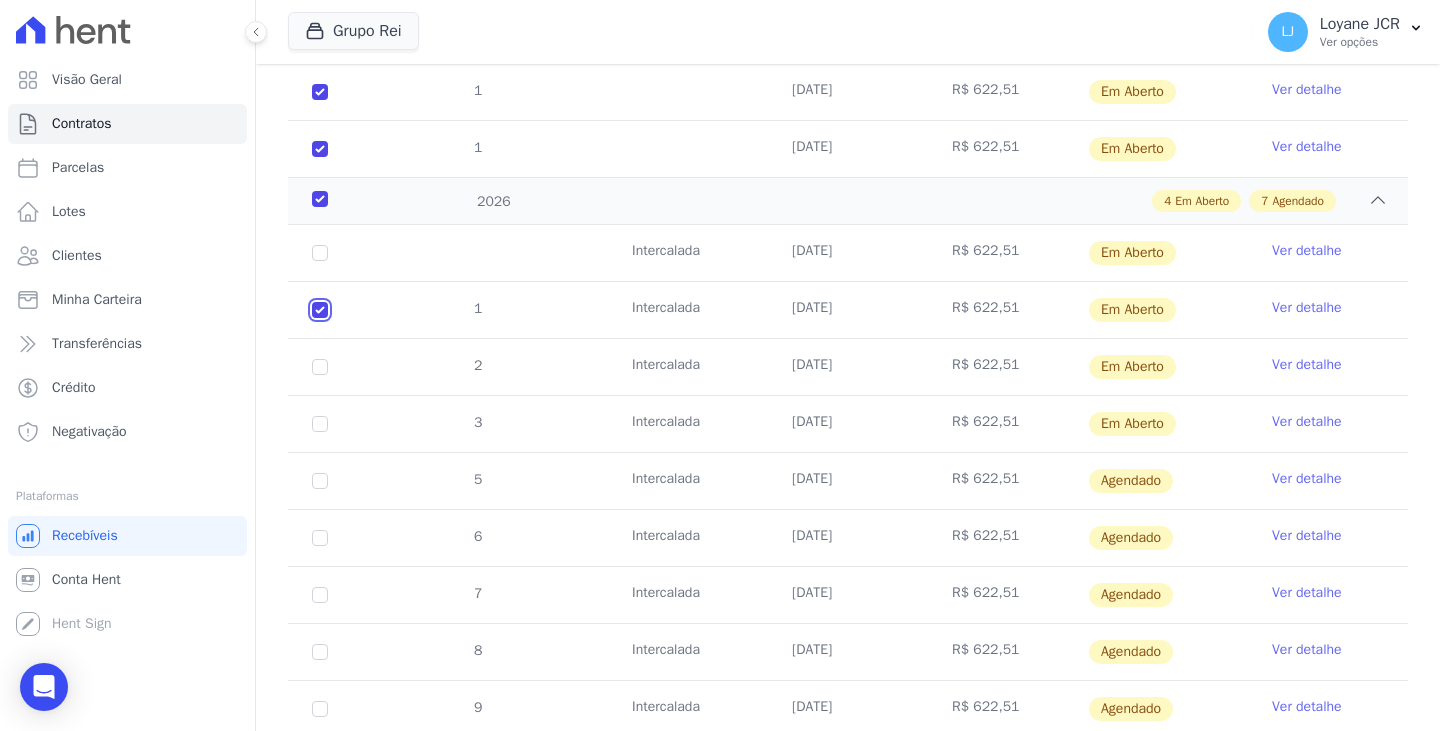 checkbox on "true" 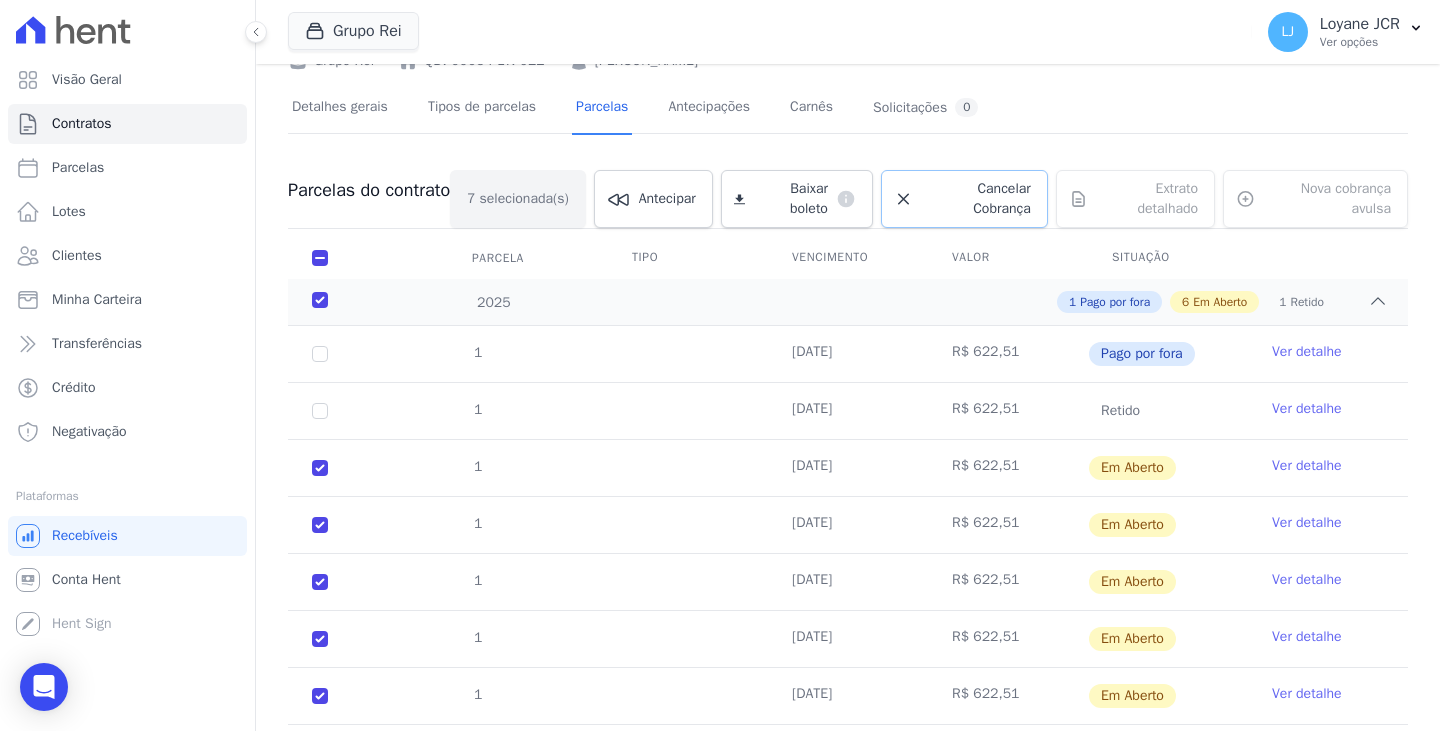 scroll, scrollTop: 0, scrollLeft: 0, axis: both 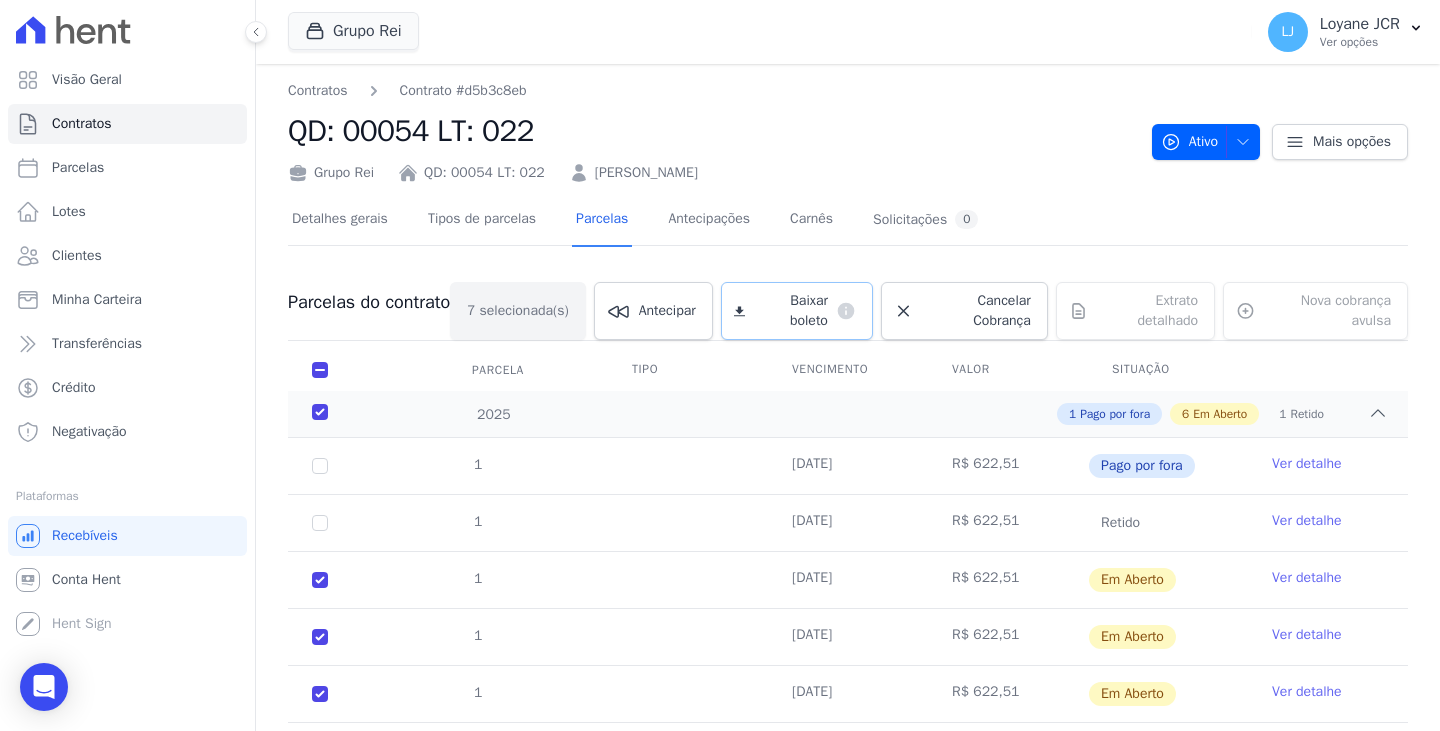 click on "Baixar boleto" at bounding box center (790, 311) 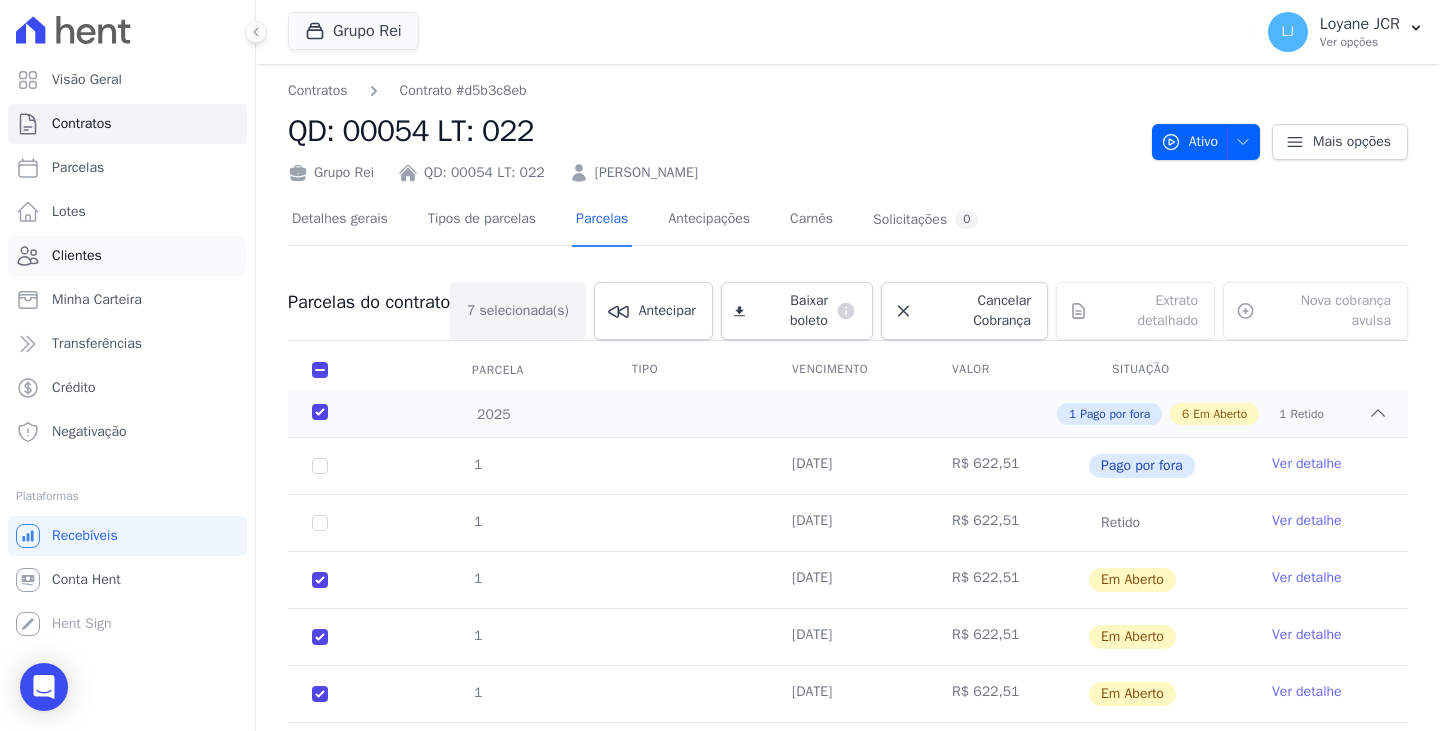 click on "Clientes" at bounding box center [77, 256] 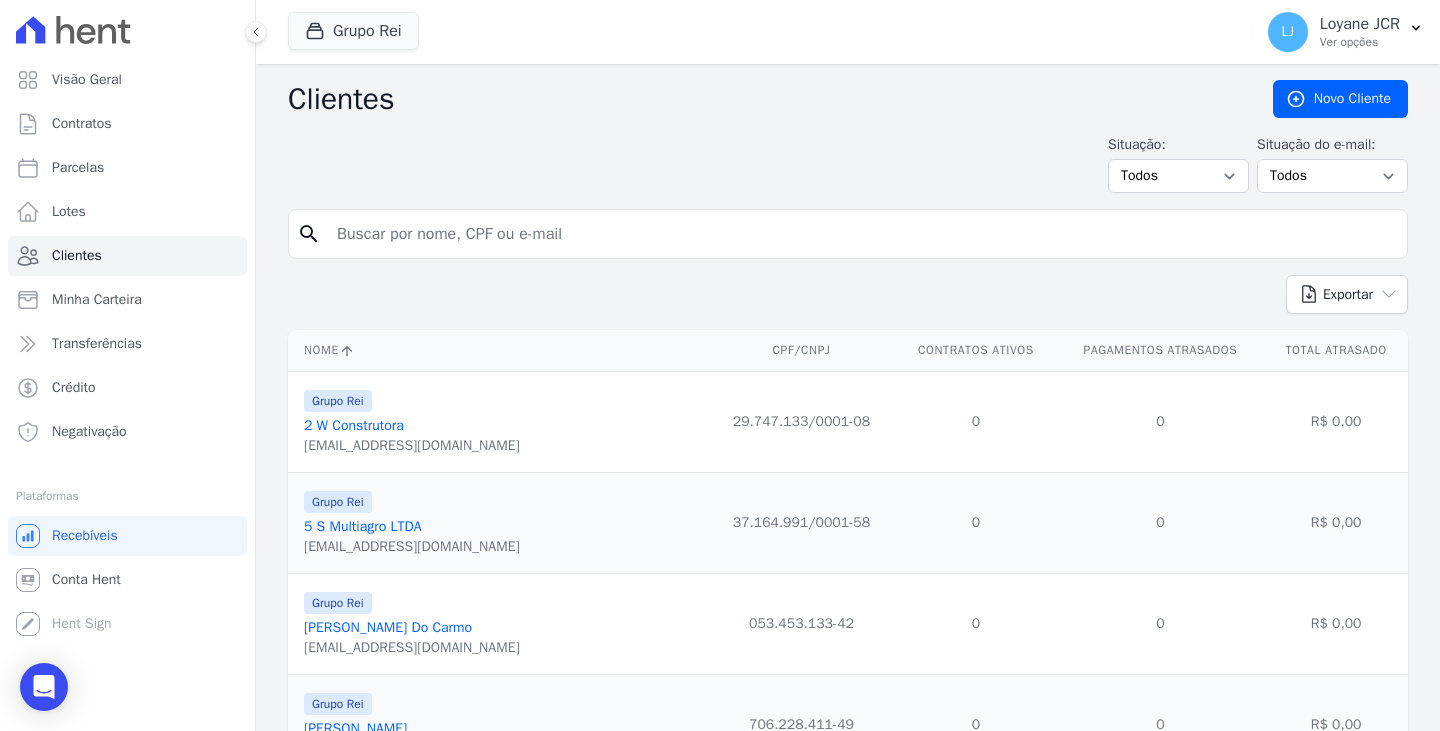 click at bounding box center [862, 234] 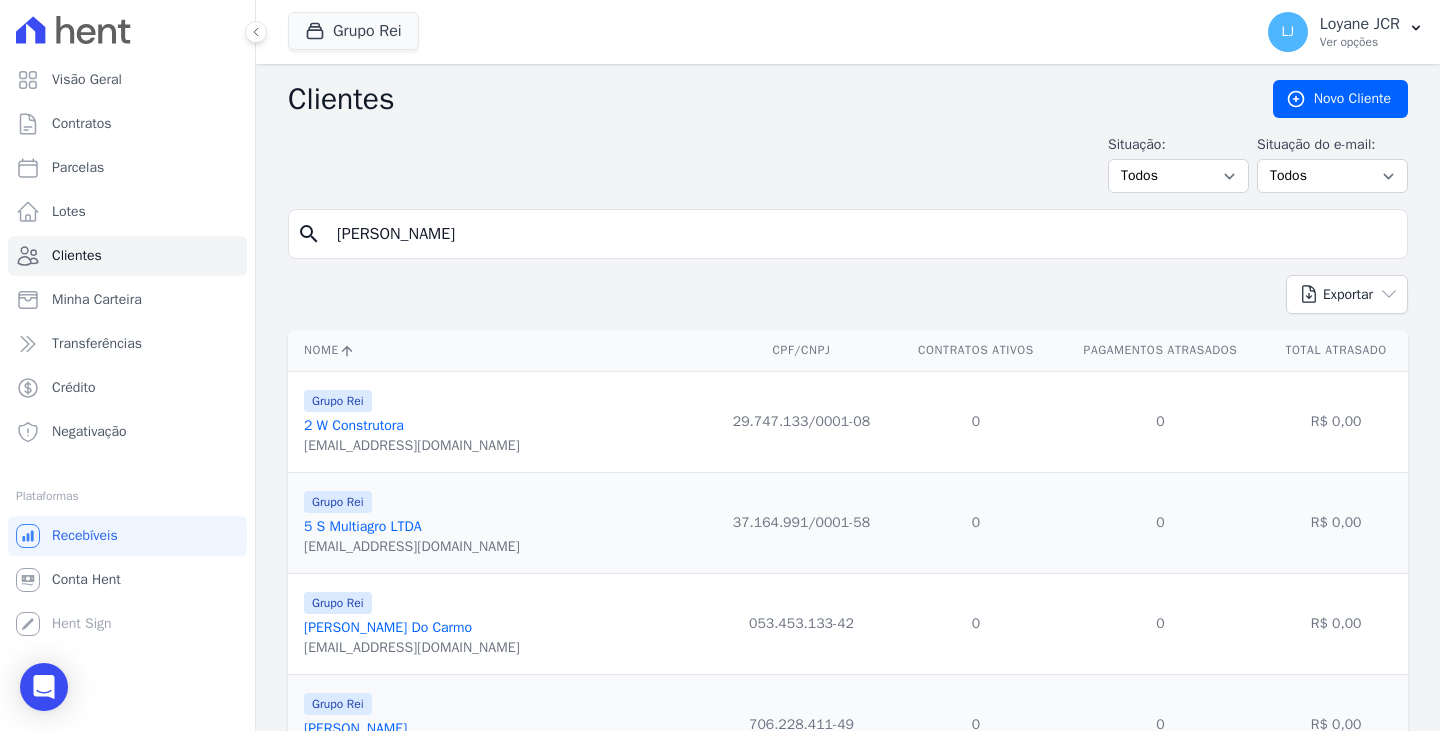 type on "LUCIANA RAYSSA VICENTE DE SOUZA OLIVEIRA" 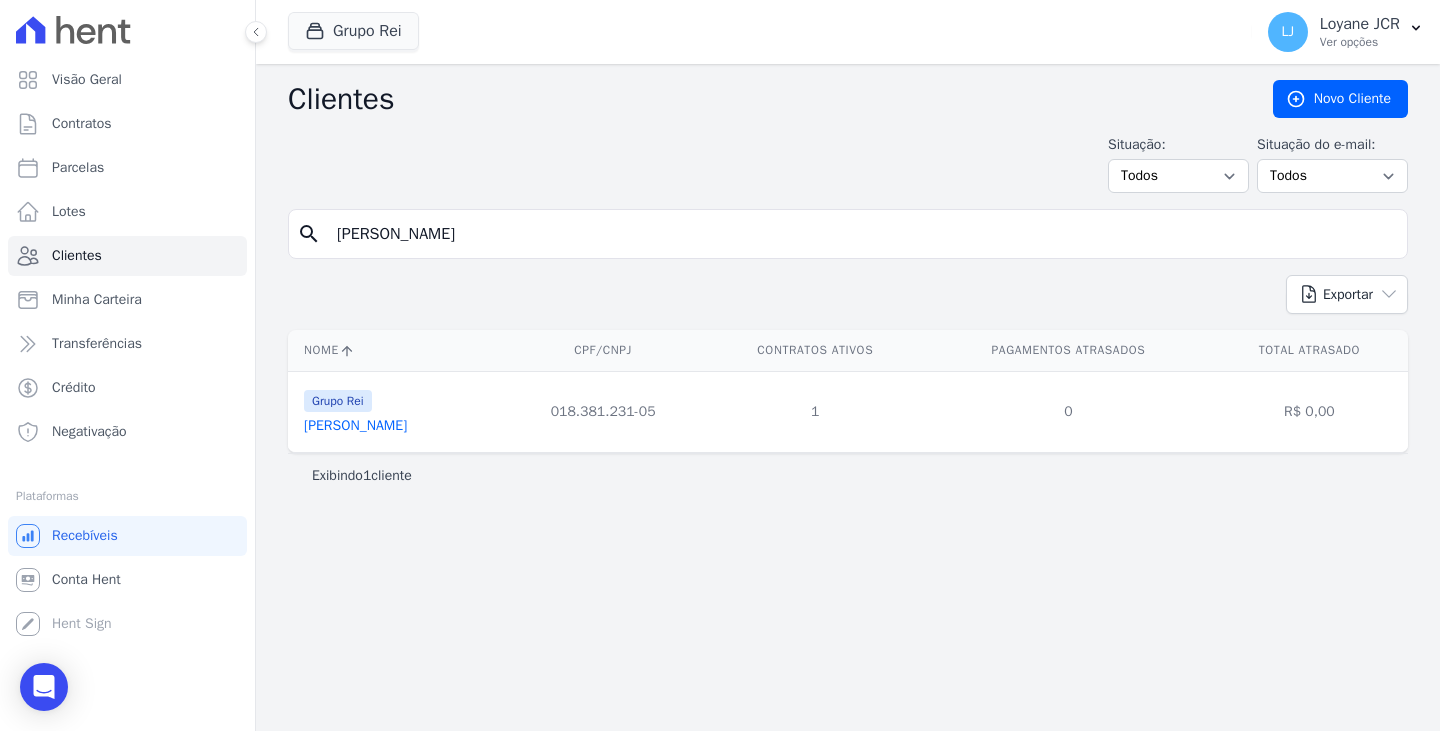 click on "Grupo Rei" at bounding box center (355, 400) 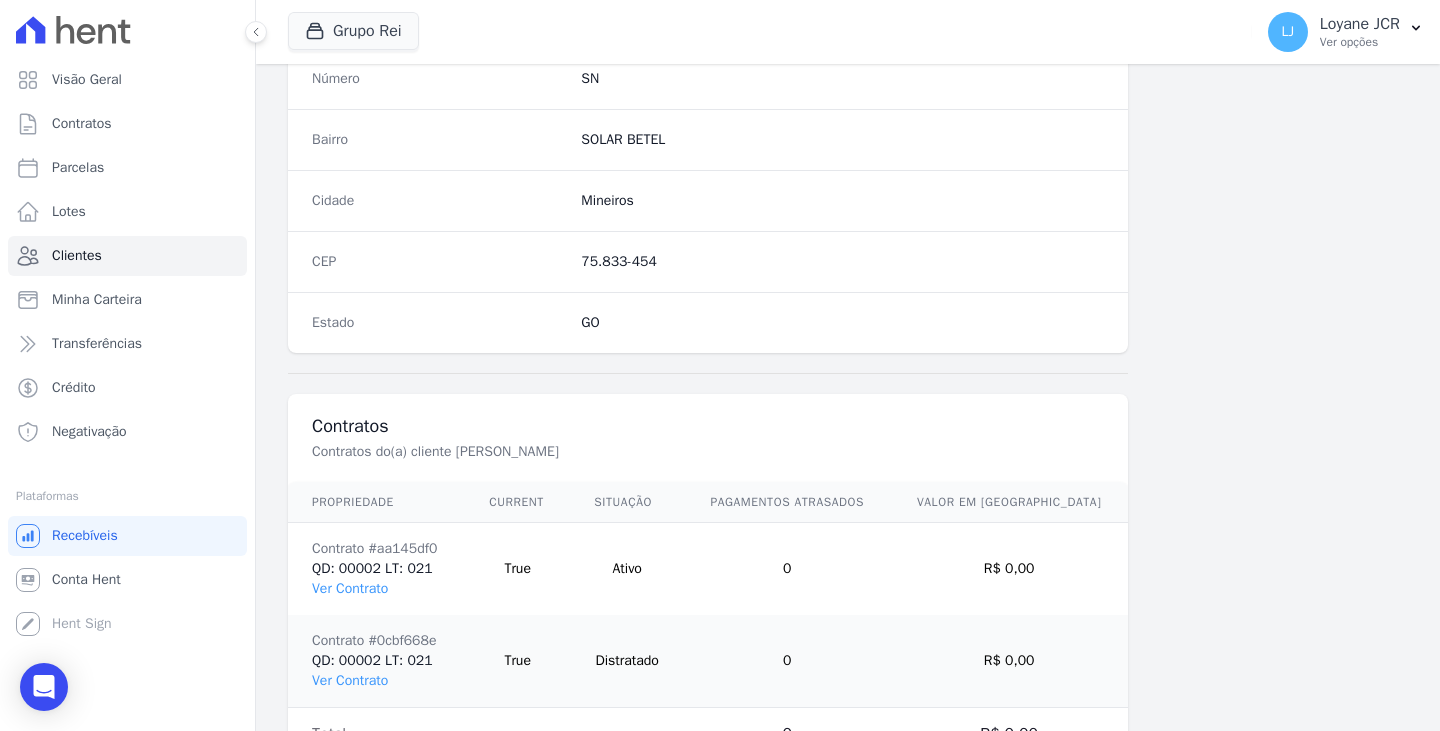scroll, scrollTop: 1232, scrollLeft: 0, axis: vertical 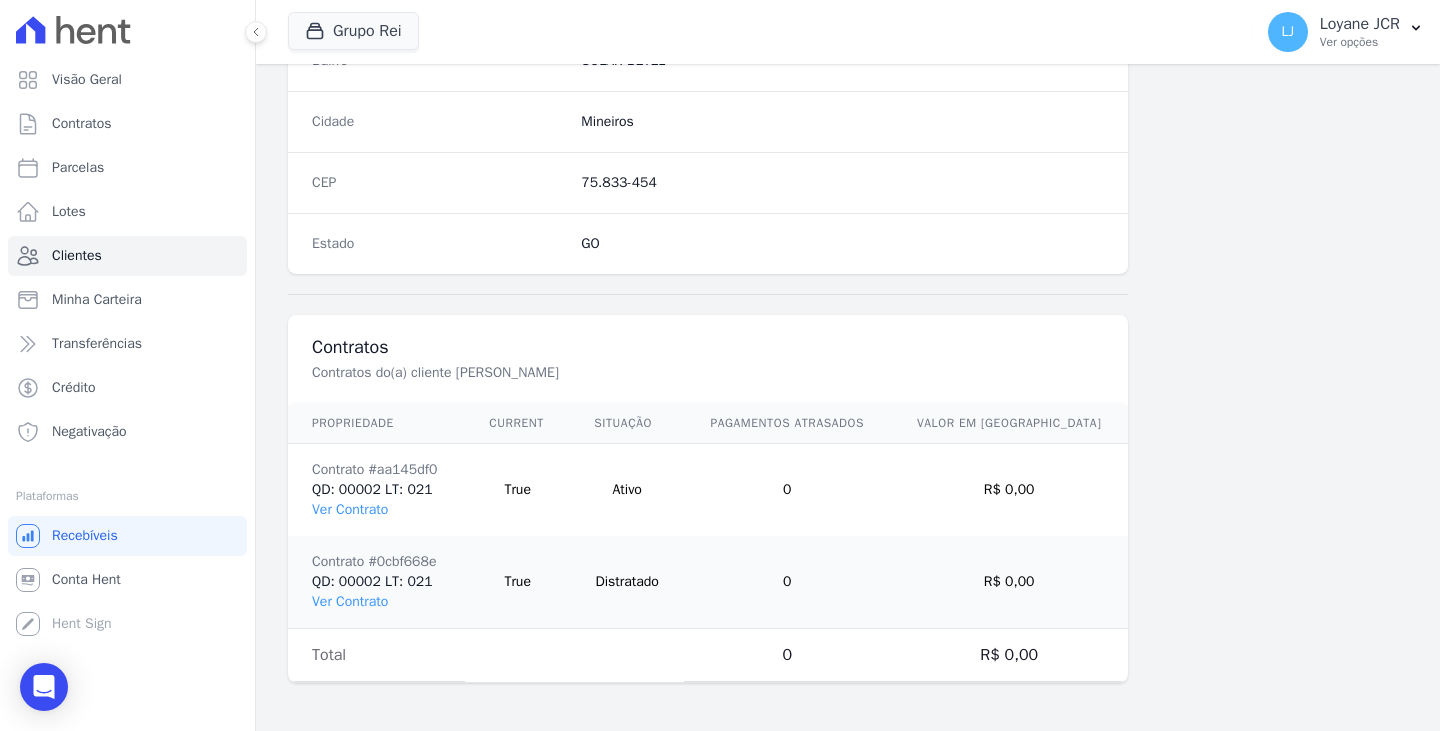 click on "Contrato #aa145df0
QD: 00002 LT: 021
Ver Contrato" at bounding box center (376, 490) 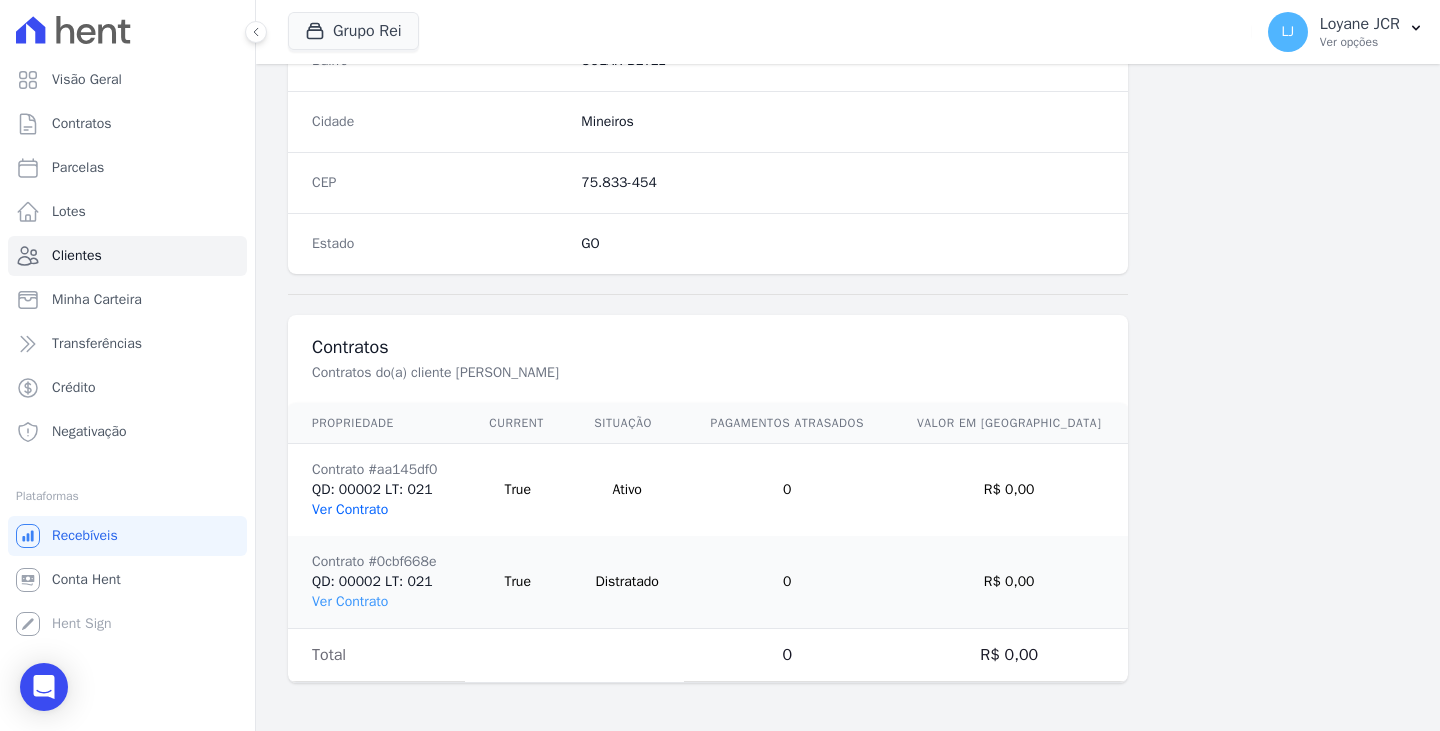 click on "Ver Contrato" at bounding box center [350, 509] 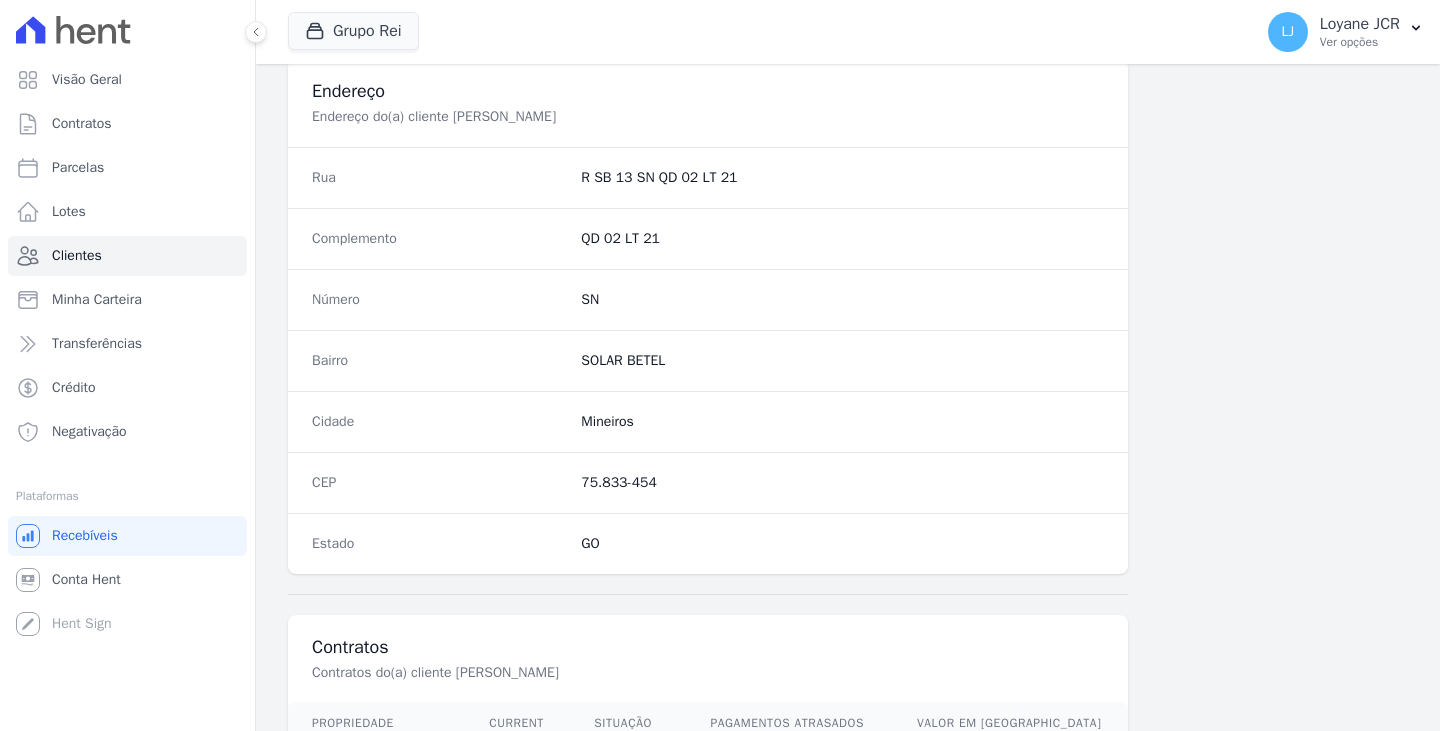 scroll, scrollTop: 532, scrollLeft: 0, axis: vertical 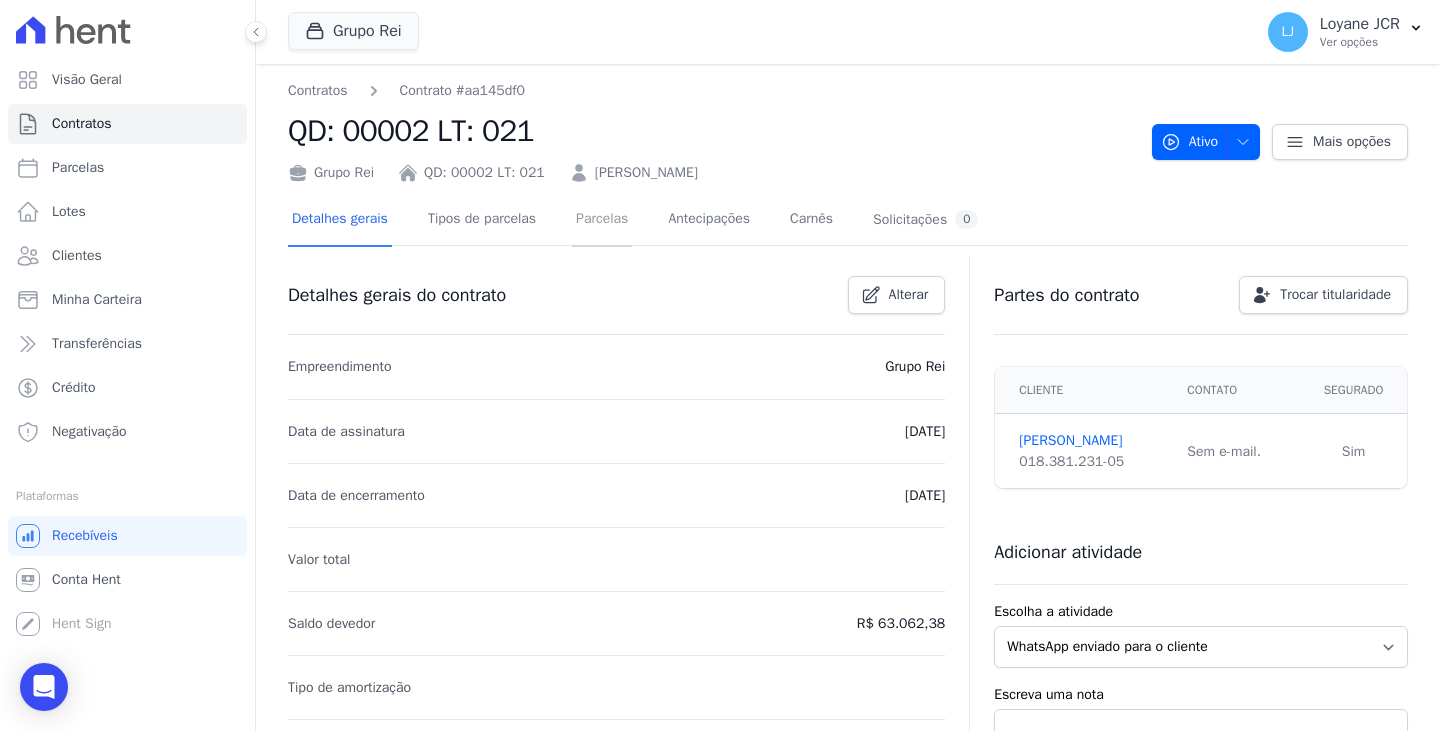 click on "Parcelas" at bounding box center (602, 220) 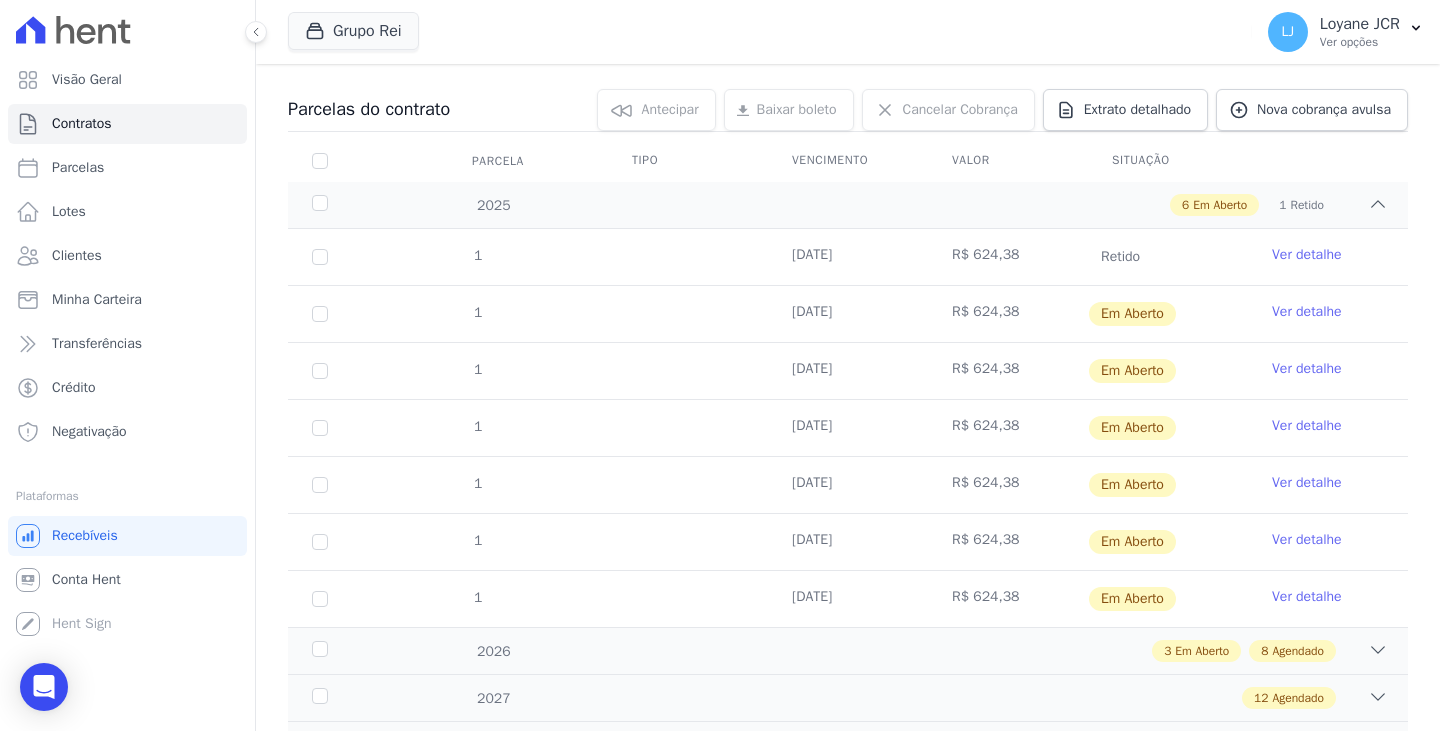 scroll, scrollTop: 200, scrollLeft: 0, axis: vertical 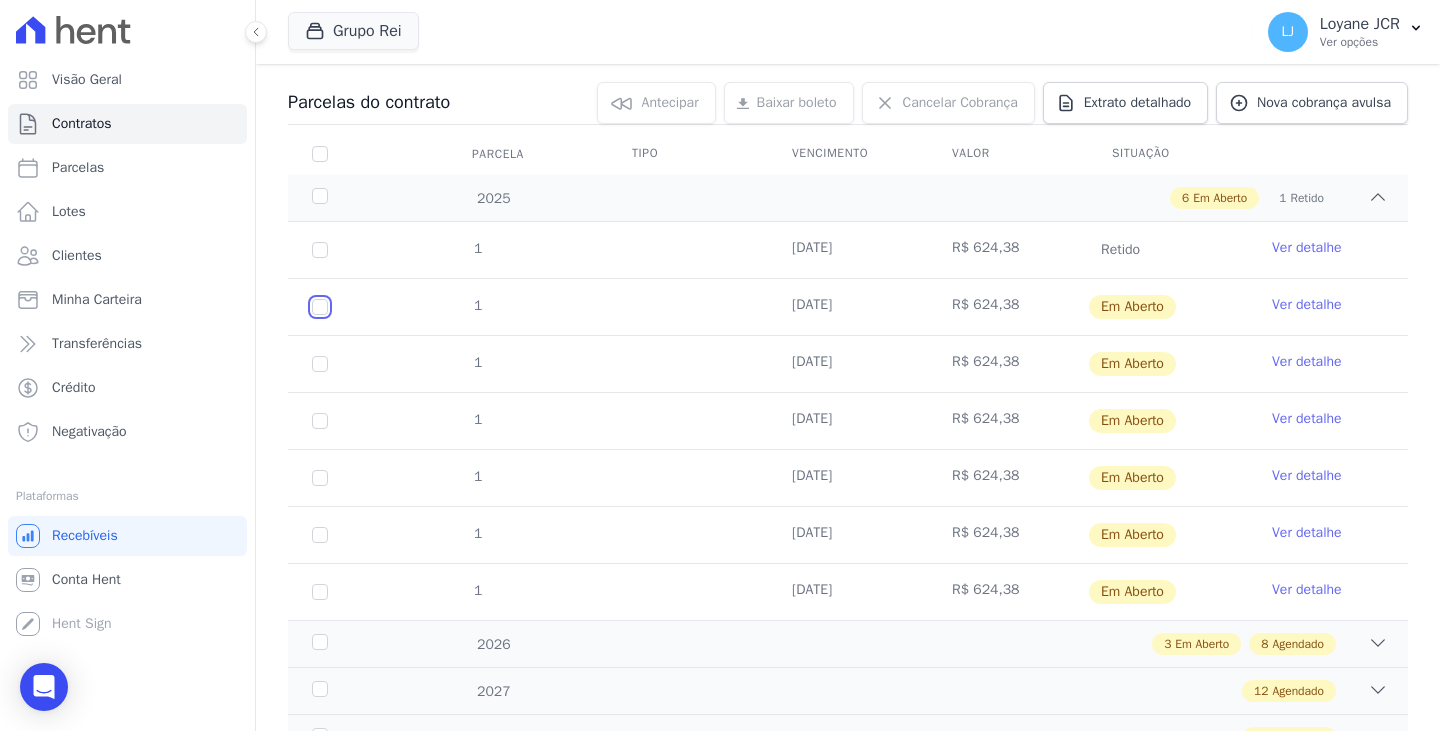 click at bounding box center [320, 307] 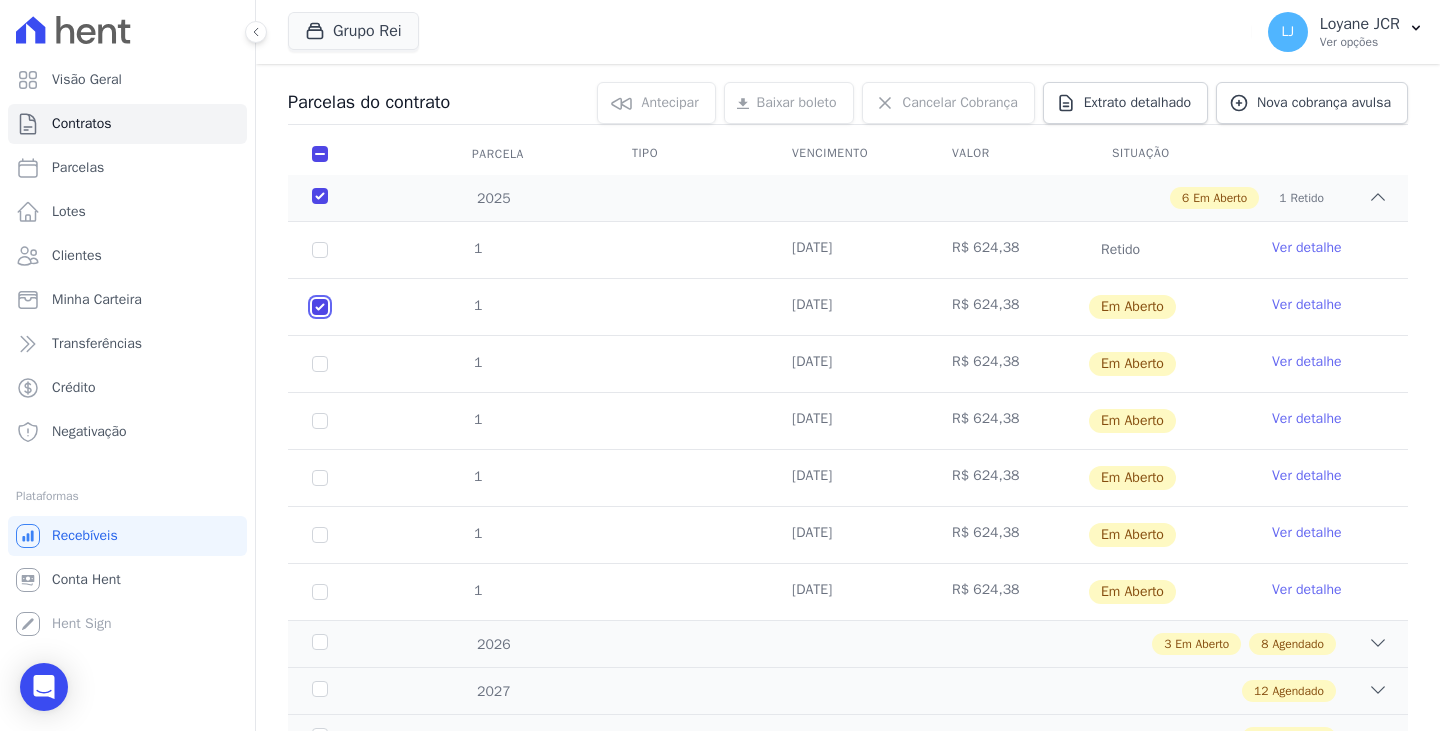 checkbox on "true" 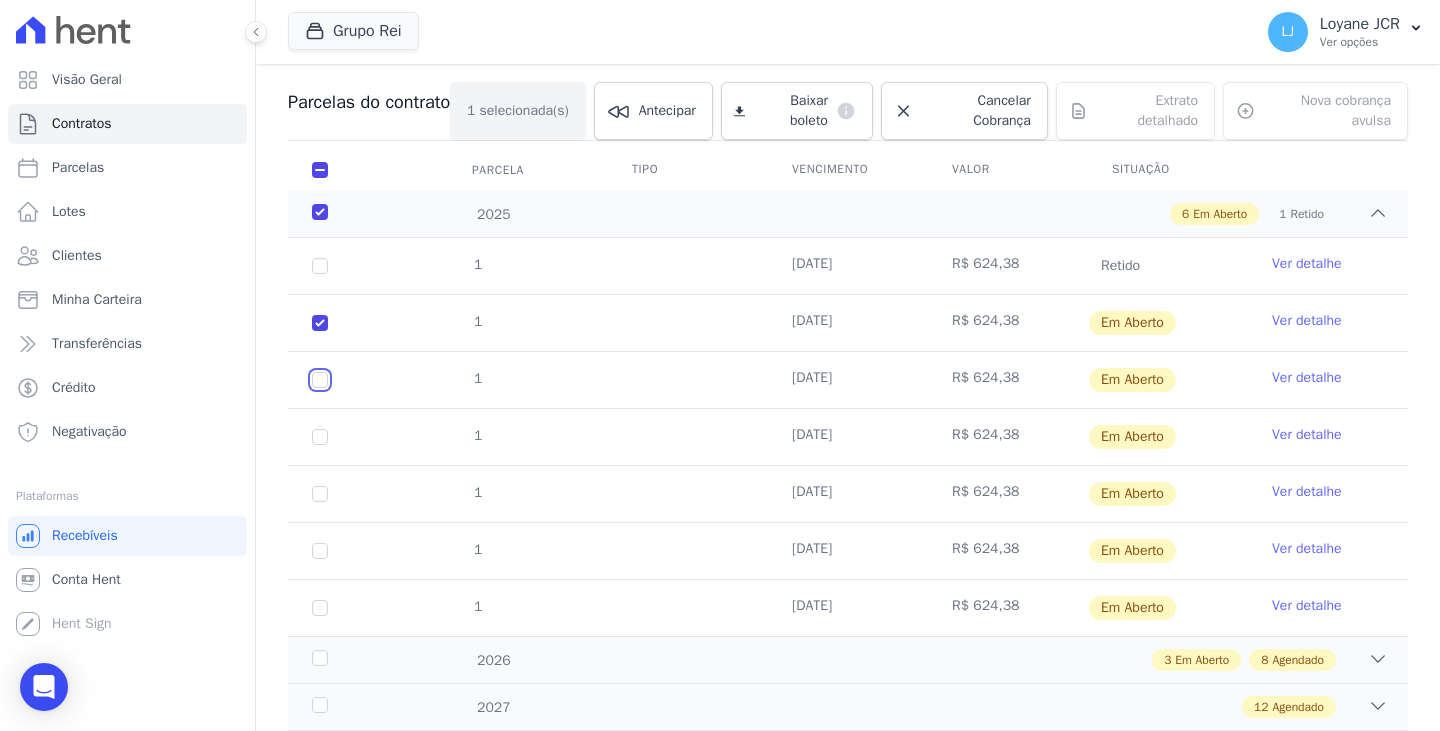 click at bounding box center (320, 323) 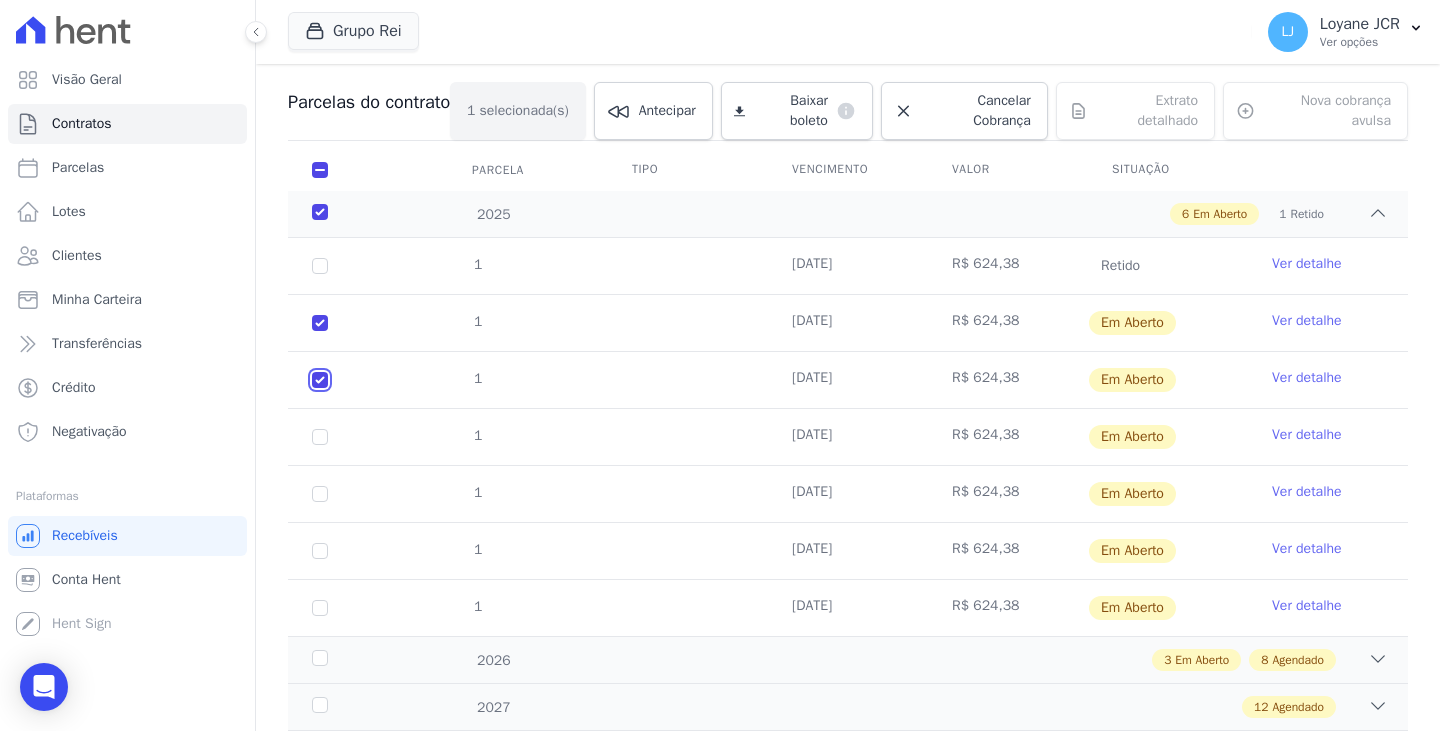 checkbox on "true" 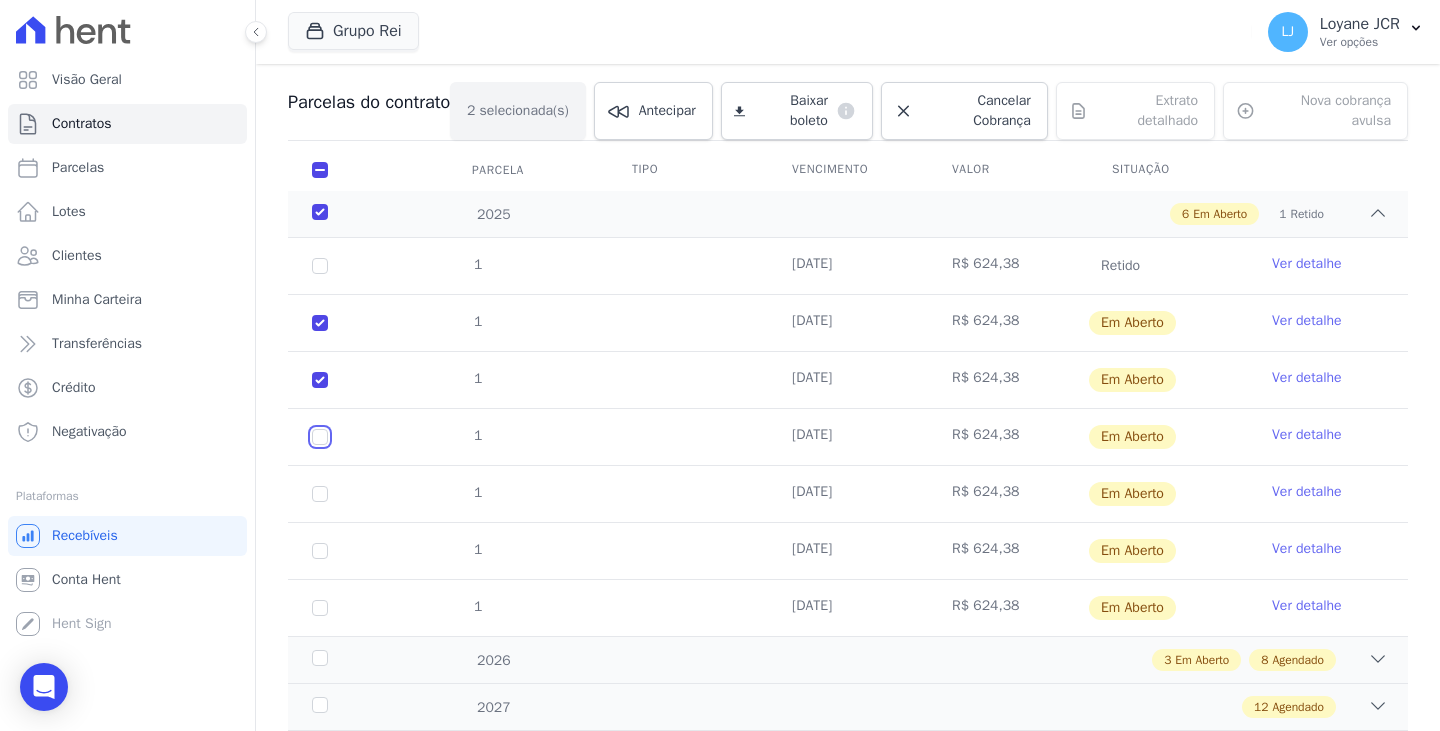 click at bounding box center [320, 323] 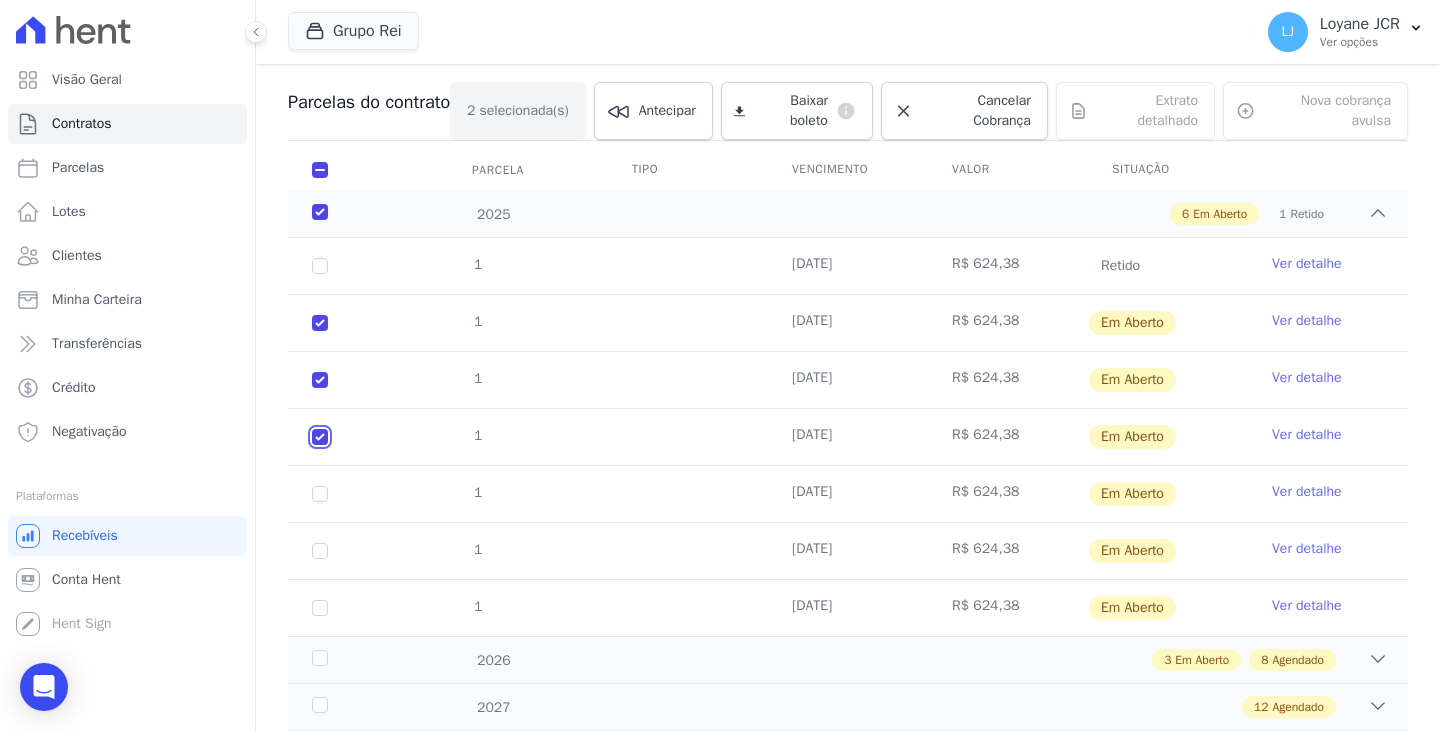 checkbox on "true" 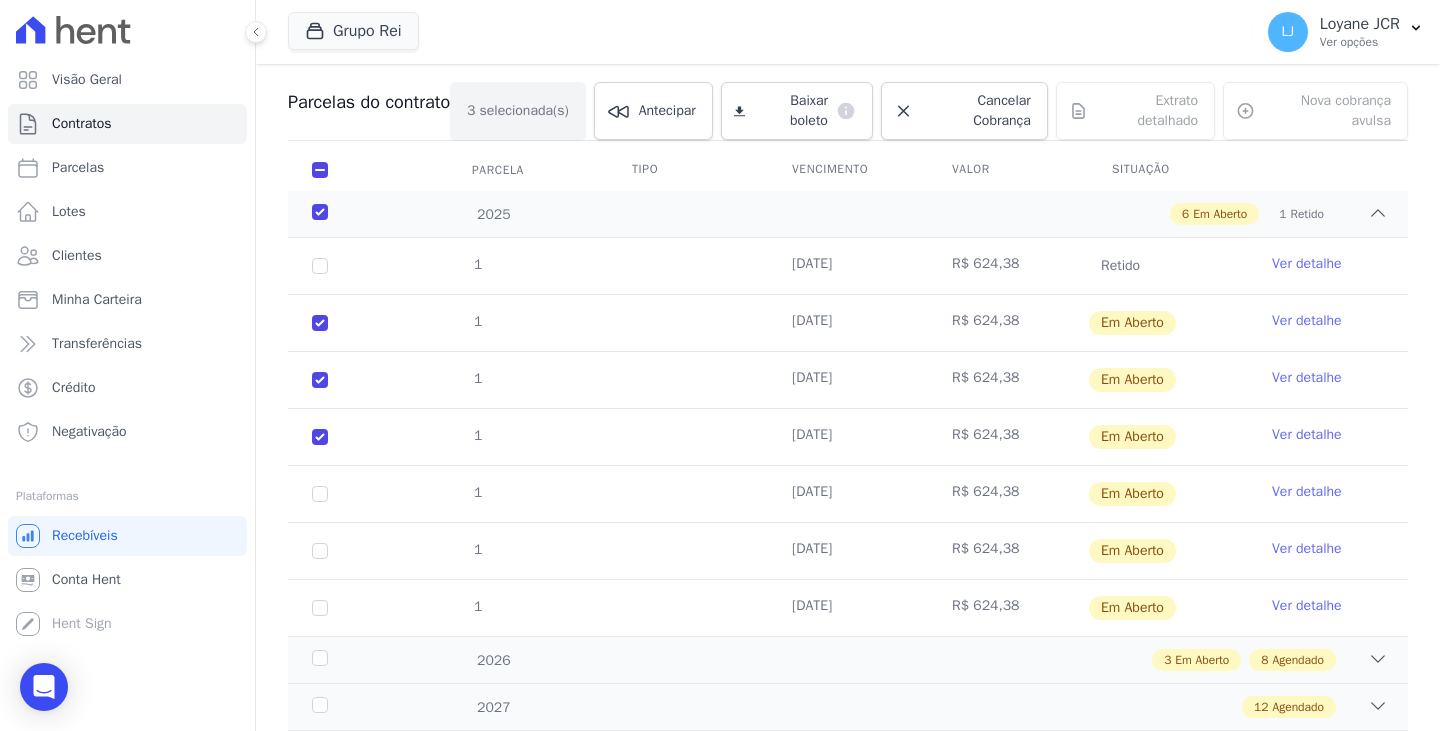 click on "1" at bounding box center (320, 494) 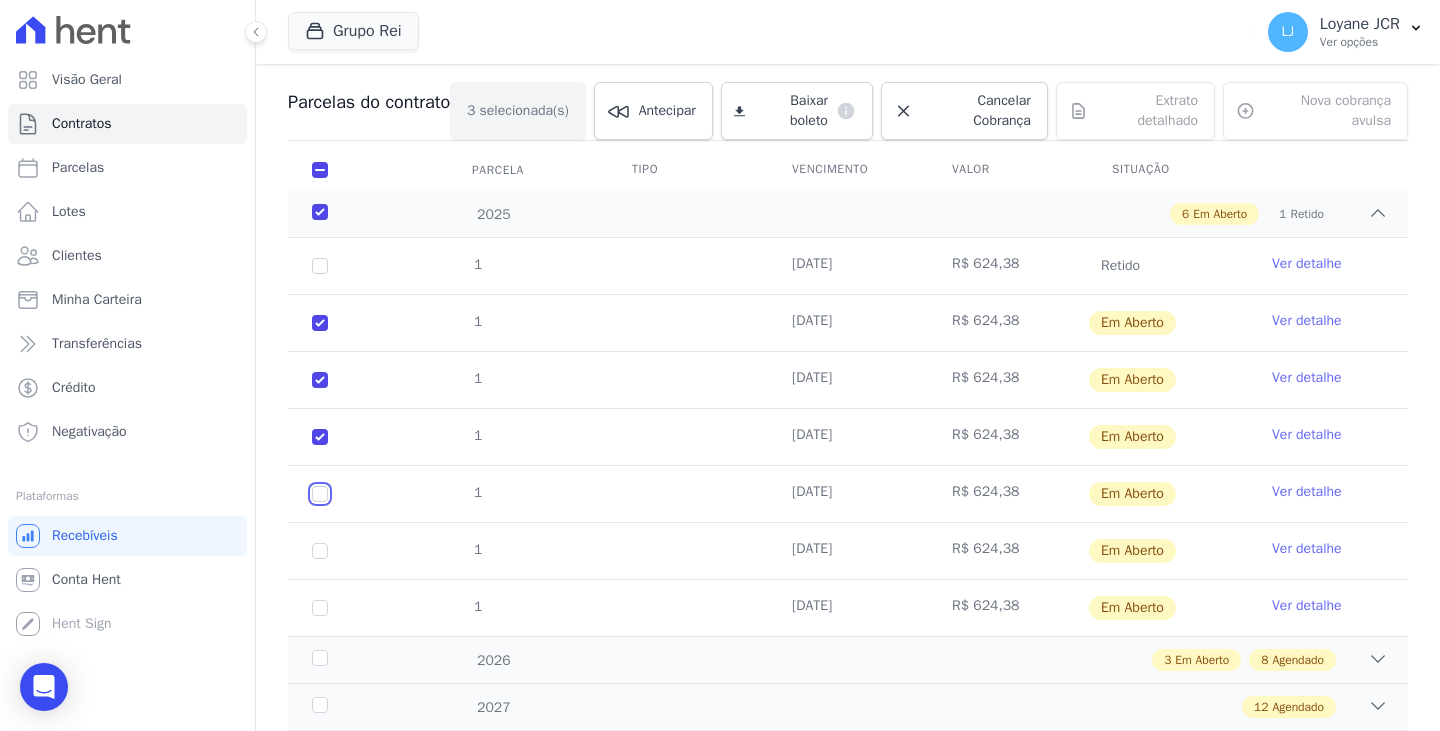 click at bounding box center (320, 323) 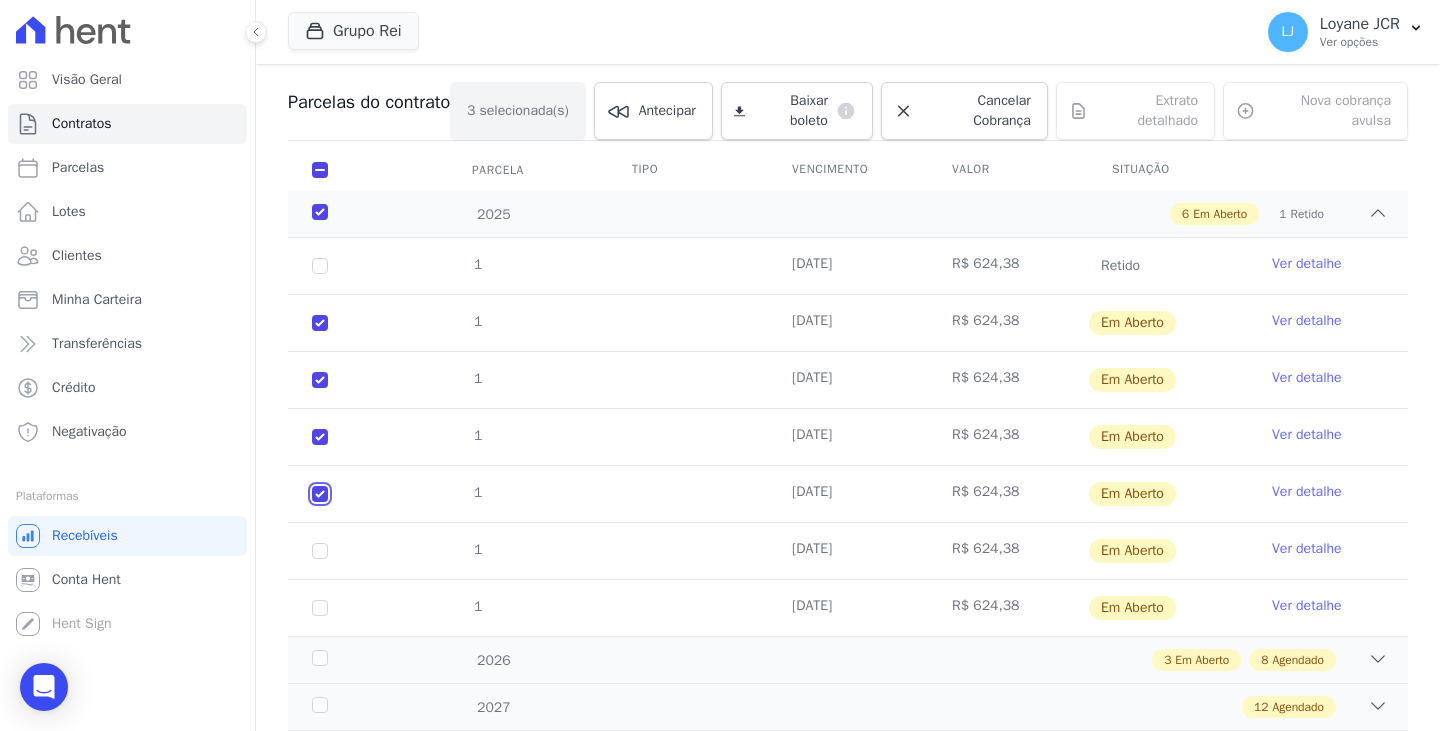 checkbox on "true" 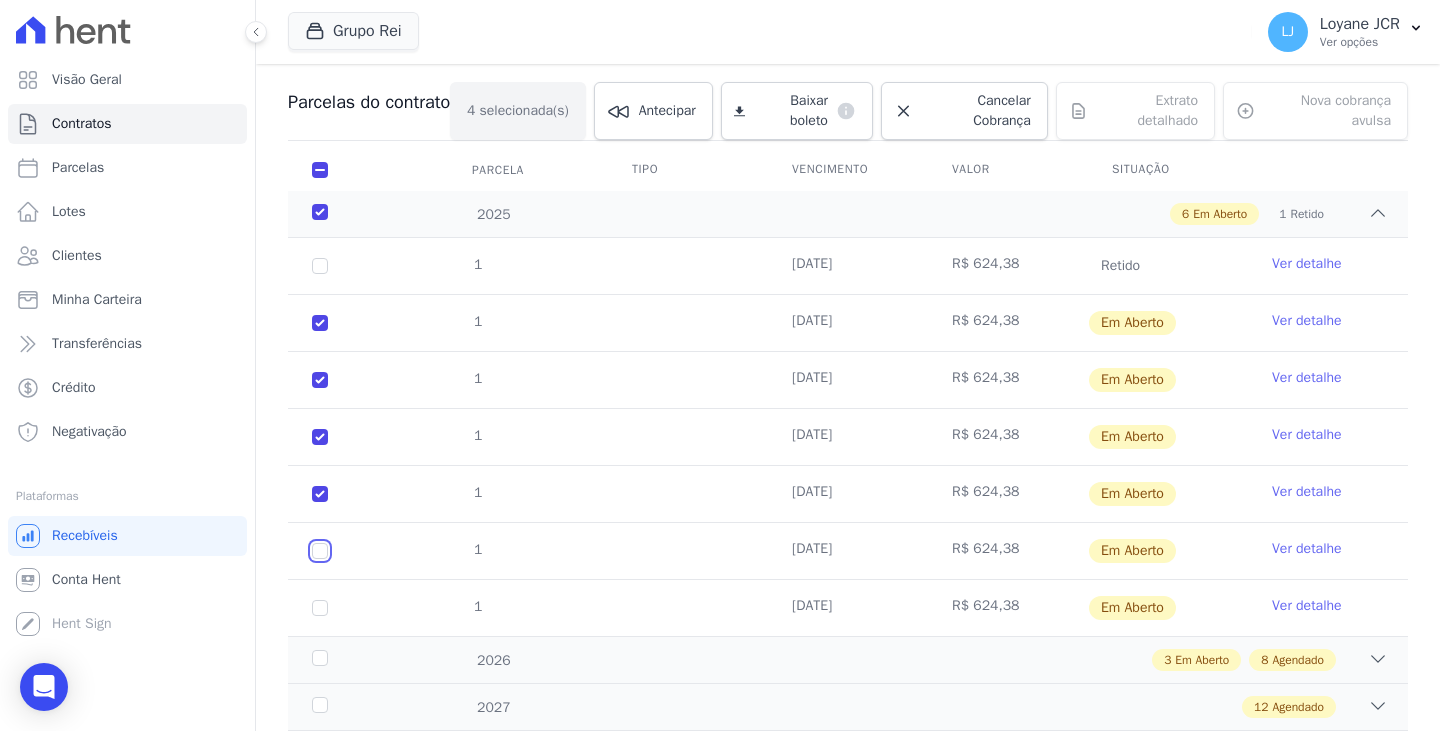 click at bounding box center [320, 323] 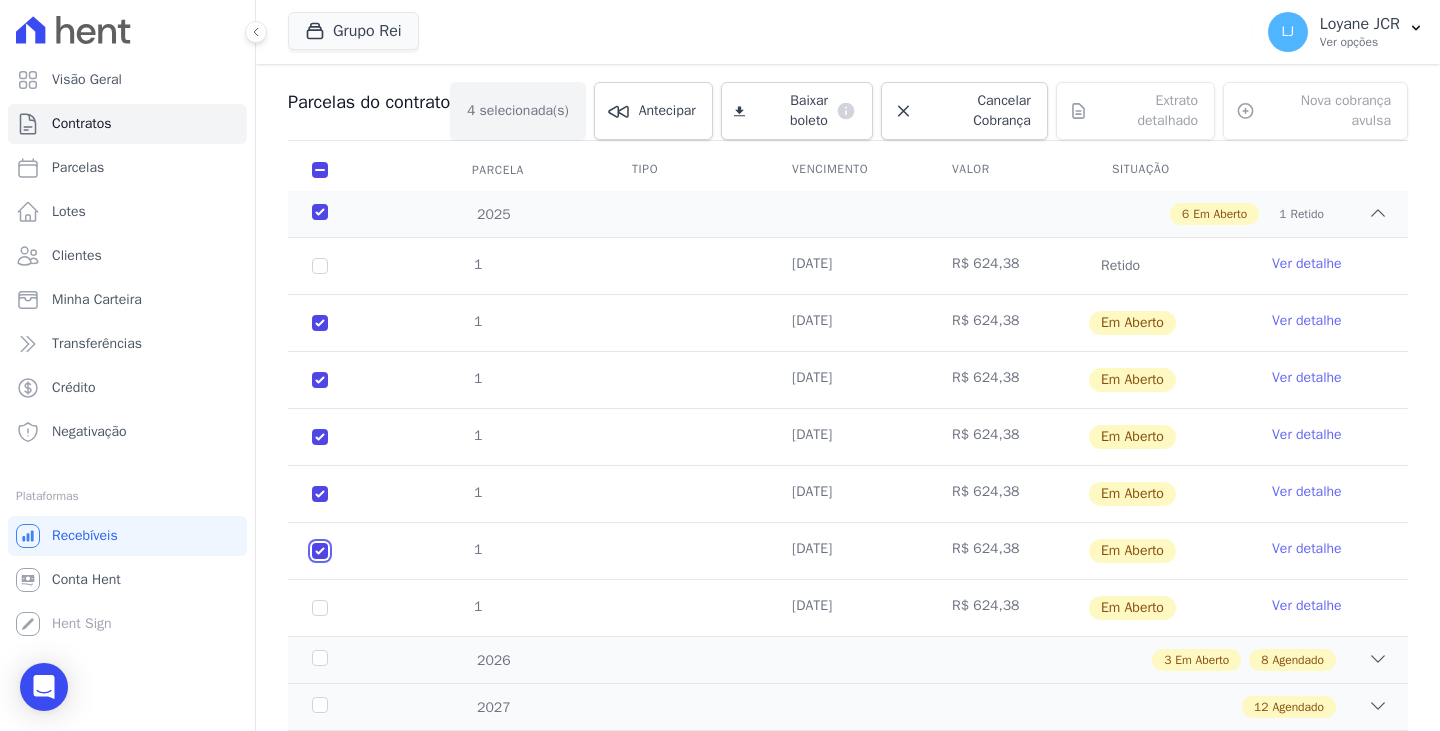 checkbox on "true" 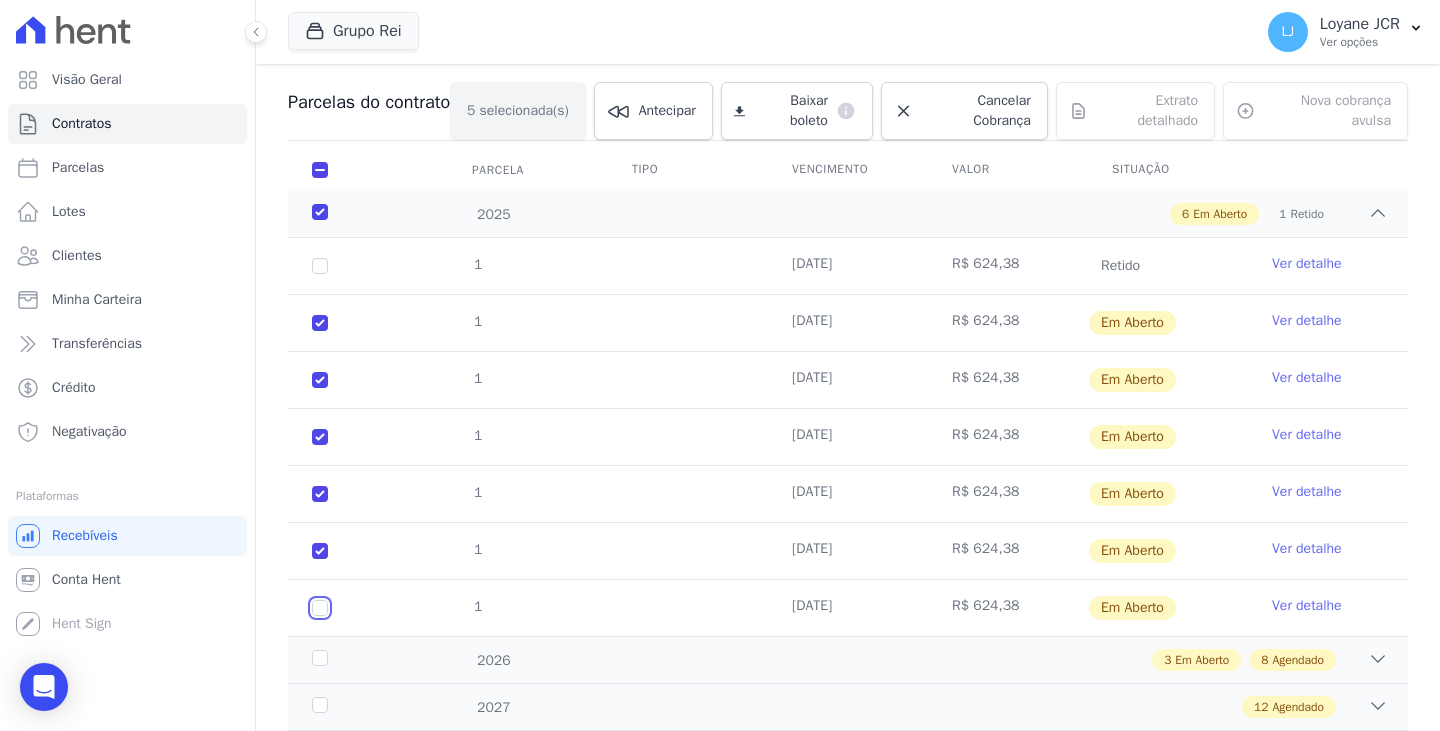 click at bounding box center (320, 323) 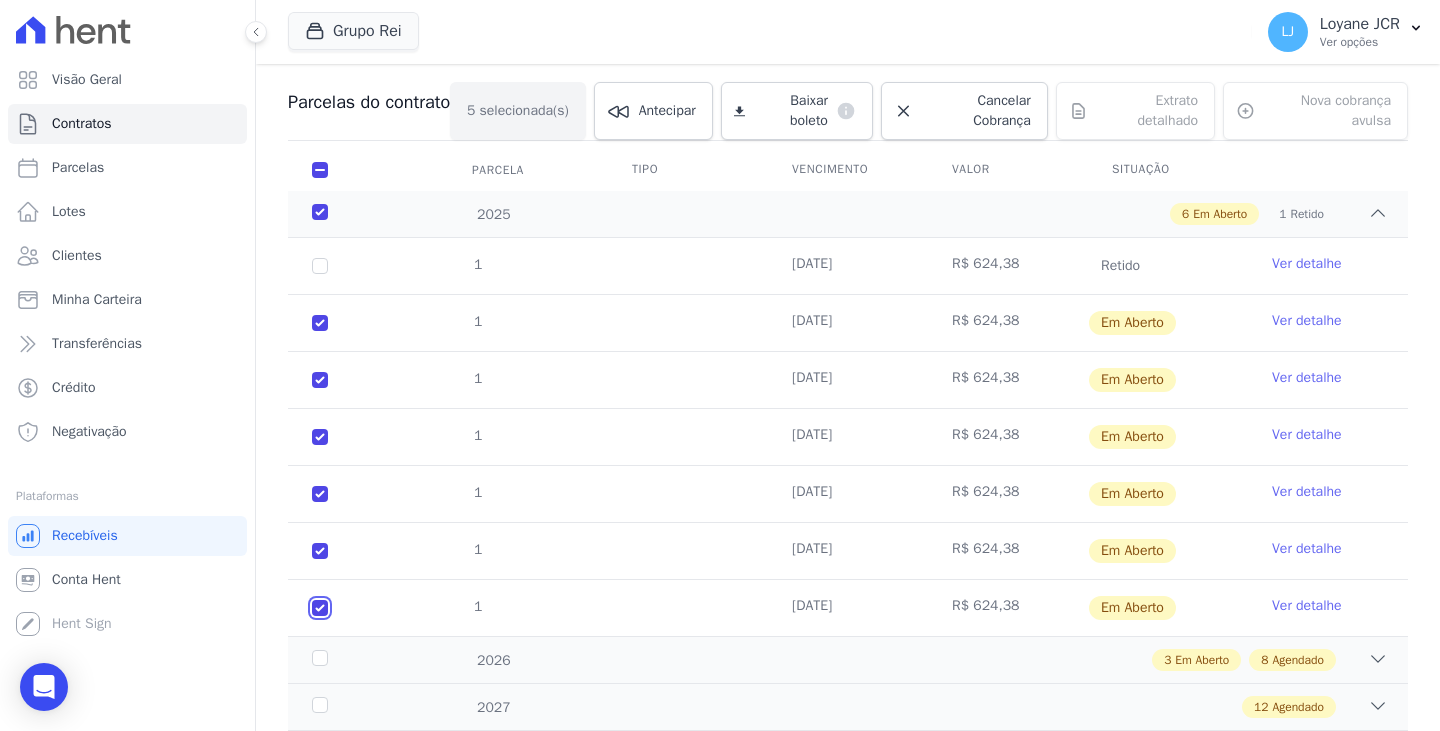 checkbox on "true" 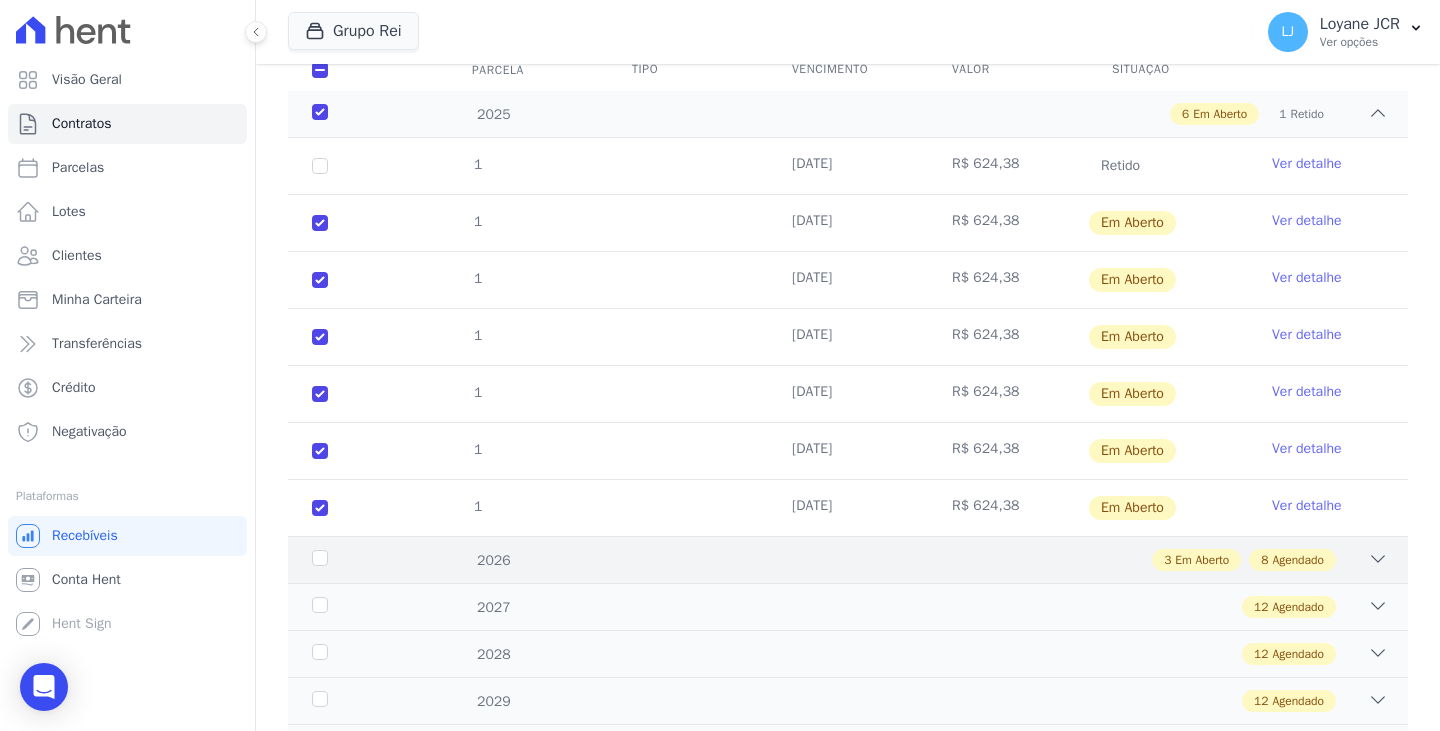 click on "3
Em Aberto
8
Agendado" at bounding box center [902, 560] 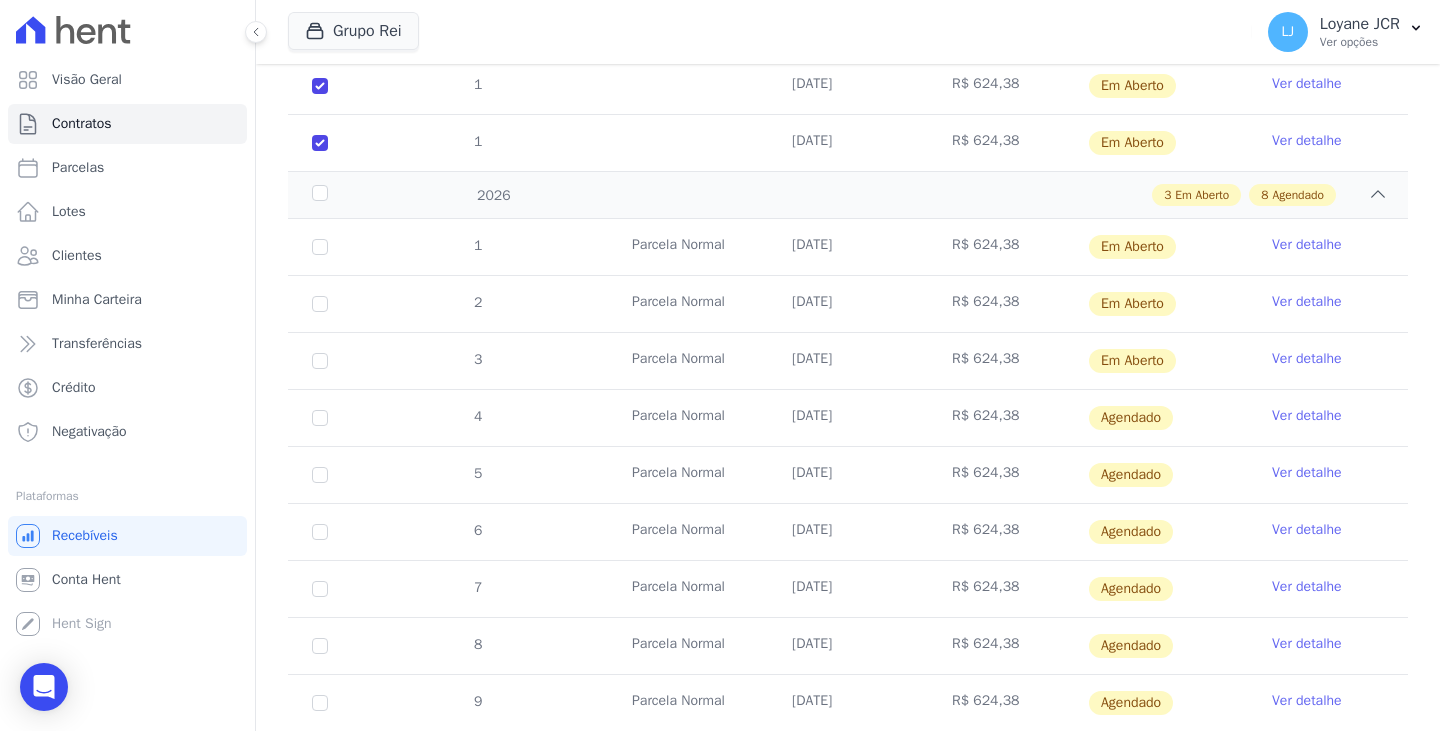 scroll, scrollTop: 700, scrollLeft: 0, axis: vertical 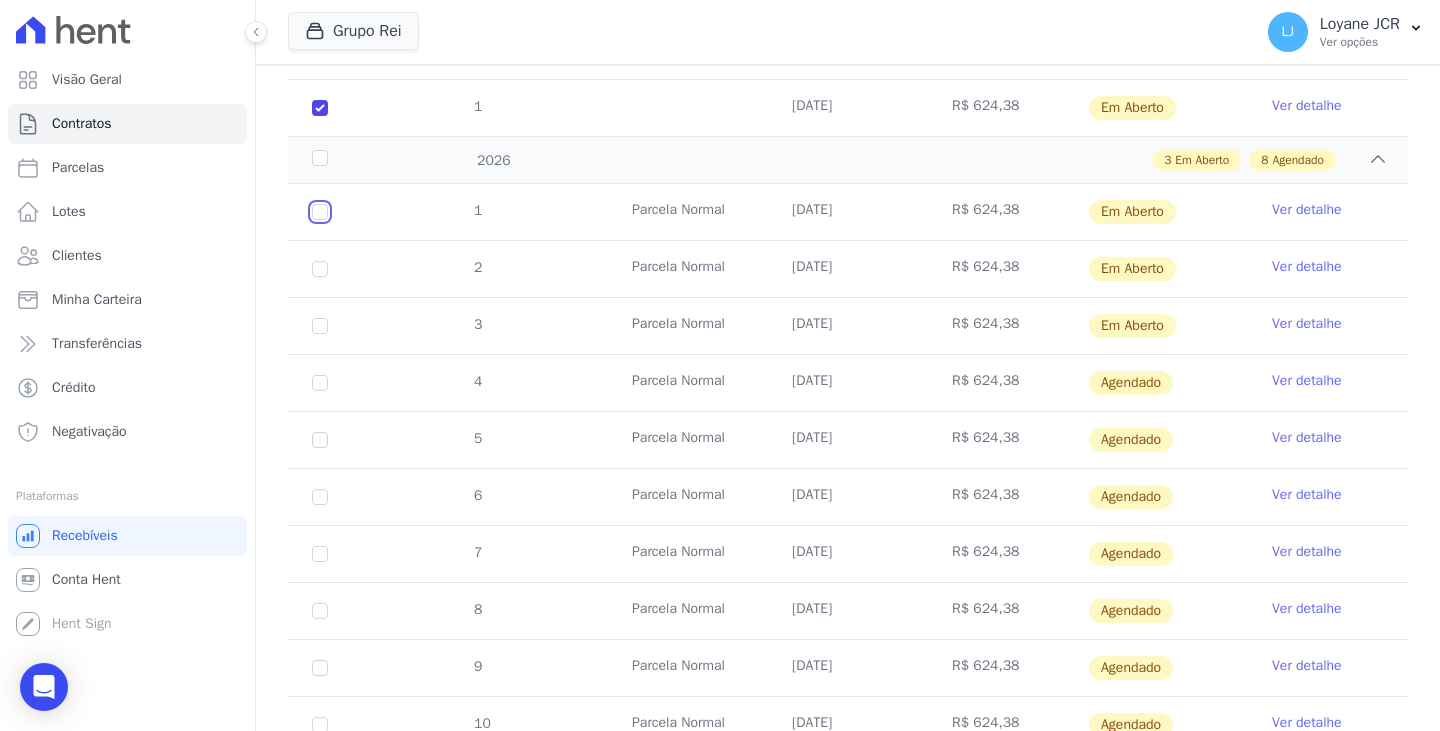 click at bounding box center [320, 212] 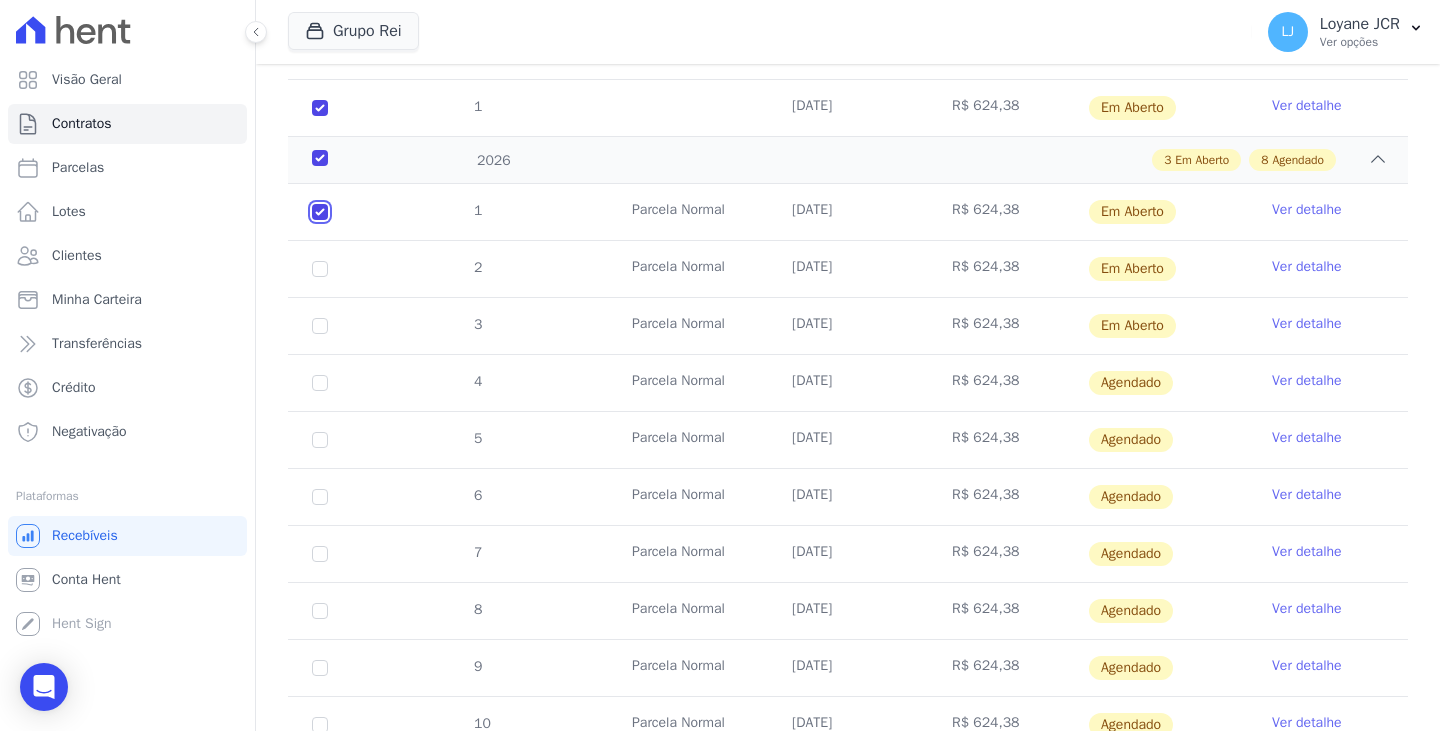 checkbox on "true" 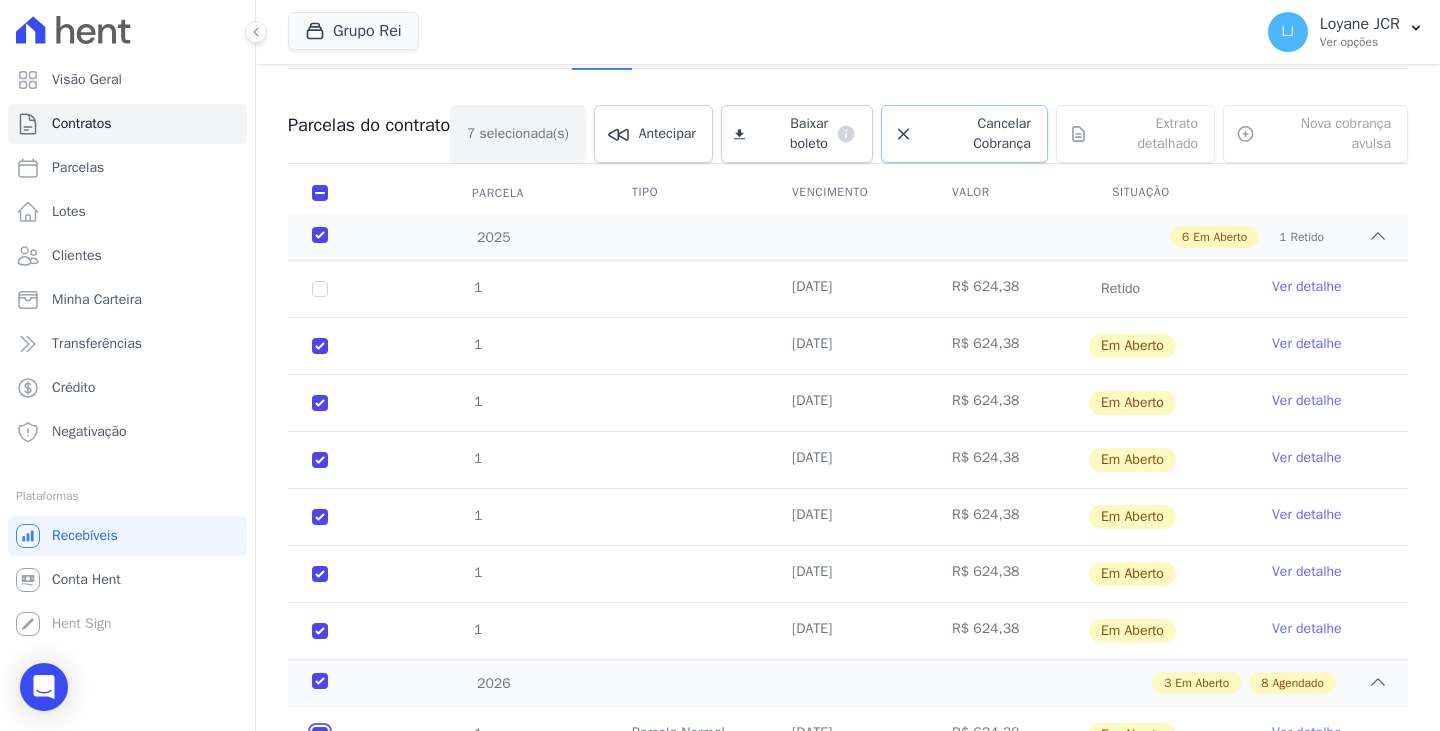 scroll, scrollTop: 0, scrollLeft: 0, axis: both 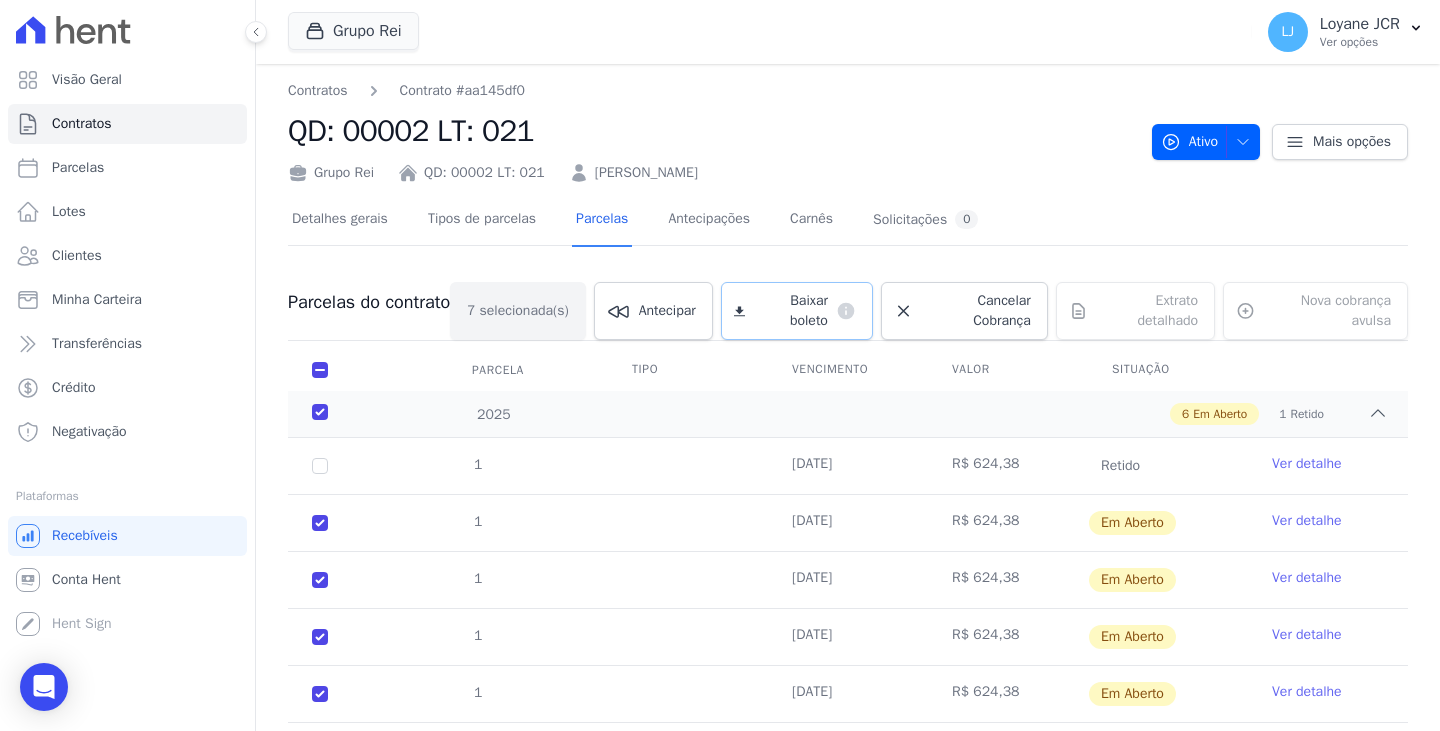 click on "Baixar boleto" at bounding box center (790, 311) 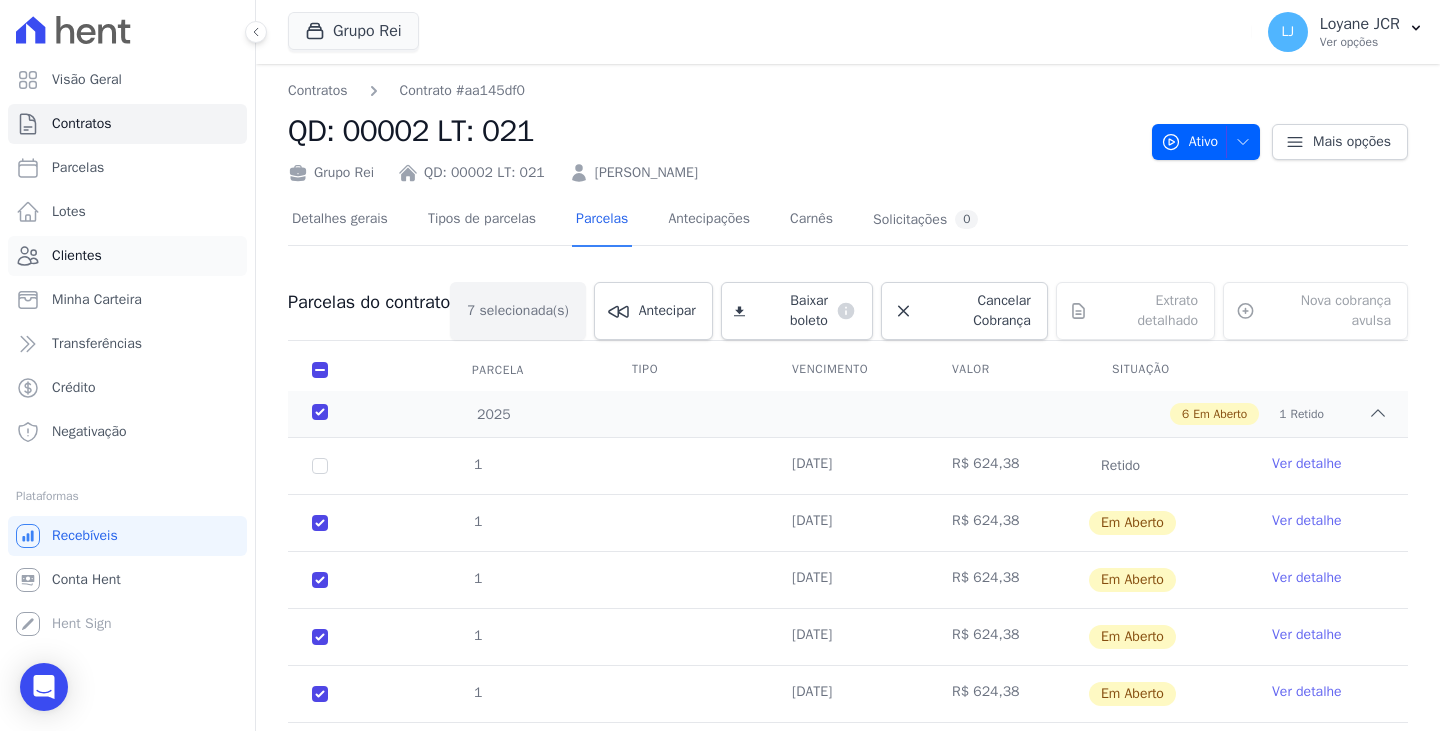 click on "Clientes" at bounding box center (127, 256) 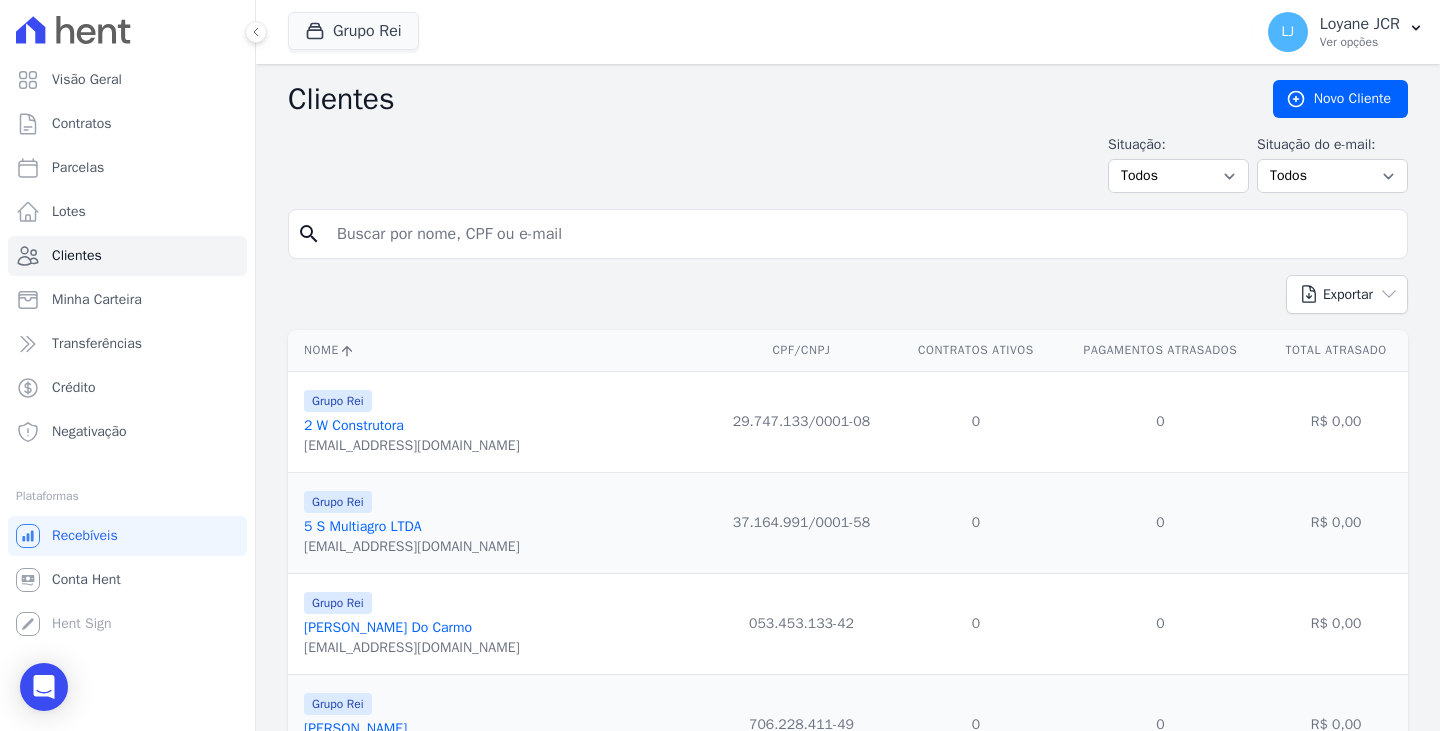 click at bounding box center [862, 234] 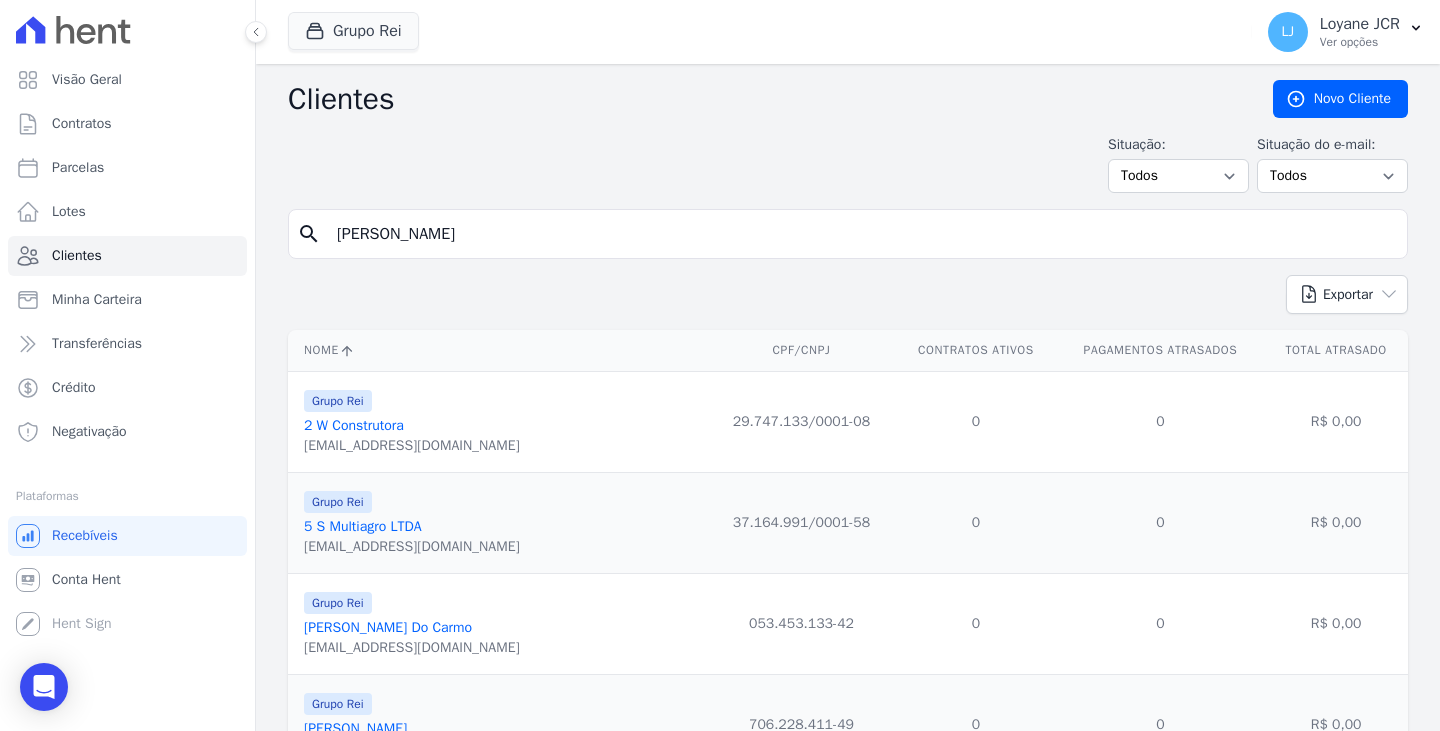 type on "[PERSON_NAME]" 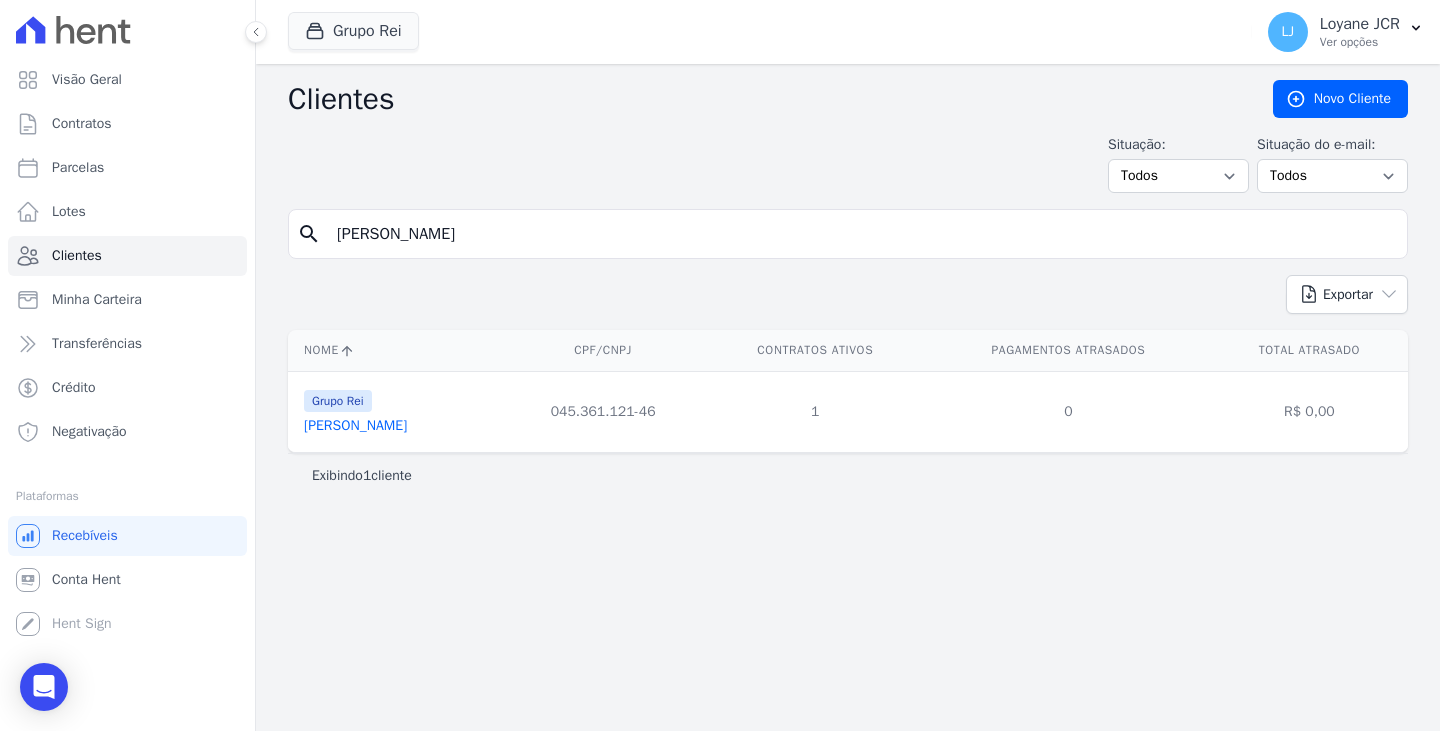 click on "Grupo Rei
Nayane Santos De Freitas" at bounding box center [355, 412] 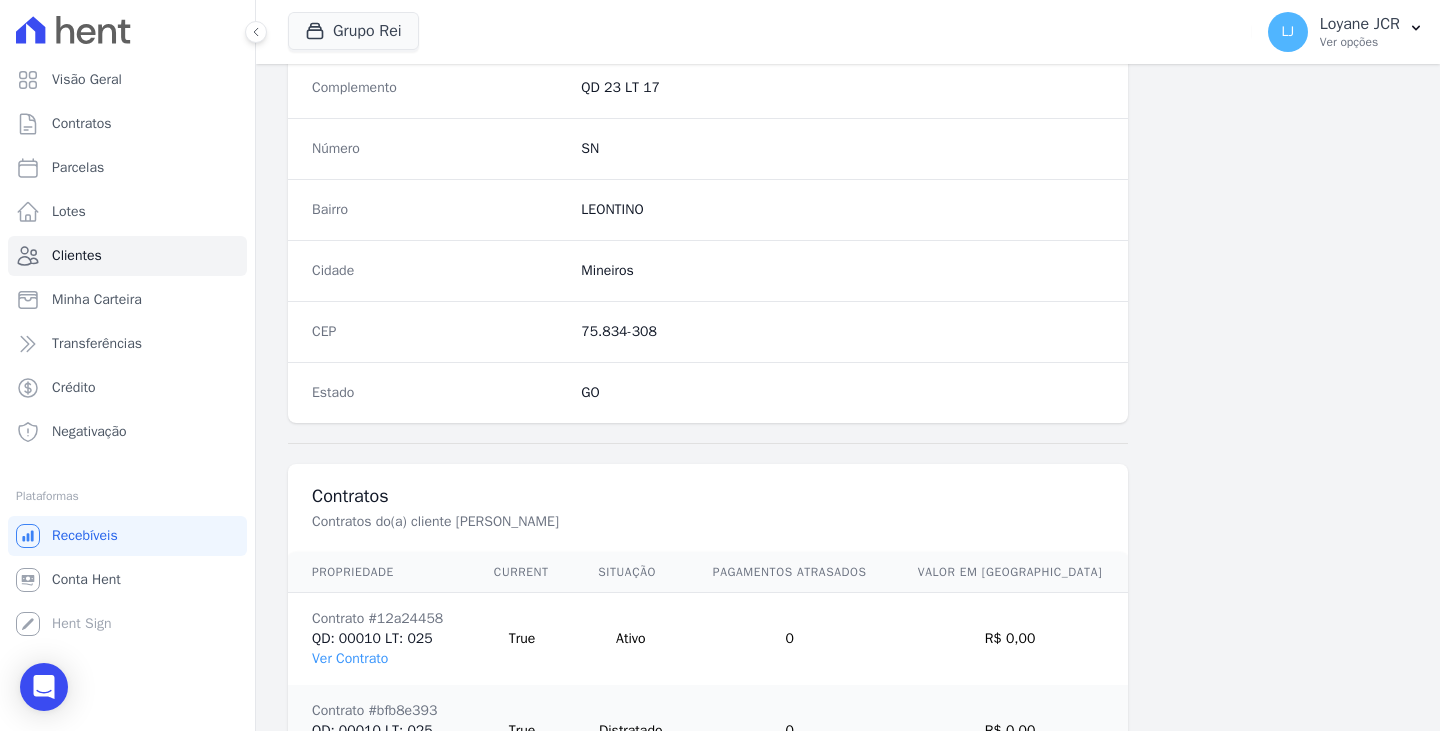 scroll, scrollTop: 1232, scrollLeft: 0, axis: vertical 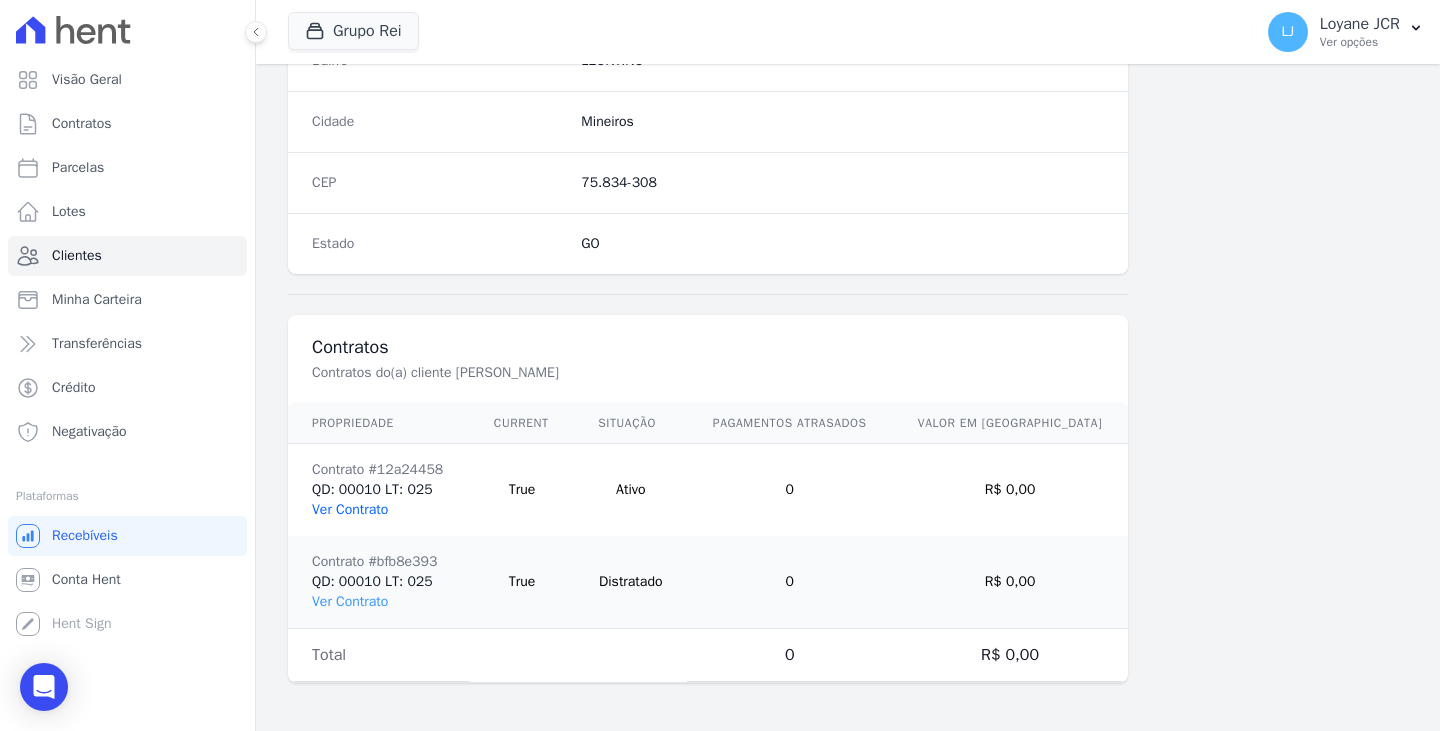 click on "Ver Contrato" at bounding box center (350, 509) 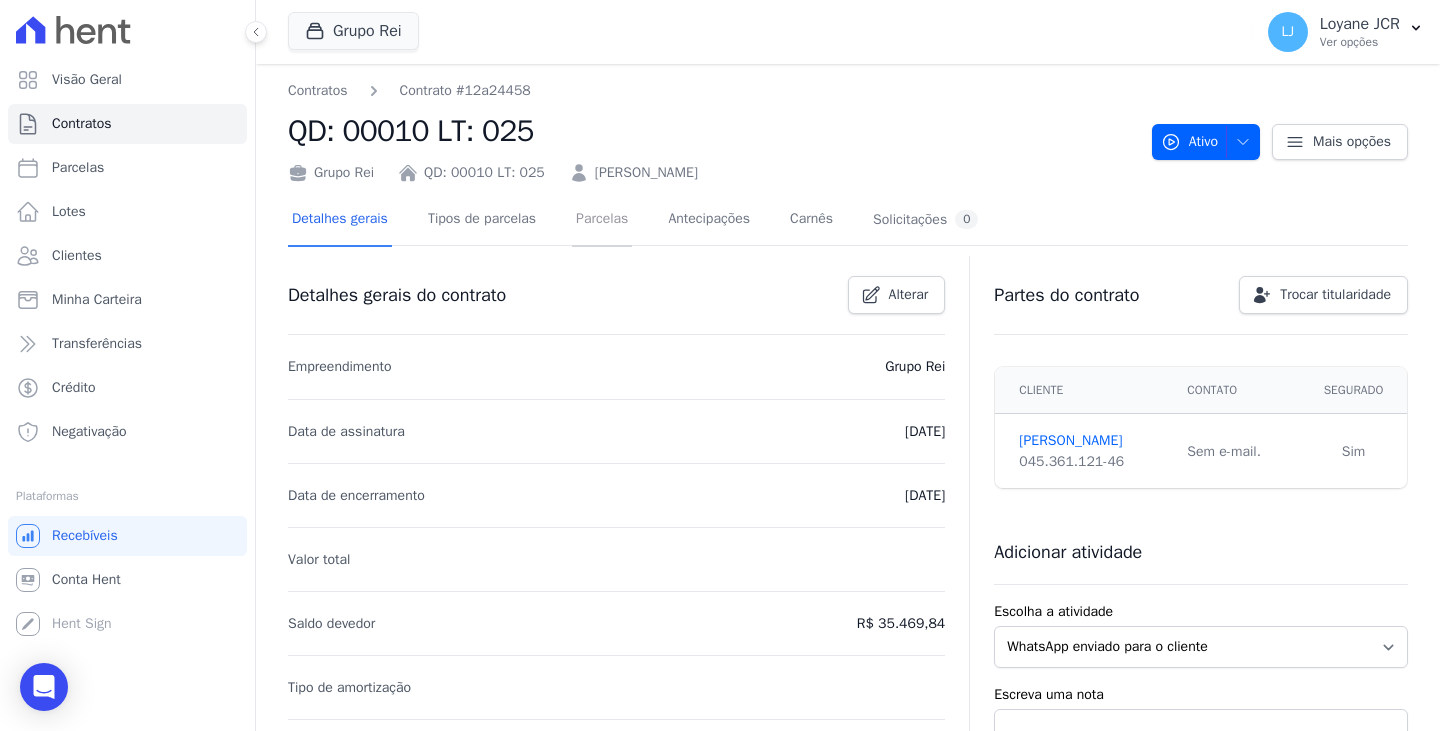 click on "Parcelas" at bounding box center [602, 220] 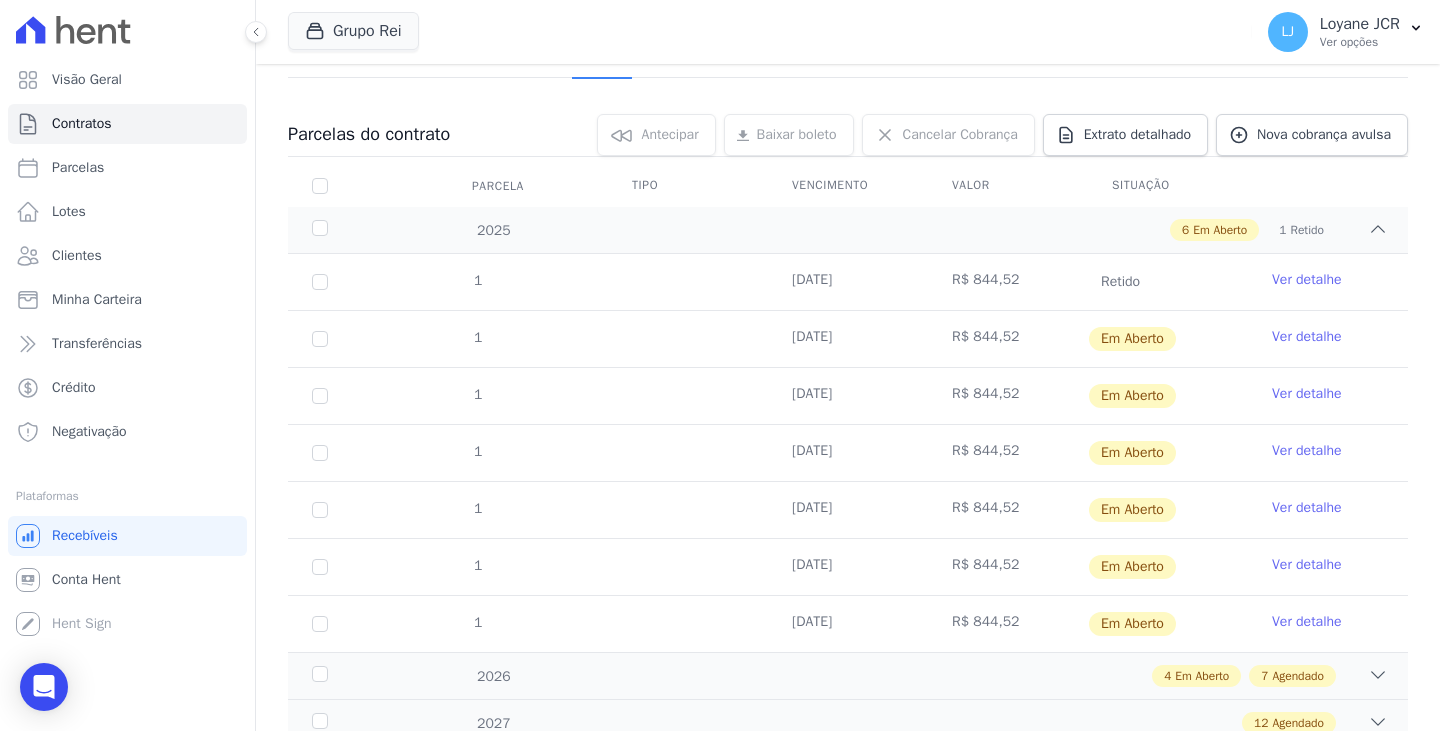 scroll, scrollTop: 200, scrollLeft: 0, axis: vertical 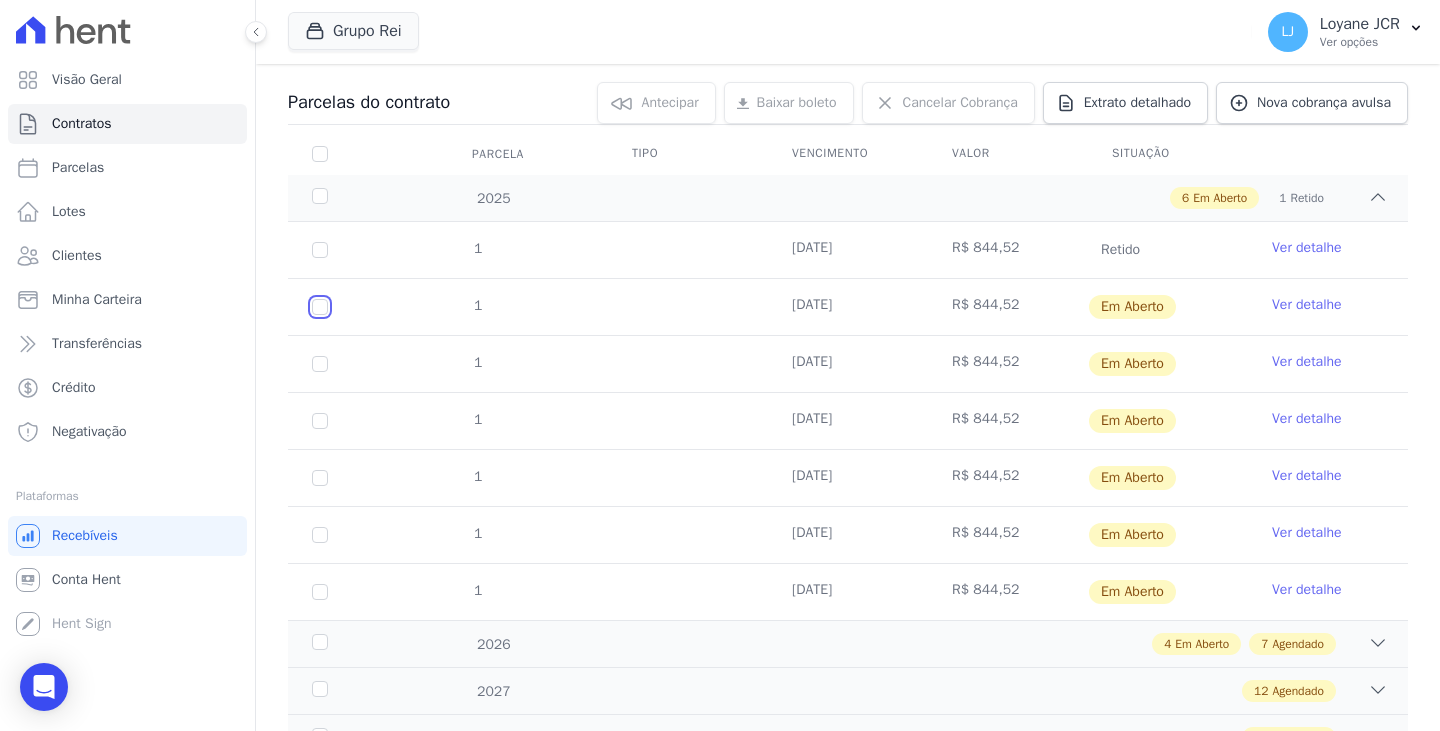 click at bounding box center (320, 307) 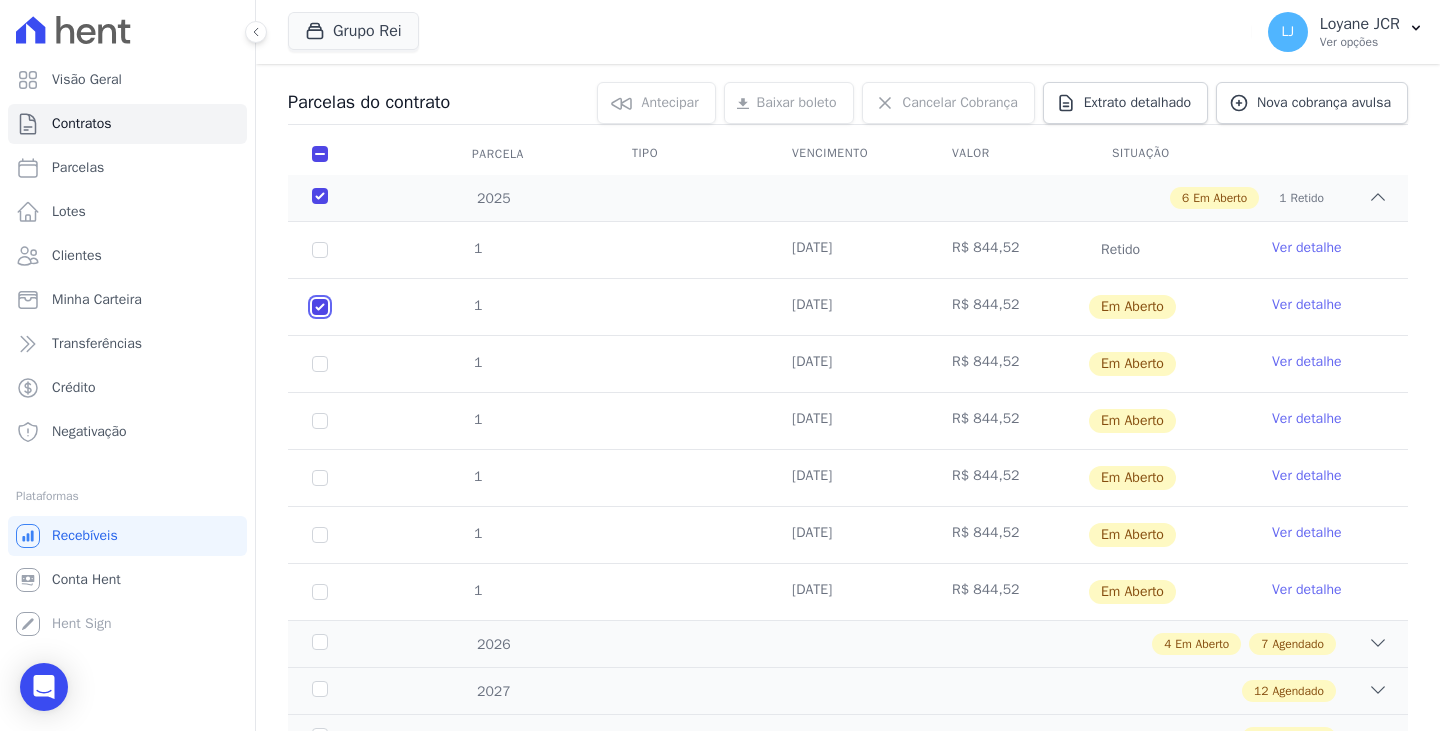 checkbox on "true" 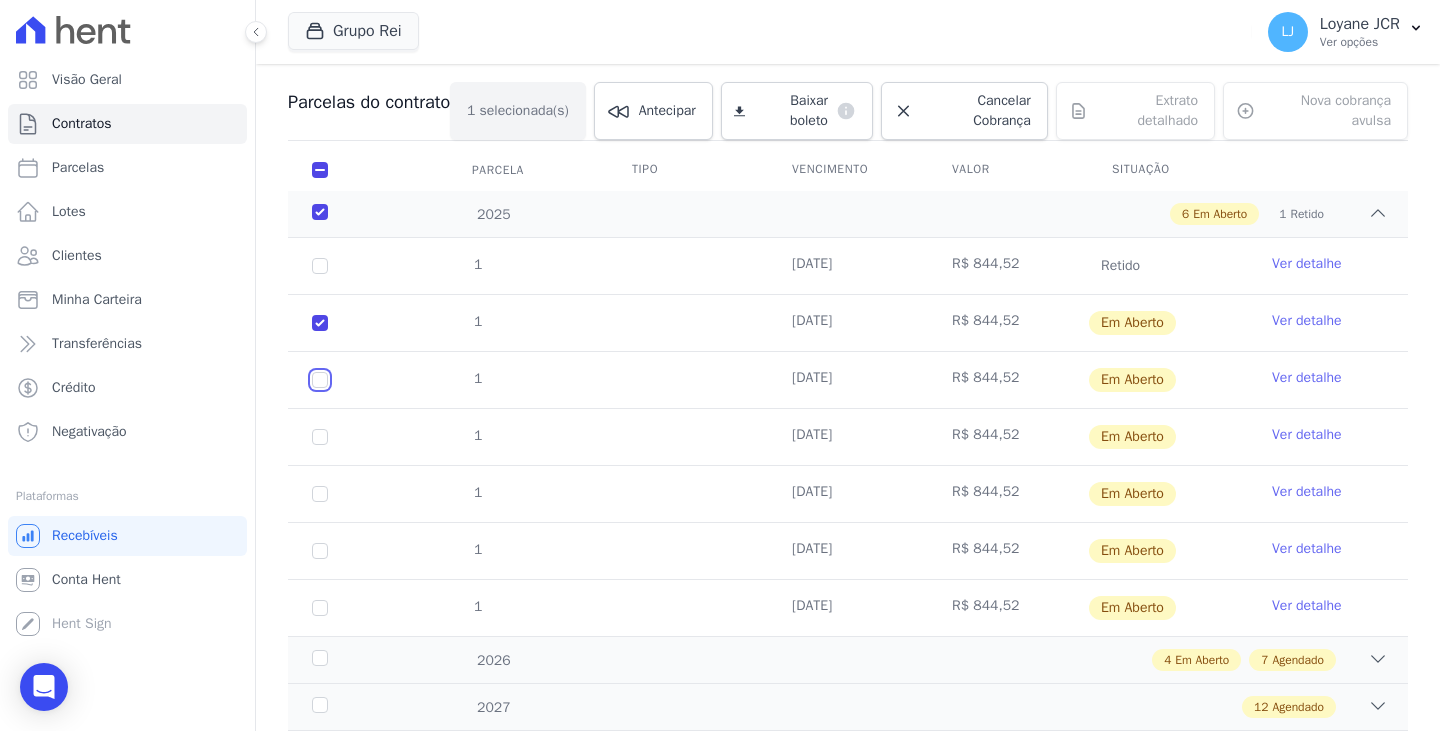 click at bounding box center (320, 323) 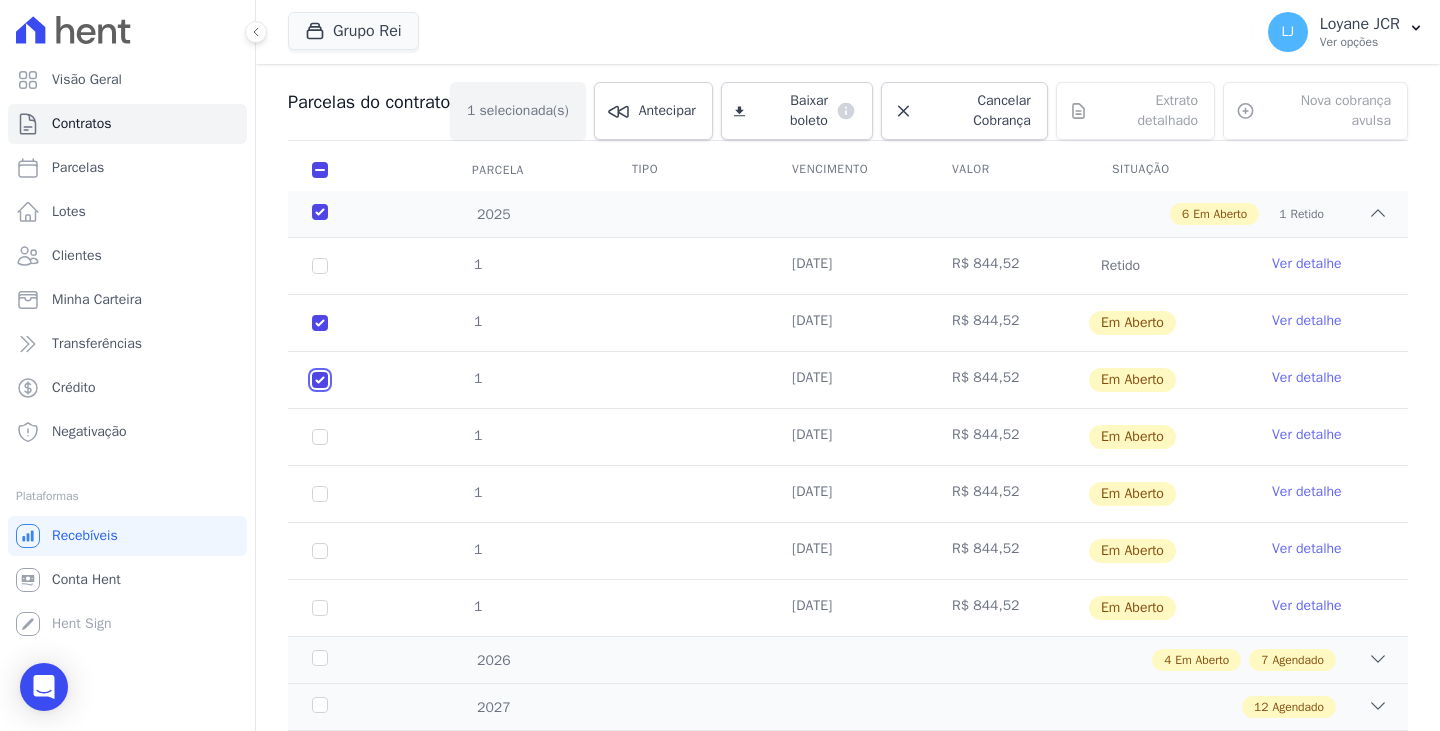 checkbox on "true" 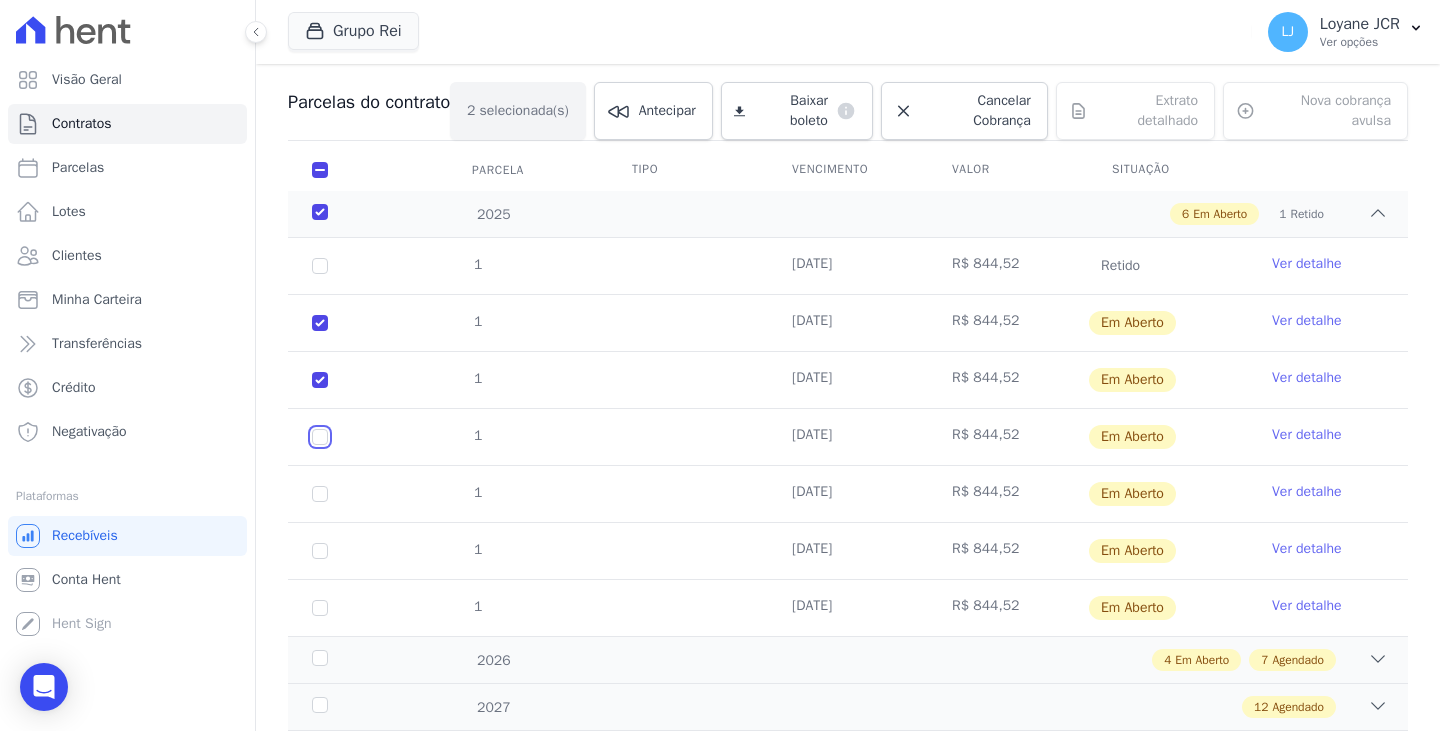 click at bounding box center [320, 323] 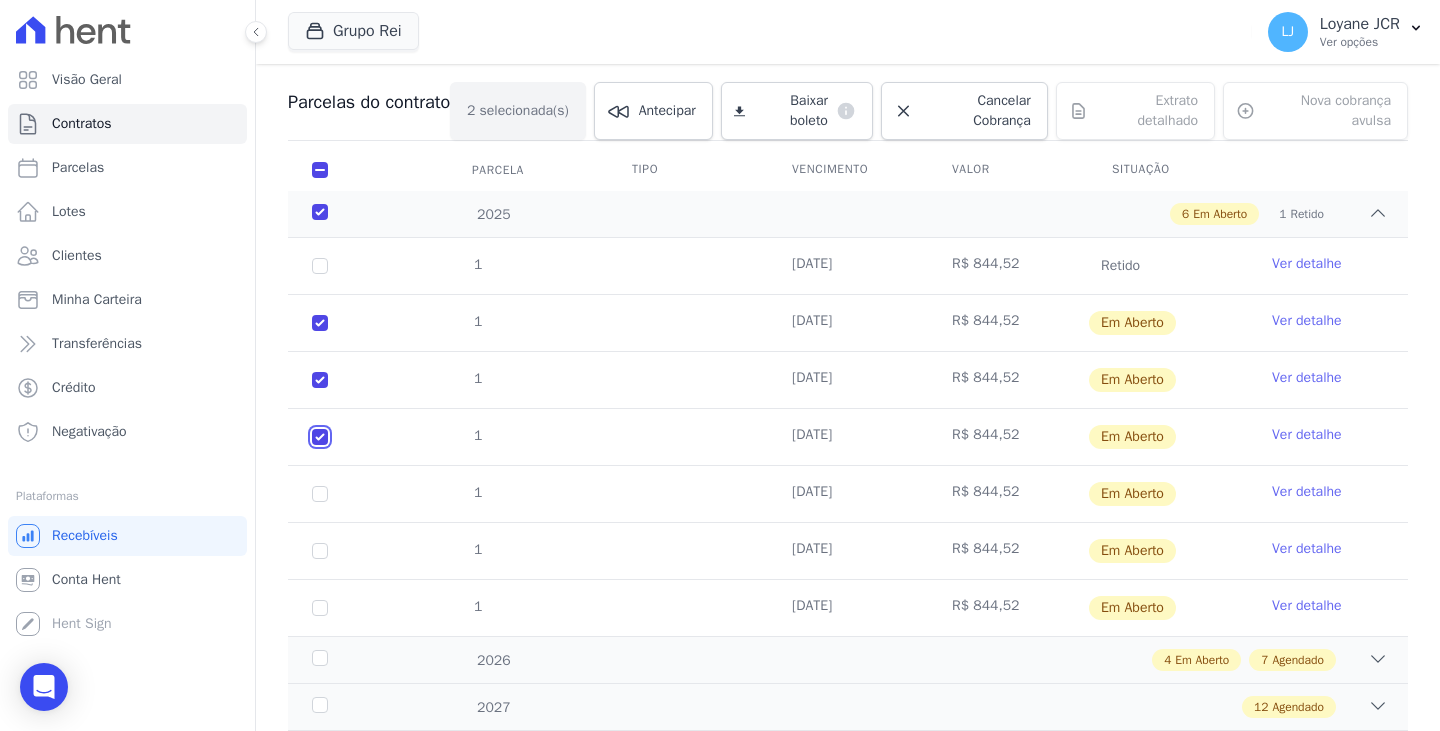 checkbox on "true" 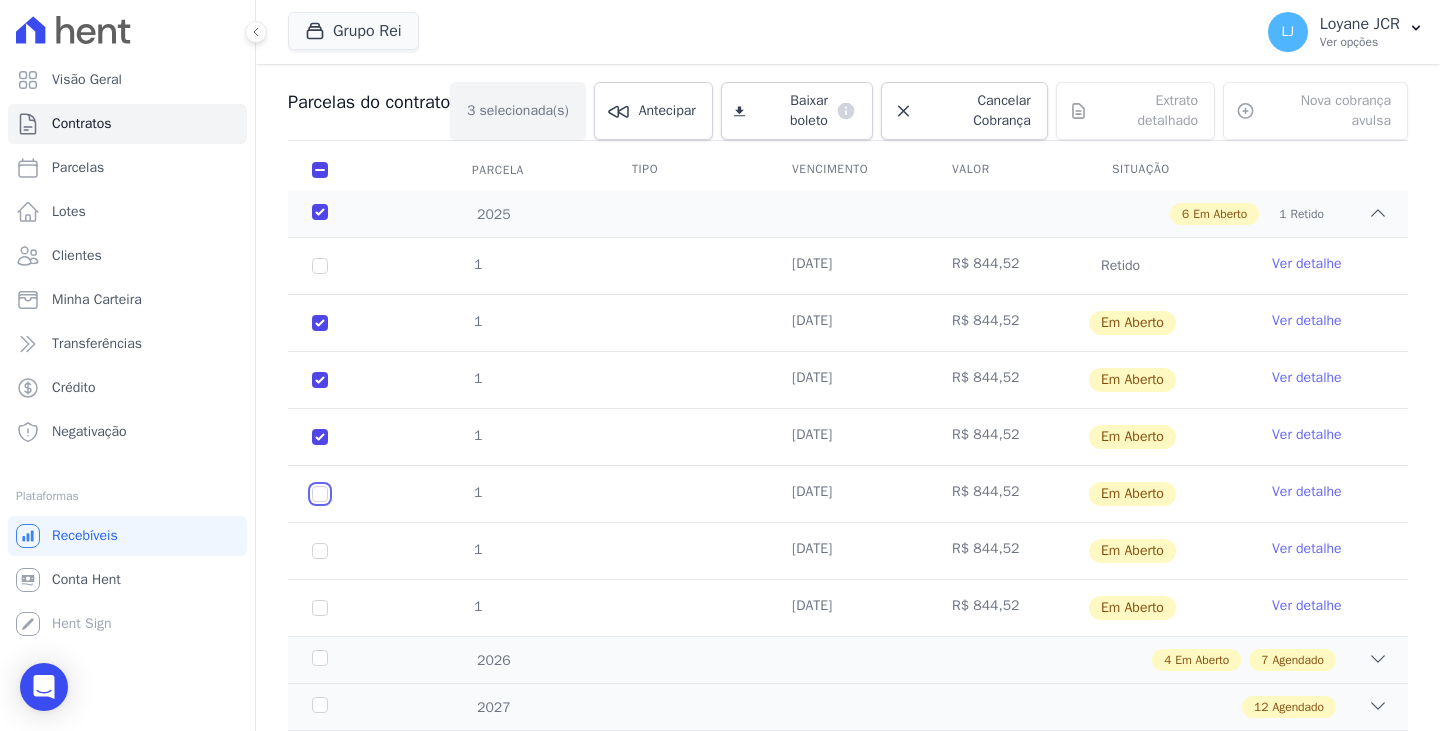 click at bounding box center (320, 323) 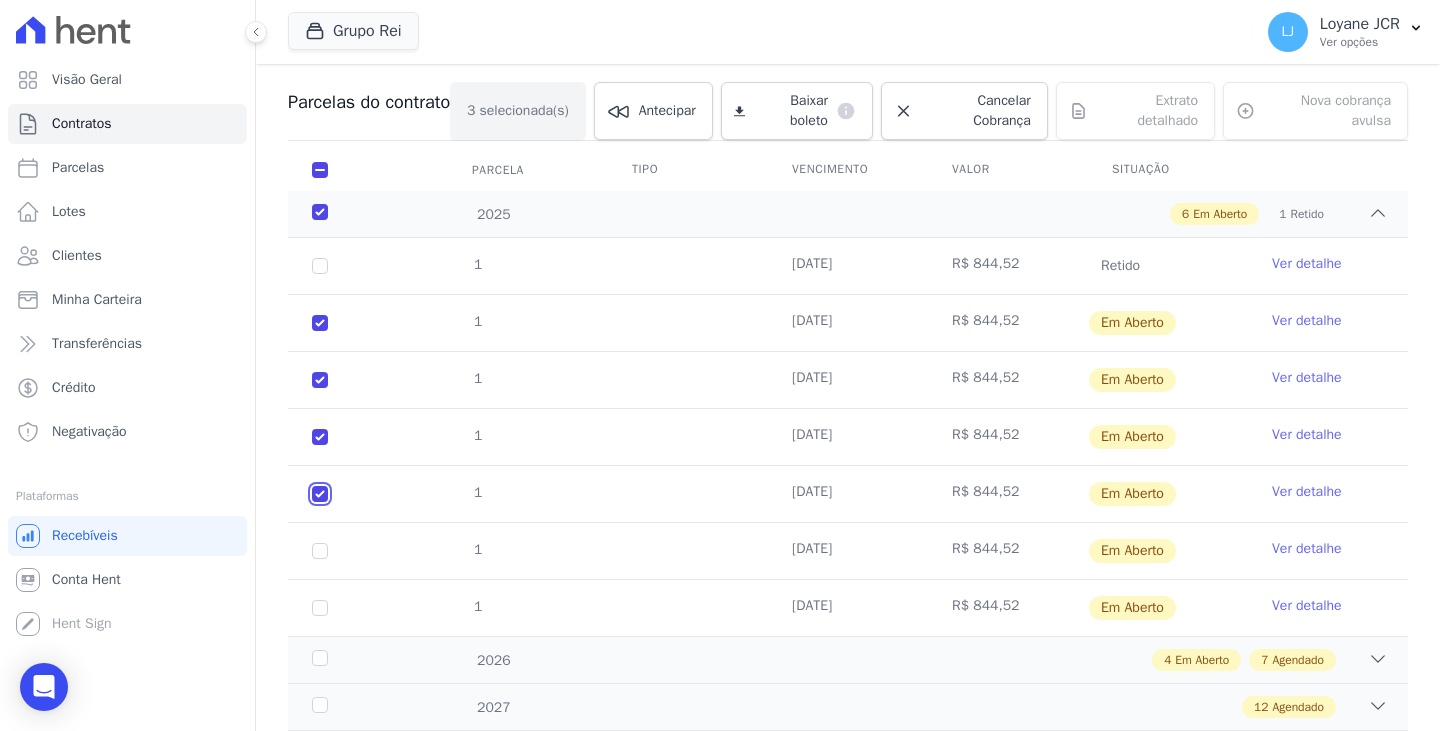 checkbox on "true" 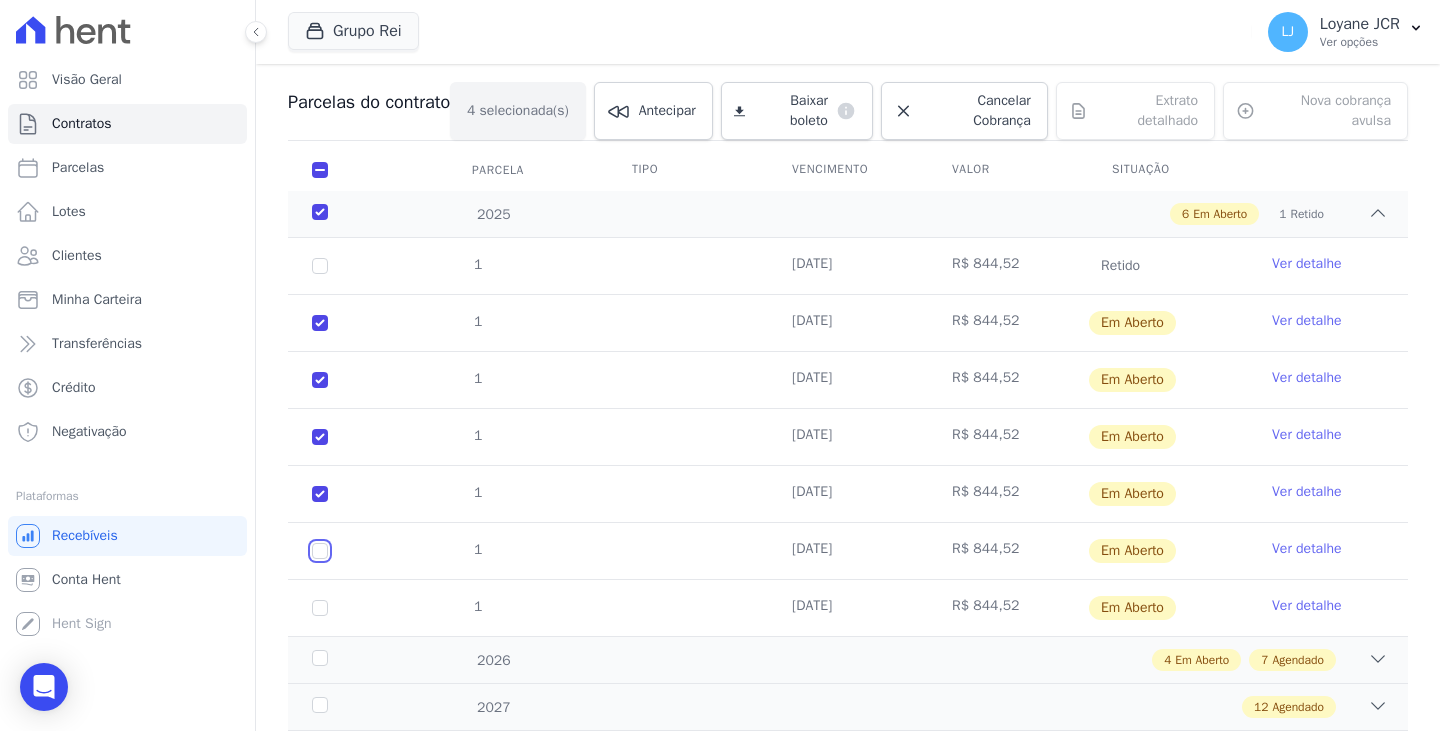 click at bounding box center (320, 323) 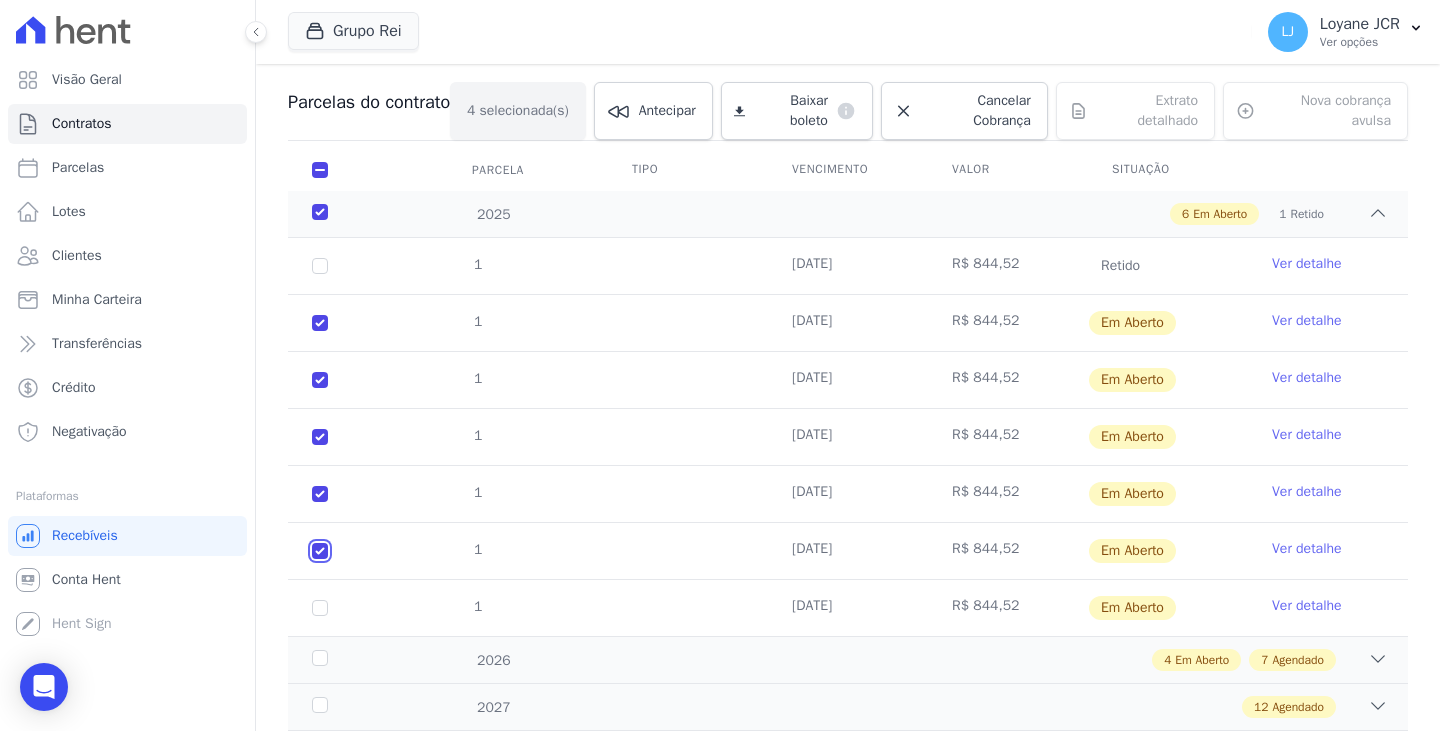 checkbox on "true" 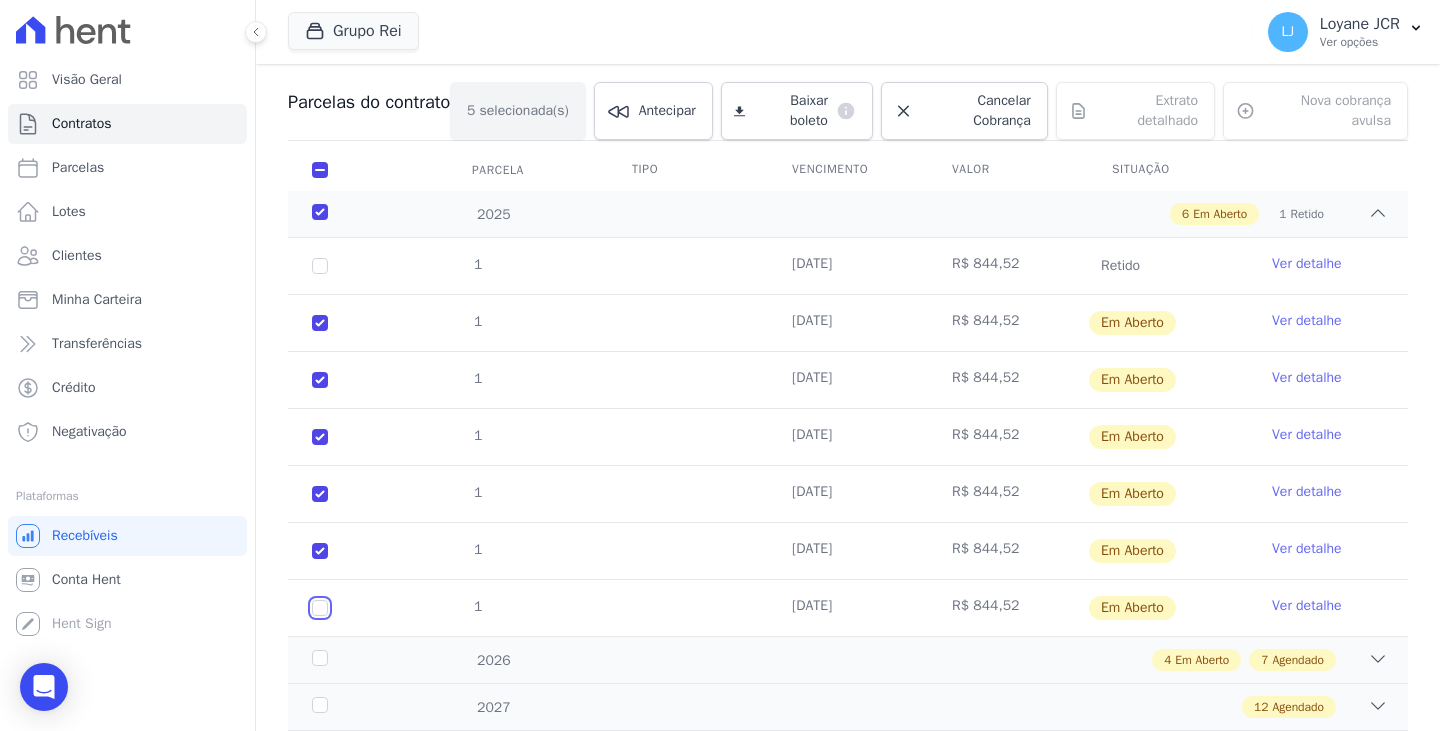 click at bounding box center [320, 323] 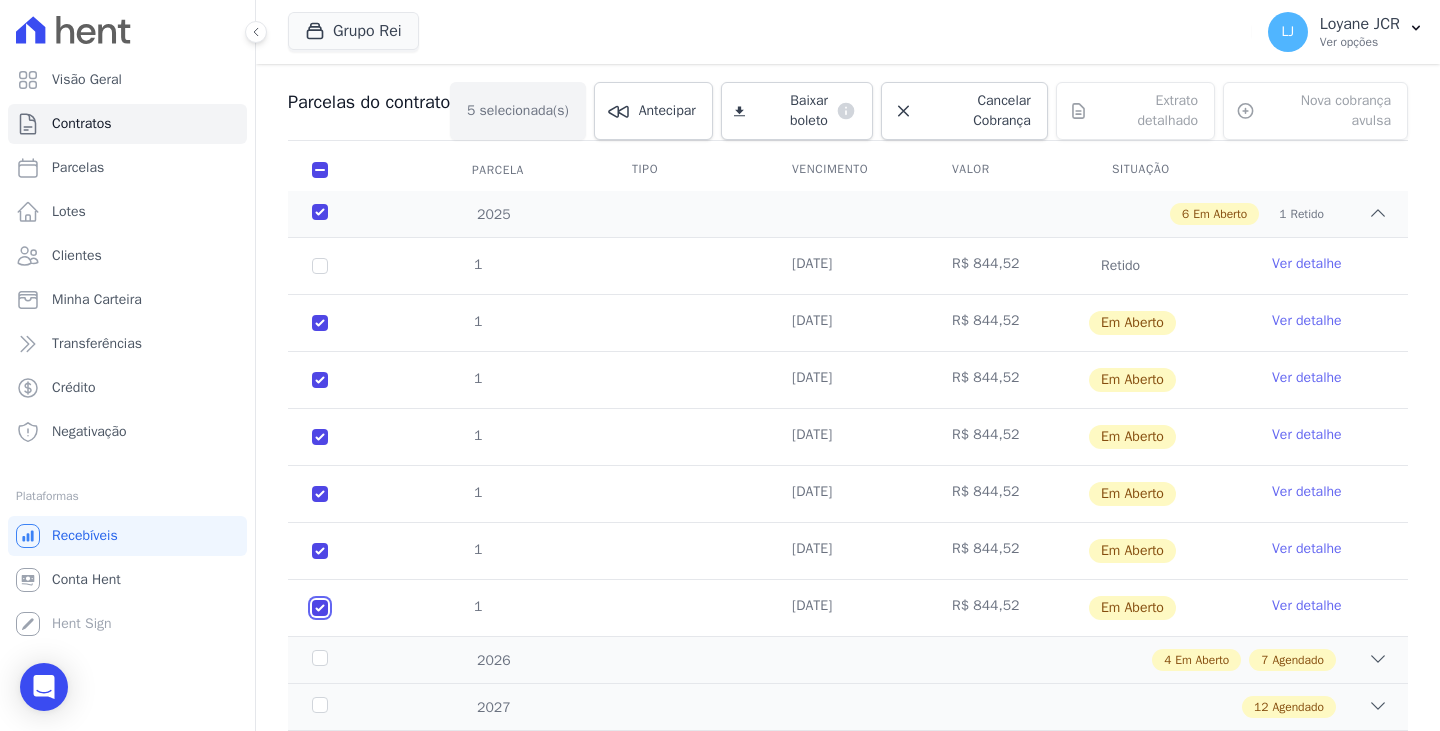 checkbox on "true" 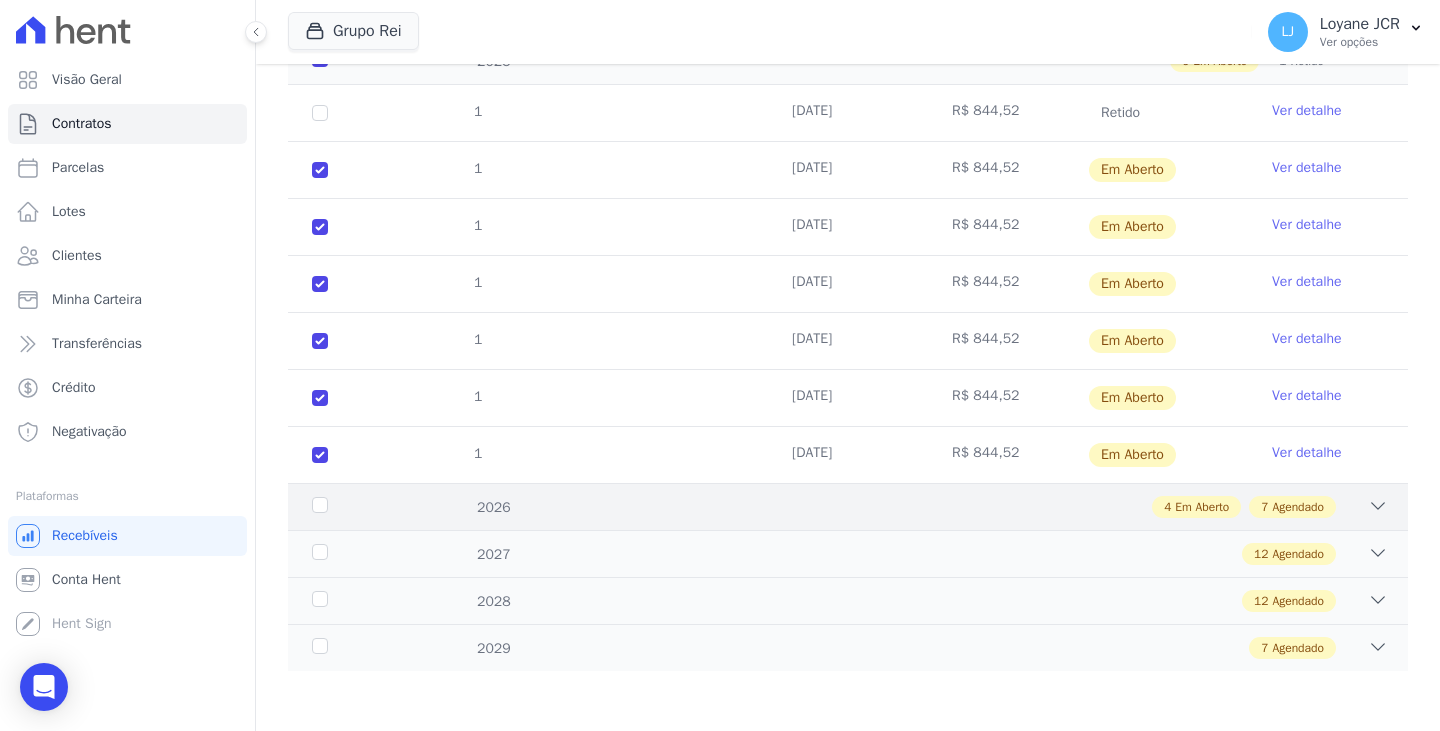 click on "2026" at bounding box center [356, 507] 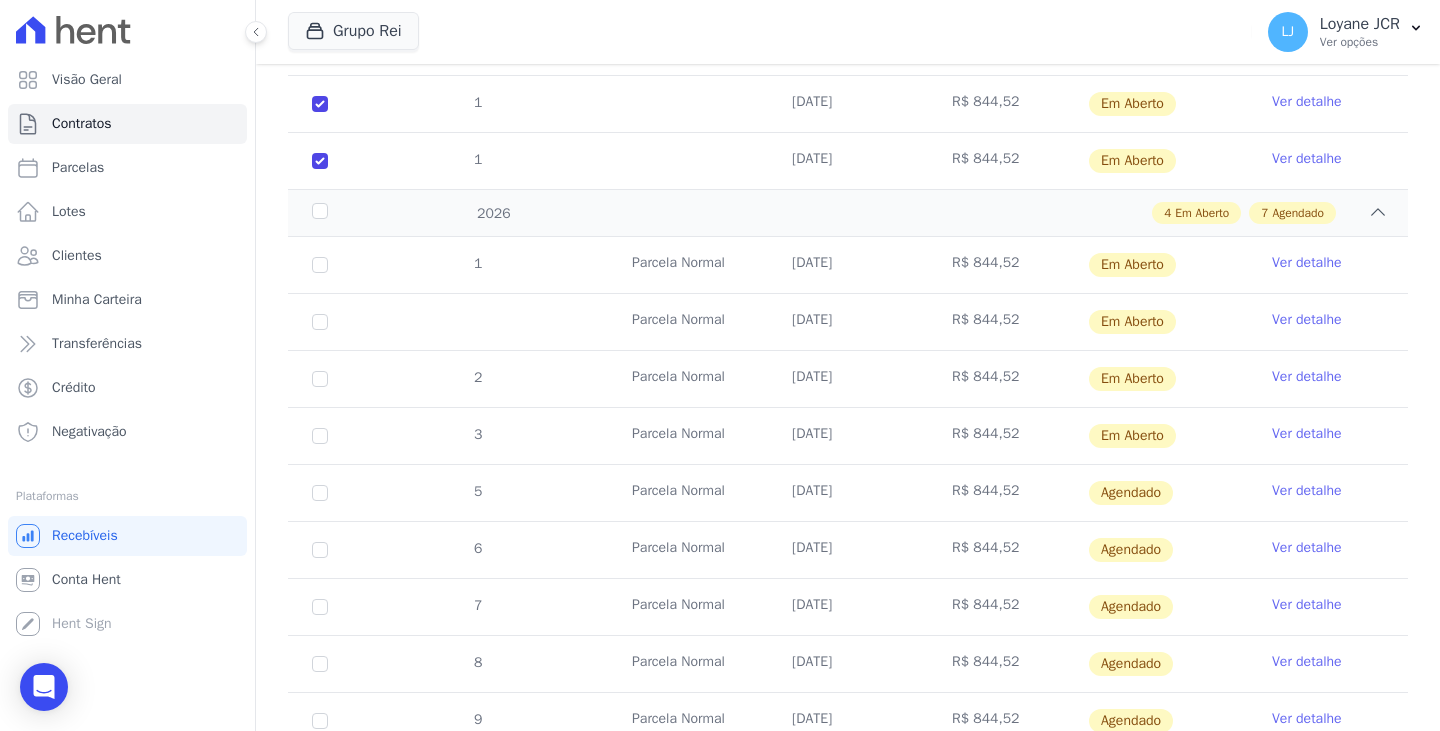 scroll, scrollTop: 653, scrollLeft: 0, axis: vertical 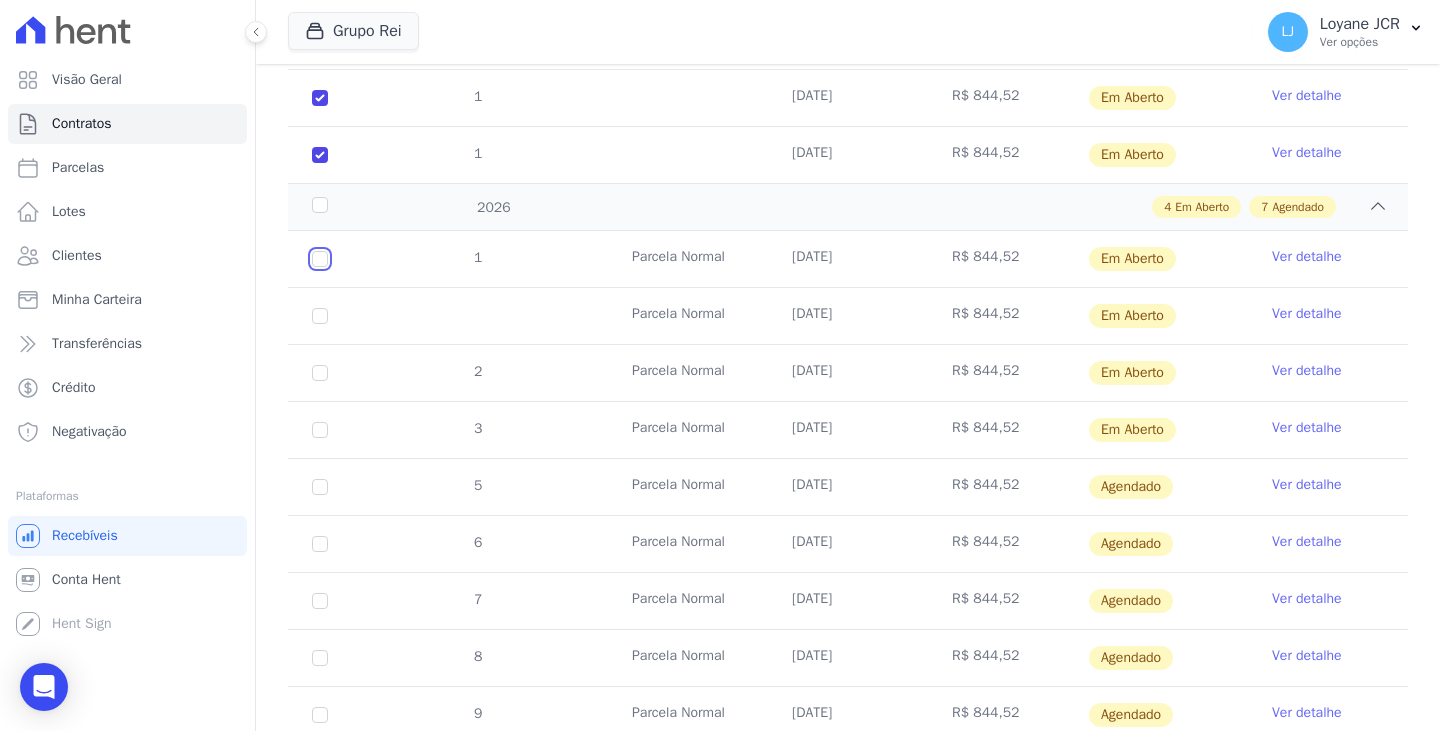click at bounding box center [320, 259] 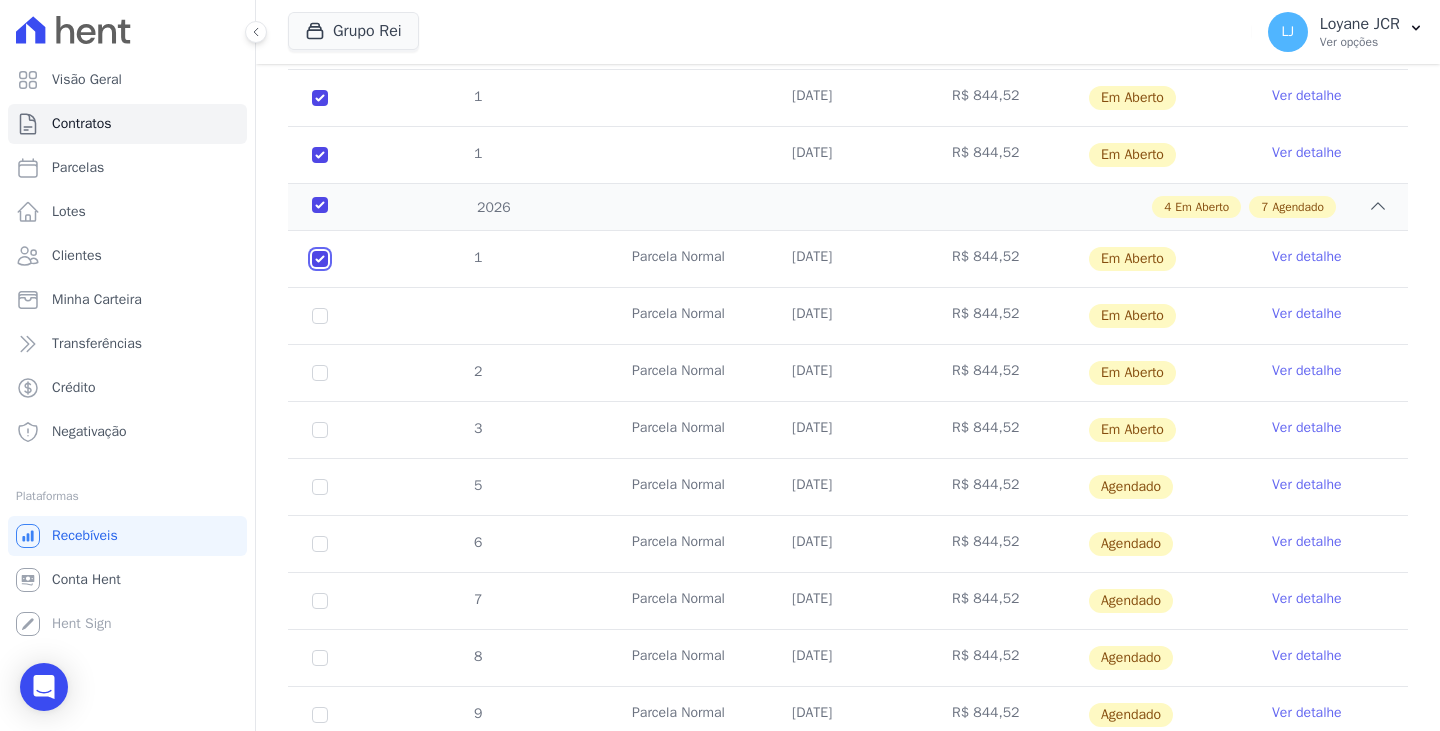 checkbox on "true" 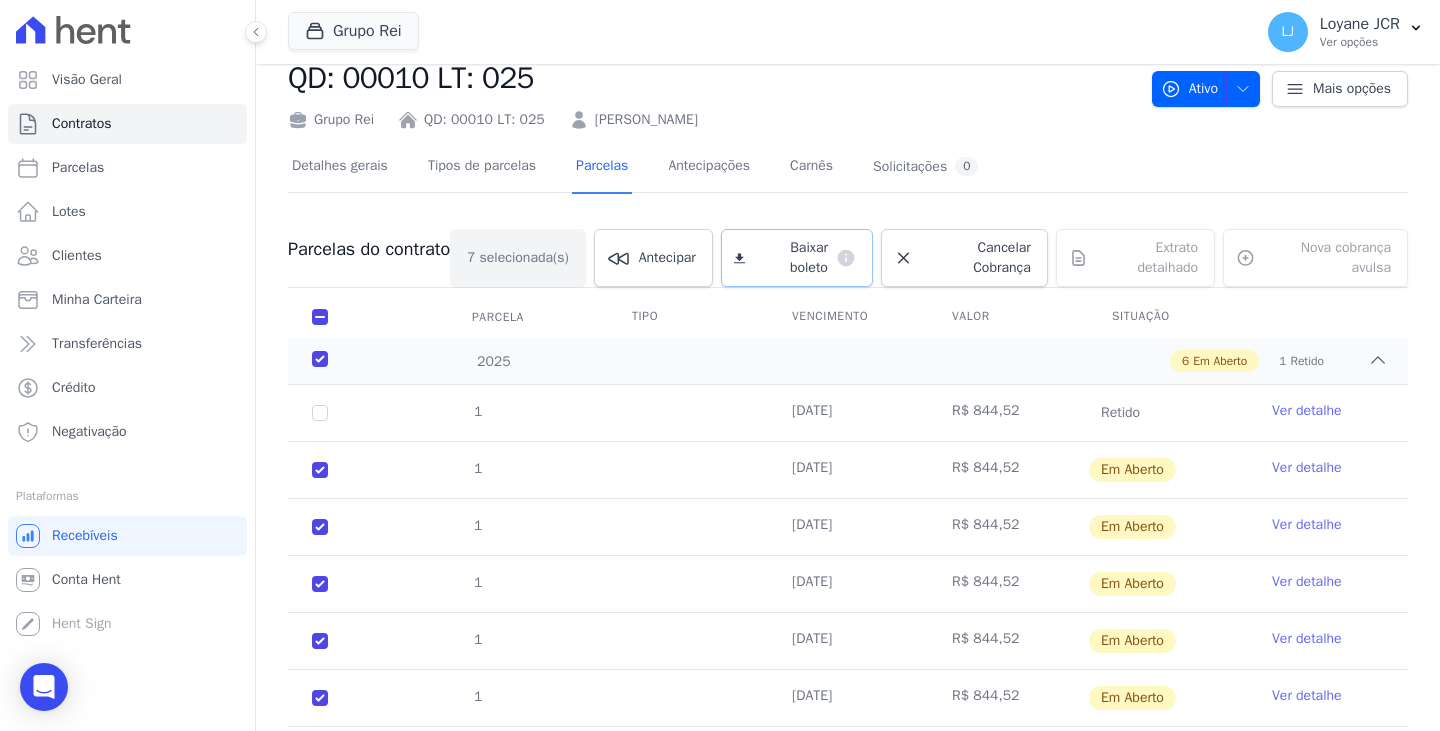 click on "Baixar boleto" at bounding box center [790, 258] 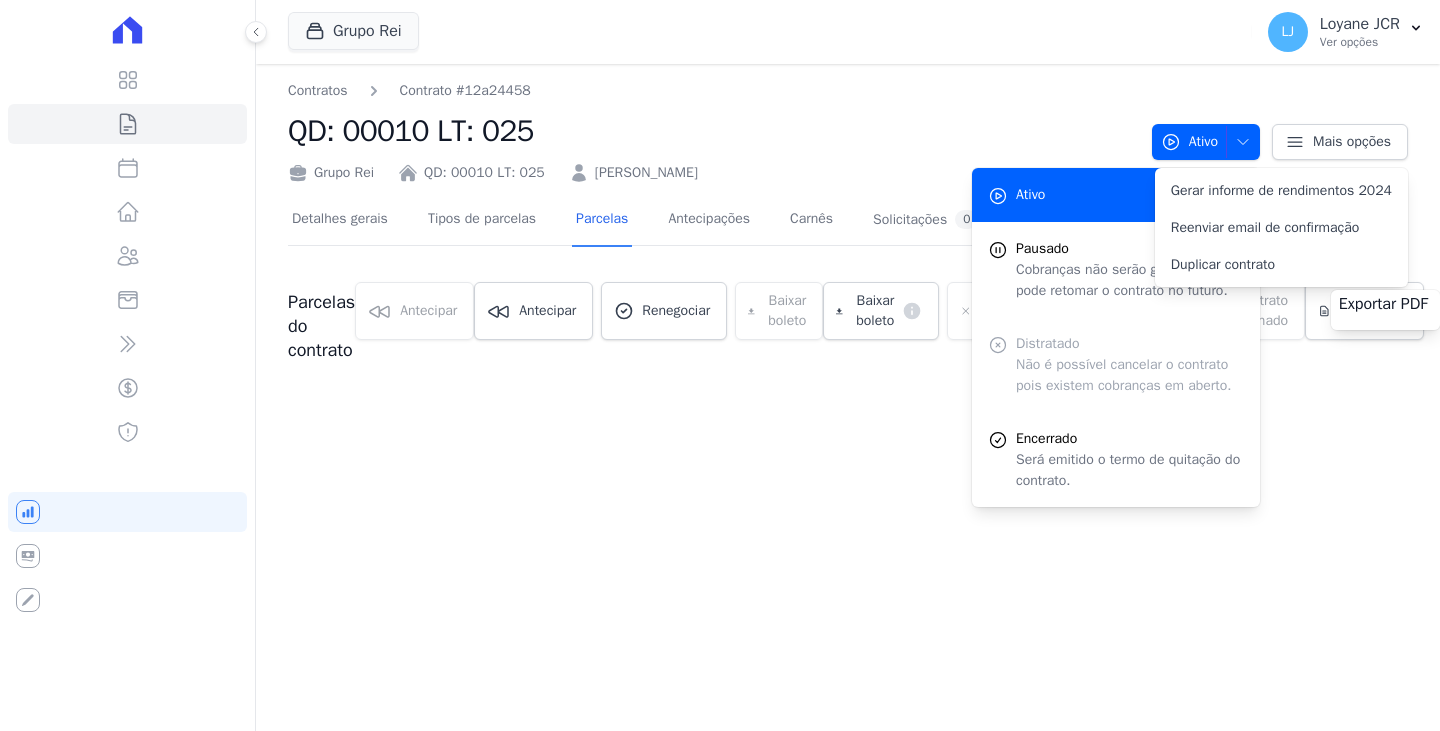 scroll, scrollTop: 0, scrollLeft: 0, axis: both 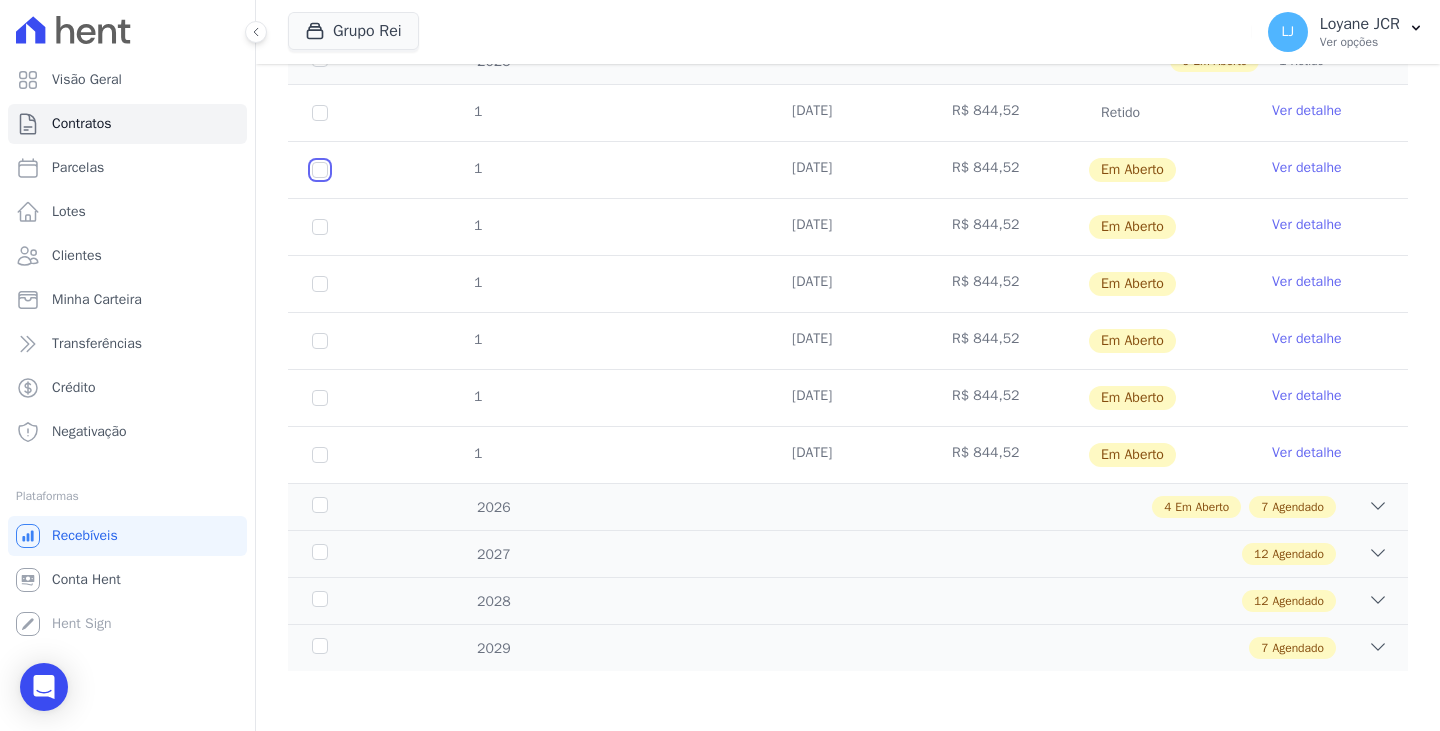 click at bounding box center [320, 170] 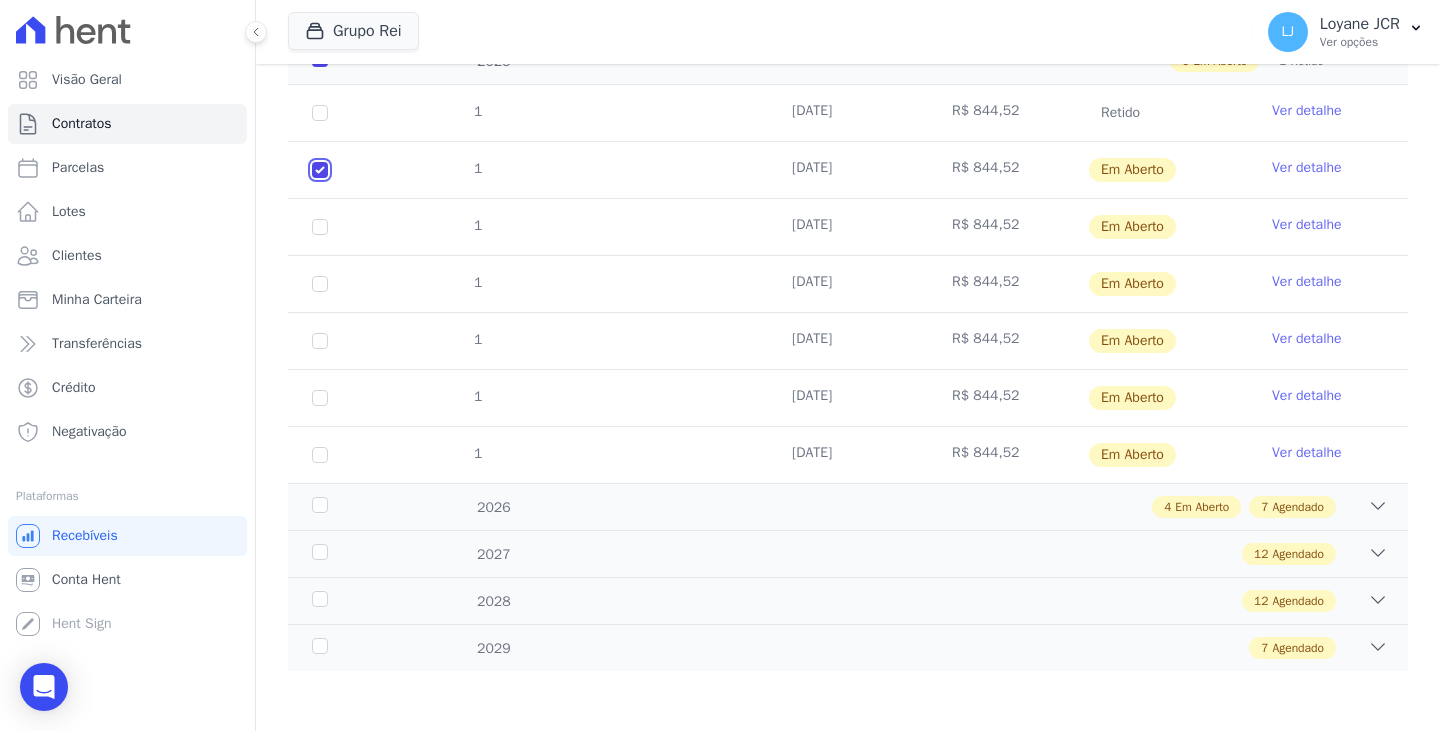 checkbox on "true" 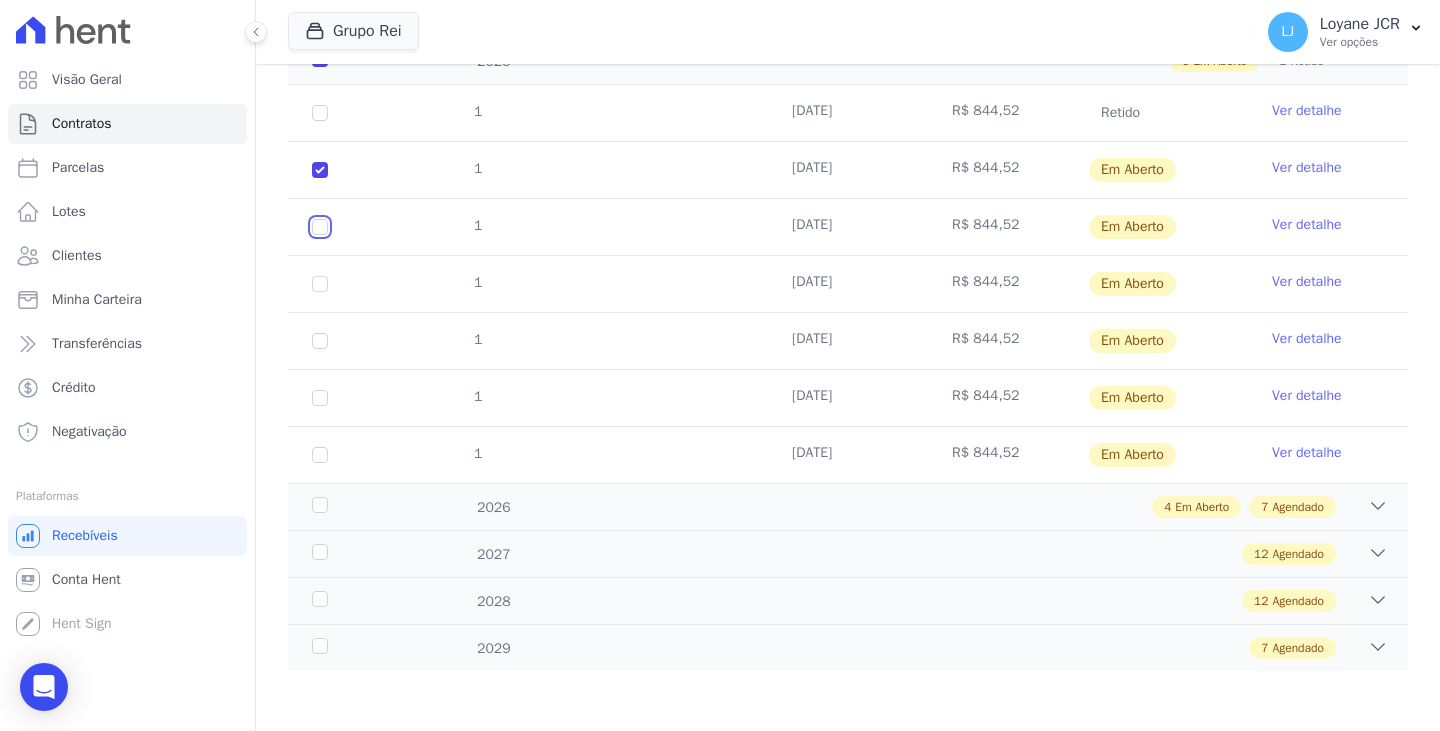 click at bounding box center [320, 170] 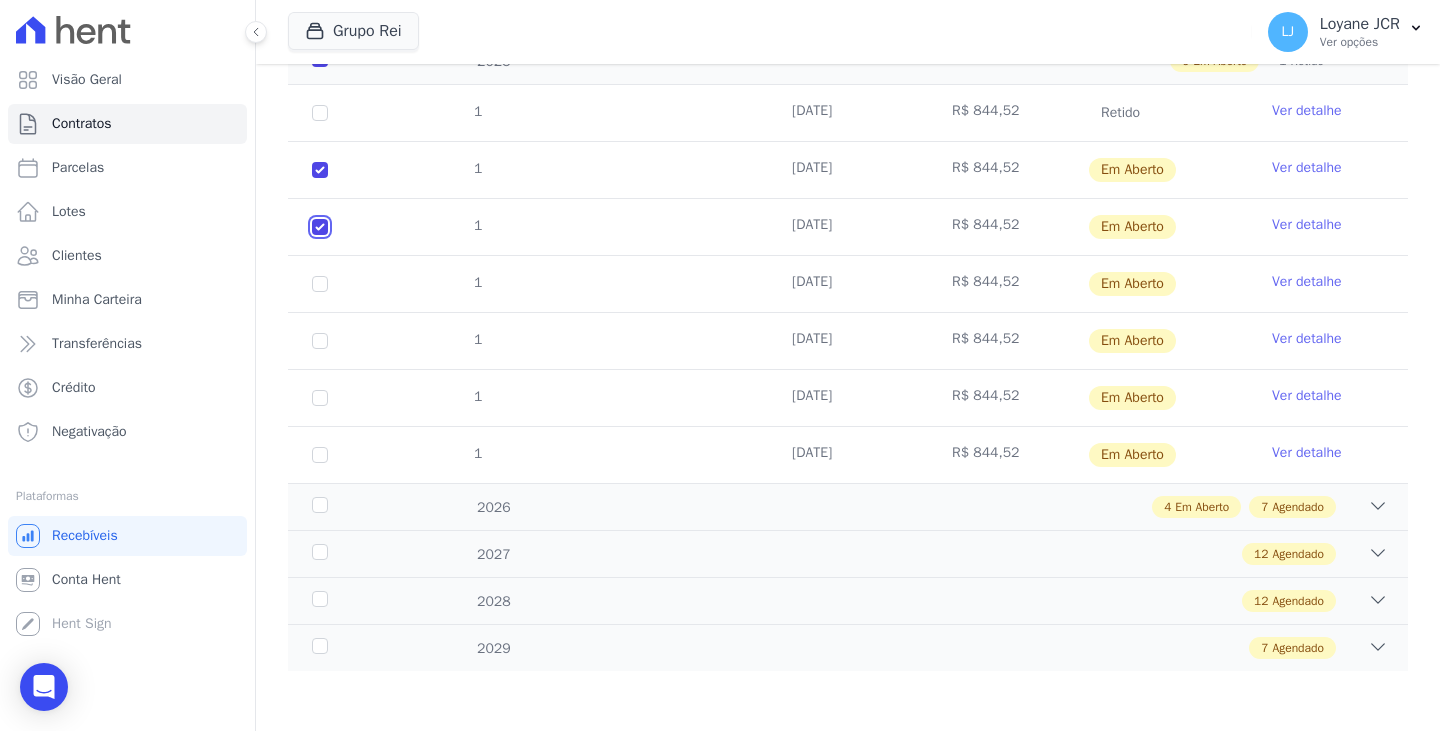 checkbox on "true" 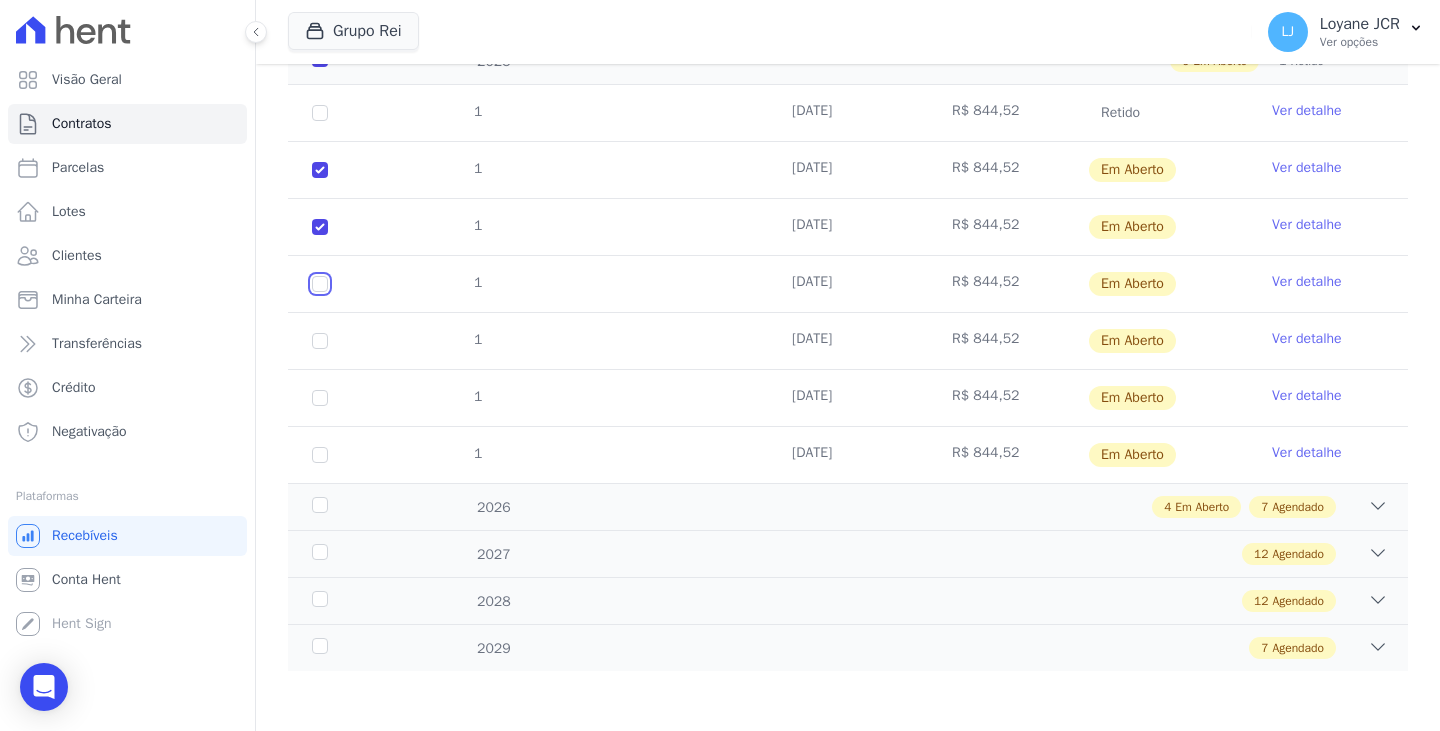 click at bounding box center (320, 170) 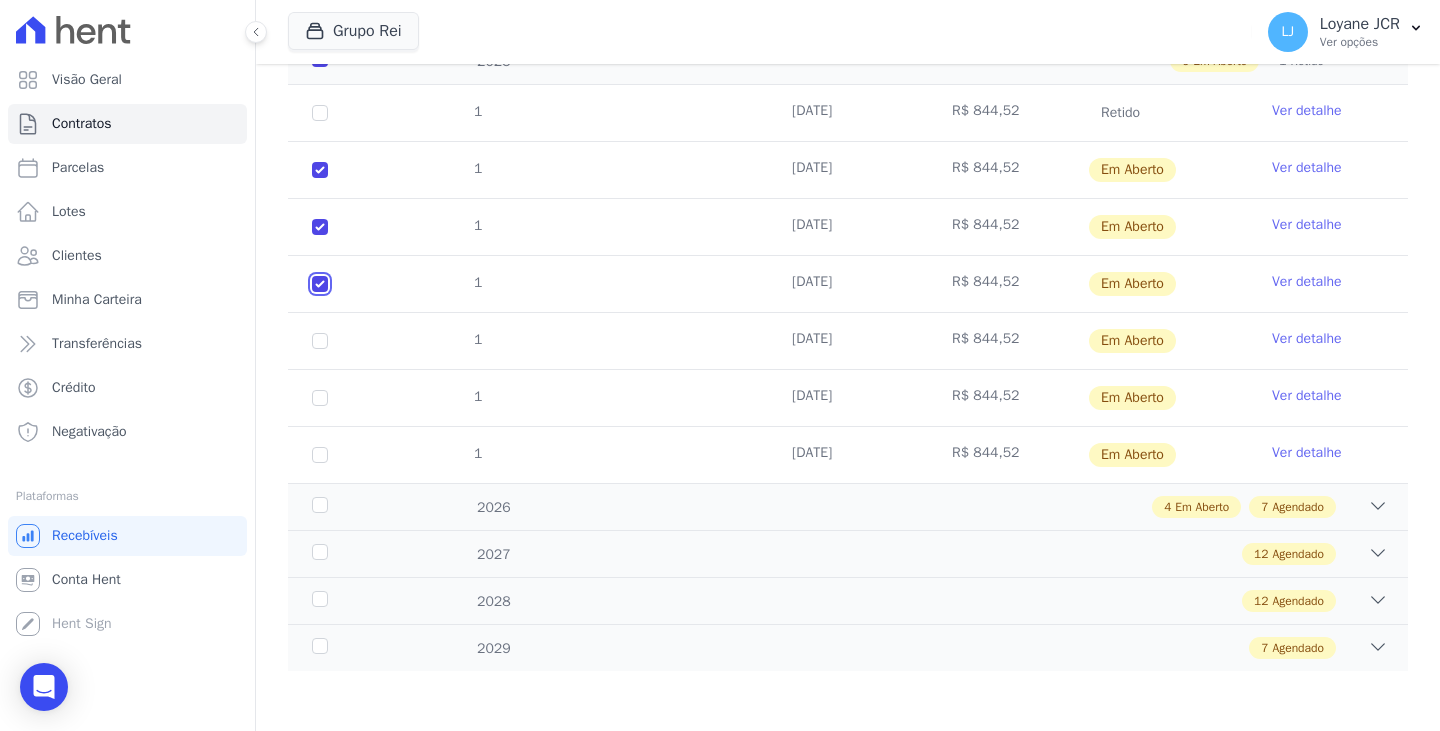 checkbox on "true" 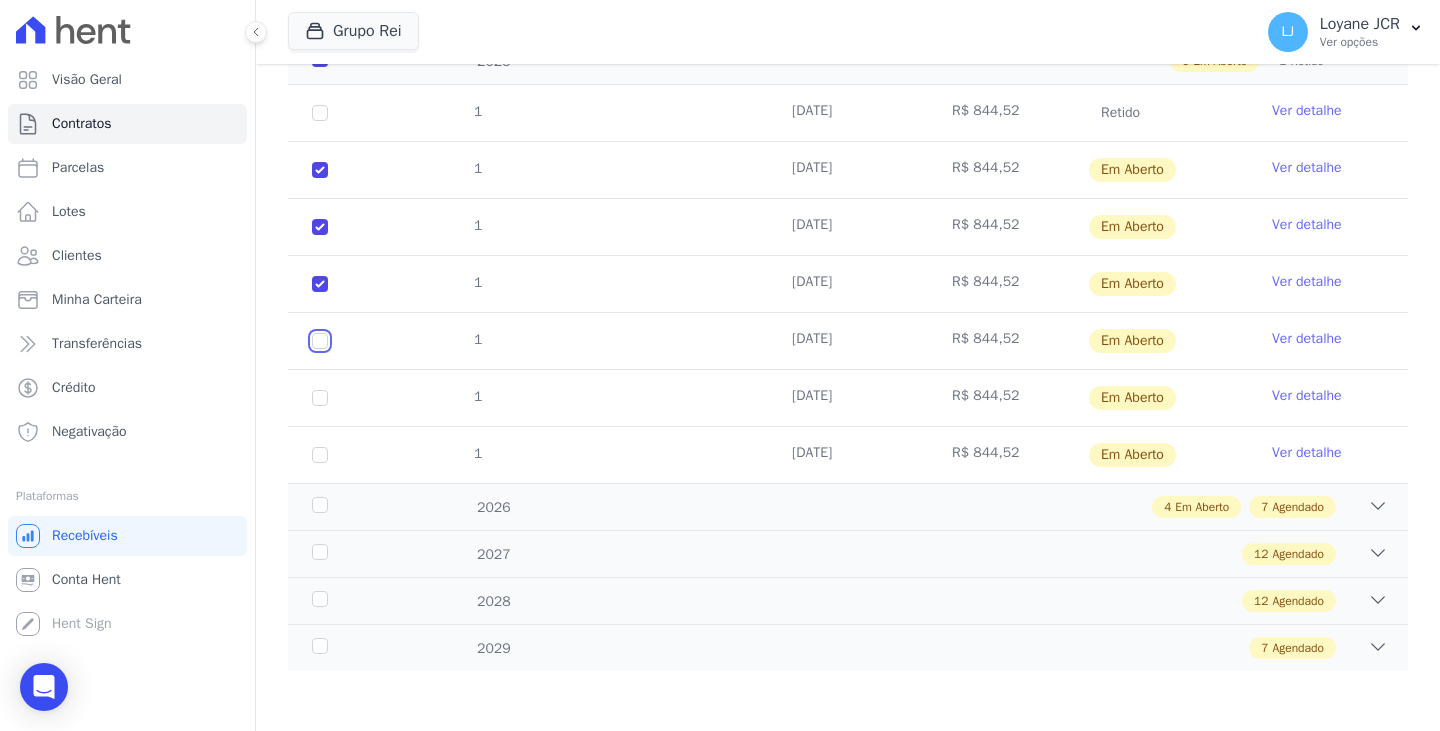 click at bounding box center [320, 170] 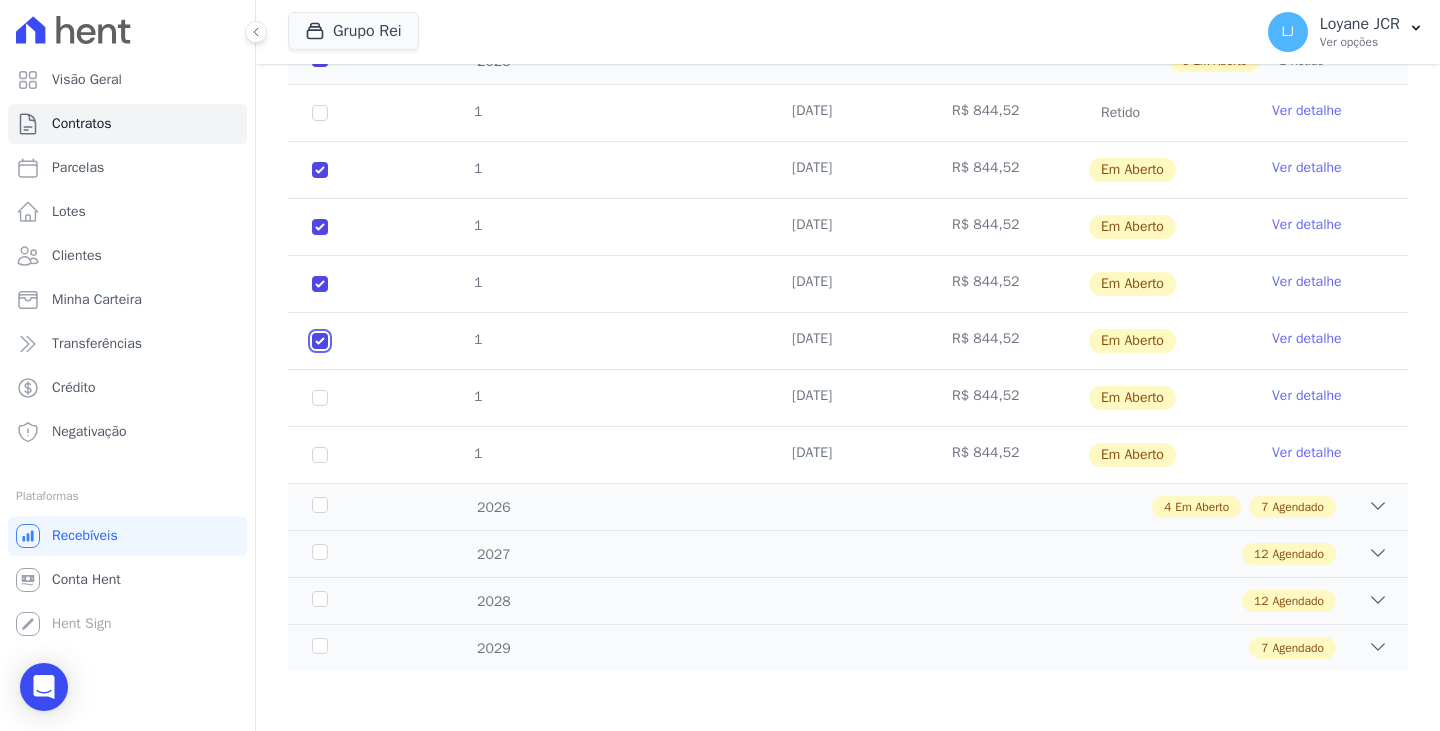 checkbox on "true" 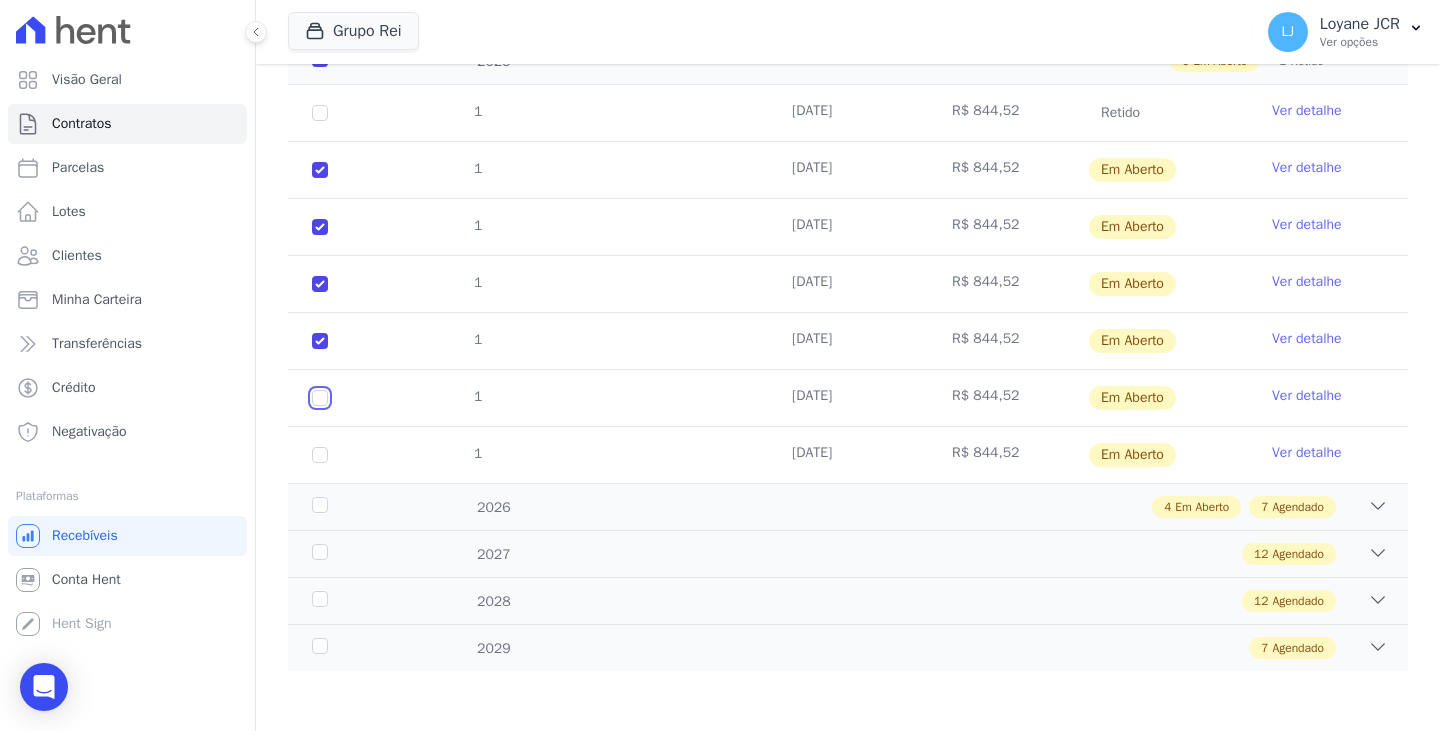 click at bounding box center [320, 170] 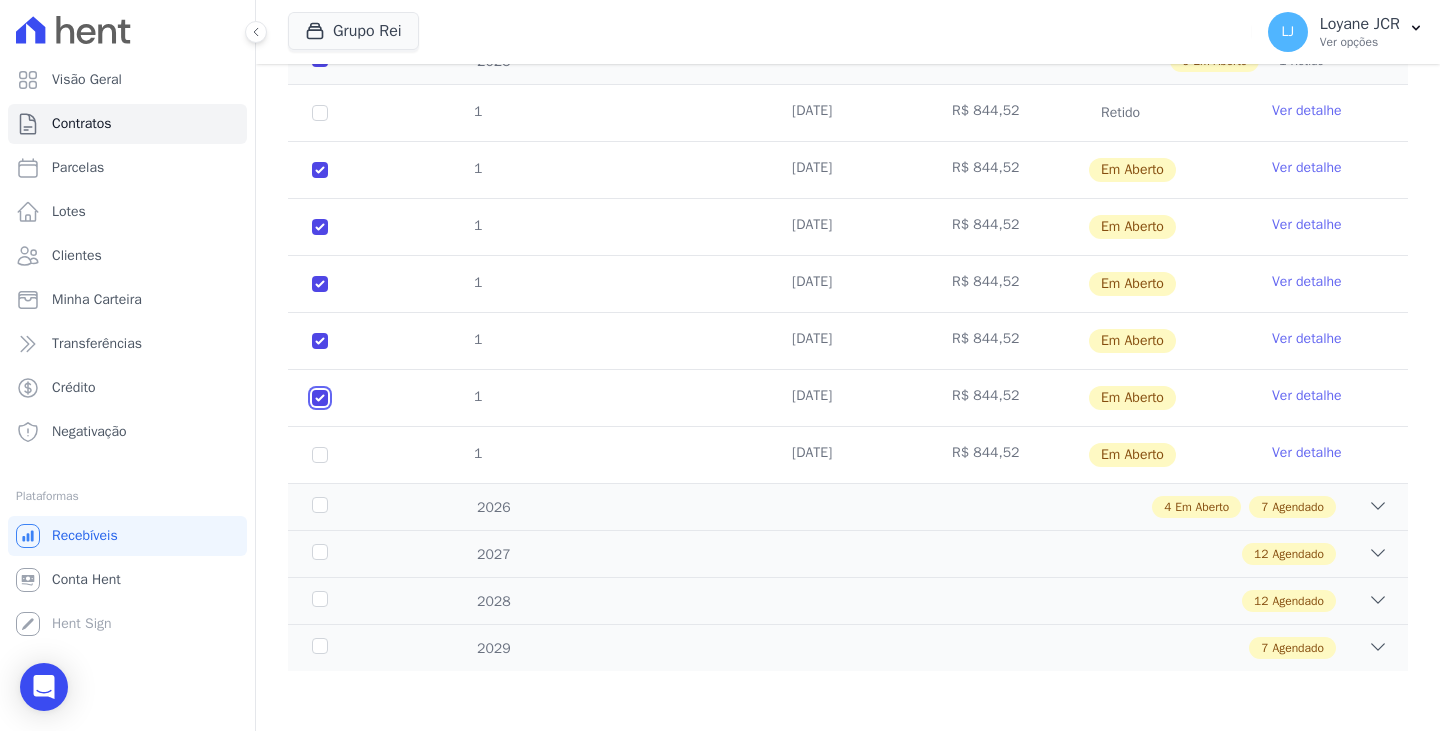 checkbox on "true" 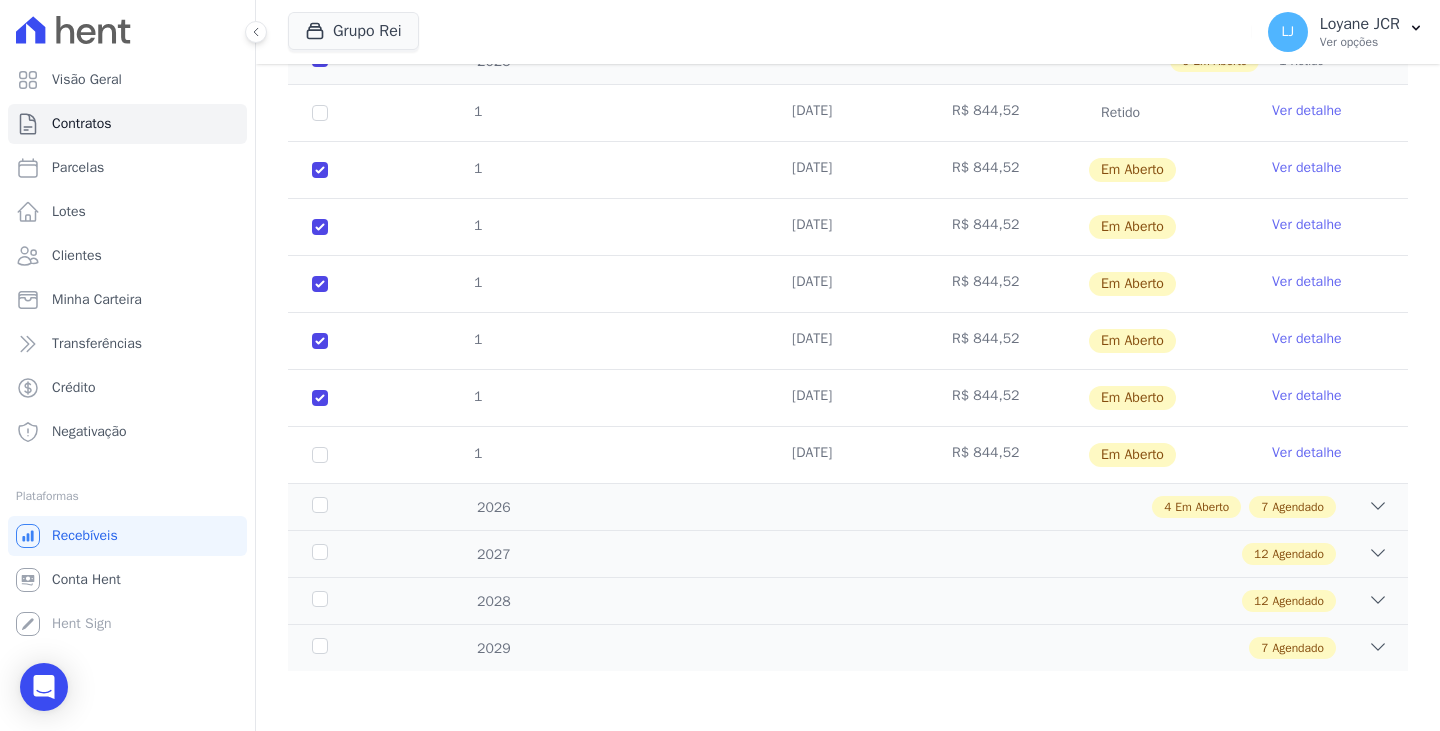 click on "1" at bounding box center (320, 455) 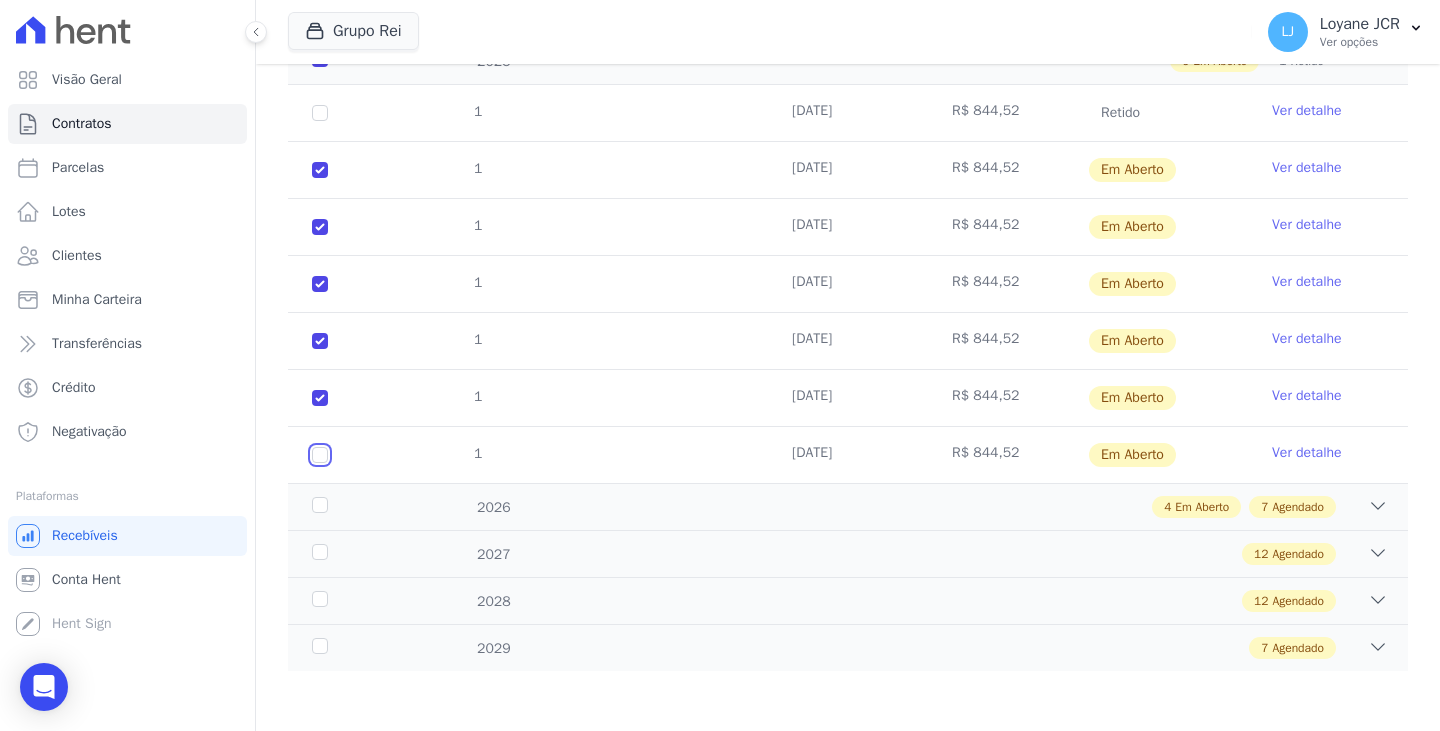 click at bounding box center (320, 170) 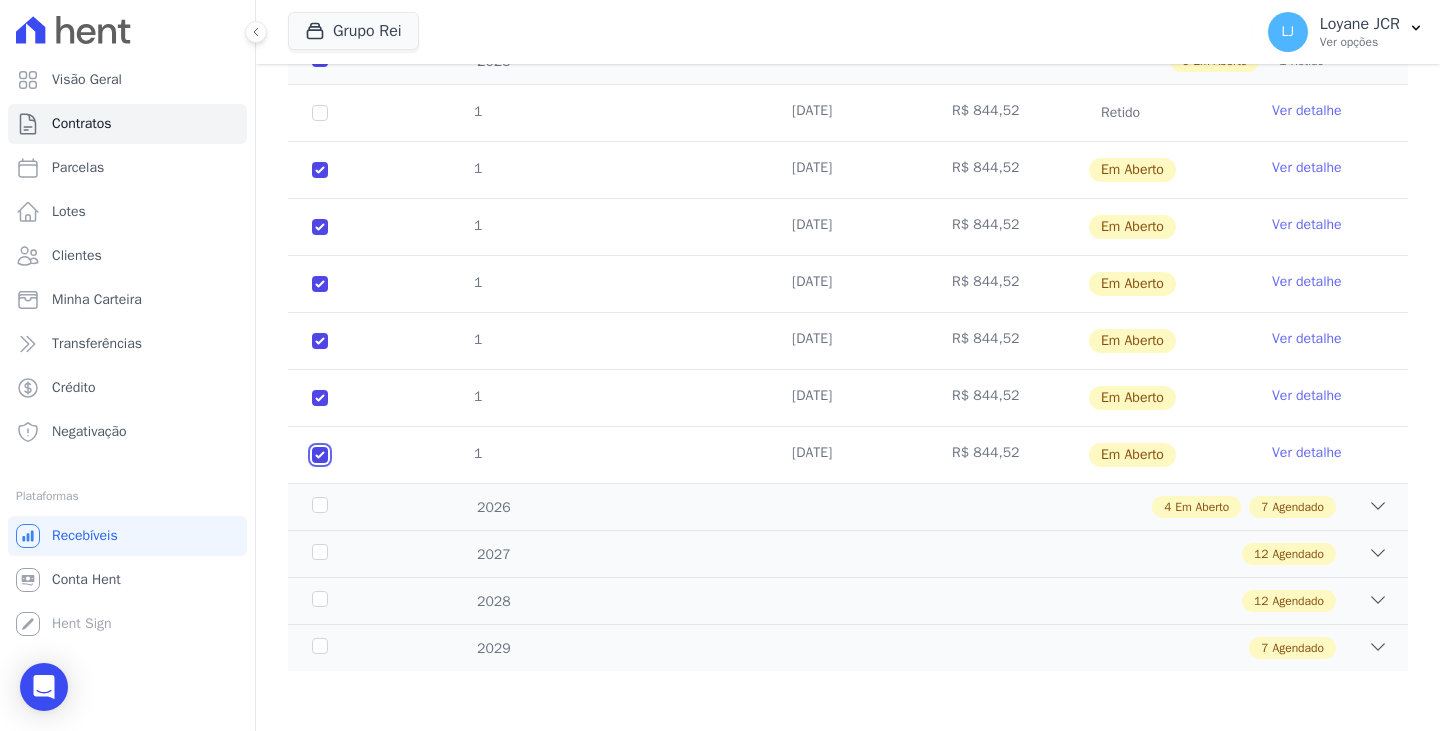 checkbox on "true" 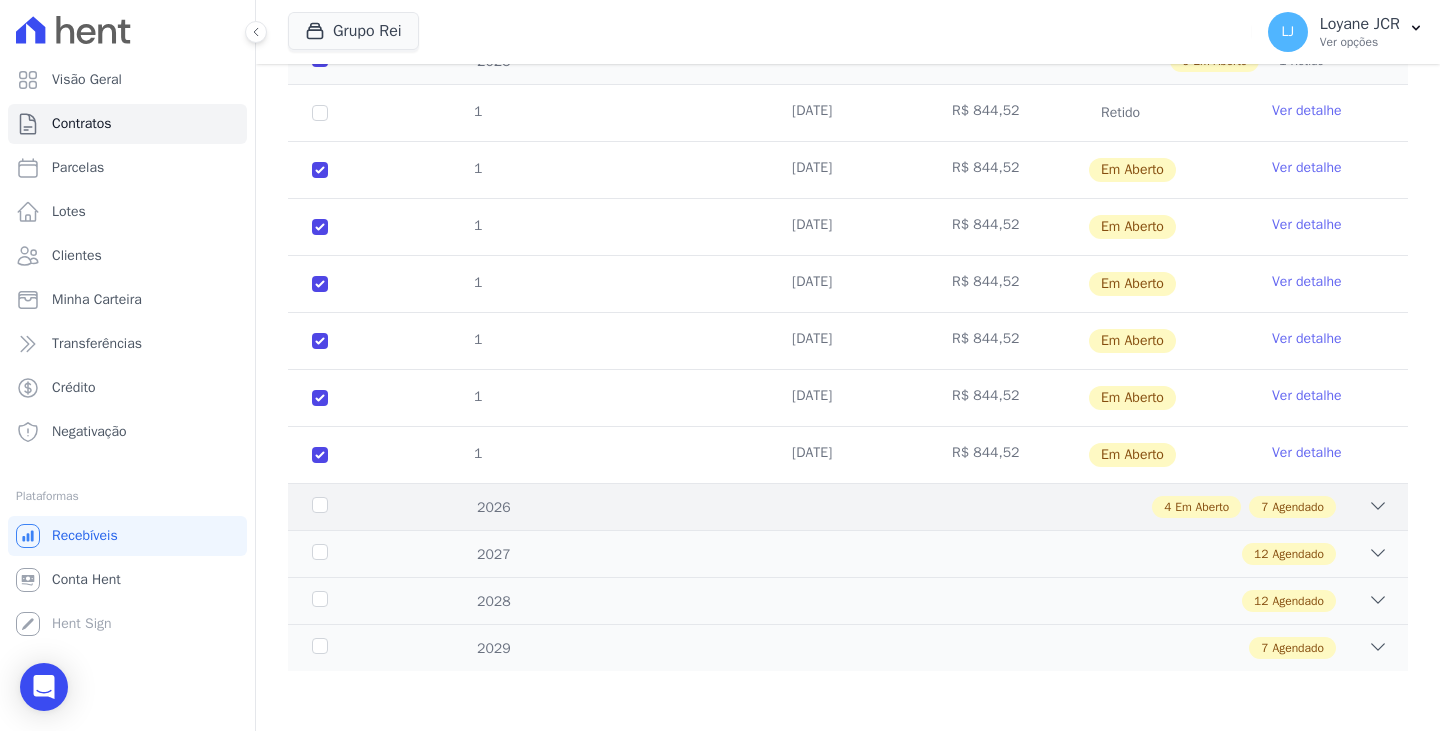 click on "2026
4
Em Aberto
7
Agendado" at bounding box center [848, 506] 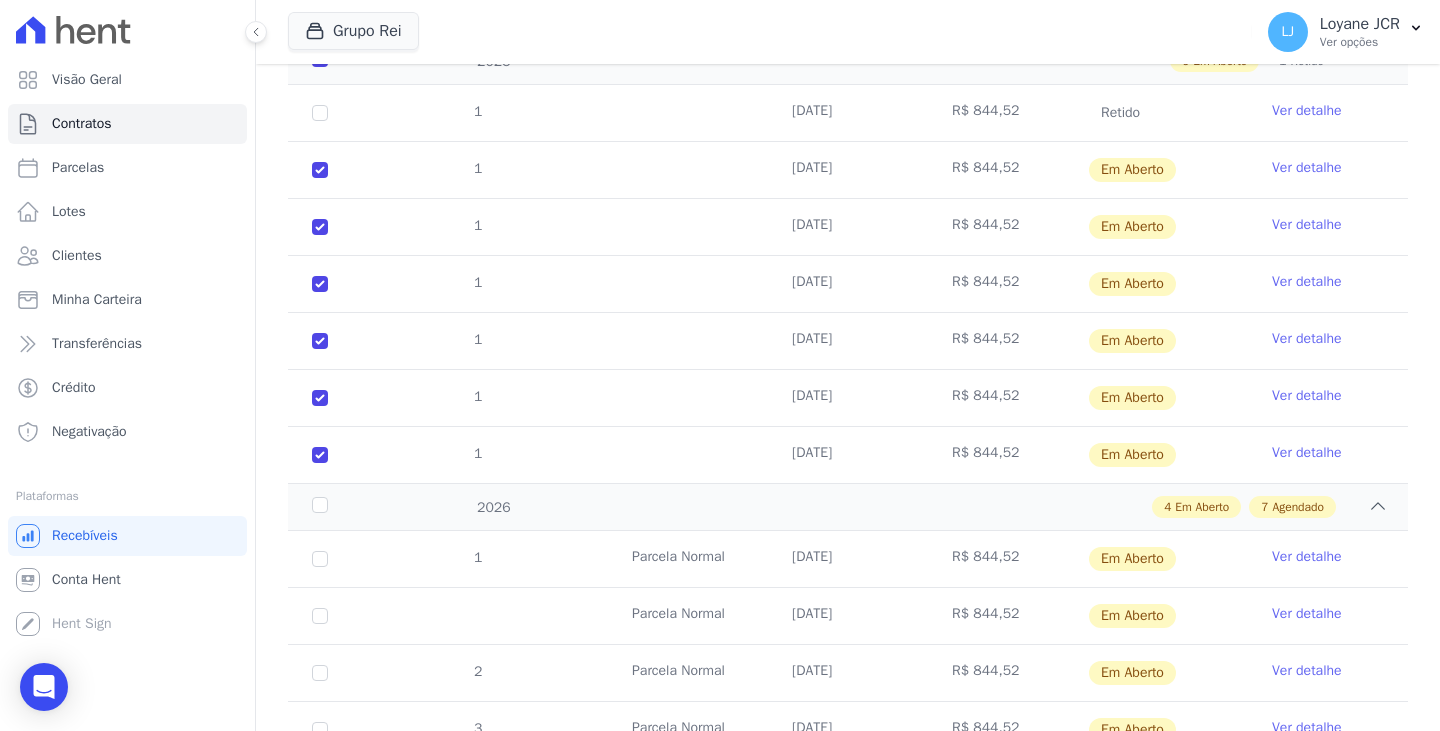 click on "1" at bounding box center (320, 559) 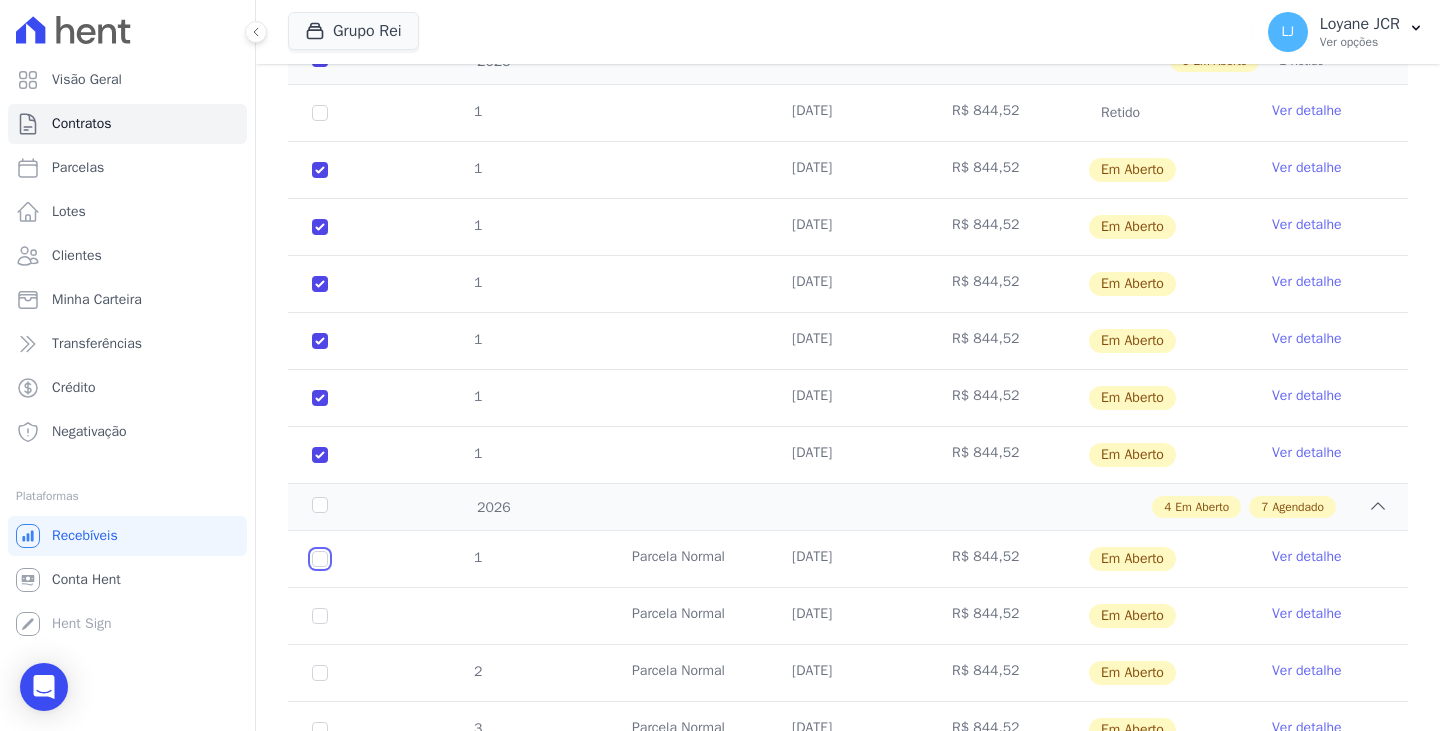 click at bounding box center [320, 559] 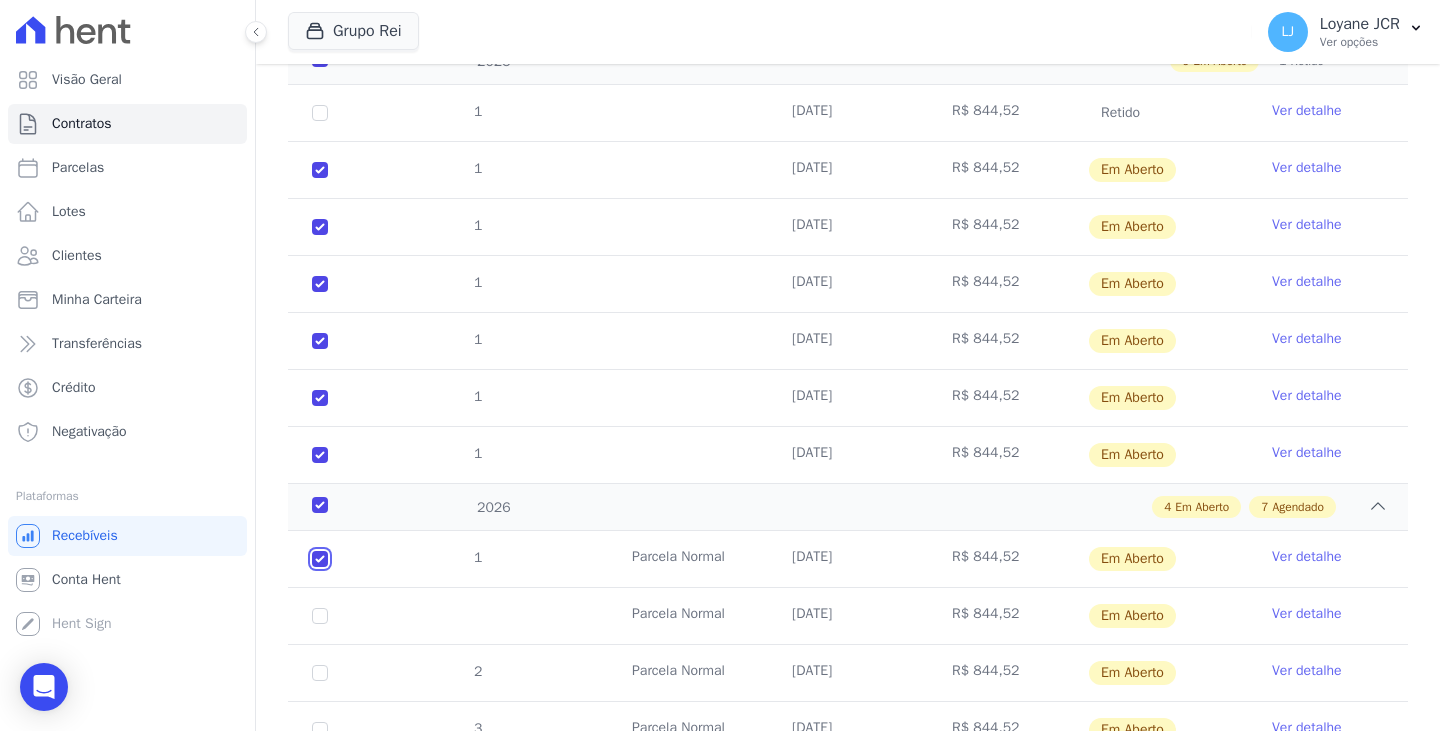 checkbox on "true" 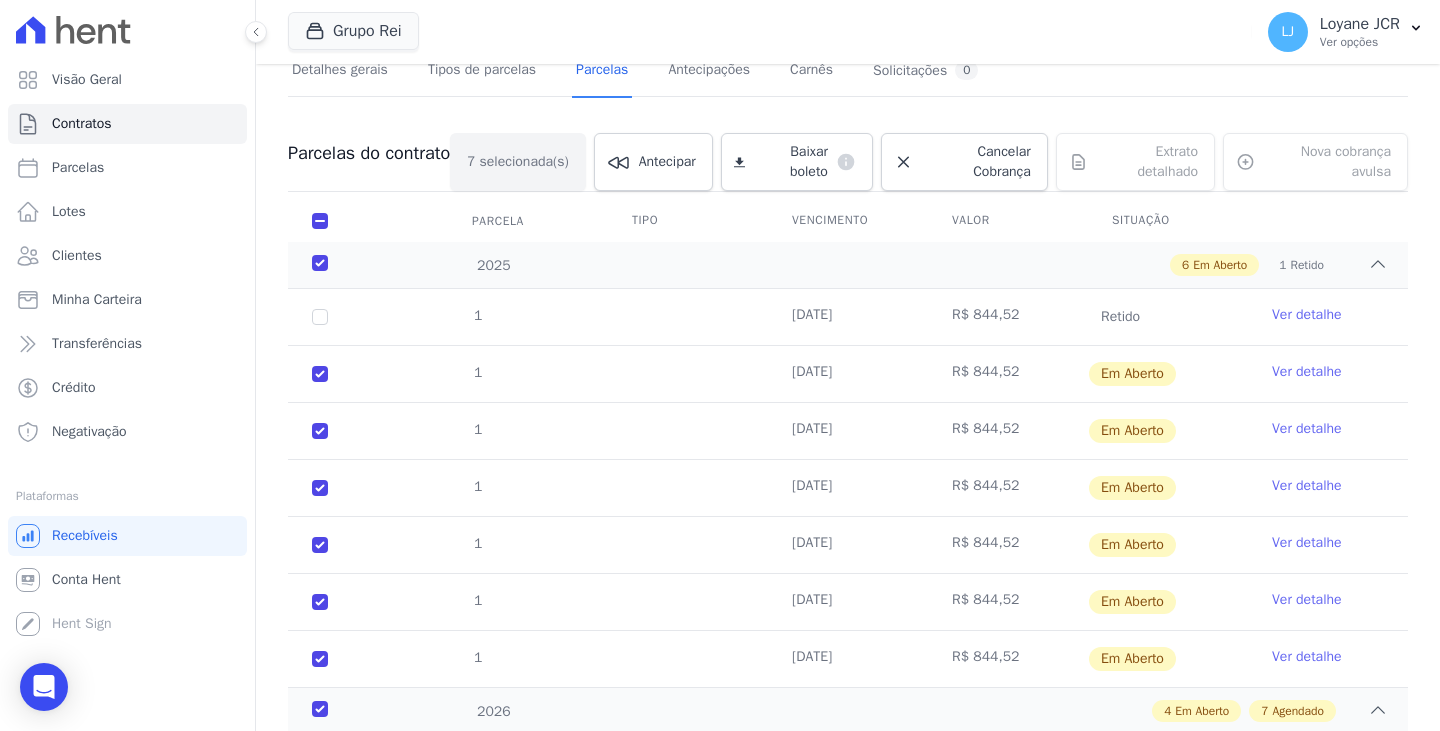 scroll, scrollTop: 0, scrollLeft: 0, axis: both 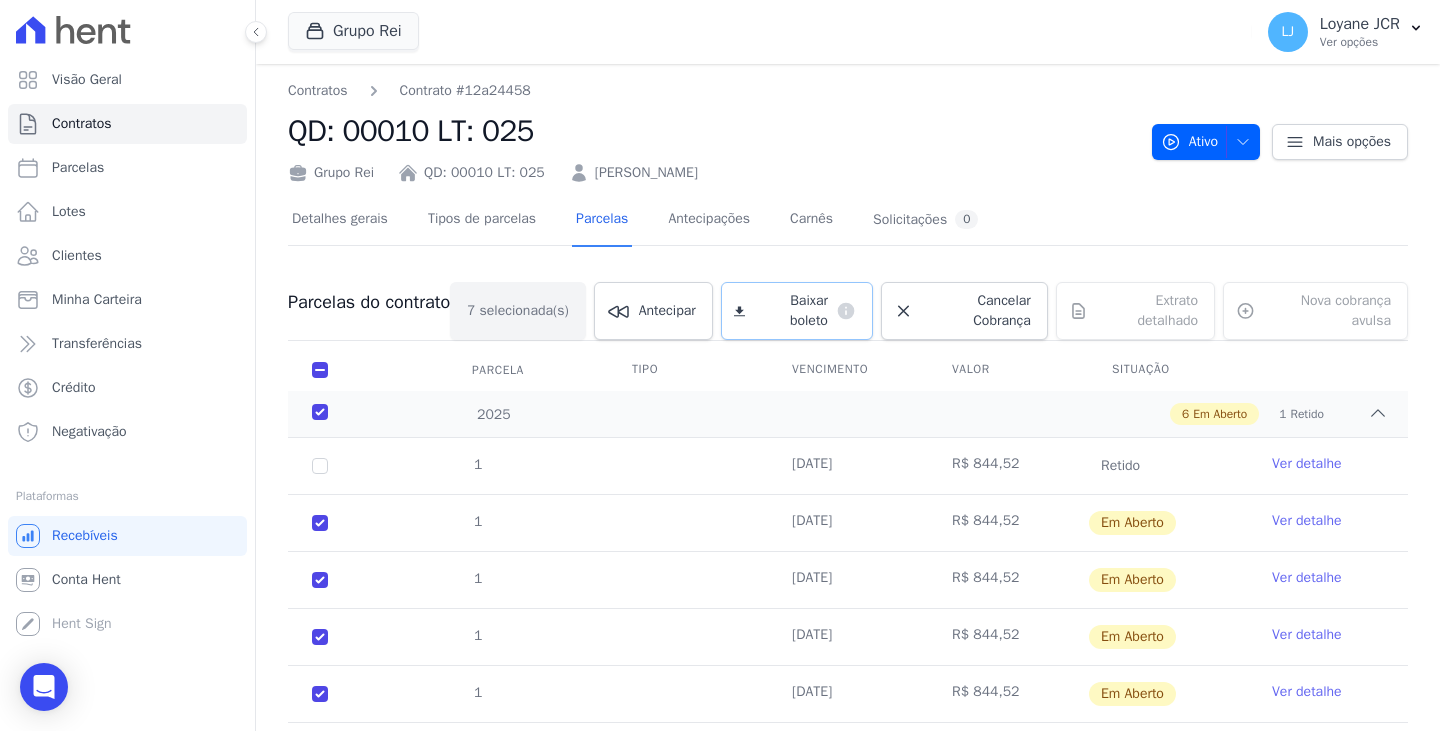 click on "Baixar boleto" at bounding box center (790, 311) 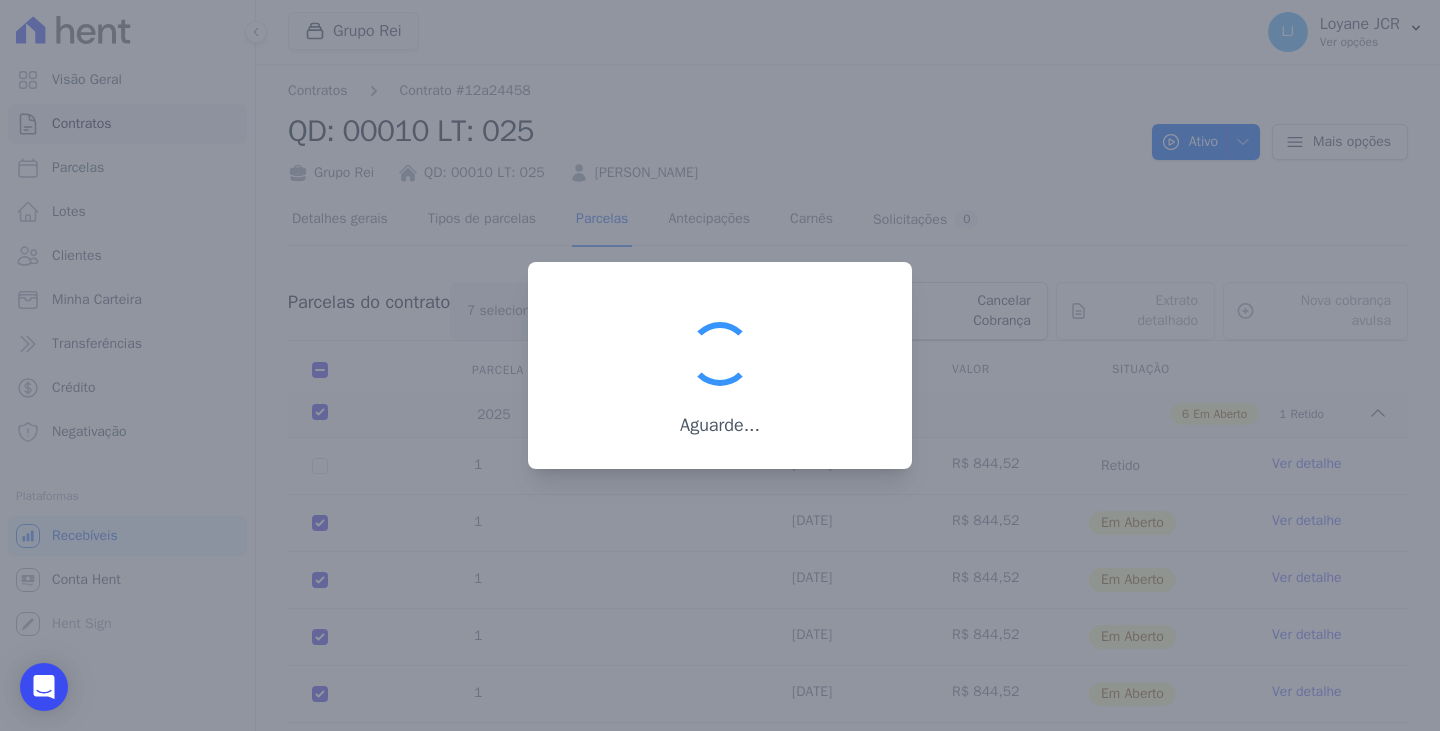click at bounding box center (720, 365) 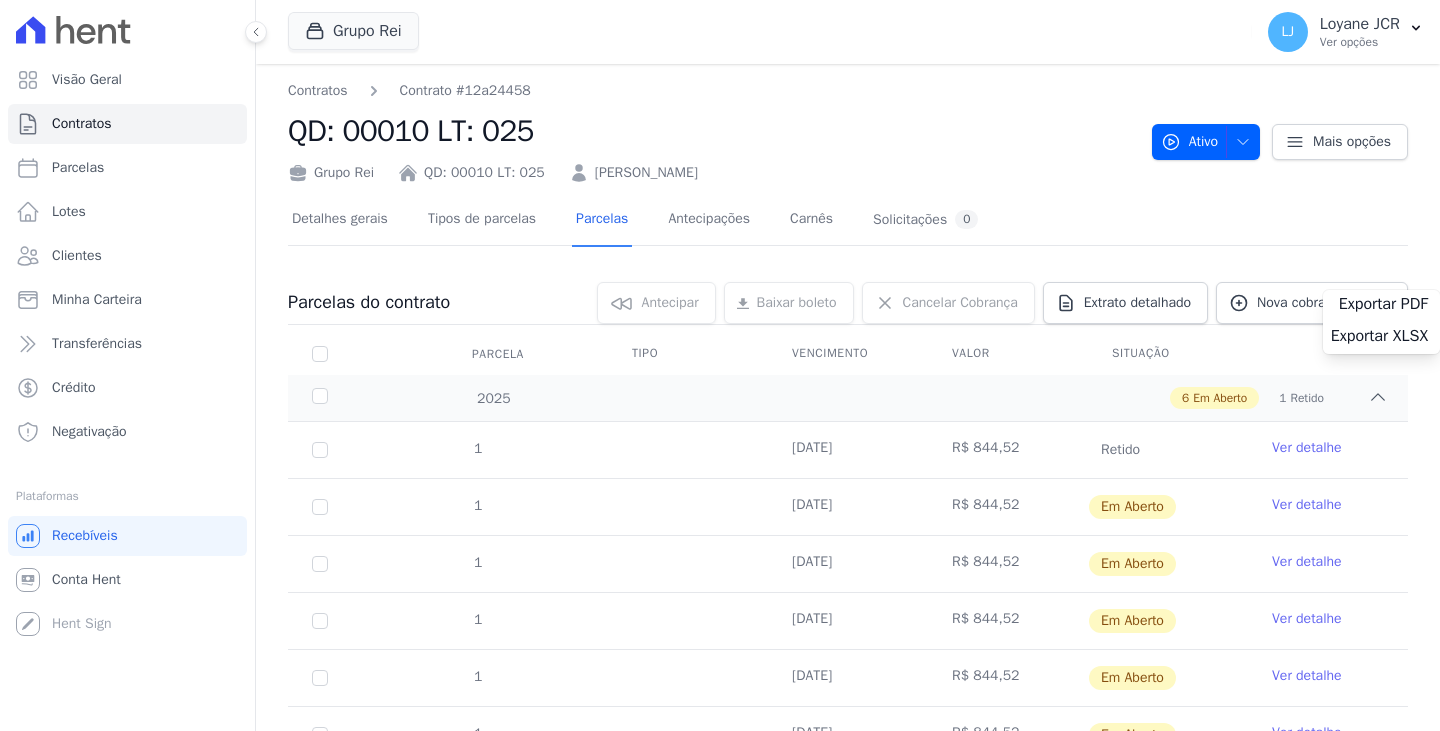 scroll, scrollTop: 0, scrollLeft: 0, axis: both 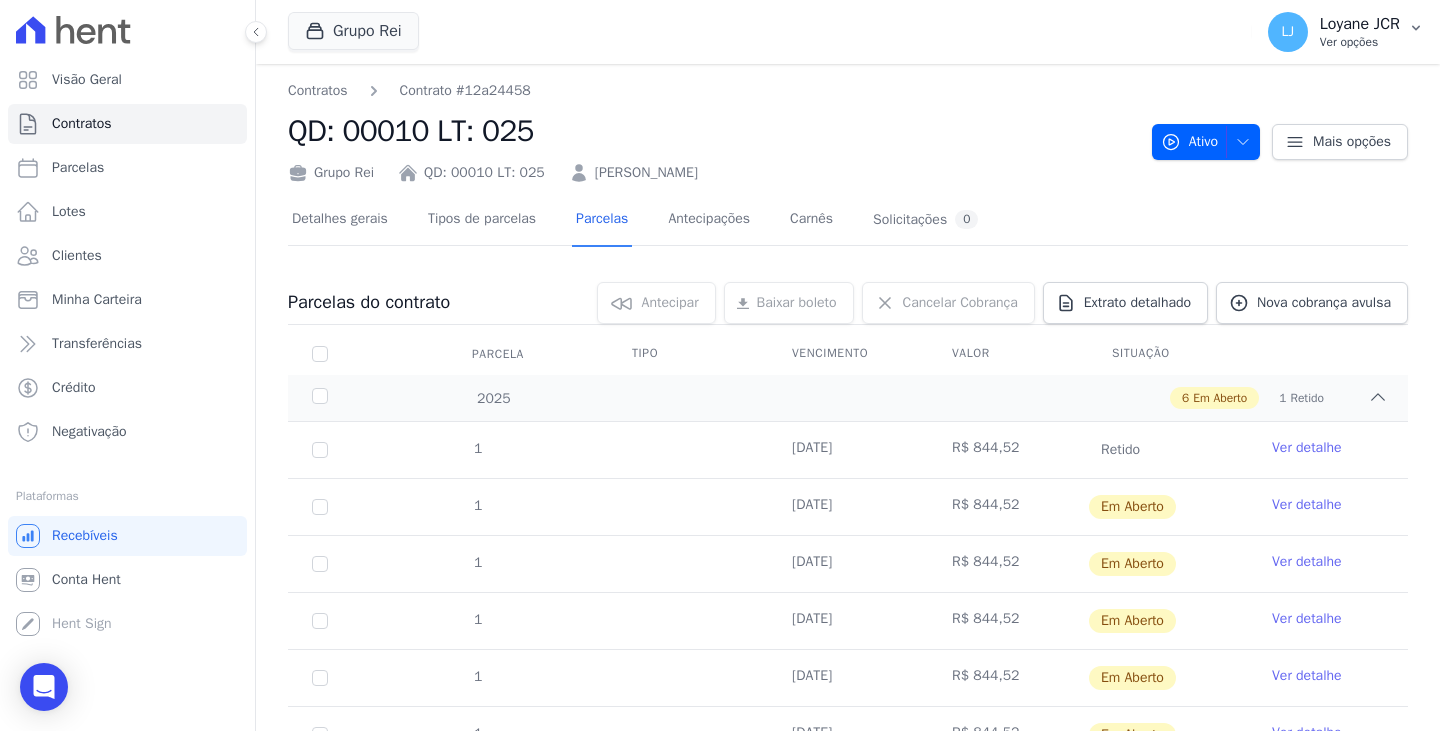 click on "Loyane JCR" at bounding box center [1360, 24] 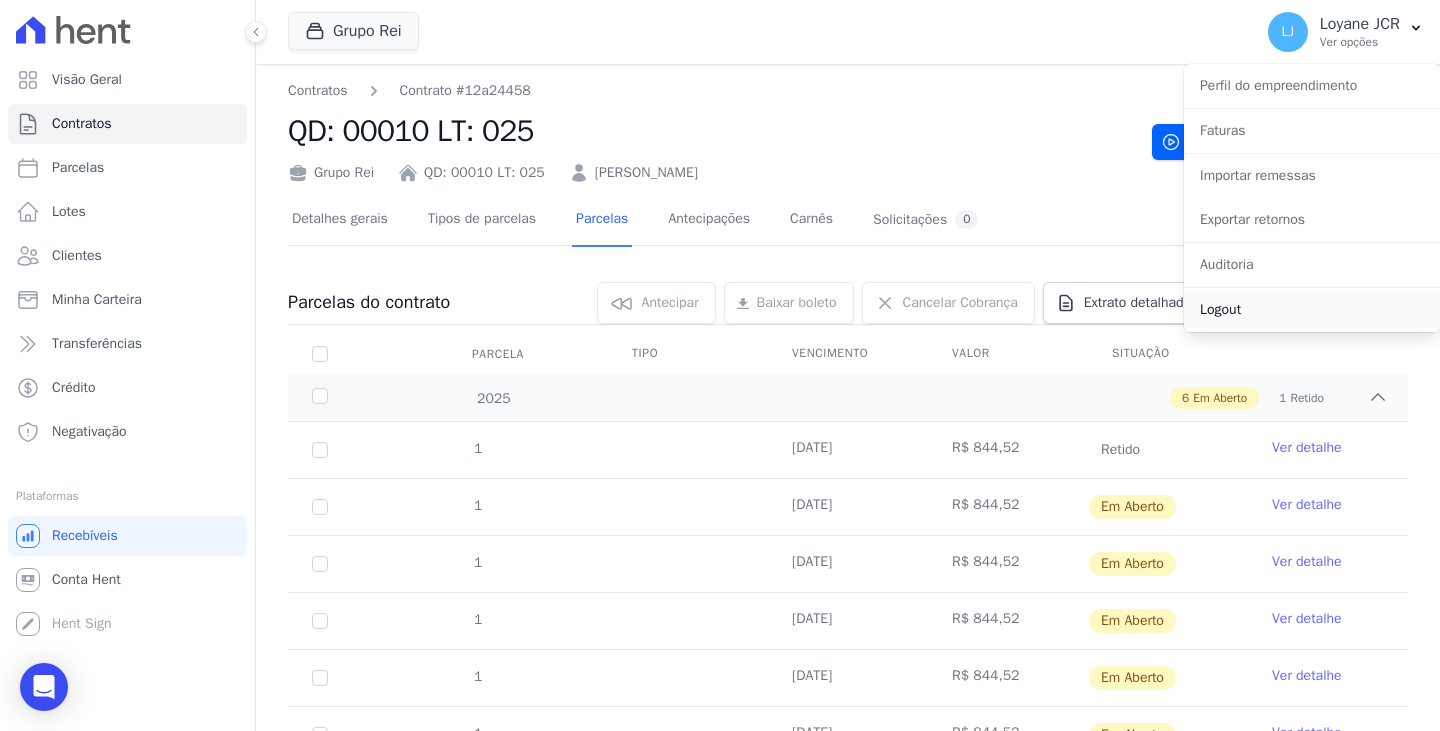 click on "Logout" at bounding box center (1312, 310) 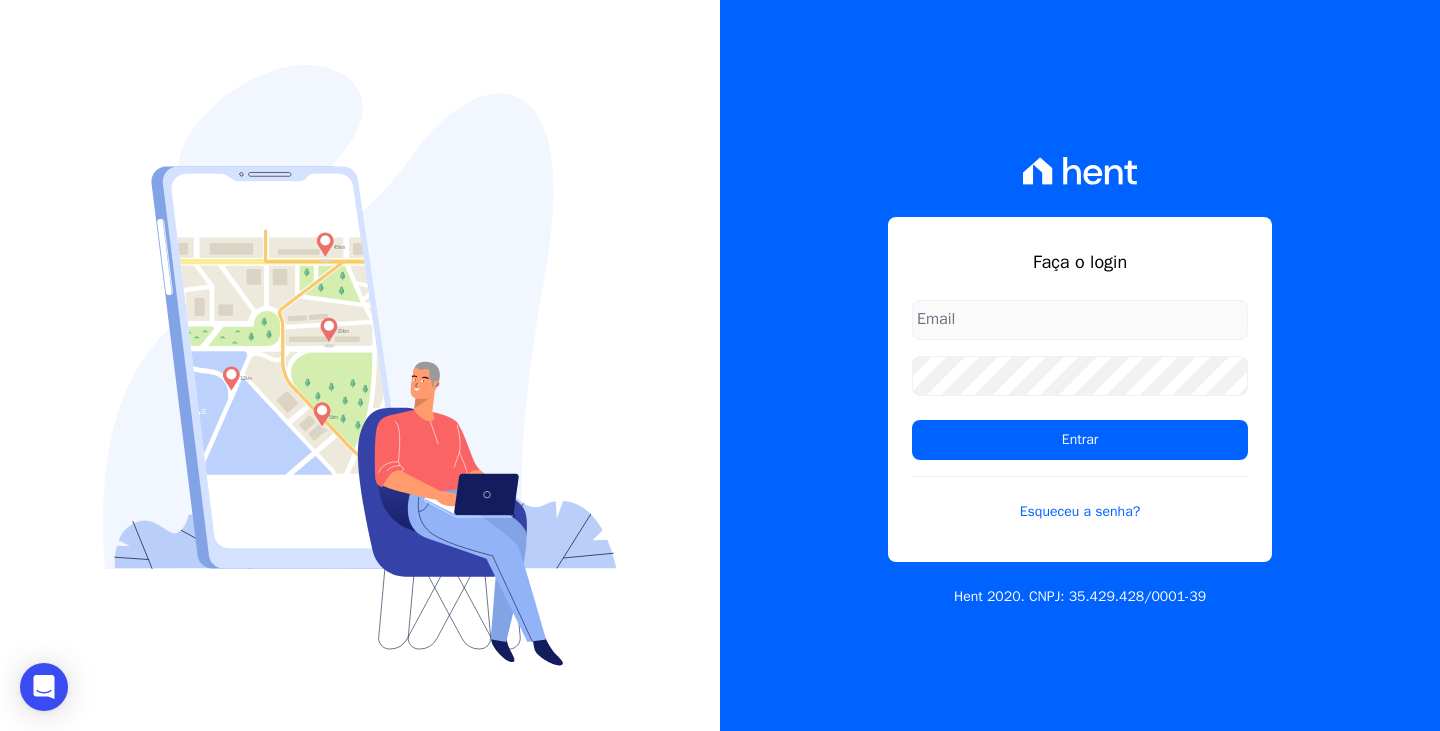 type on "[EMAIL_ADDRESS][DOMAIN_NAME]" 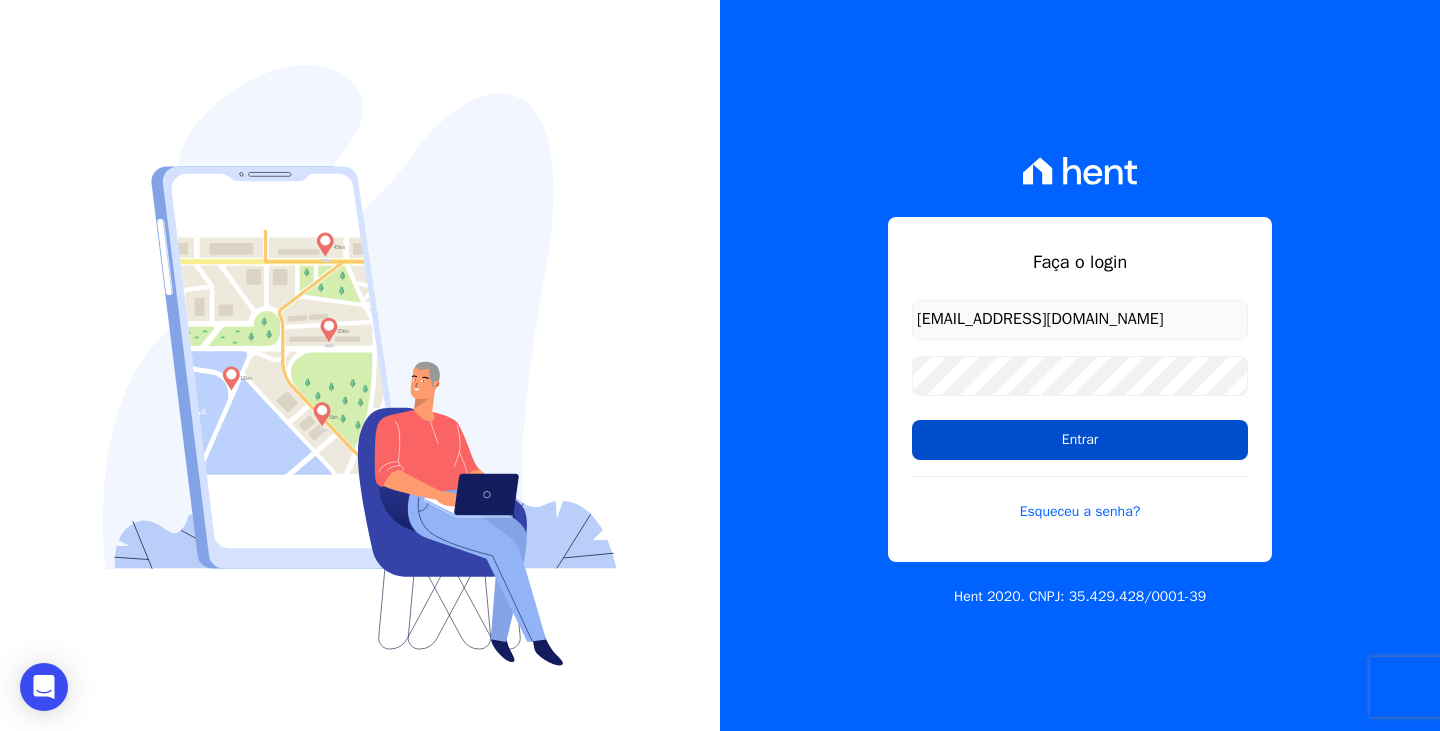 click on "Entrar" at bounding box center (1080, 440) 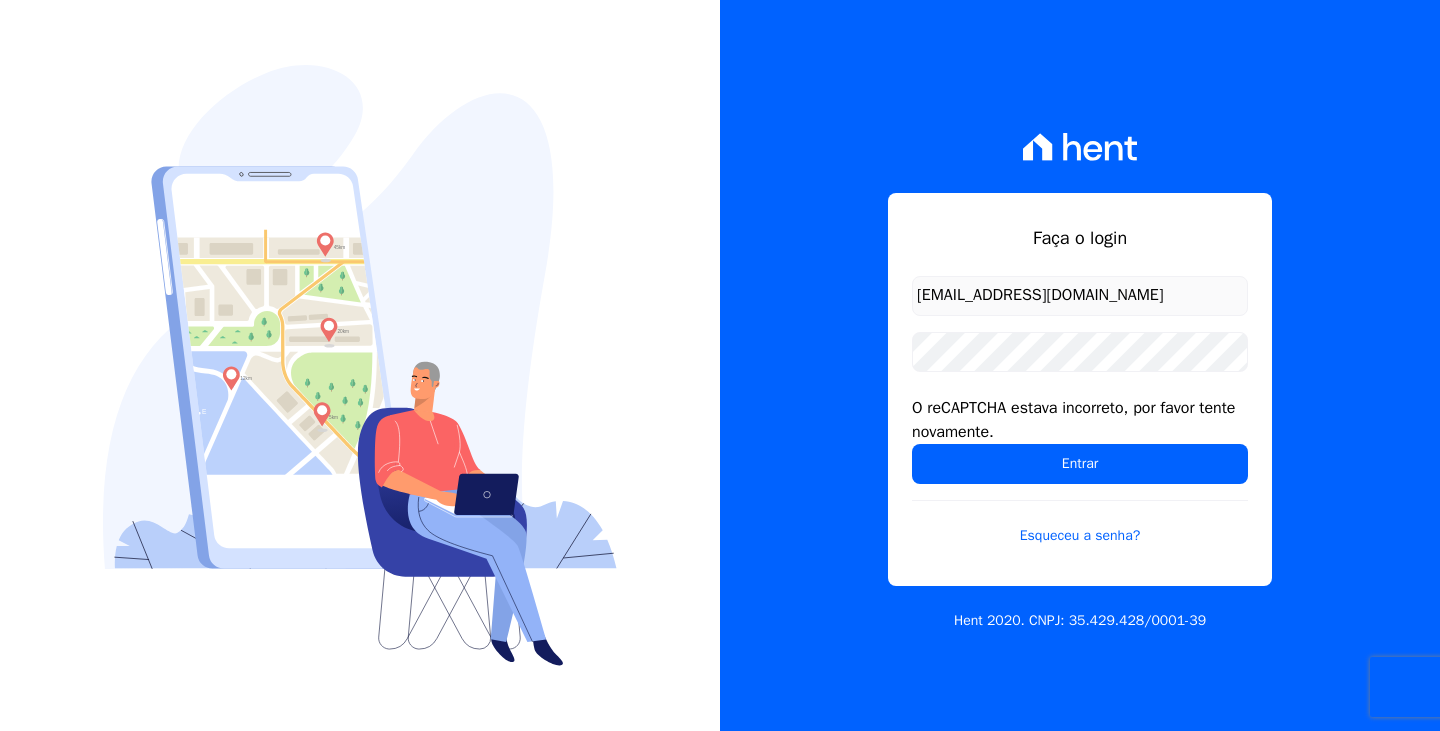 scroll, scrollTop: 0, scrollLeft: 0, axis: both 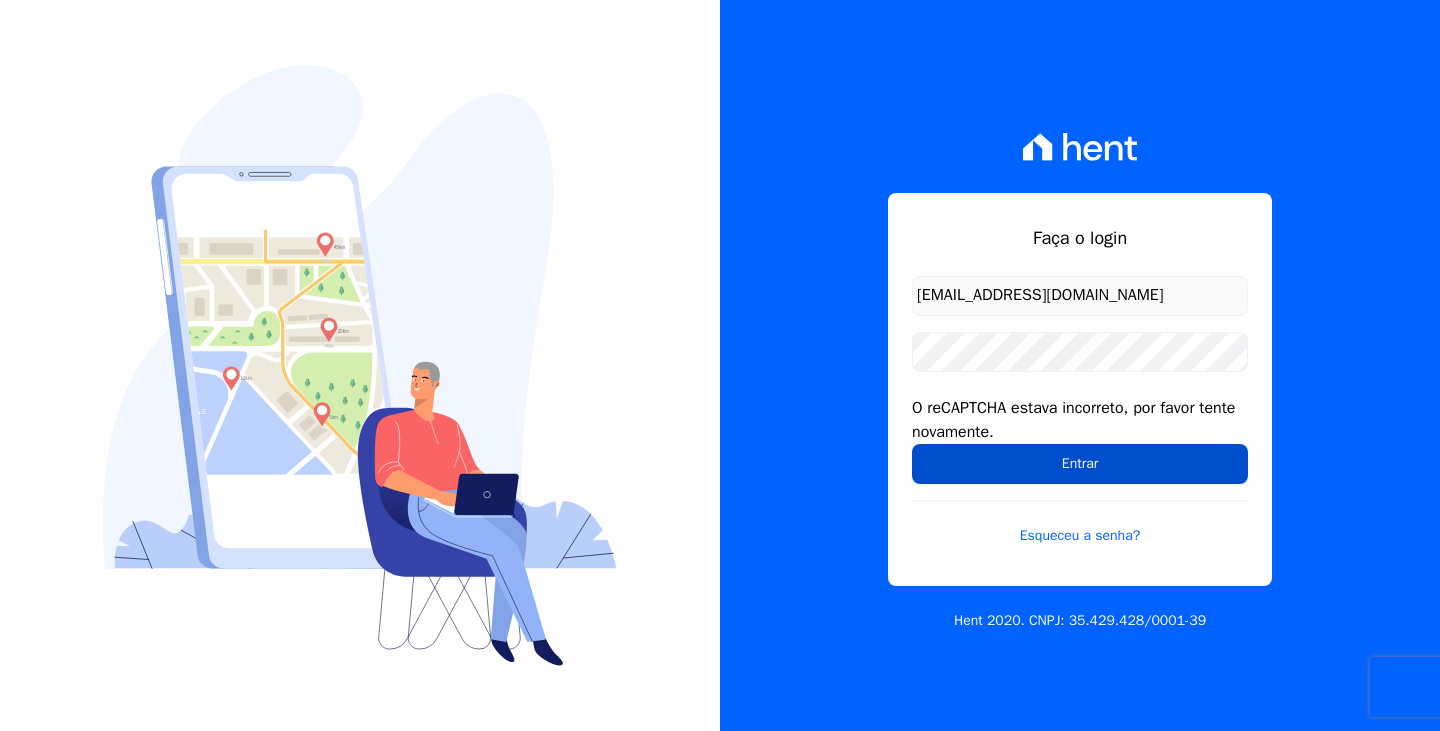 click on "Entrar" at bounding box center (1080, 464) 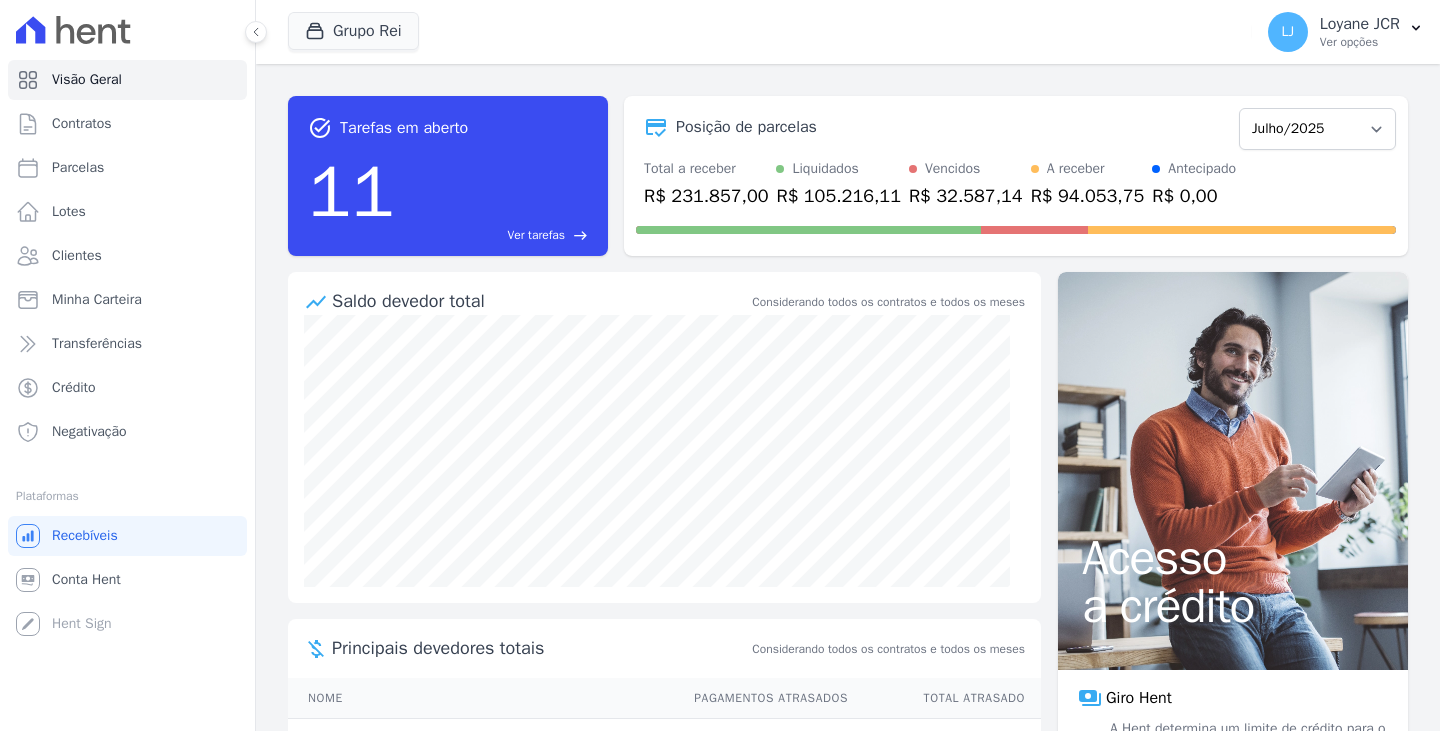 scroll, scrollTop: 0, scrollLeft: 0, axis: both 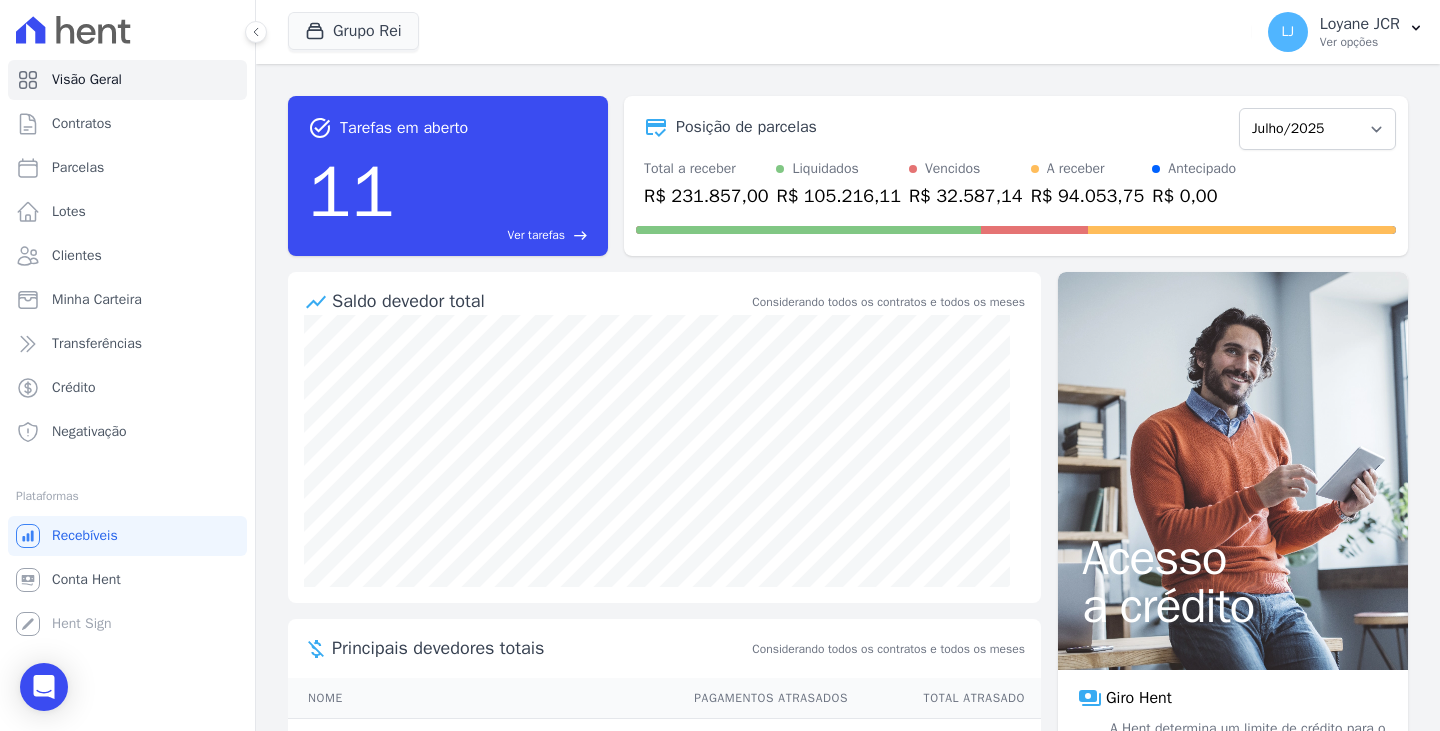 click on "Visão Geral
Contratos
[GEOGRAPHIC_DATA]
Lotes
Clientes
Minha Carteira
Transferências
Crédito
Negativação" at bounding box center [127, 256] 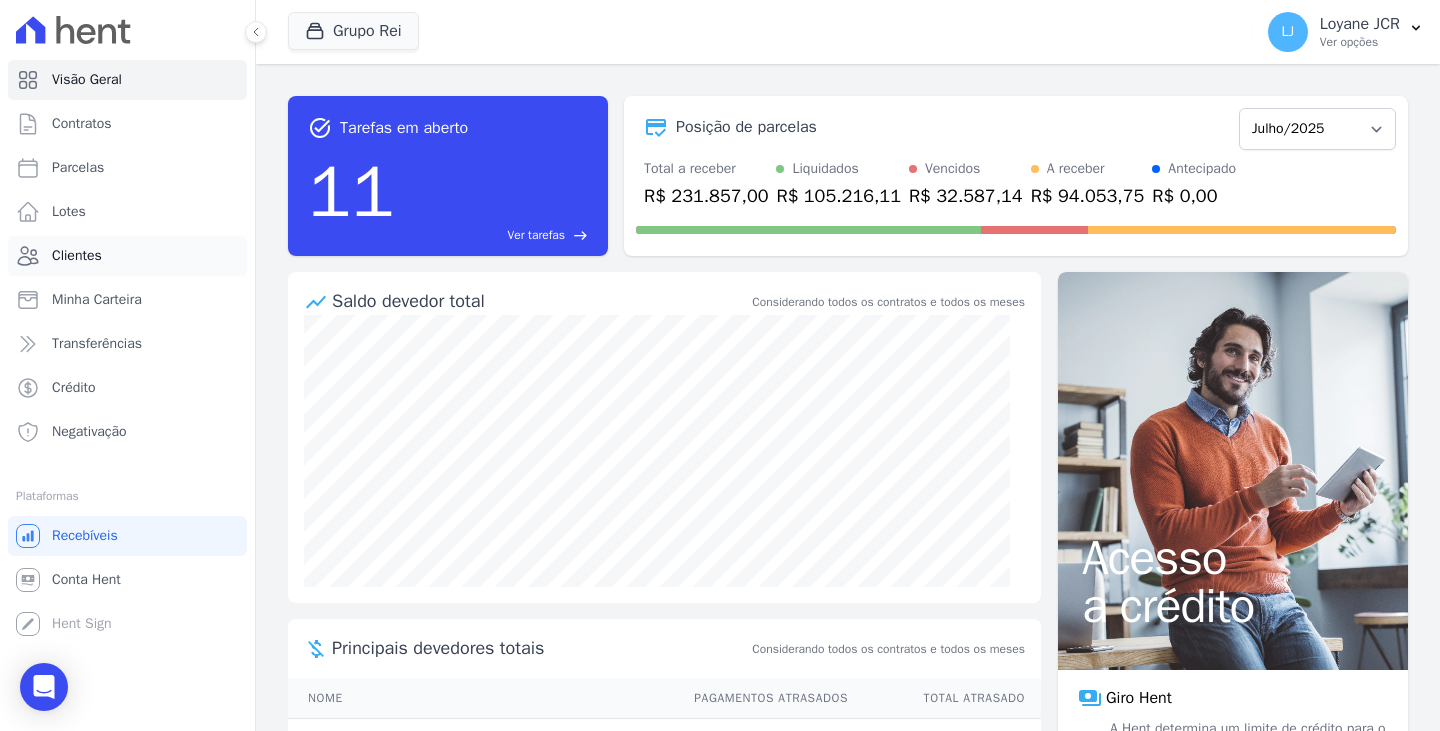 click on "Clientes" at bounding box center (77, 256) 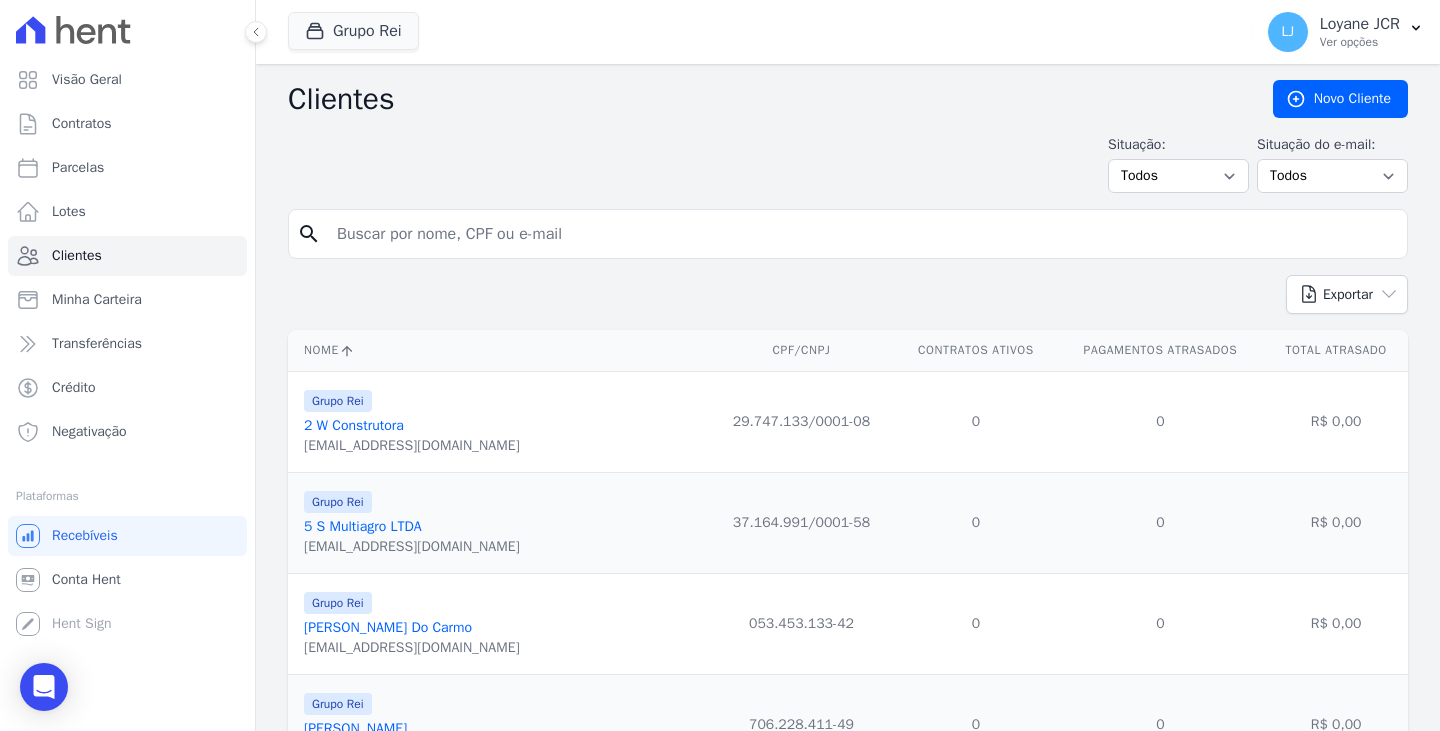 click at bounding box center [862, 234] 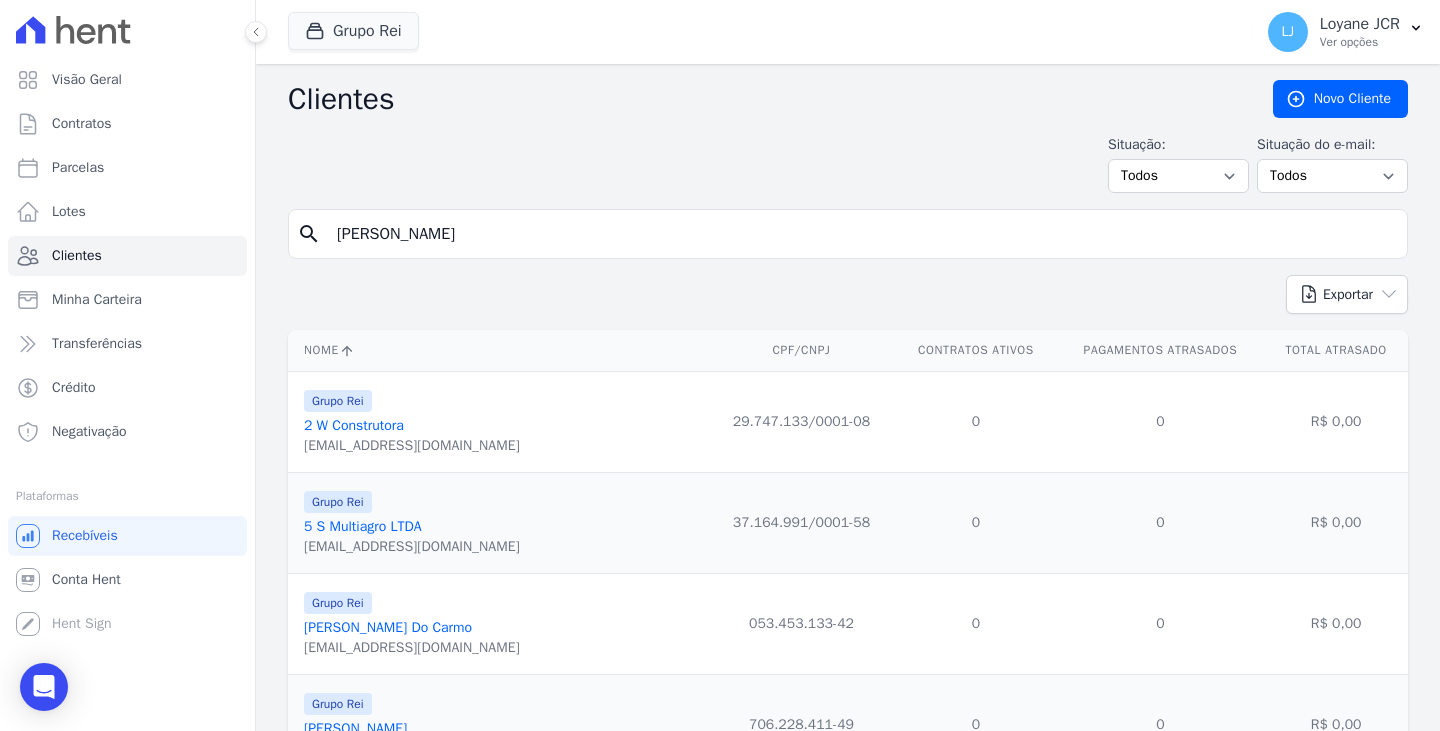 type on "[PERSON_NAME]" 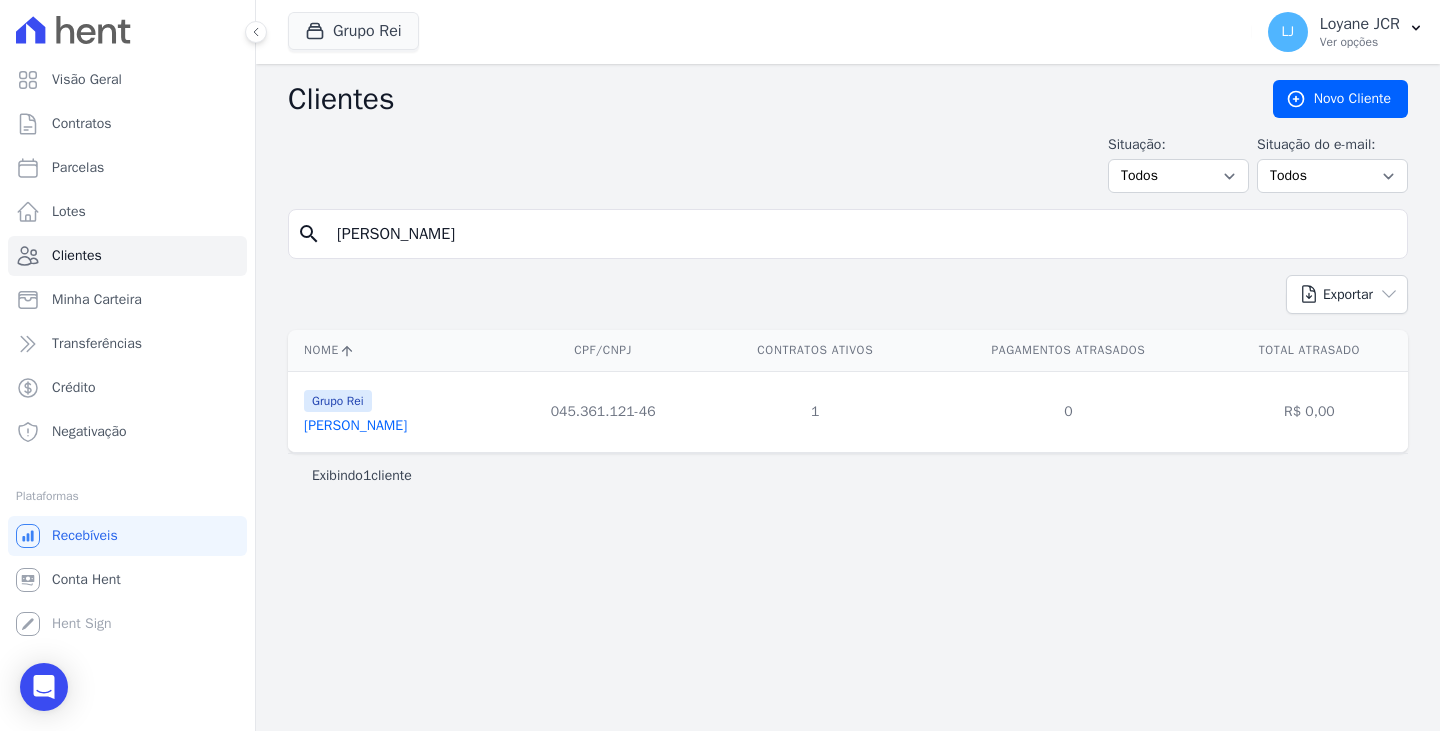 click on "[PERSON_NAME]" at bounding box center (355, 425) 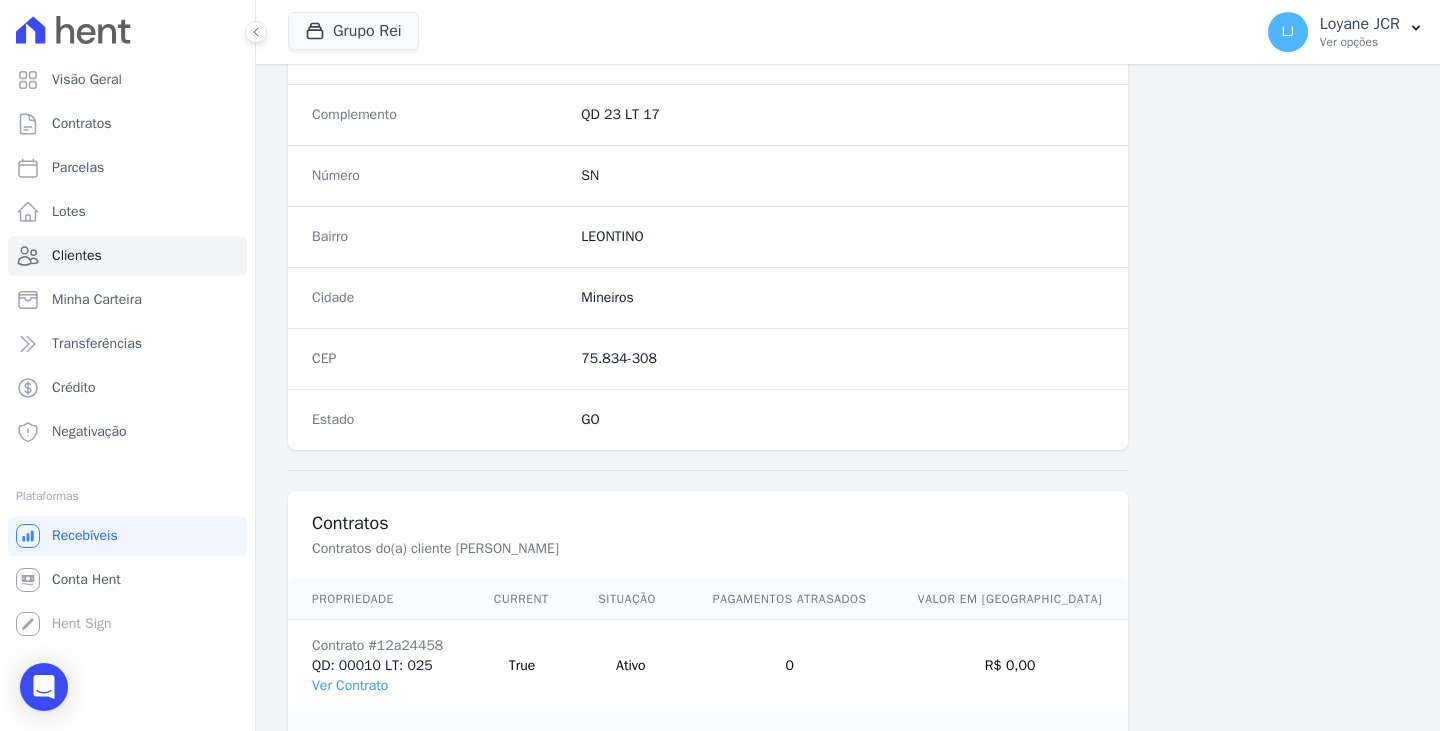 scroll, scrollTop: 1232, scrollLeft: 0, axis: vertical 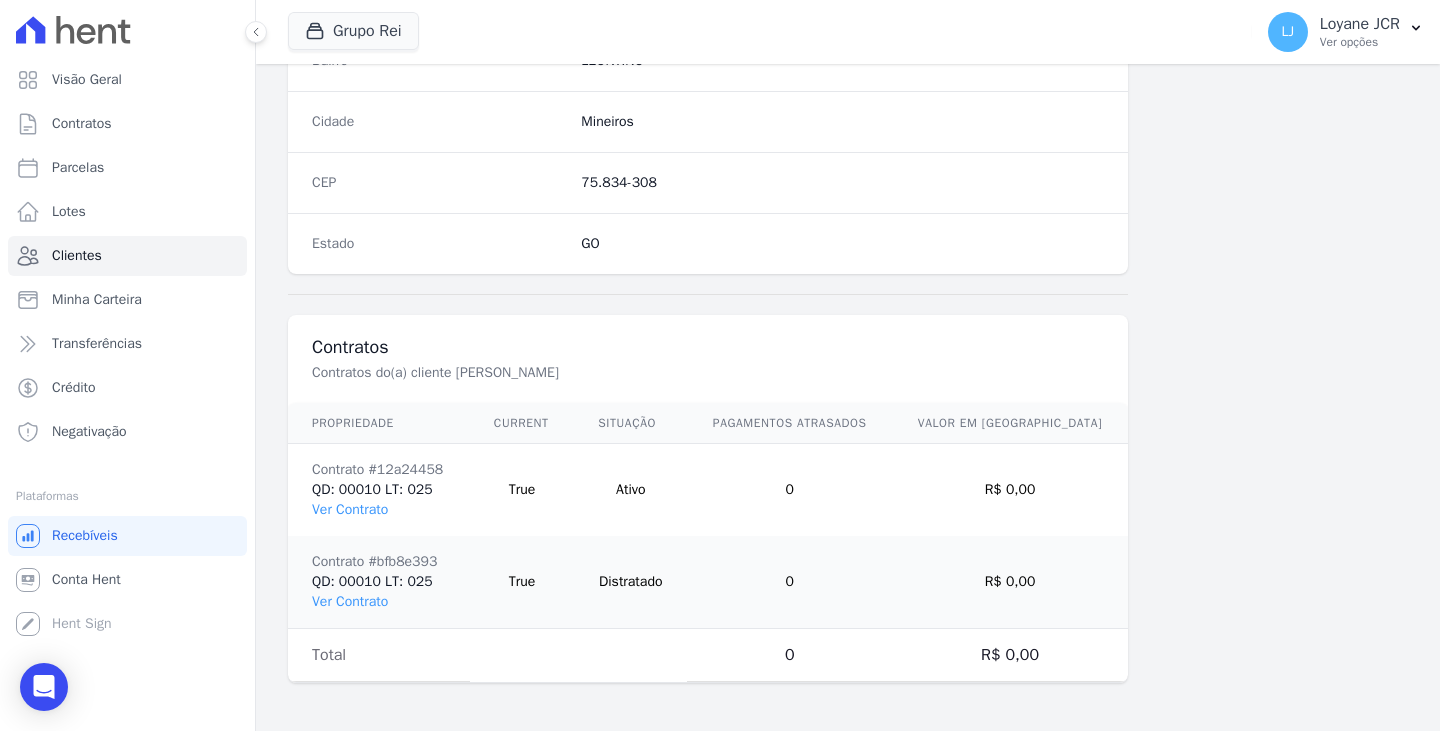 click on "Contrato #12a24458
QD: 00010 LT: 025
Ver Contrato" at bounding box center (379, 490) 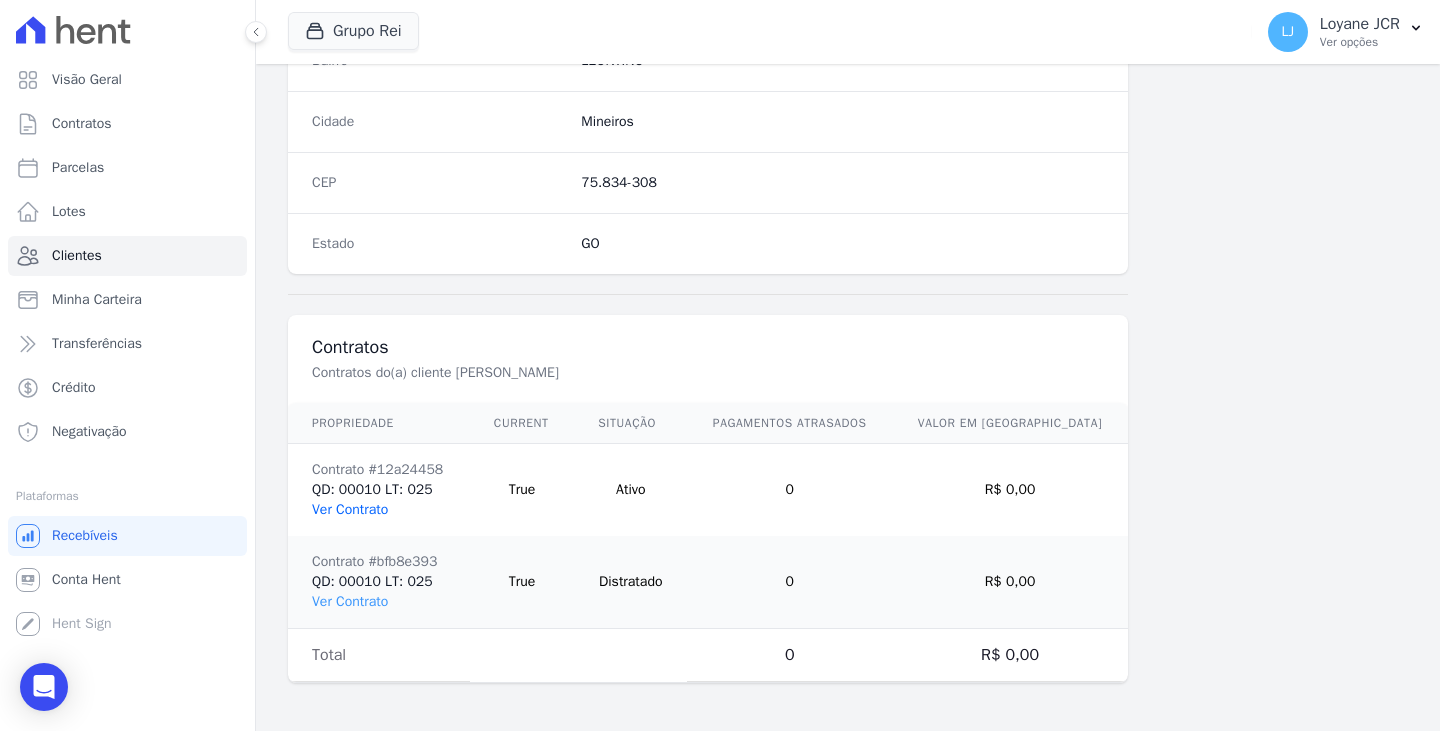 click on "Ver Contrato" at bounding box center (350, 509) 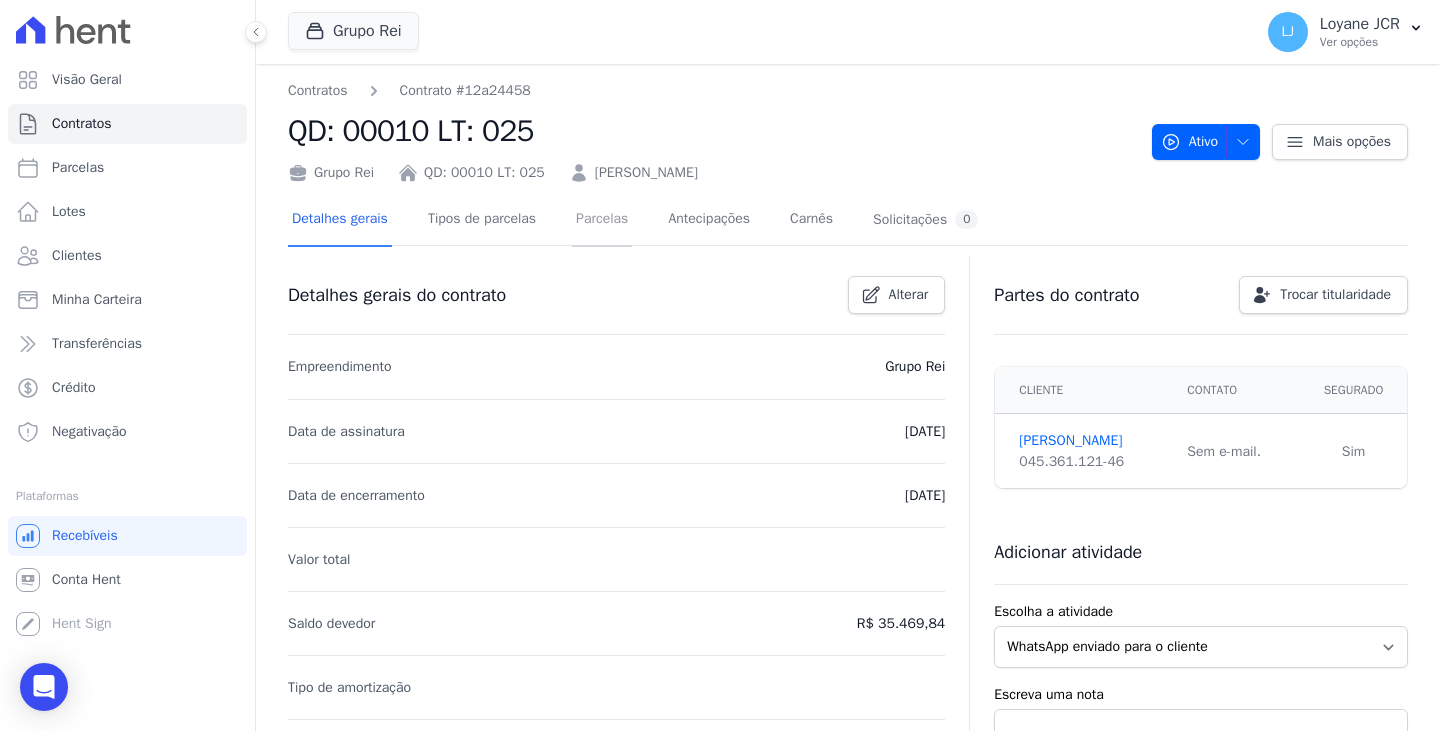 click on "Parcelas" at bounding box center (602, 220) 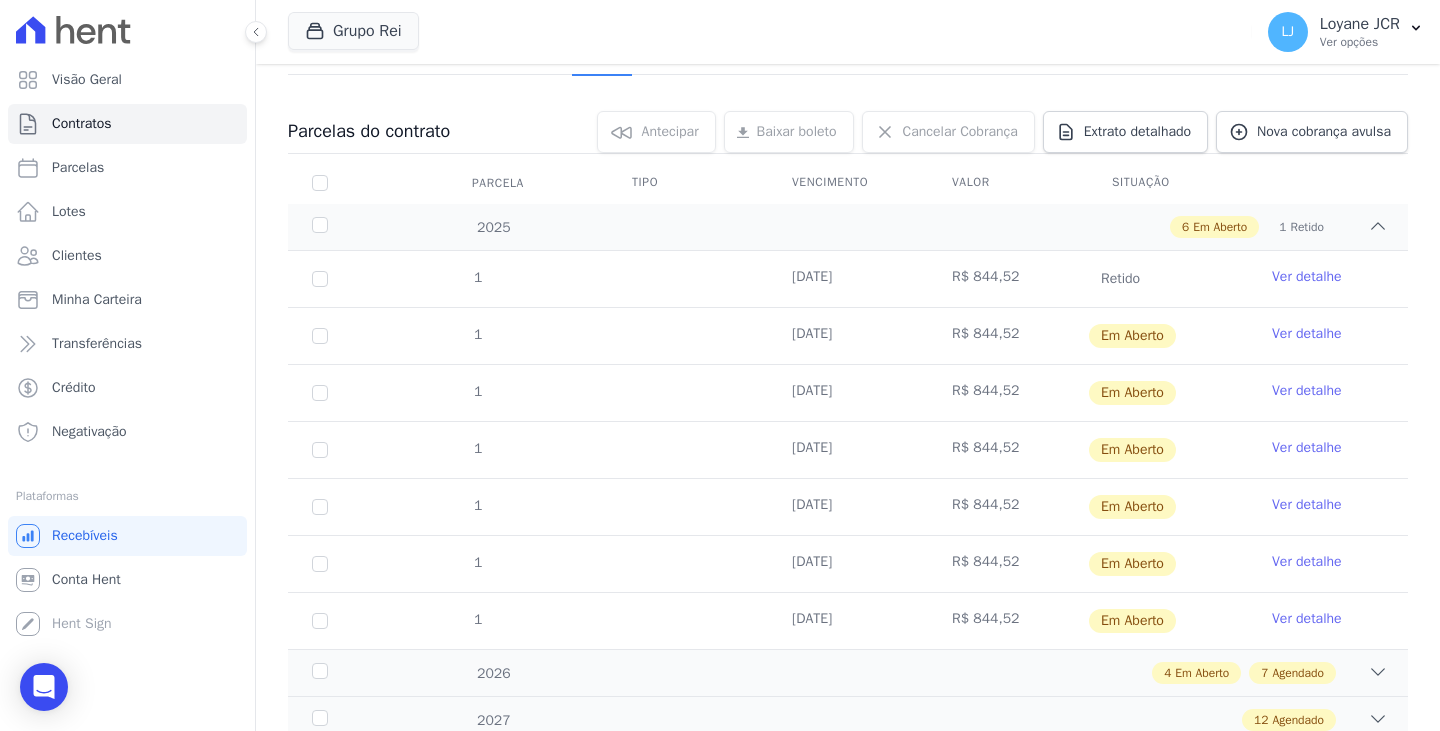 scroll, scrollTop: 300, scrollLeft: 0, axis: vertical 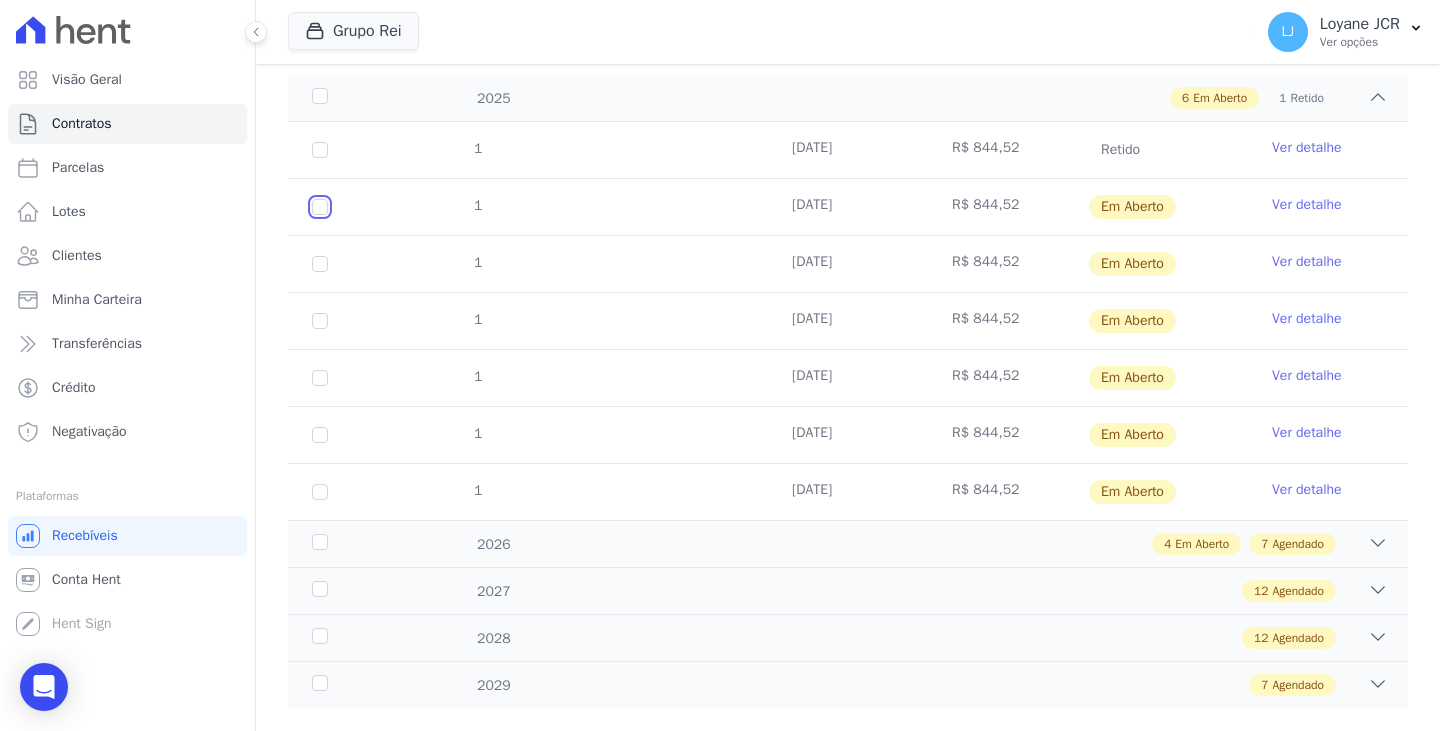 click at bounding box center [320, 207] 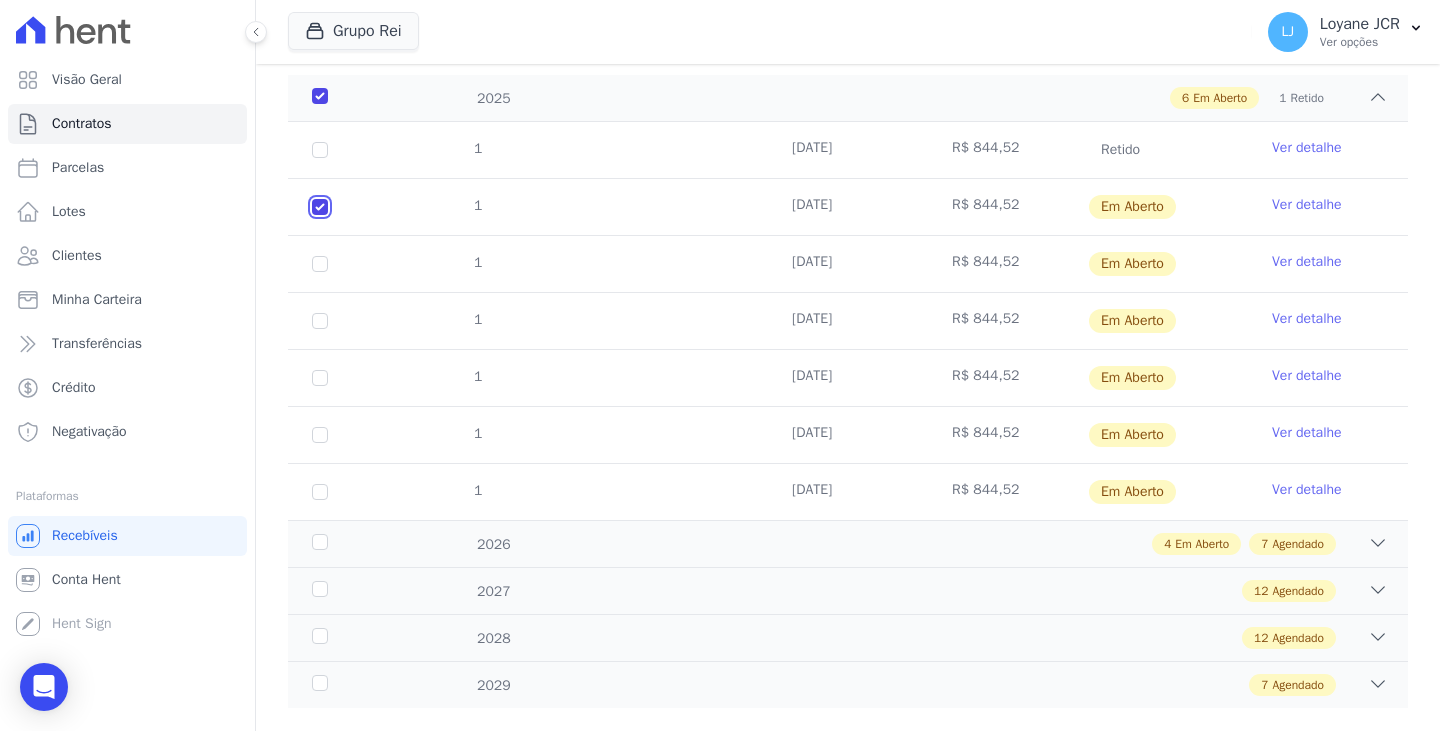 checkbox on "true" 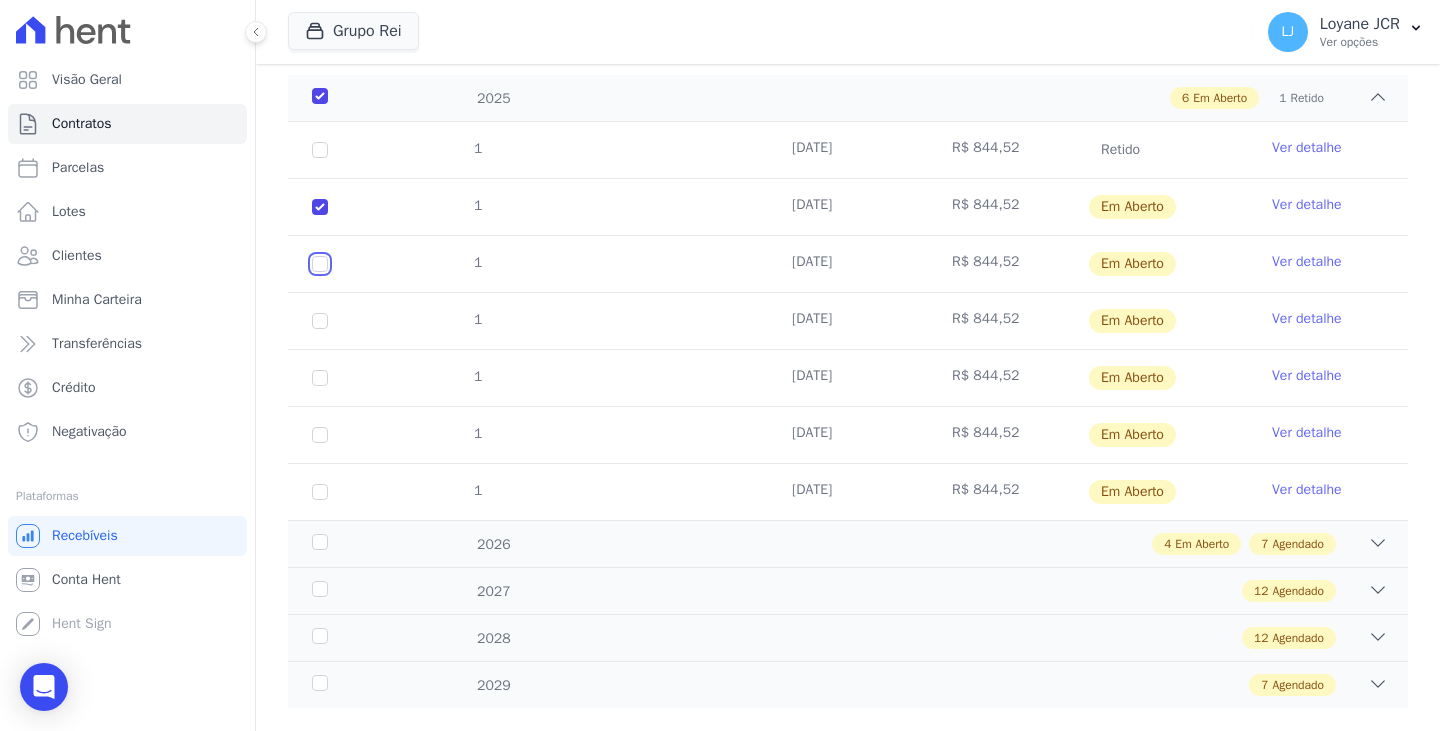 click at bounding box center (320, 207) 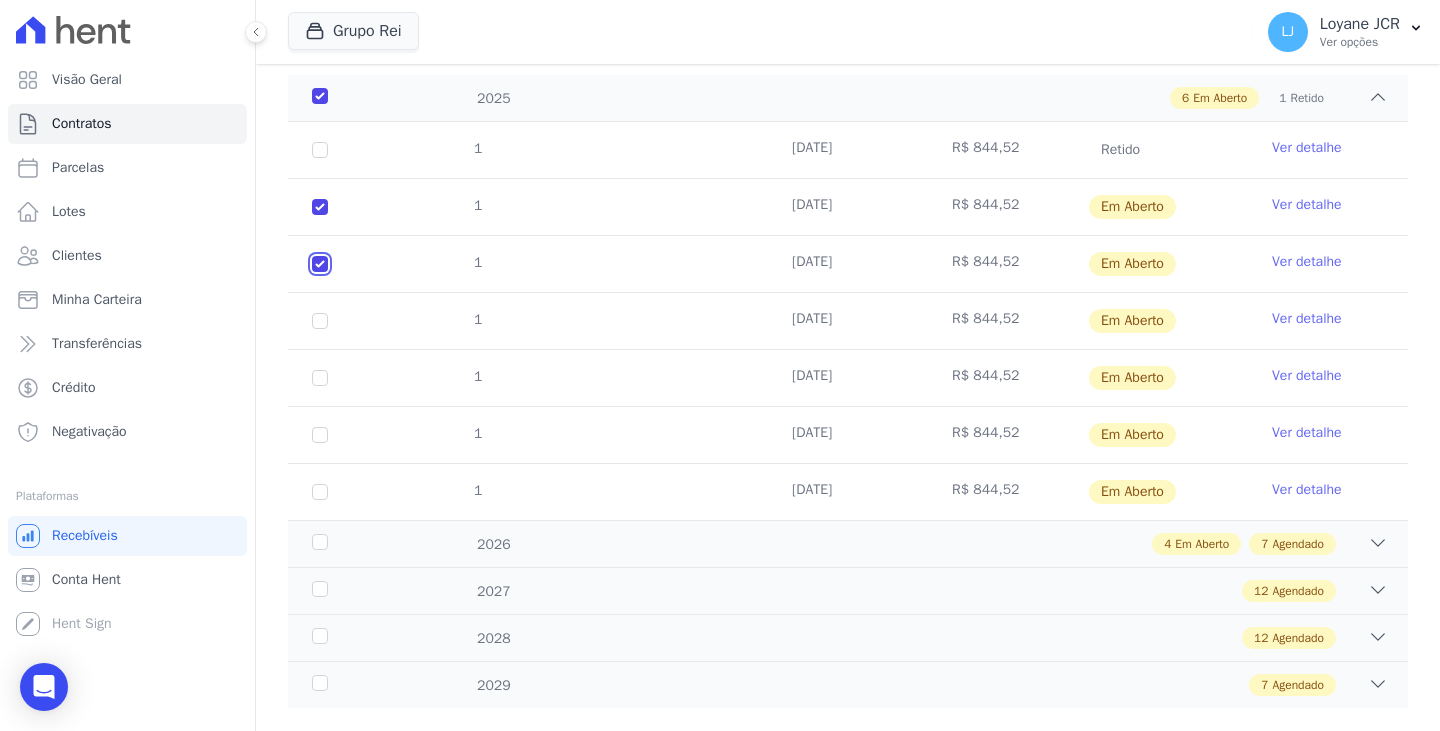 checkbox on "true" 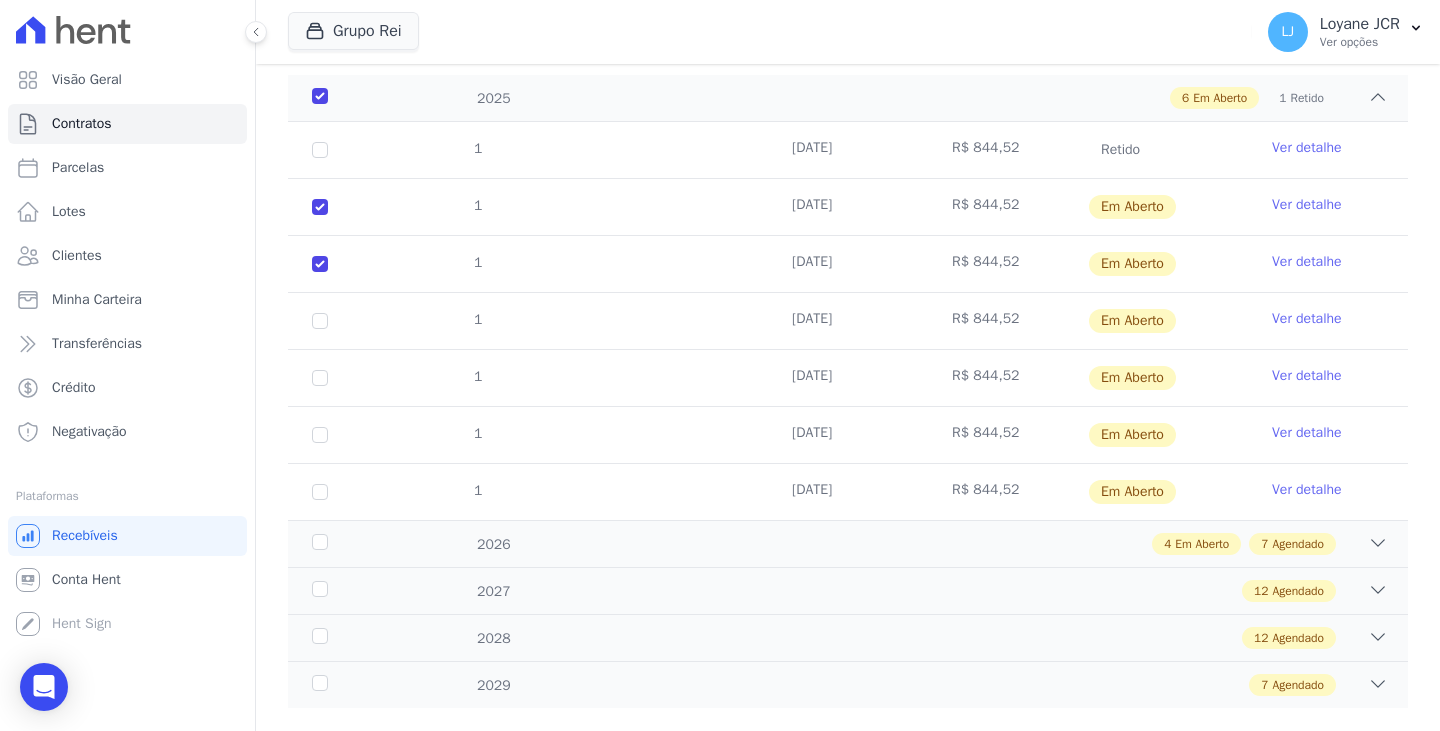 click on "1" at bounding box center [320, 321] 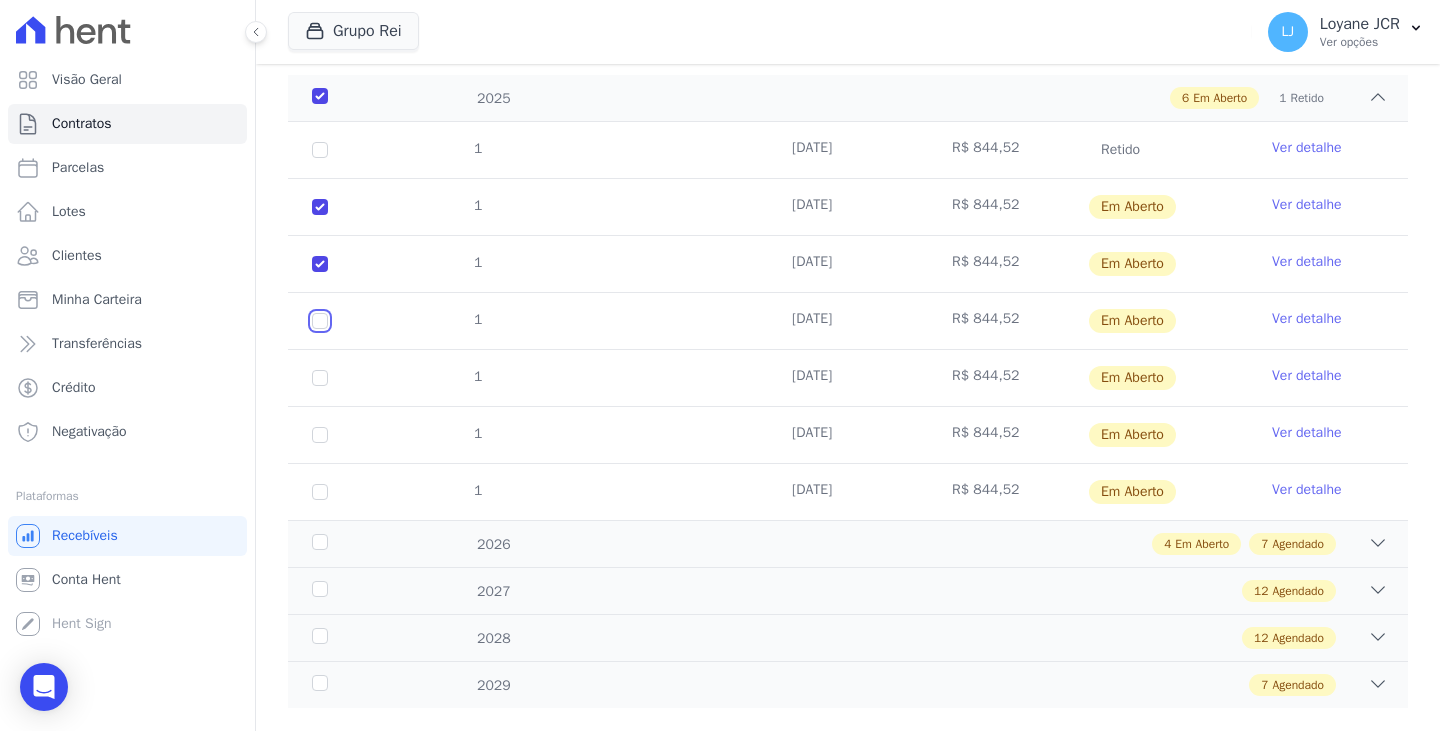 click at bounding box center [320, 207] 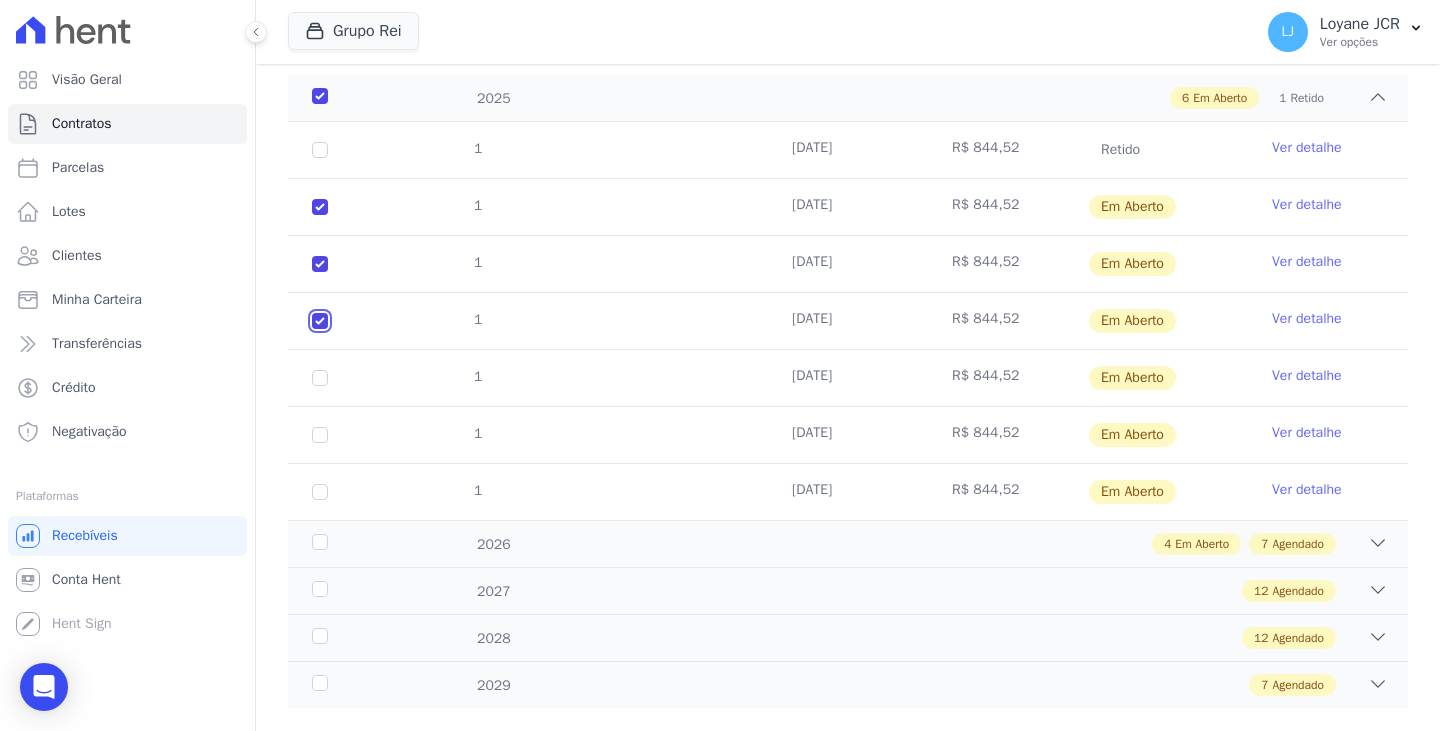 checkbox on "true" 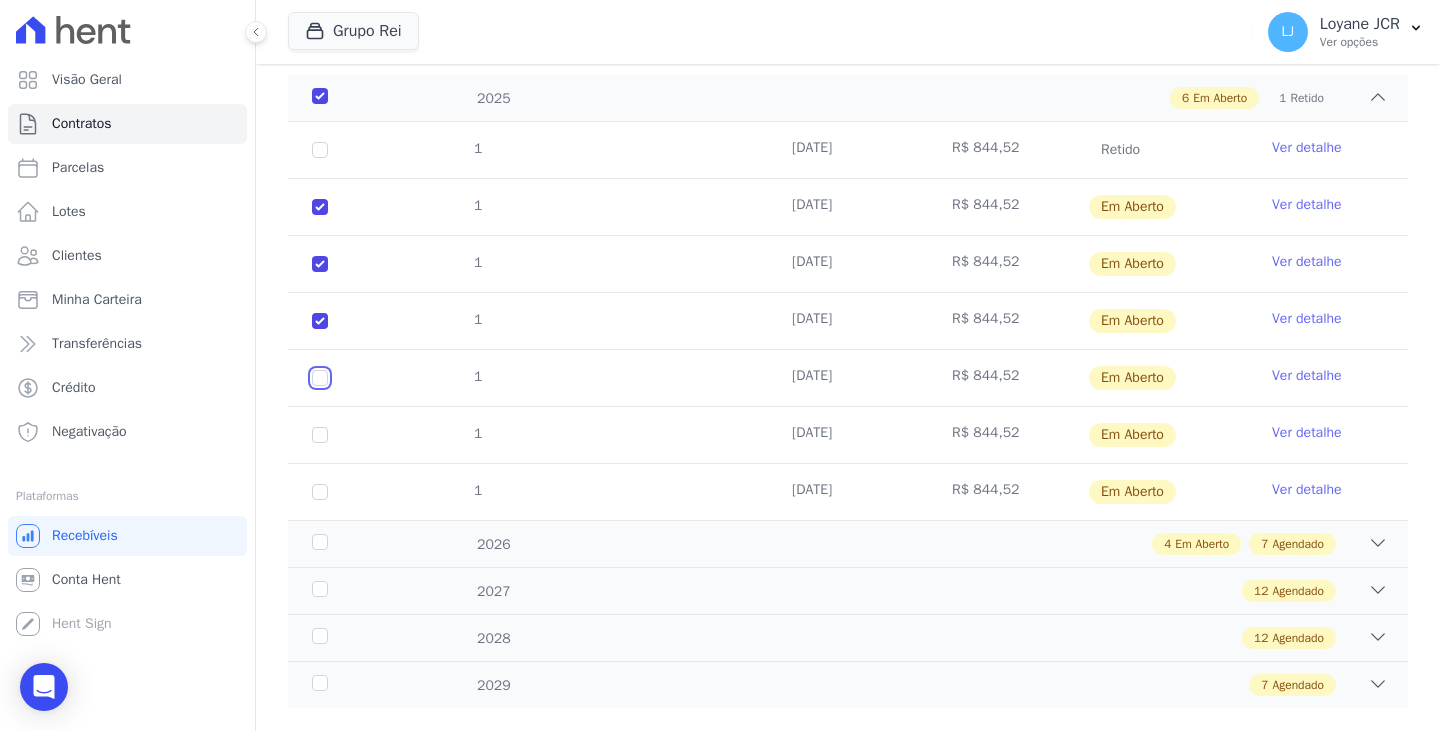 click at bounding box center [320, 207] 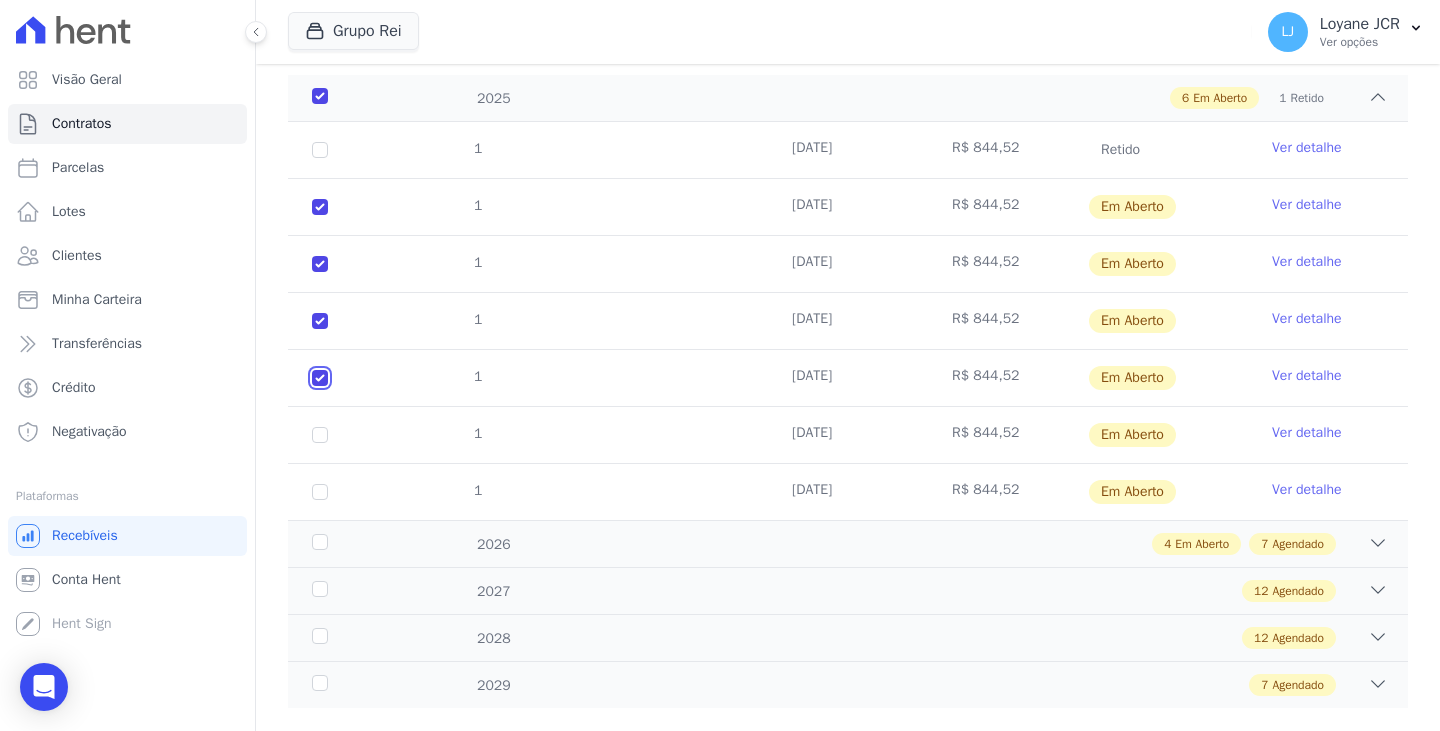 checkbox on "true" 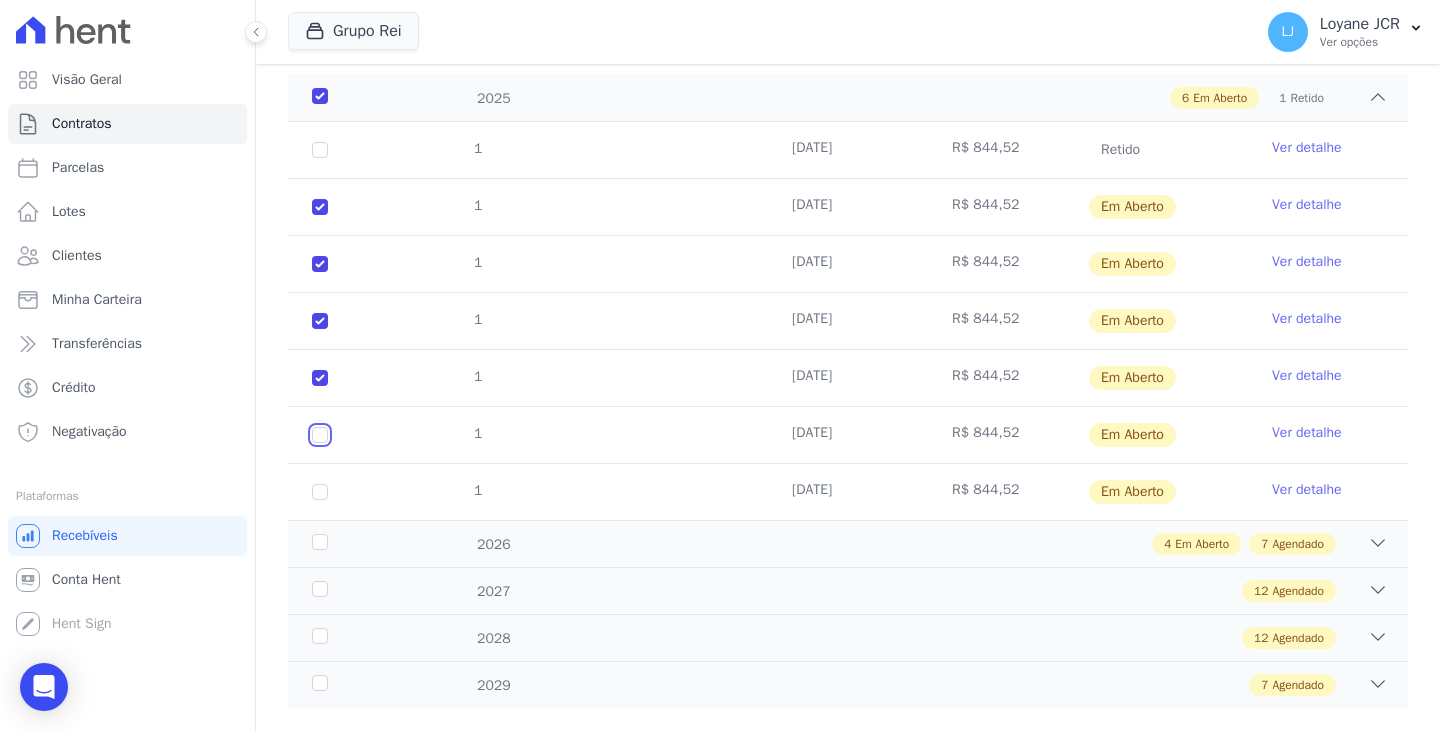 drag, startPoint x: 320, startPoint y: 436, endPoint x: 319, endPoint y: 461, distance: 25.019993 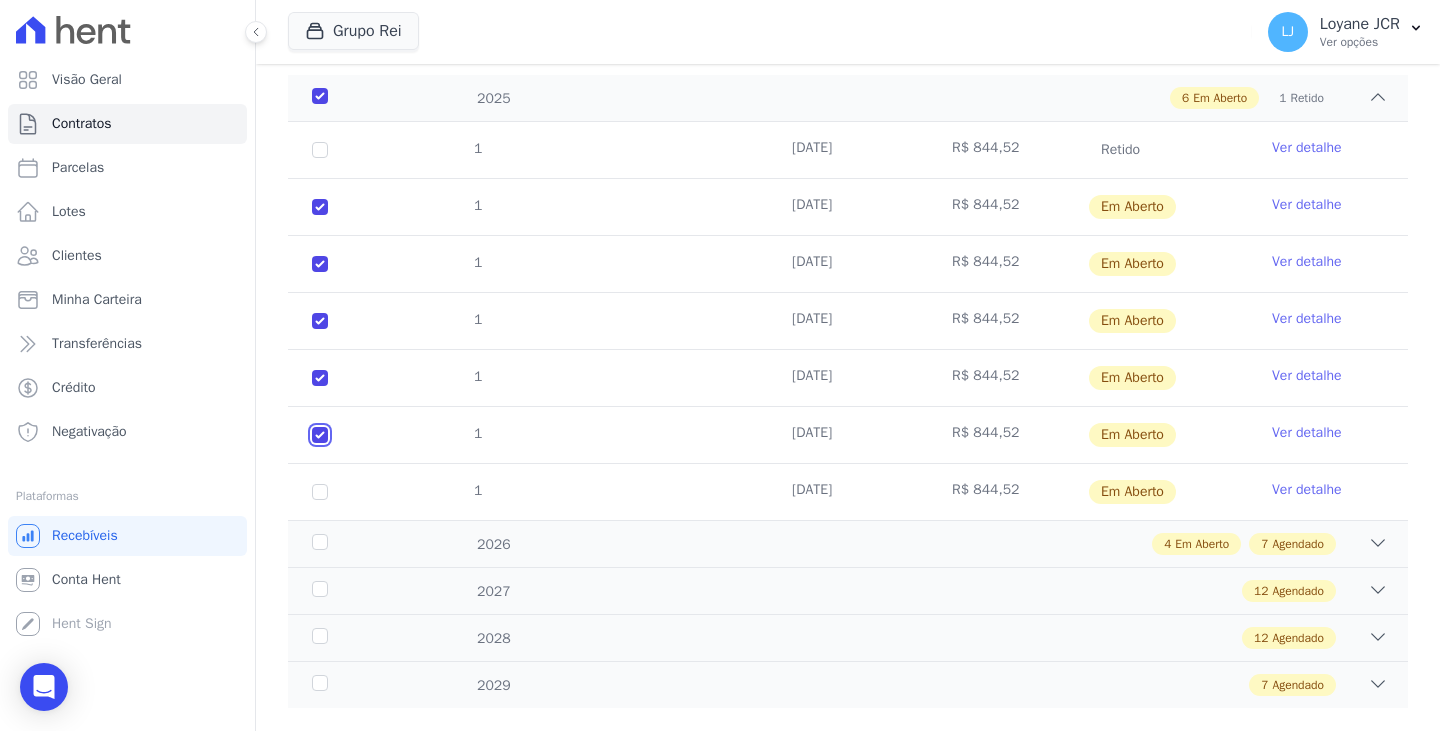 checkbox on "true" 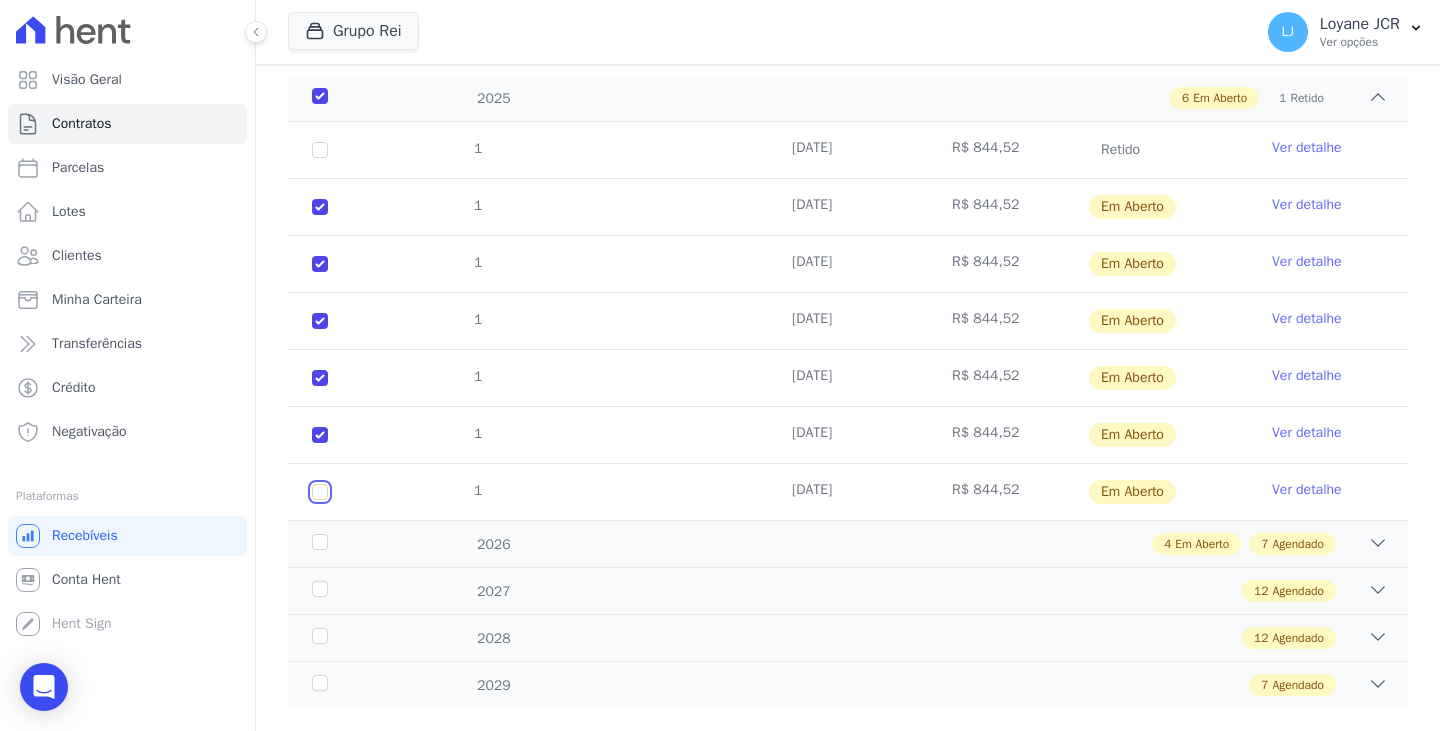 click at bounding box center (320, 207) 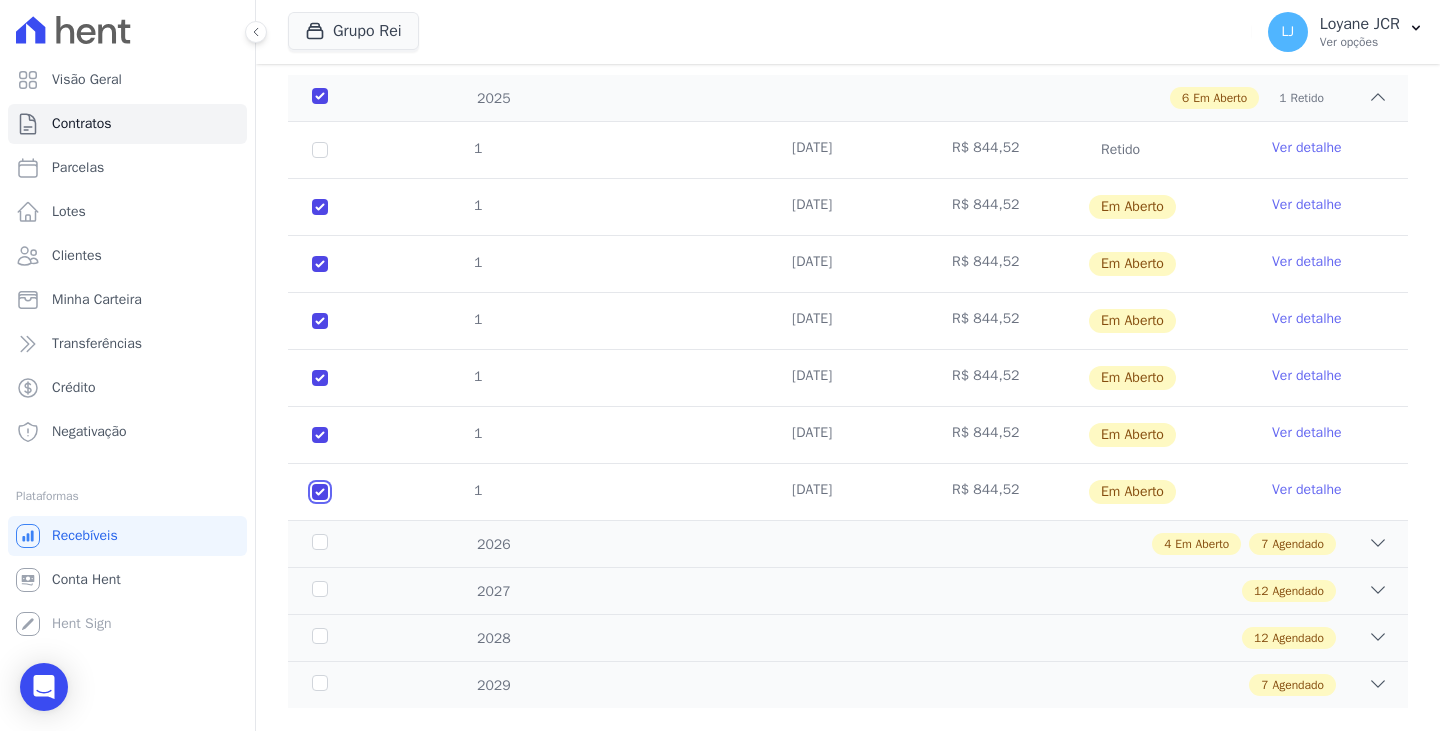 checkbox on "true" 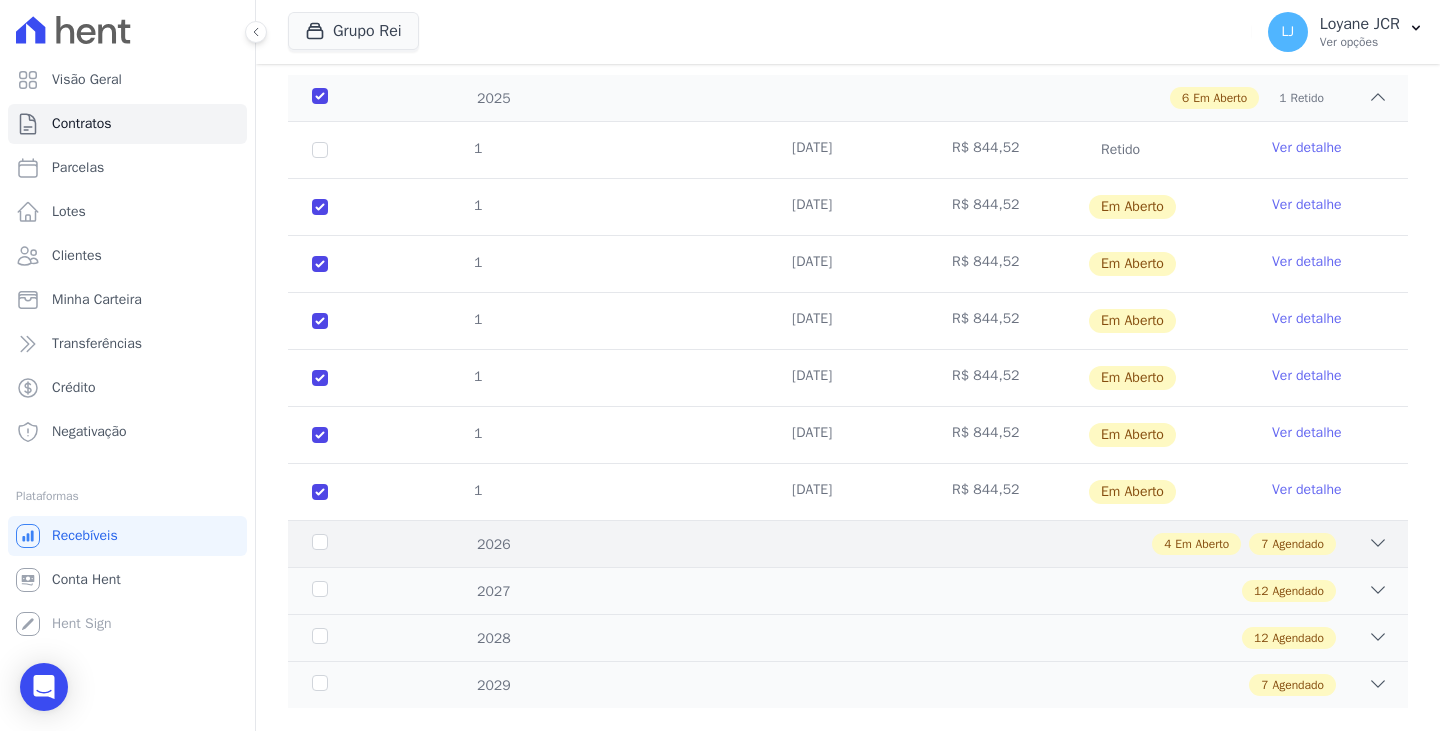 click on "2026" at bounding box center [356, 544] 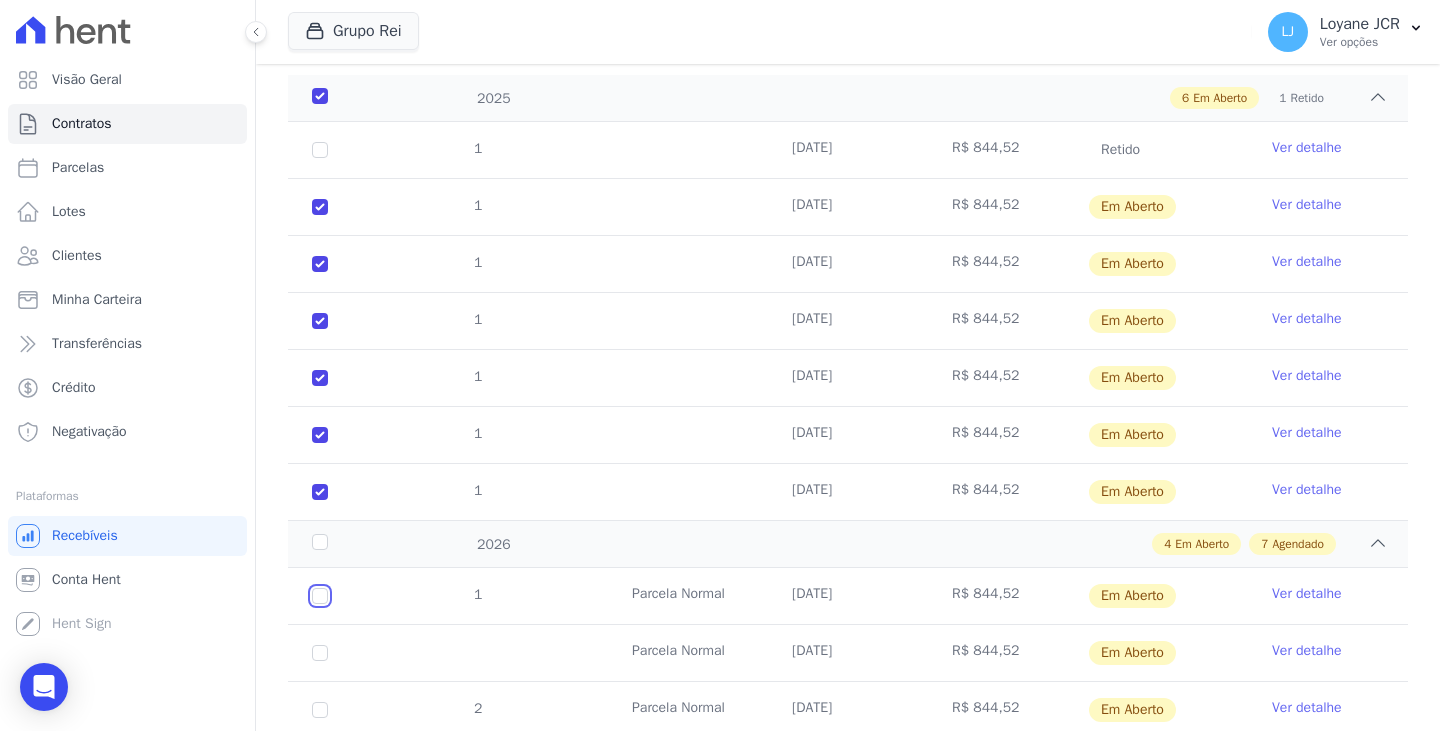 click at bounding box center [320, 596] 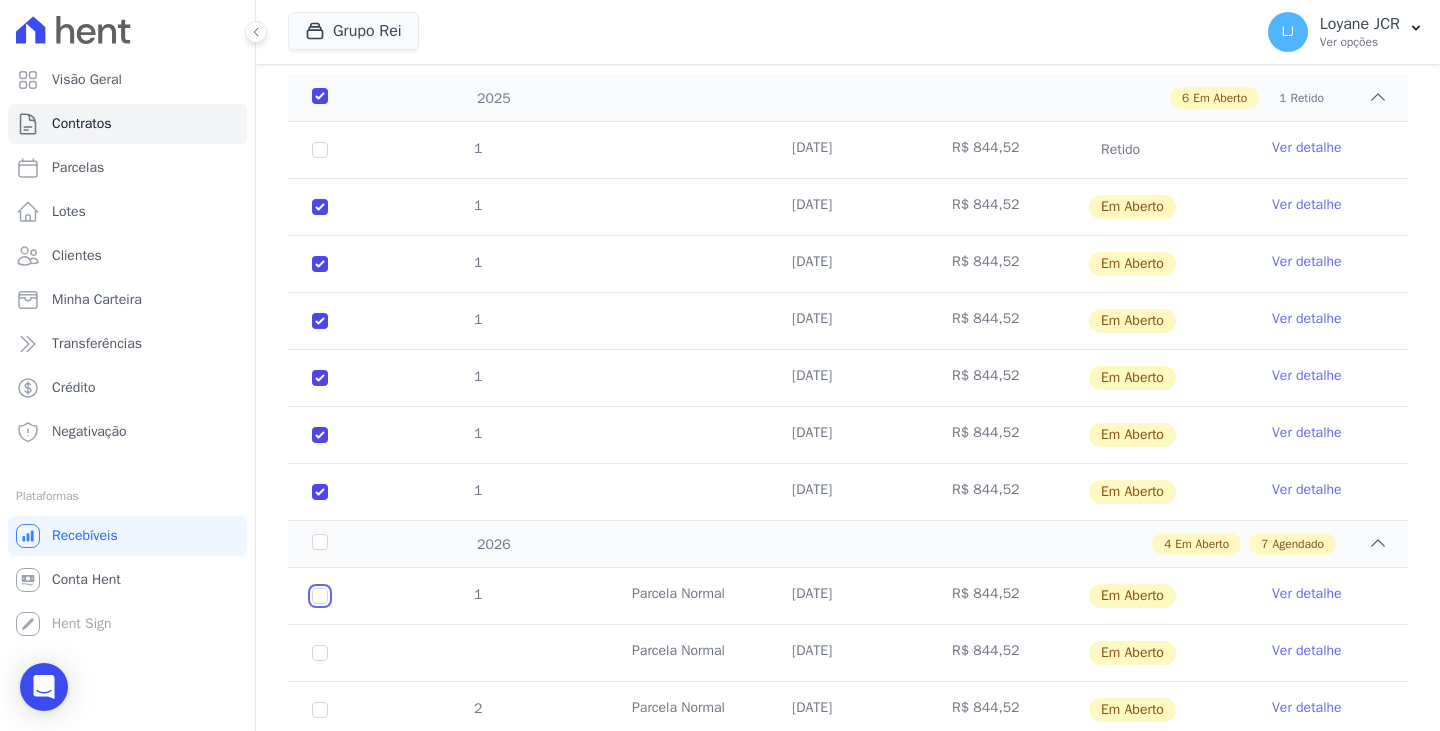 checkbox on "true" 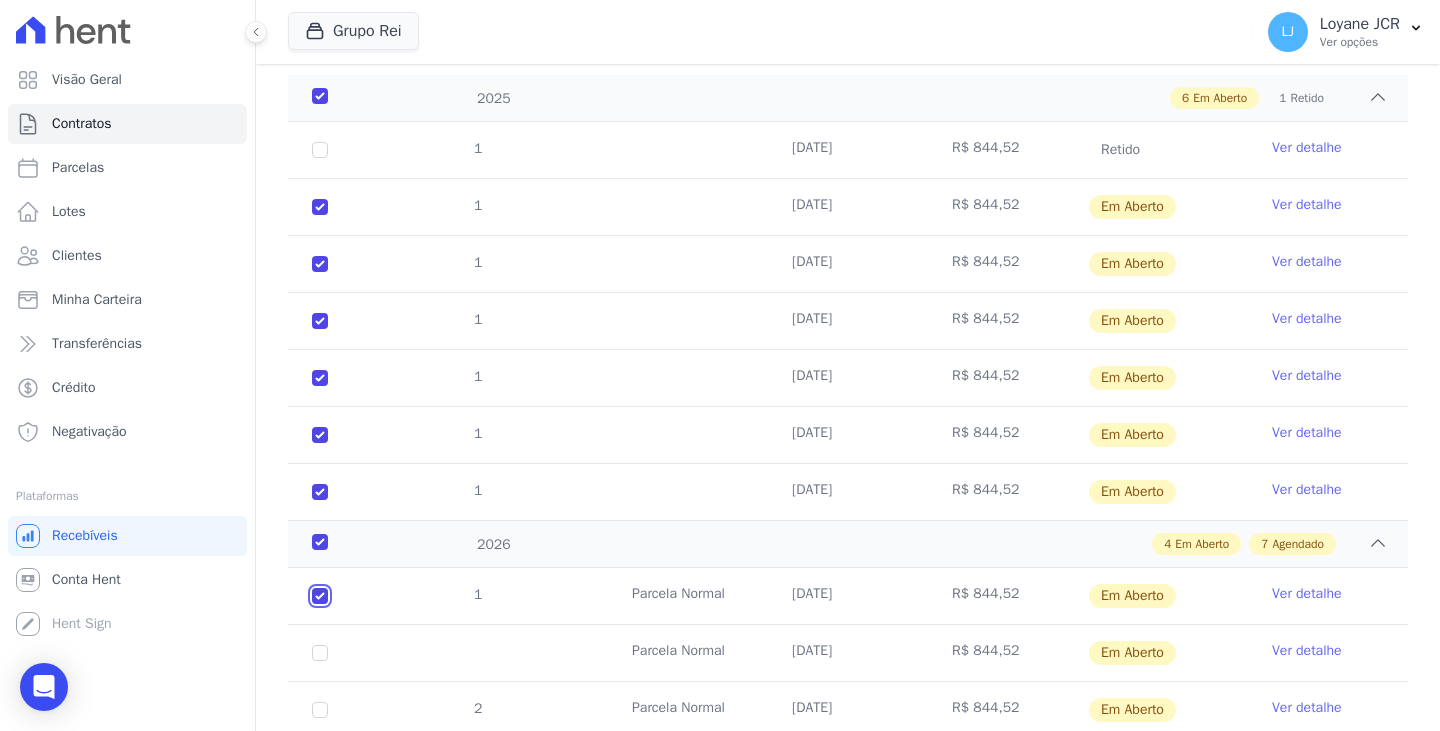 checkbox on "true" 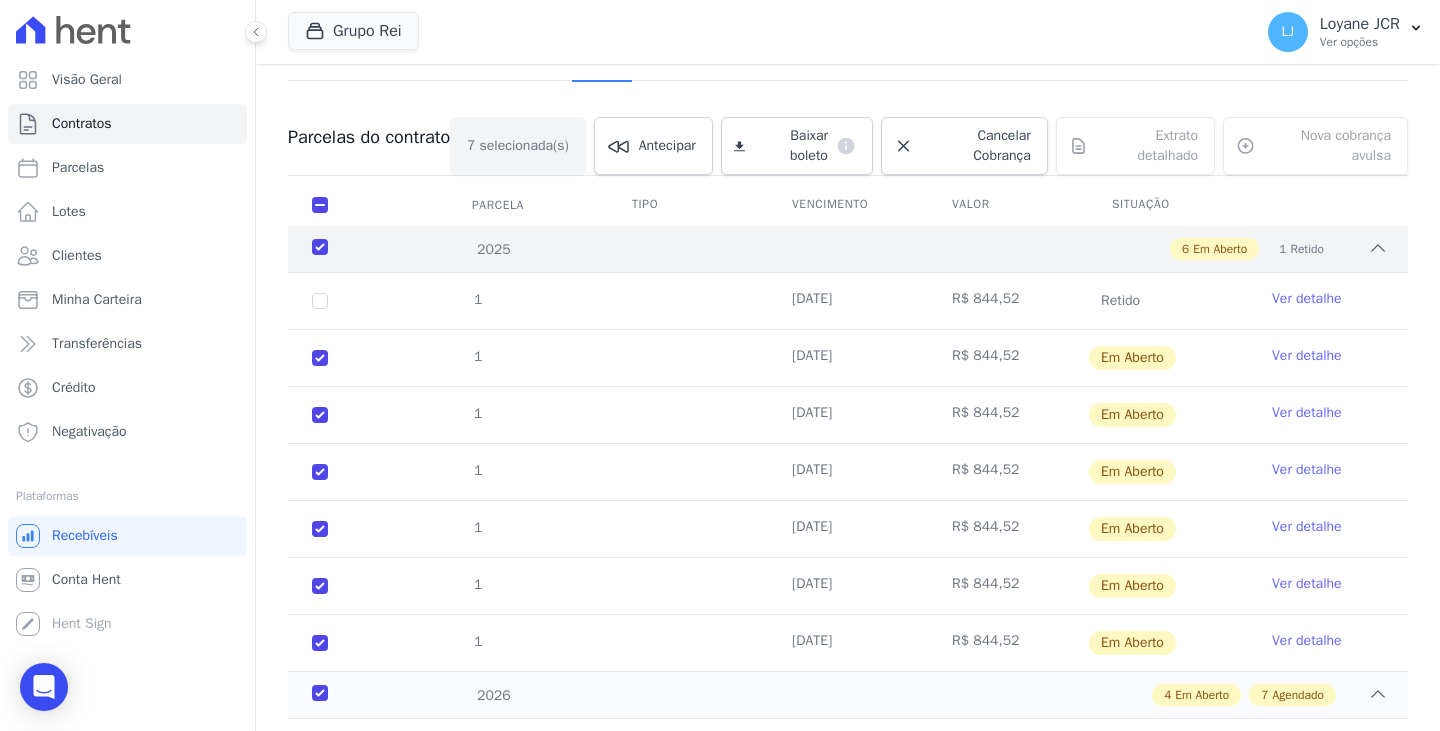 scroll, scrollTop: 16, scrollLeft: 0, axis: vertical 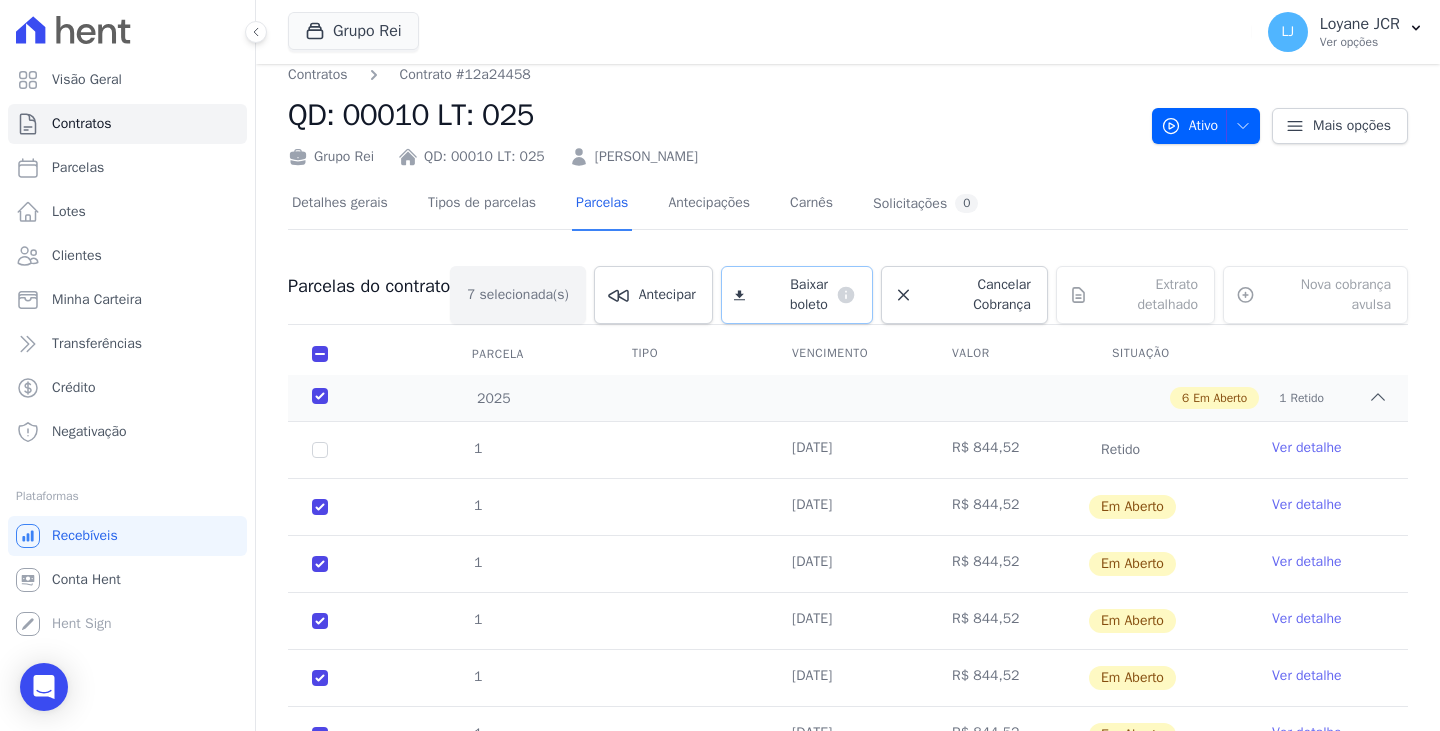 click on "Baixar boleto" at bounding box center (790, 295) 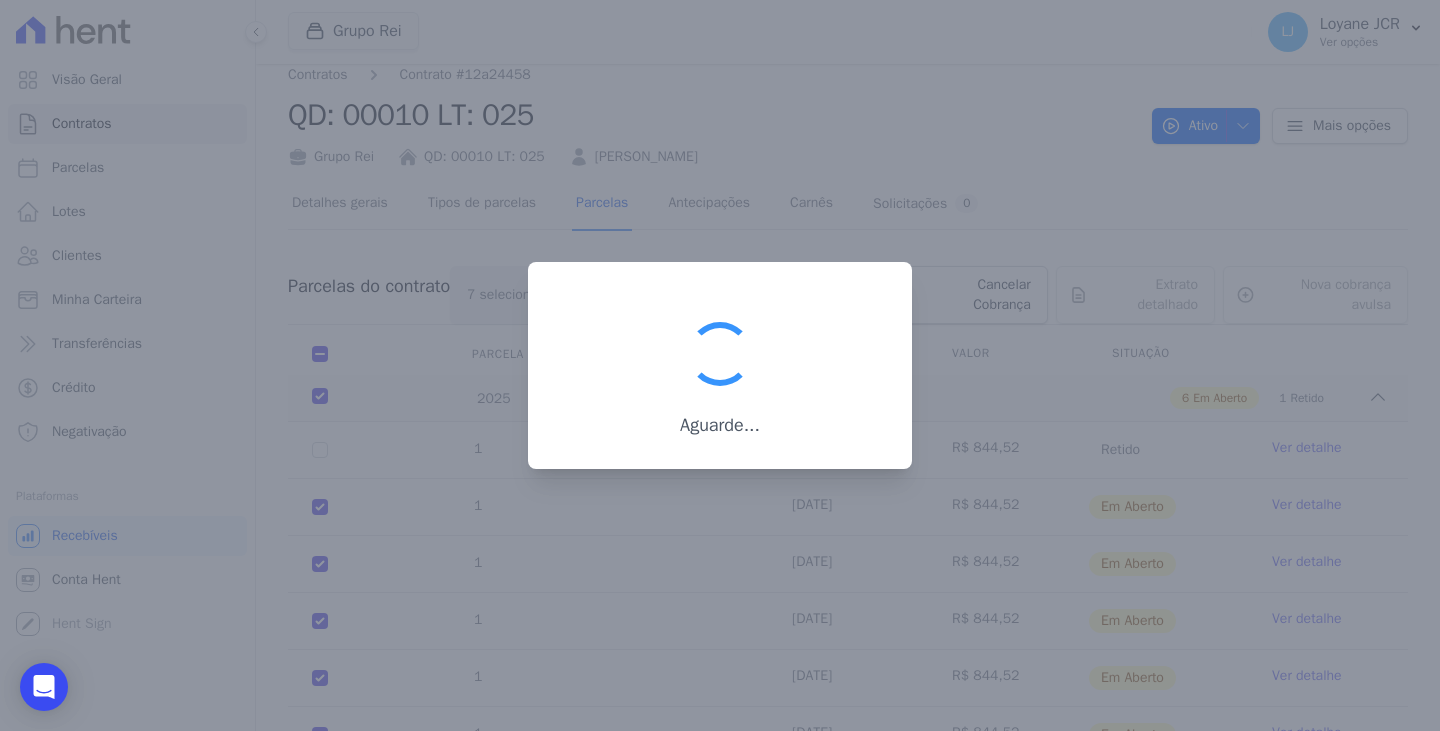 click on "Aguarde..." at bounding box center (720, 365) 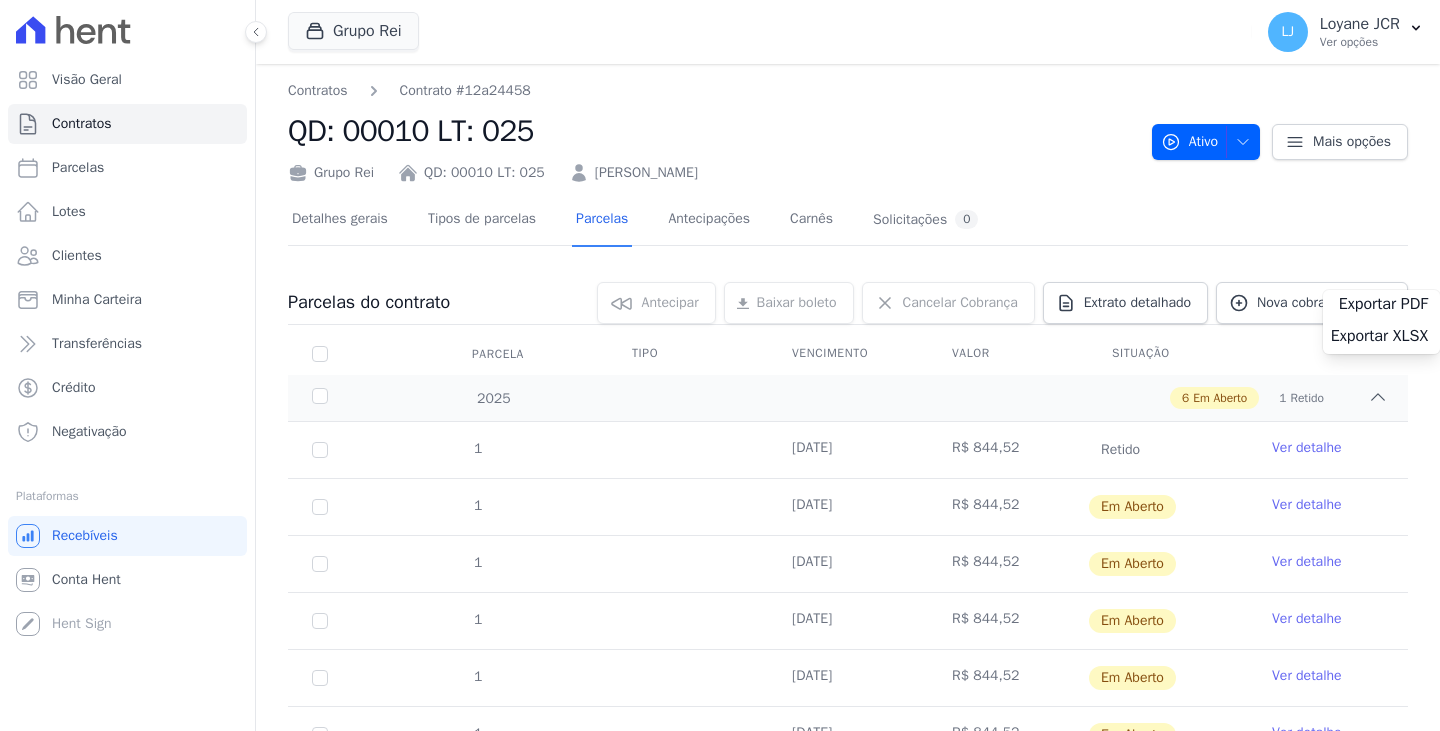 scroll, scrollTop: 0, scrollLeft: 0, axis: both 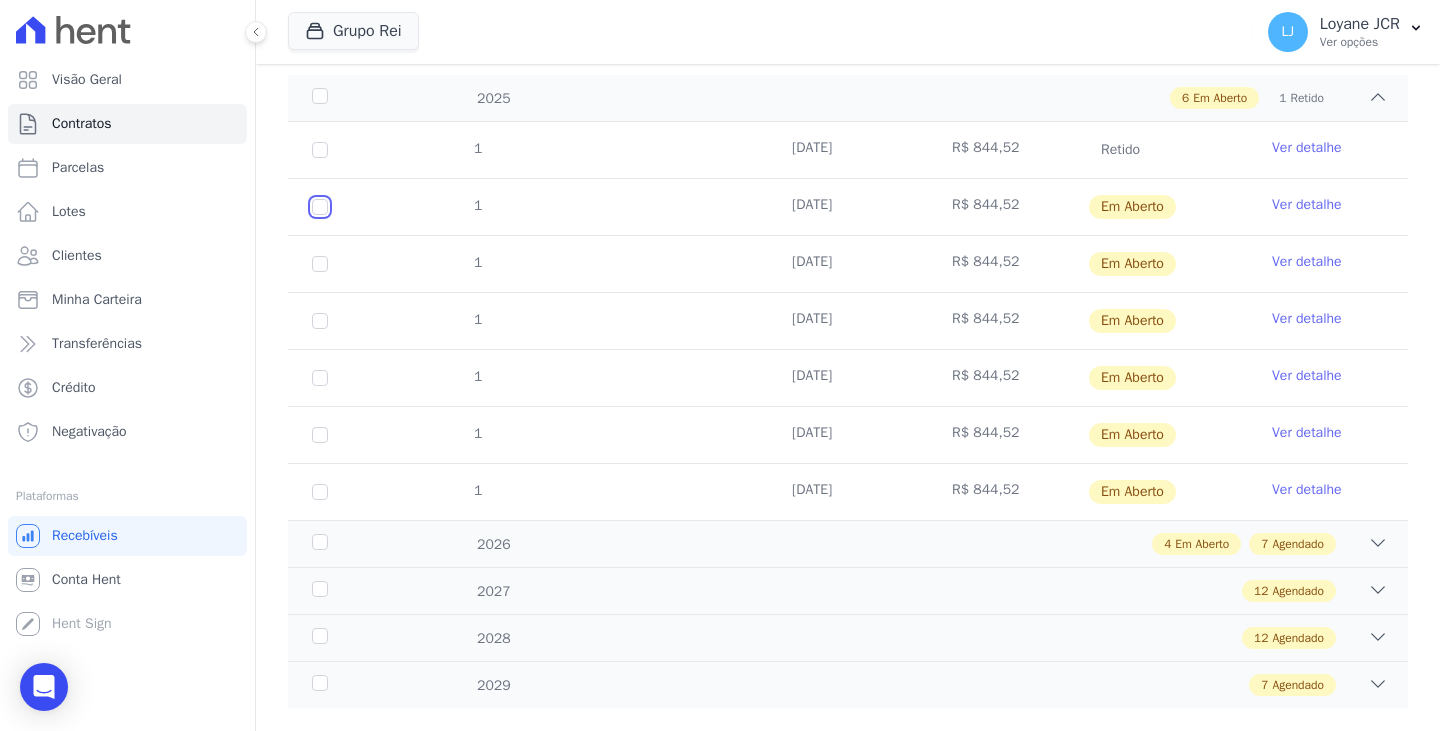 click at bounding box center [320, 207] 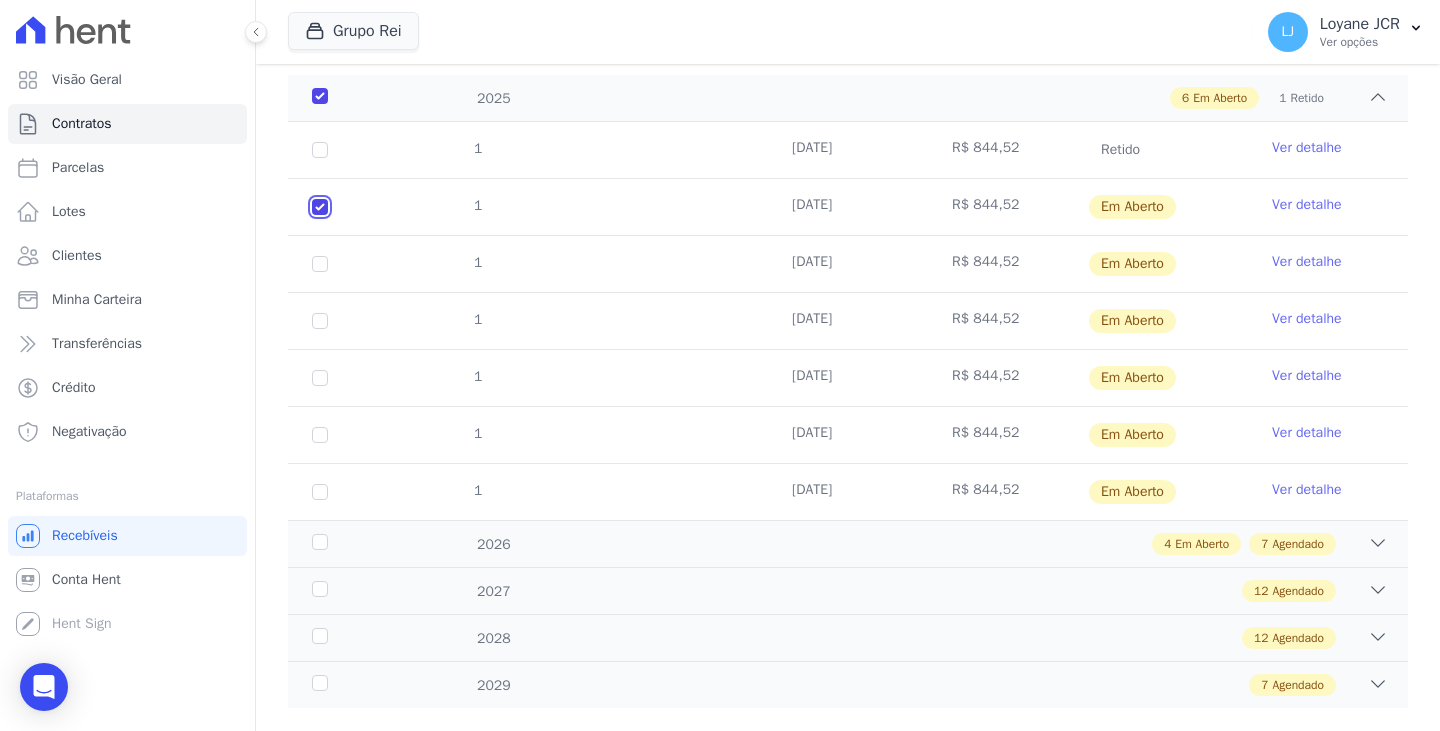 checkbox on "true" 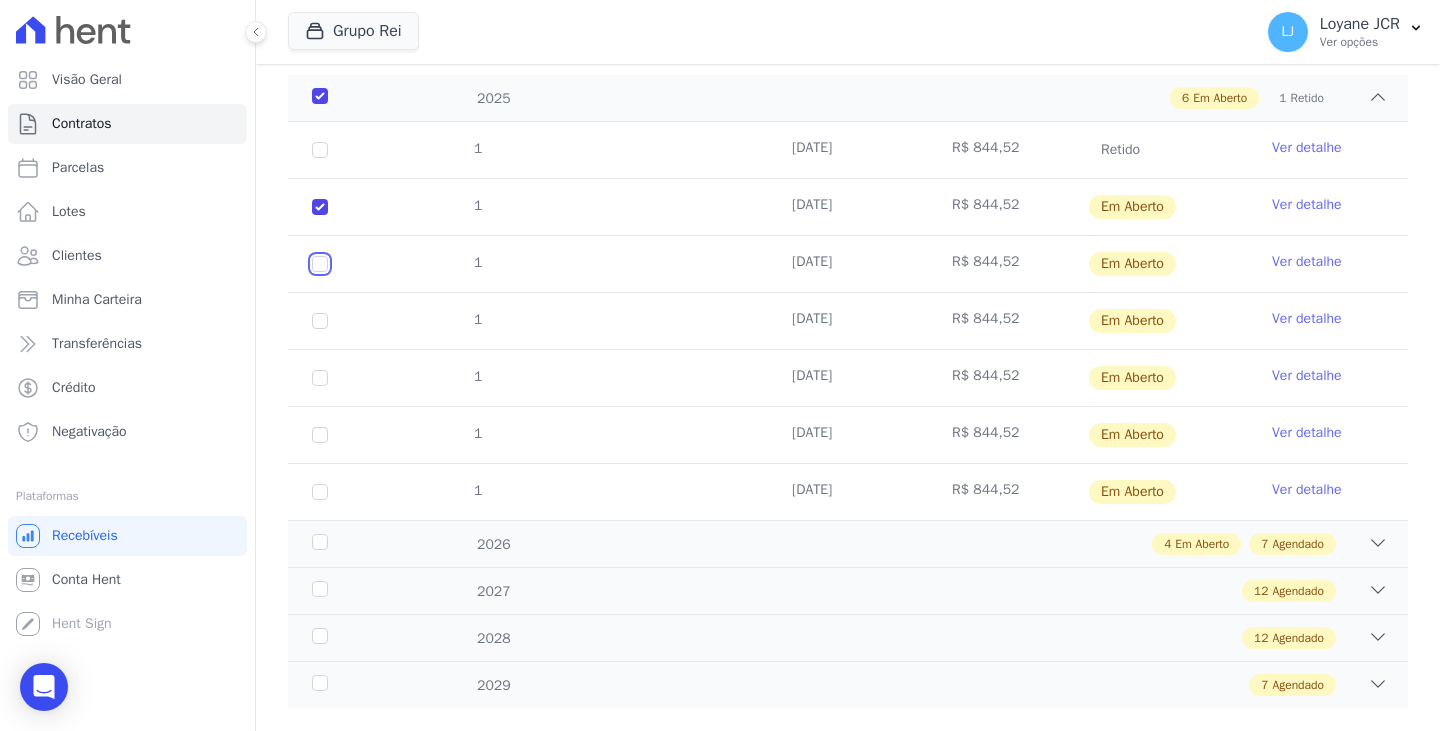 click at bounding box center (320, 207) 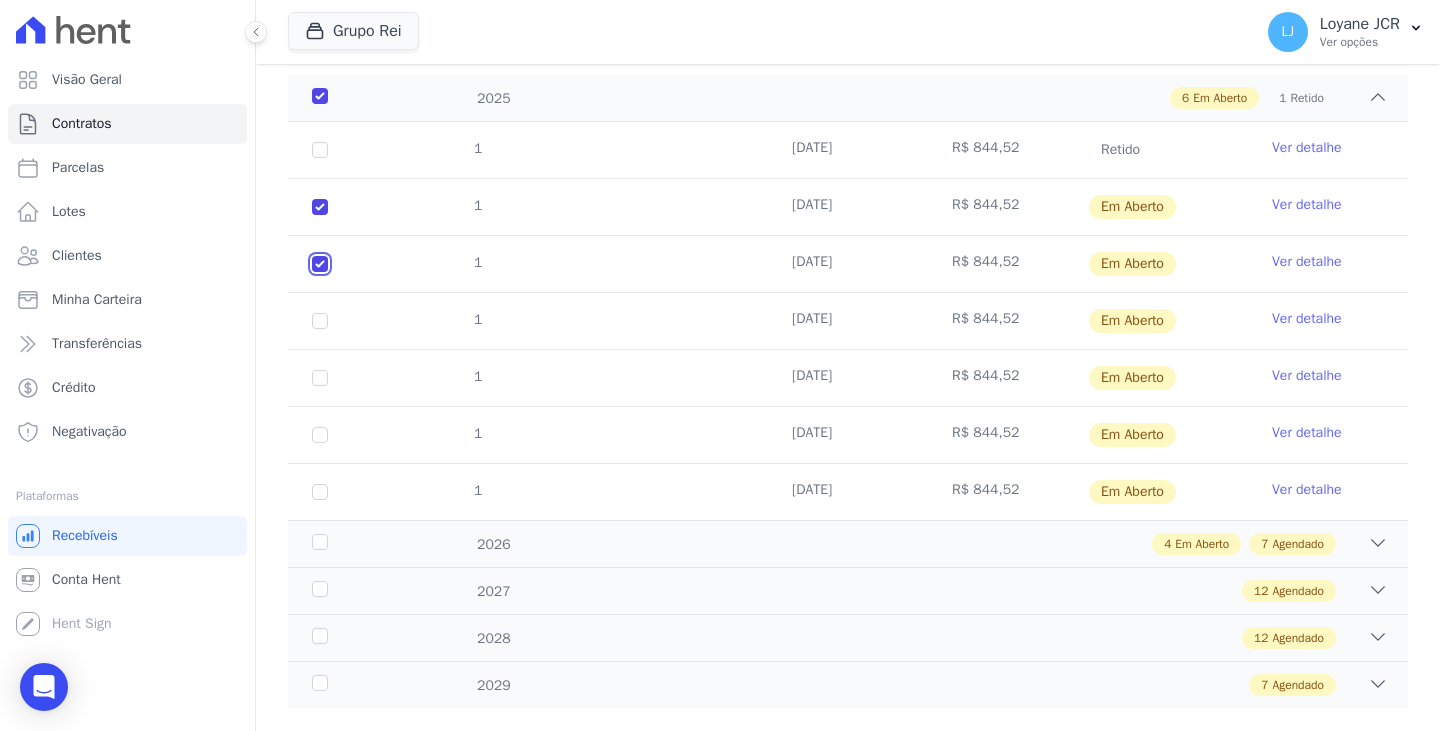 checkbox on "true" 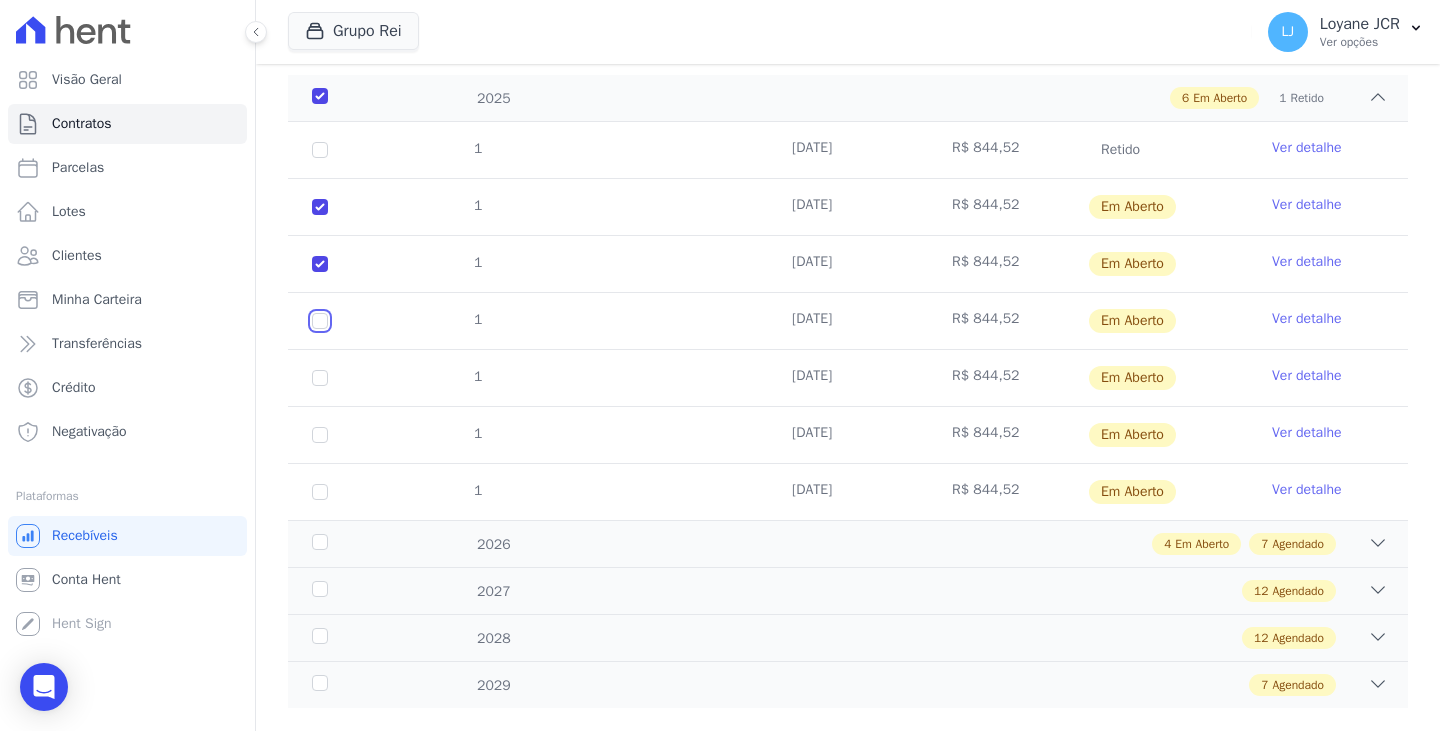 click at bounding box center (320, 207) 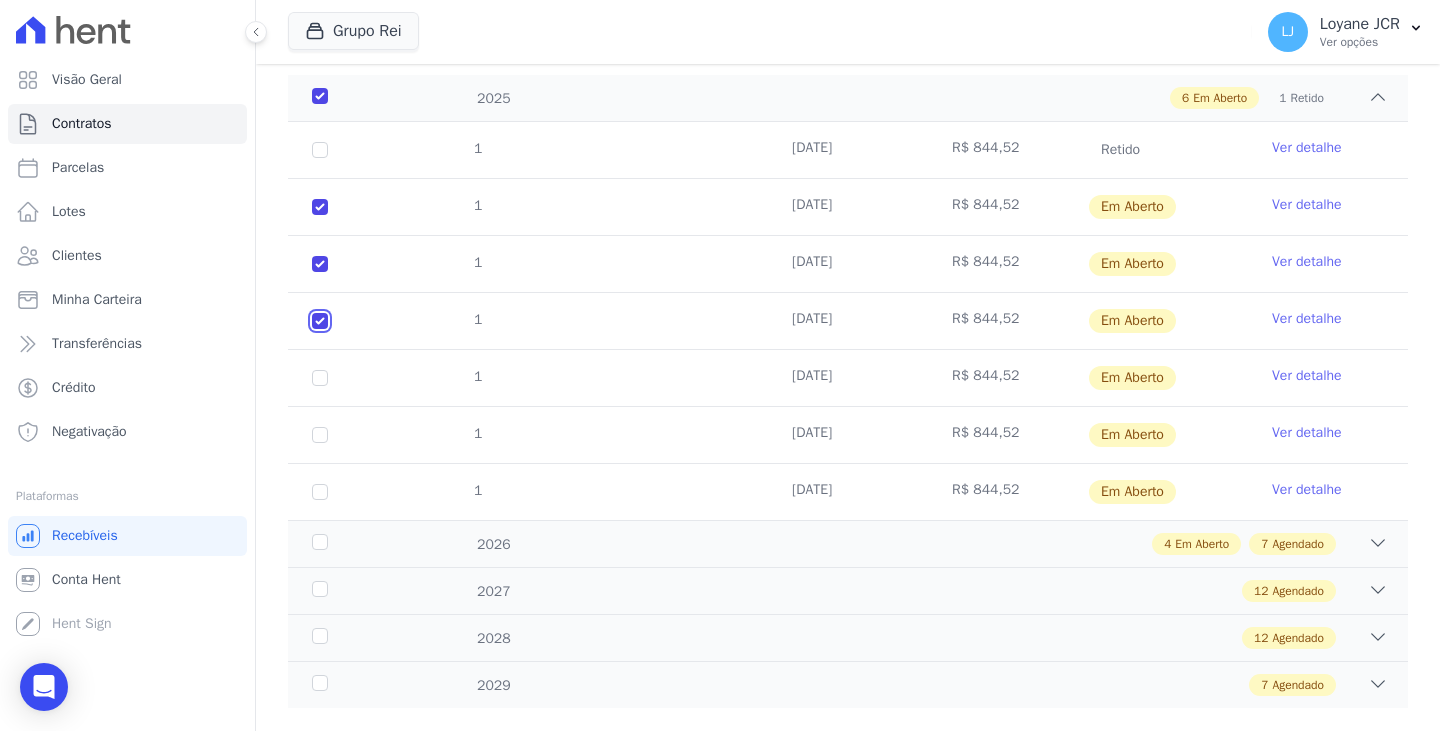 checkbox on "true" 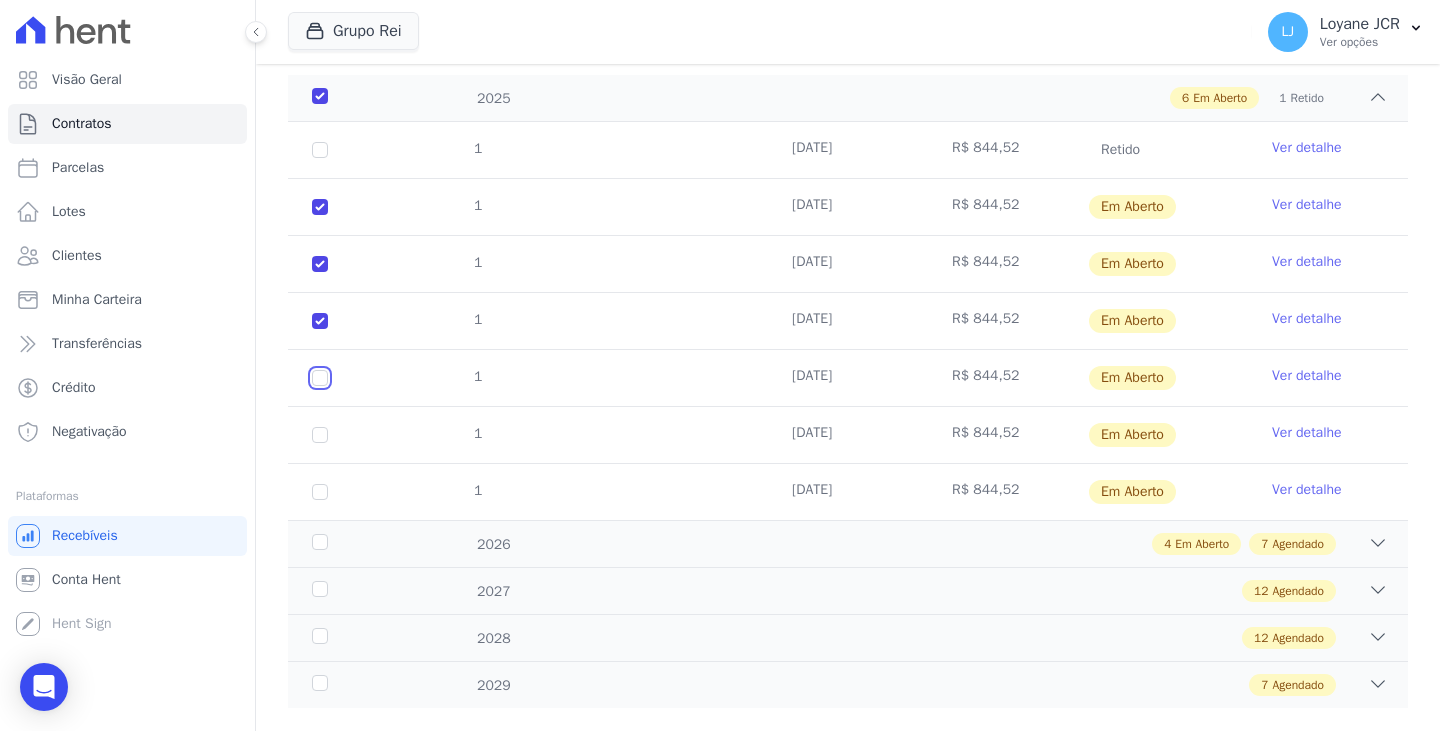 click at bounding box center (320, 207) 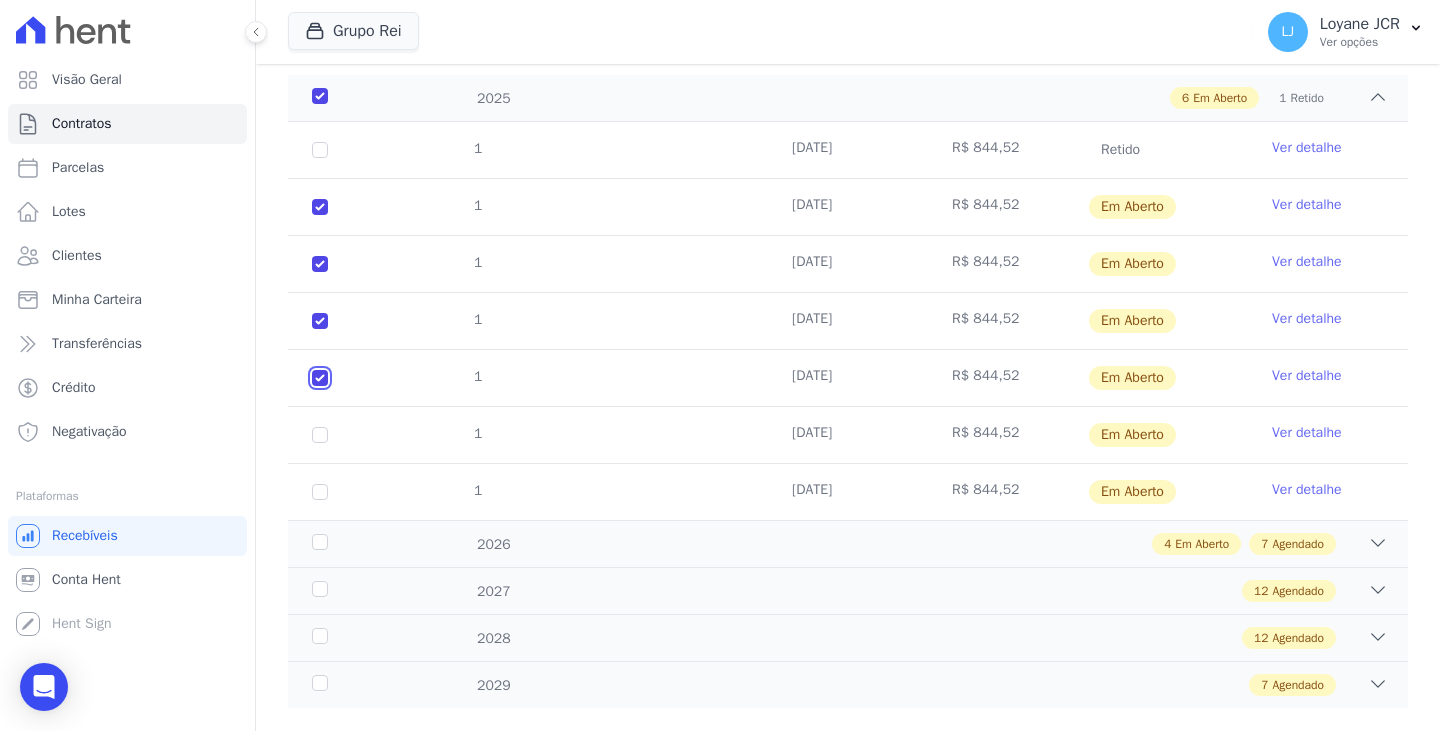 checkbox on "true" 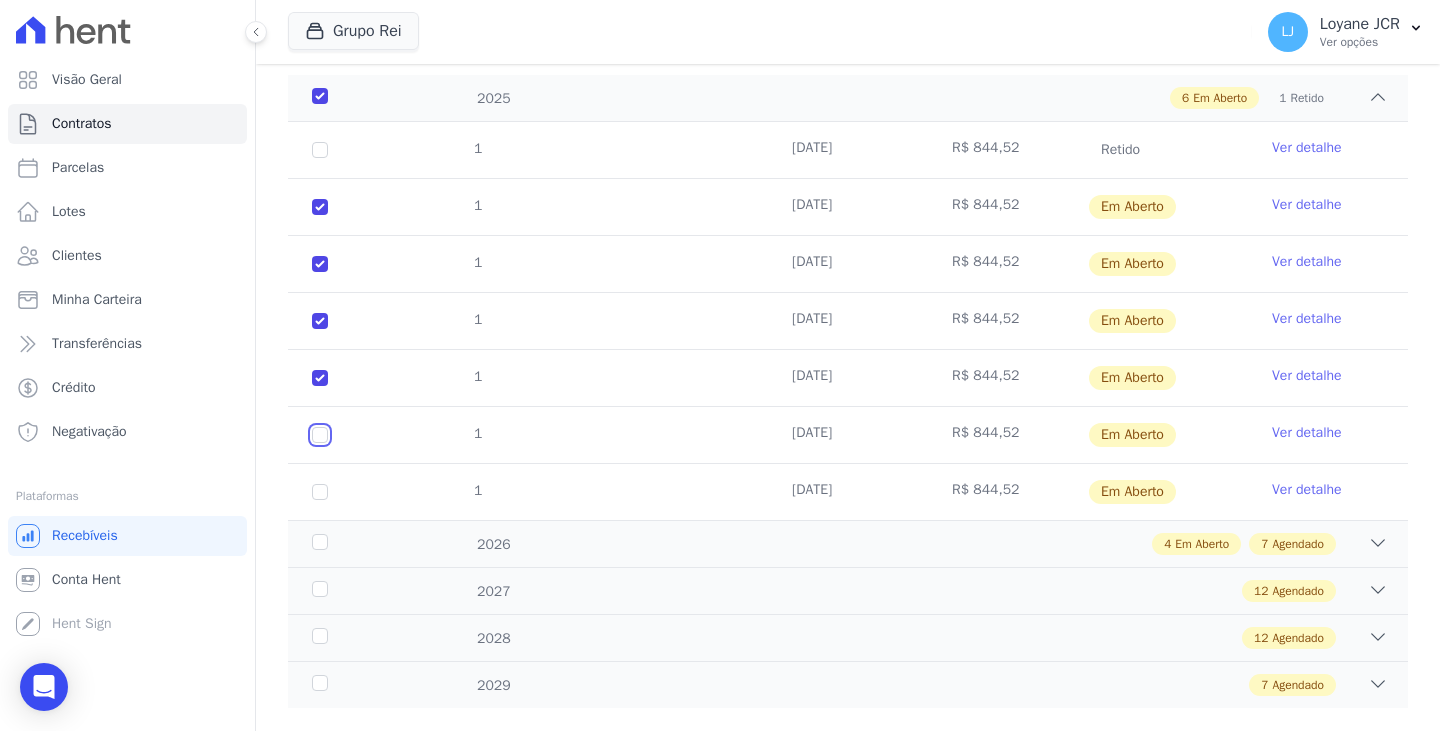 drag, startPoint x: 316, startPoint y: 436, endPoint x: 317, endPoint y: 474, distance: 38.013157 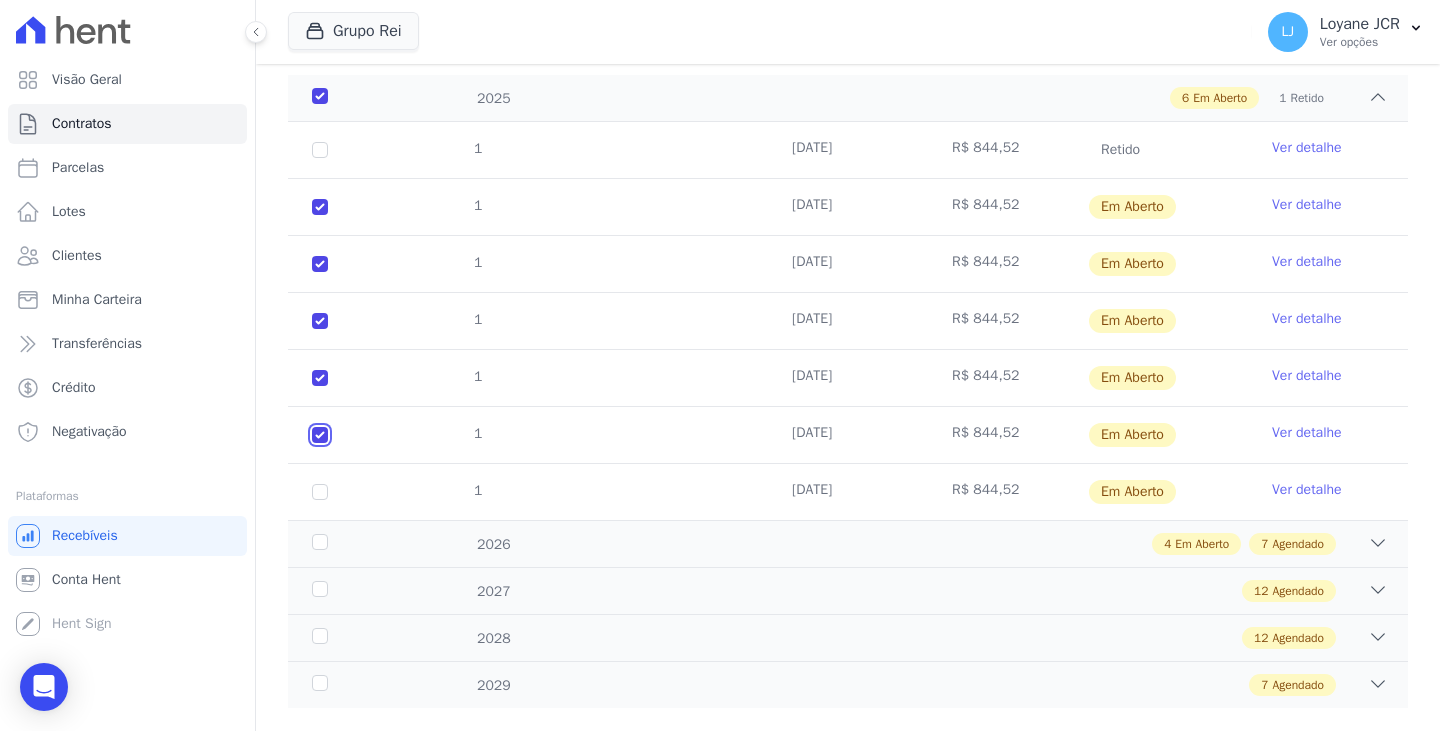checkbox on "true" 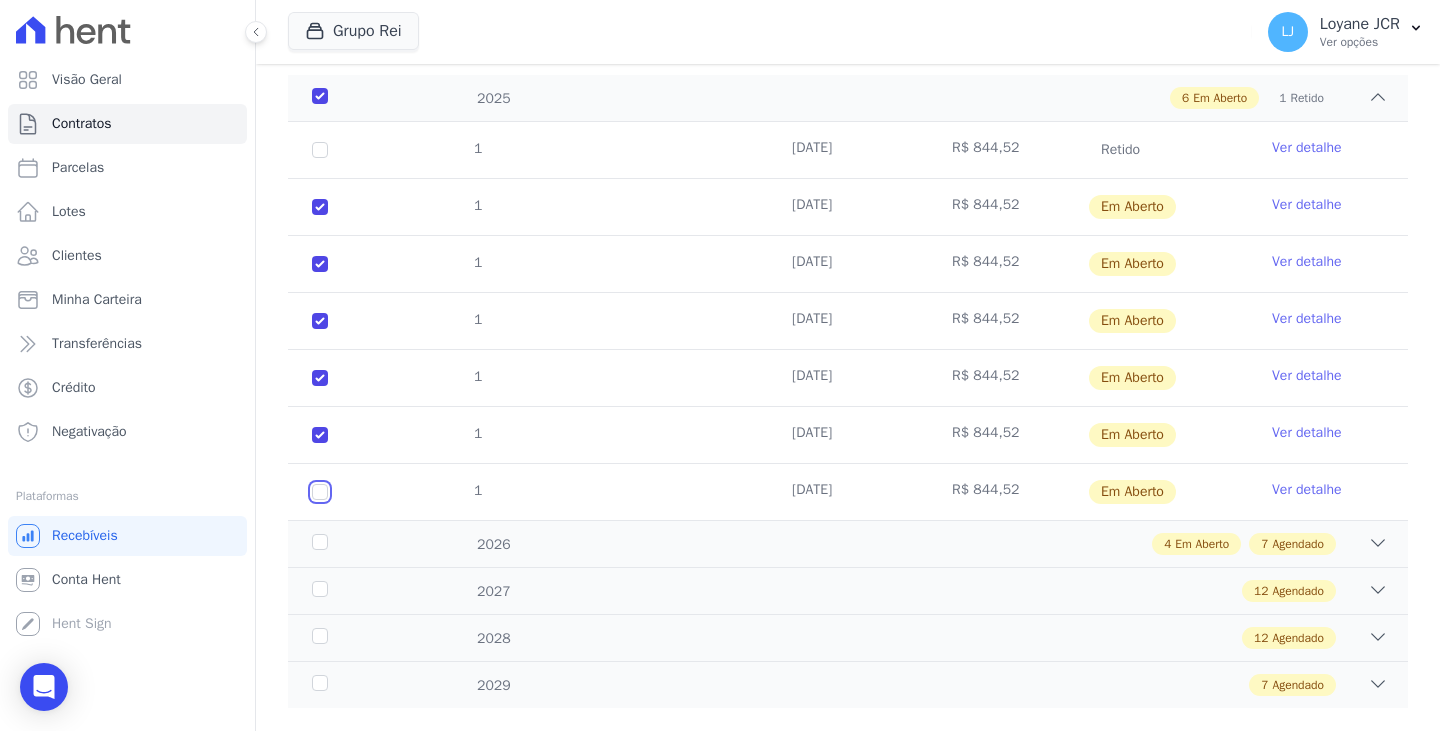 click at bounding box center [320, 207] 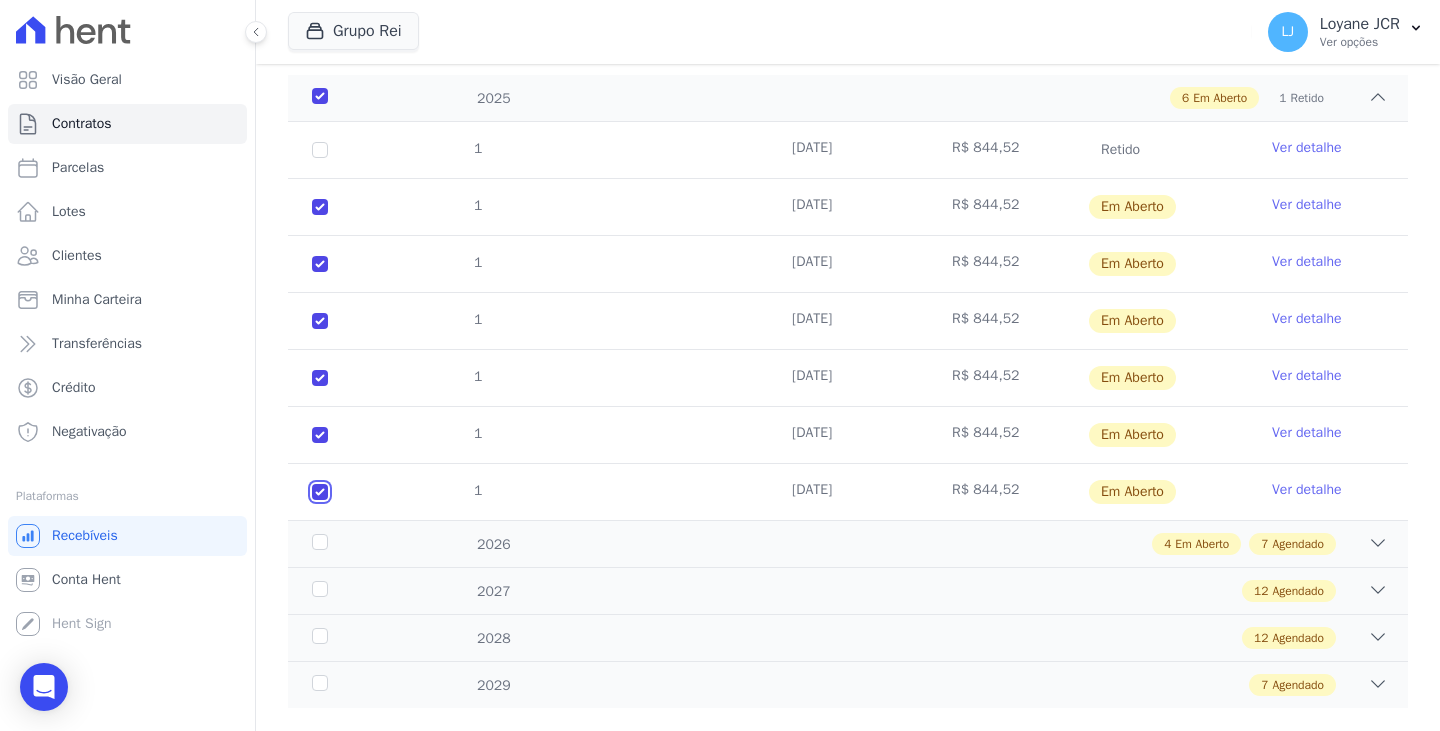 checkbox on "true" 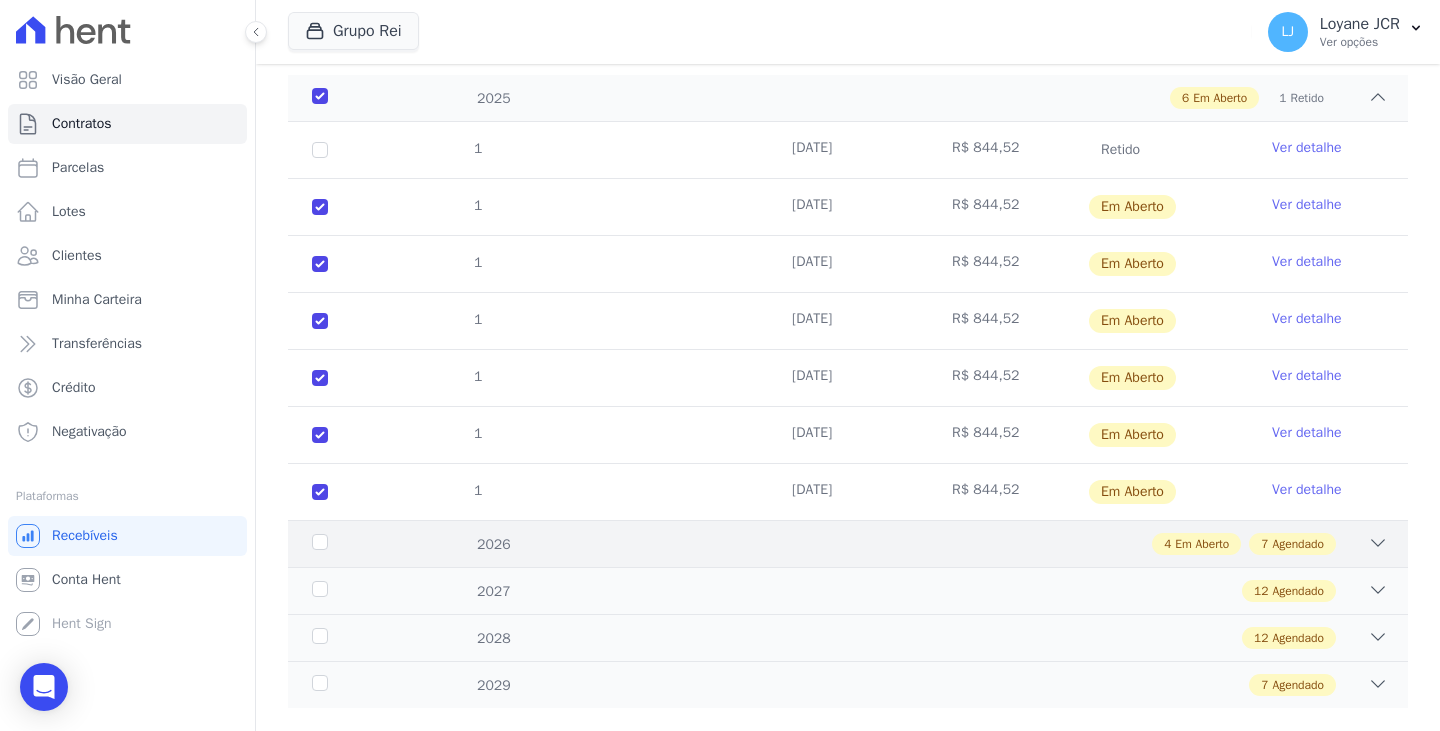 click on "2026" at bounding box center (356, 544) 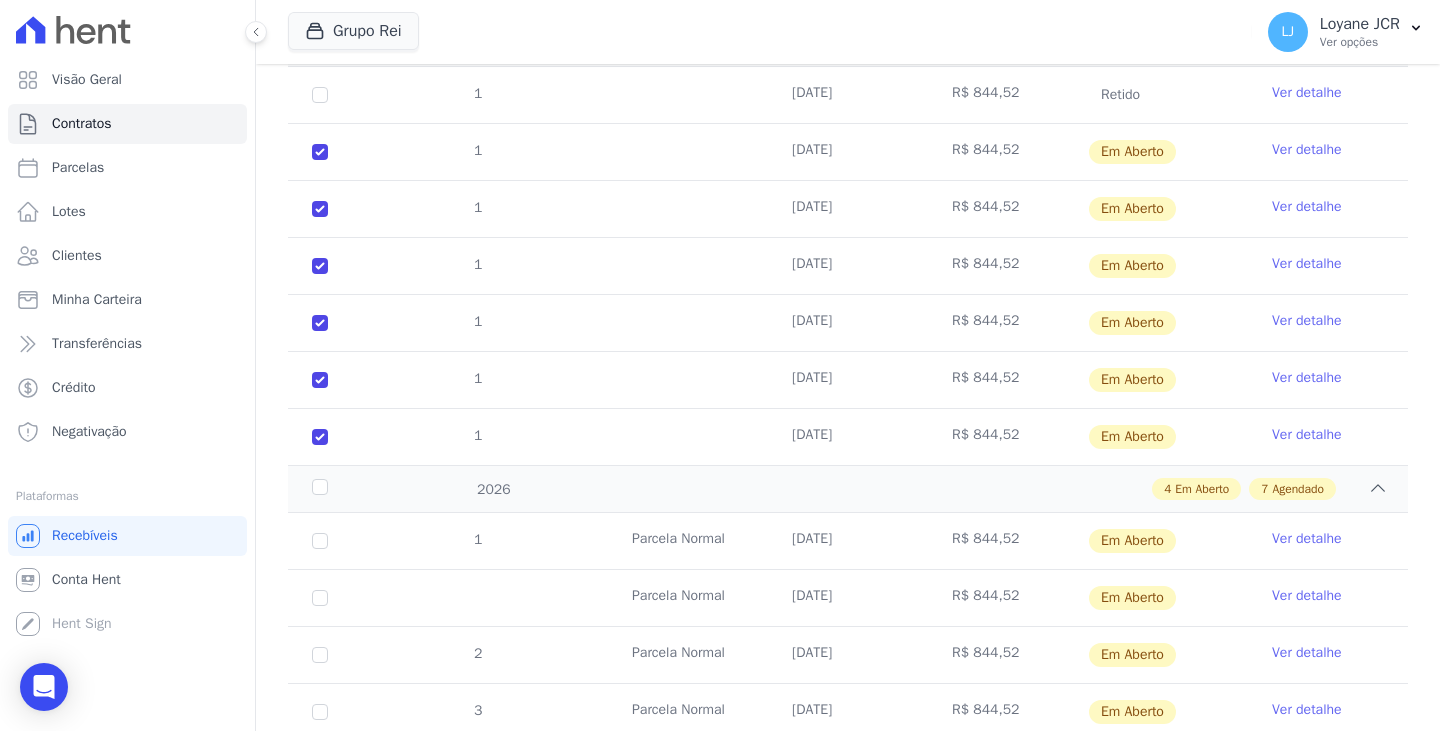 scroll, scrollTop: 416, scrollLeft: 0, axis: vertical 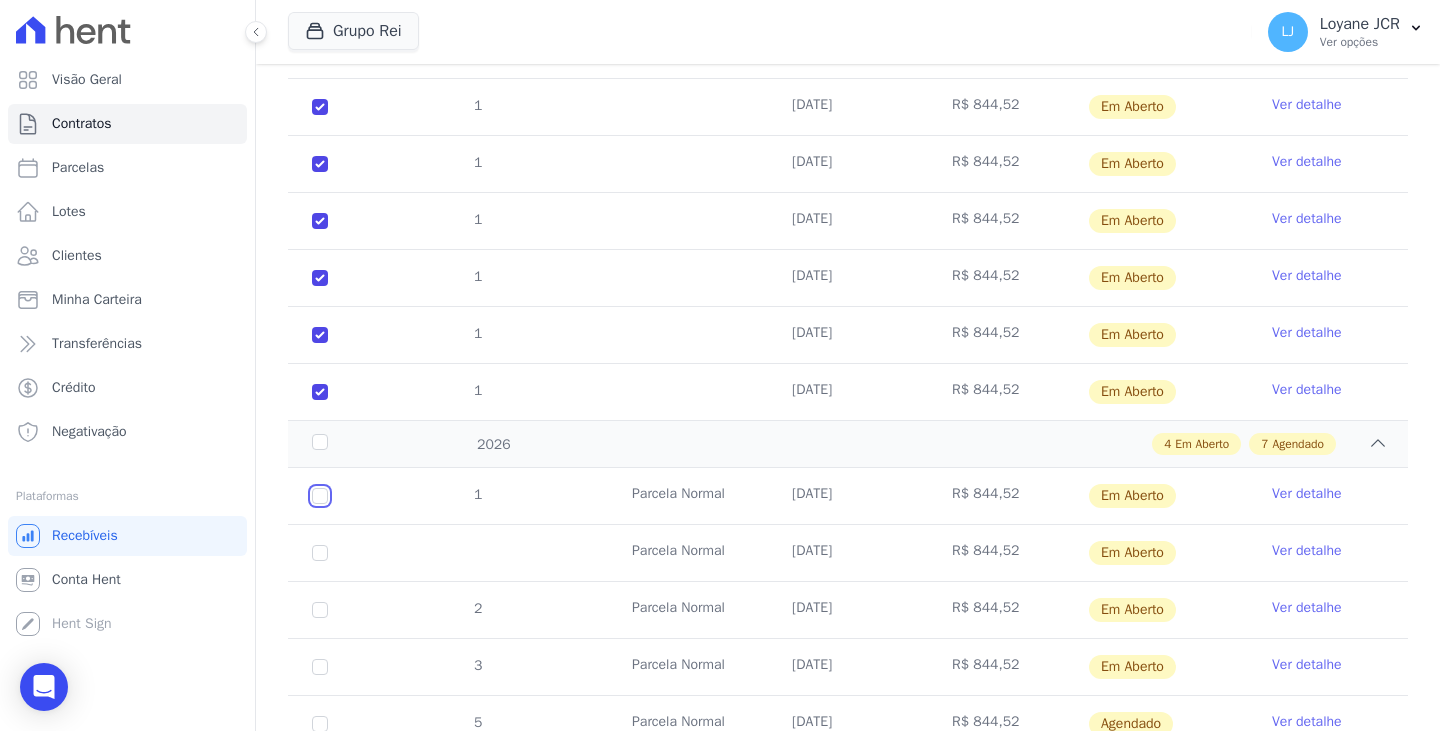 click at bounding box center (320, 496) 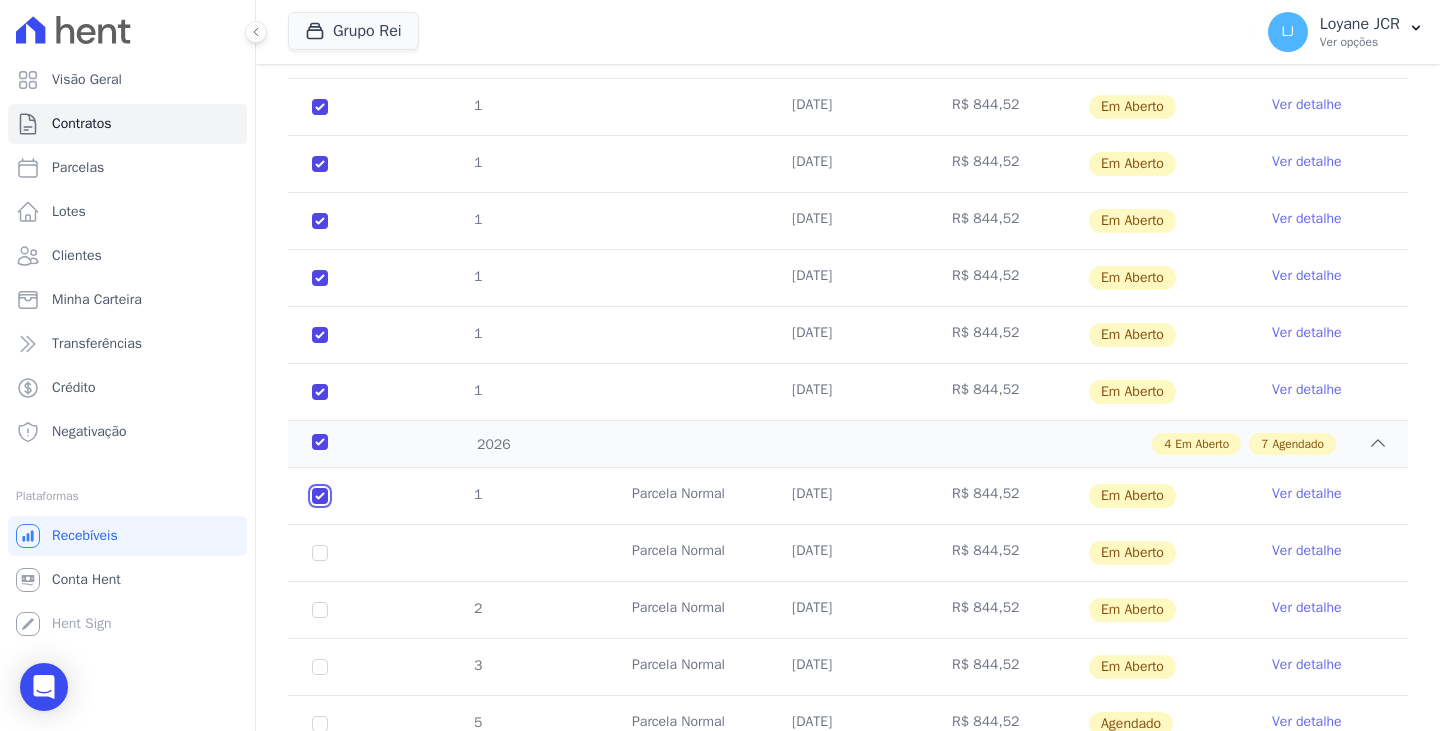 checkbox on "true" 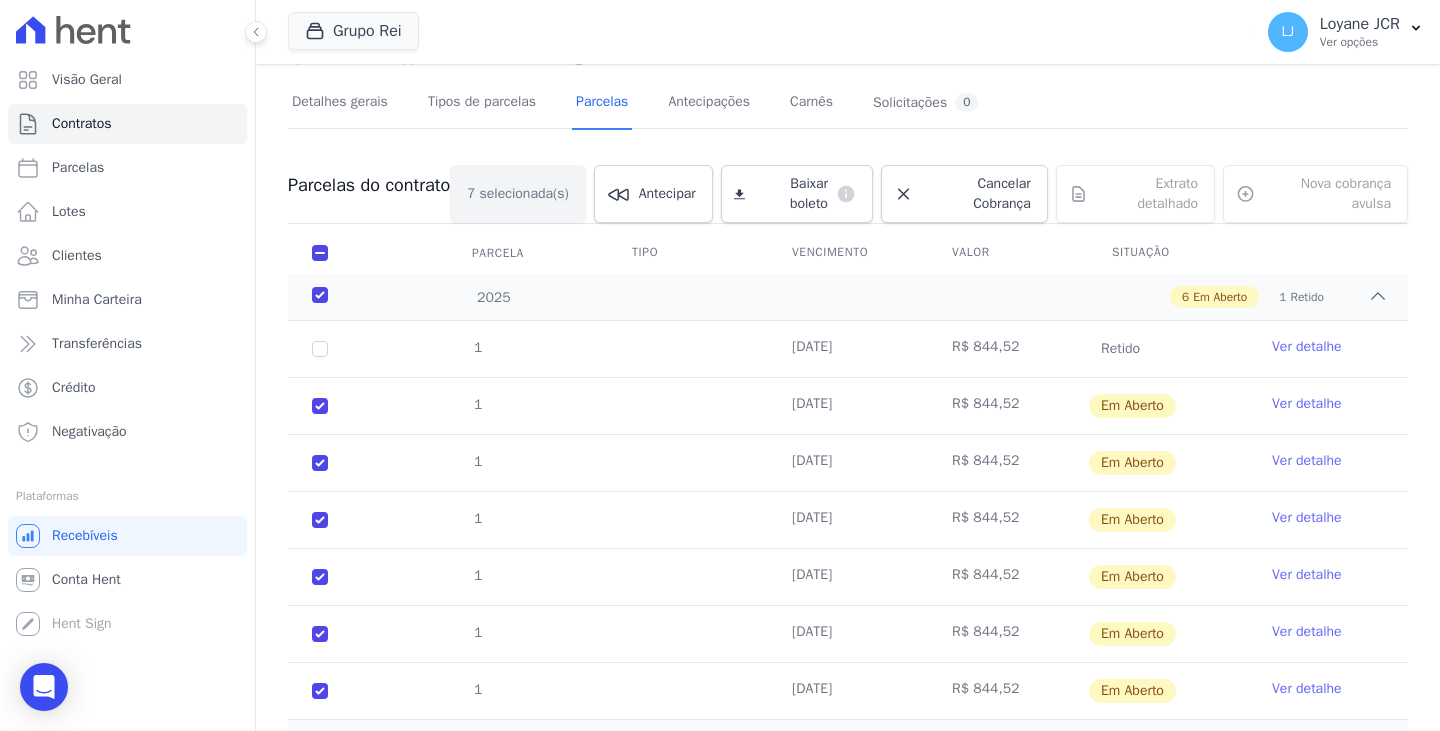 scroll, scrollTop: 116, scrollLeft: 0, axis: vertical 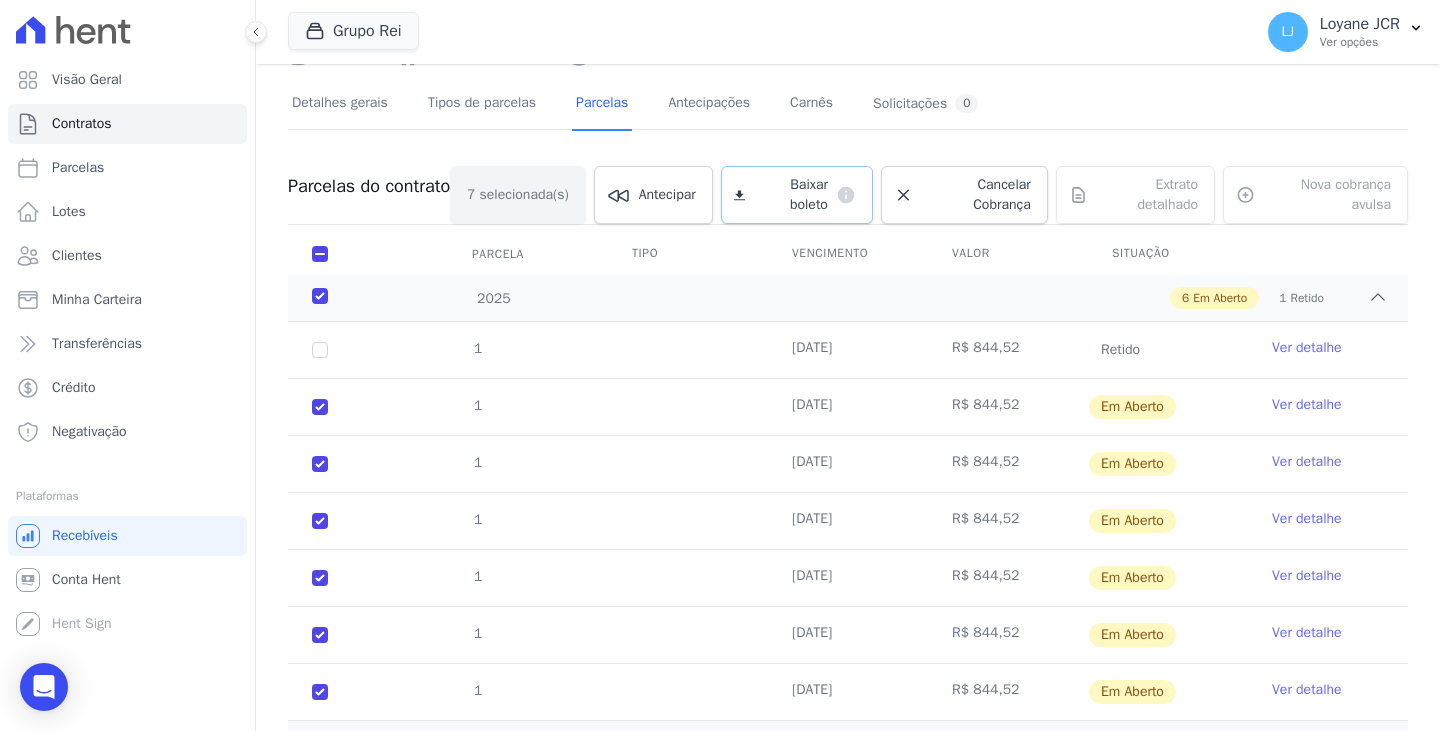 click on "Baixar boleto" at bounding box center [790, 195] 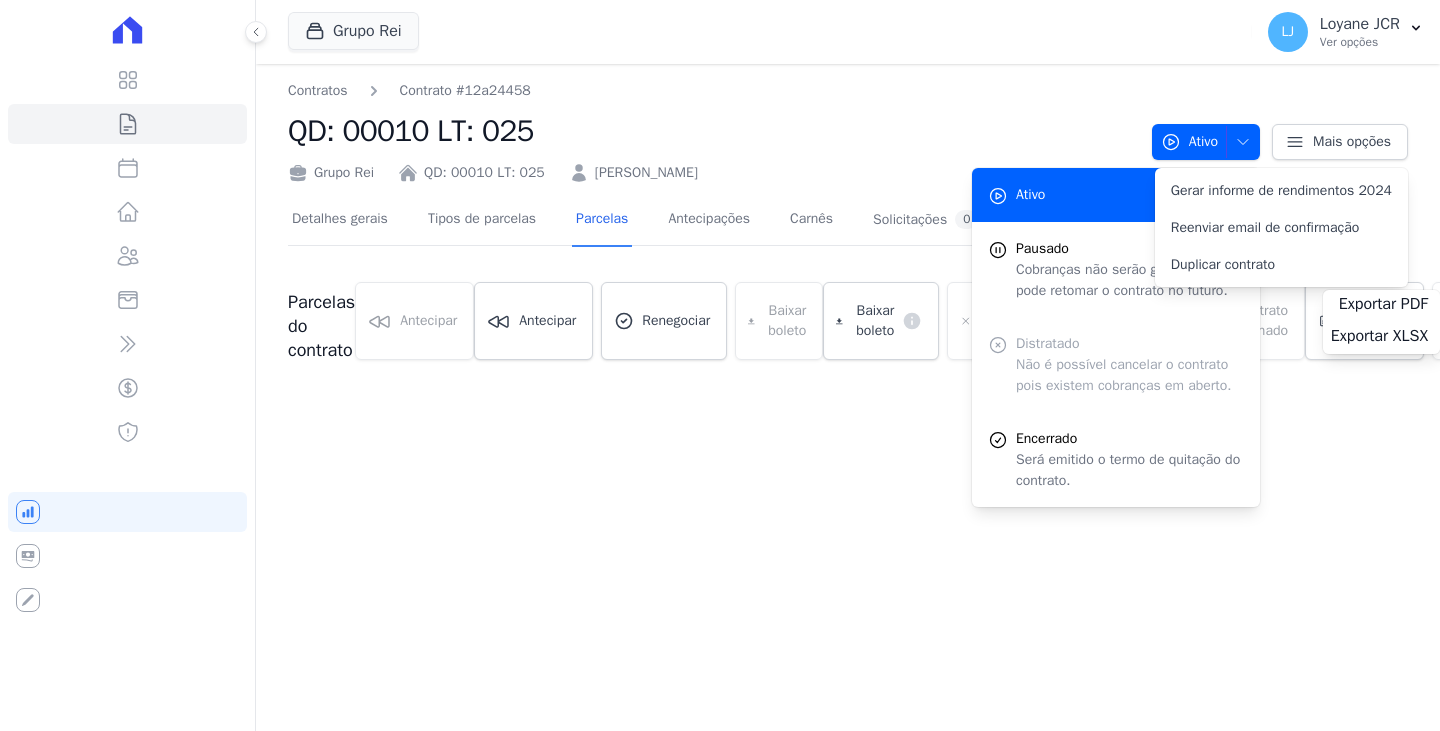 scroll, scrollTop: 0, scrollLeft: 0, axis: both 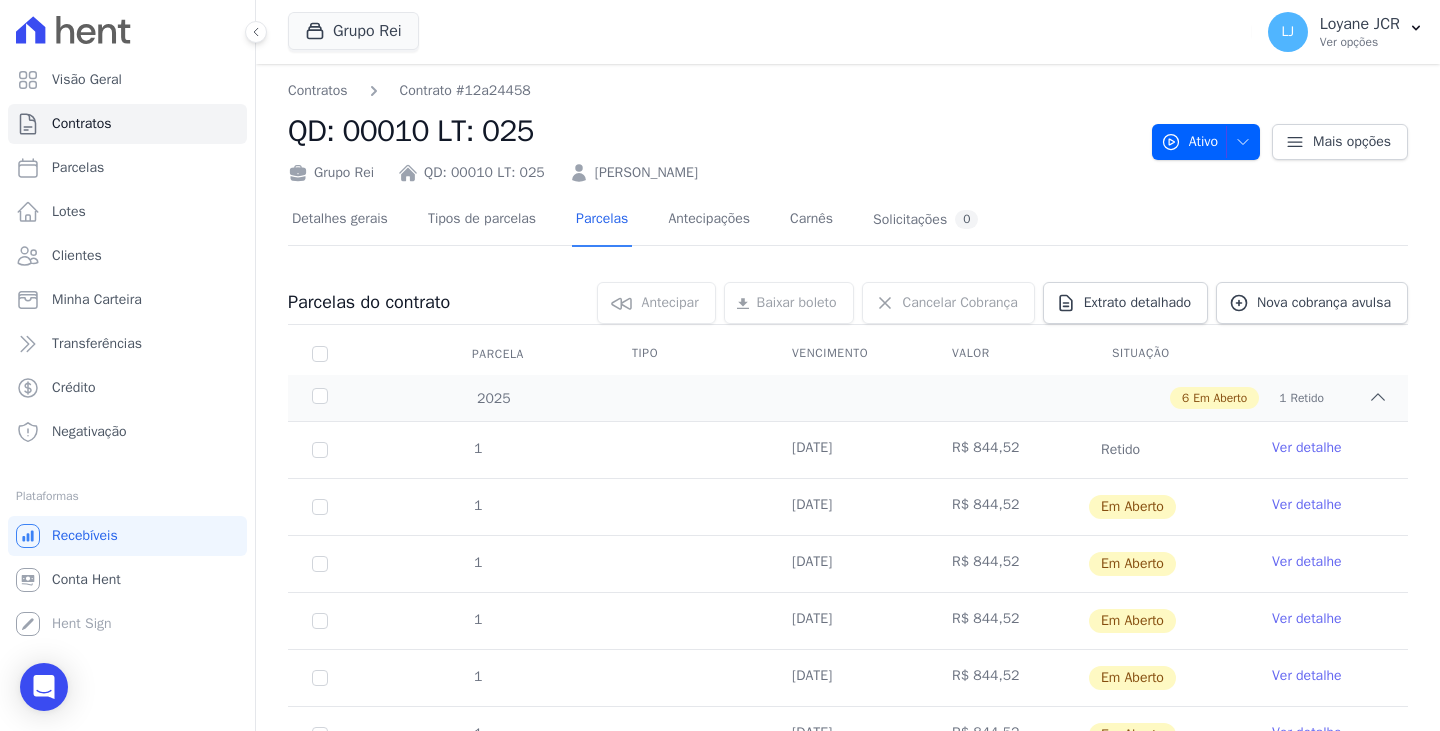 click on "1" at bounding box center [320, 507] 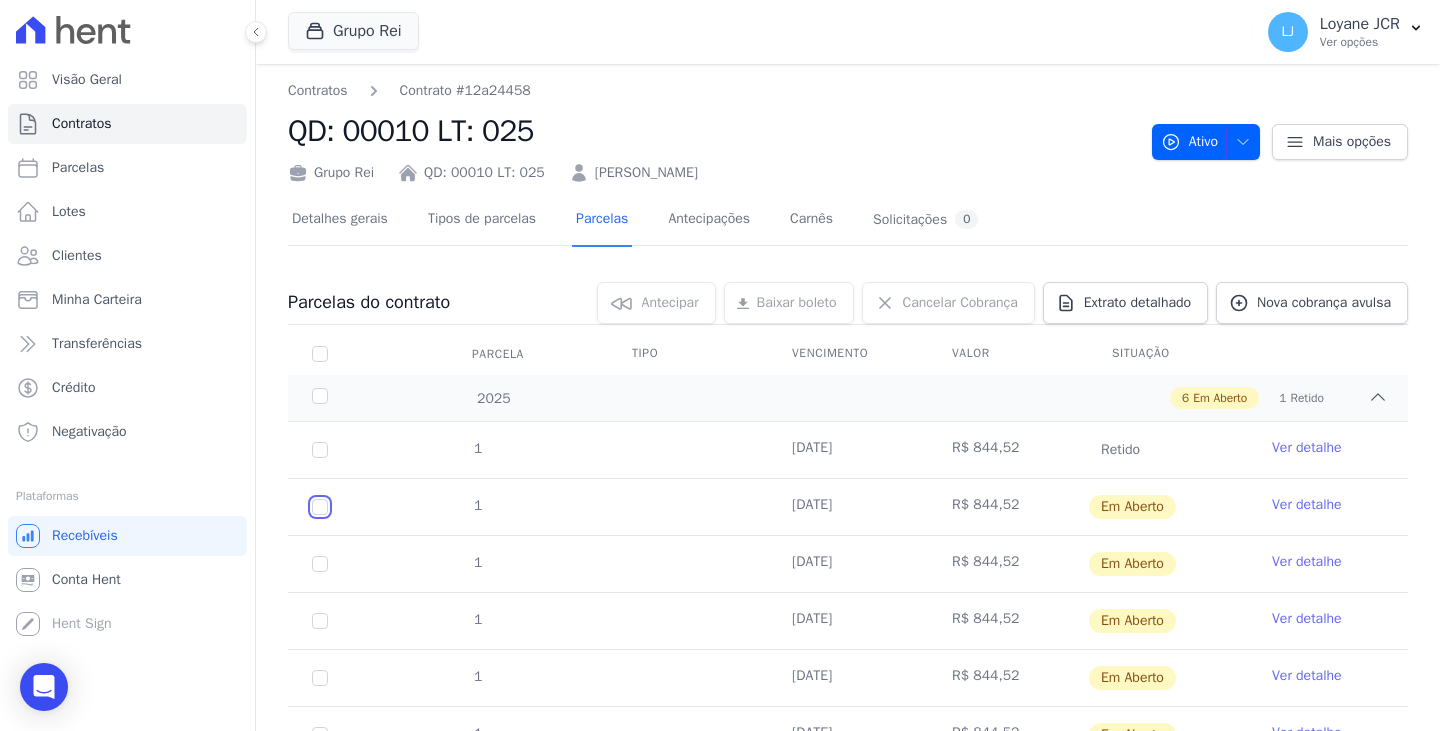 click at bounding box center (320, 507) 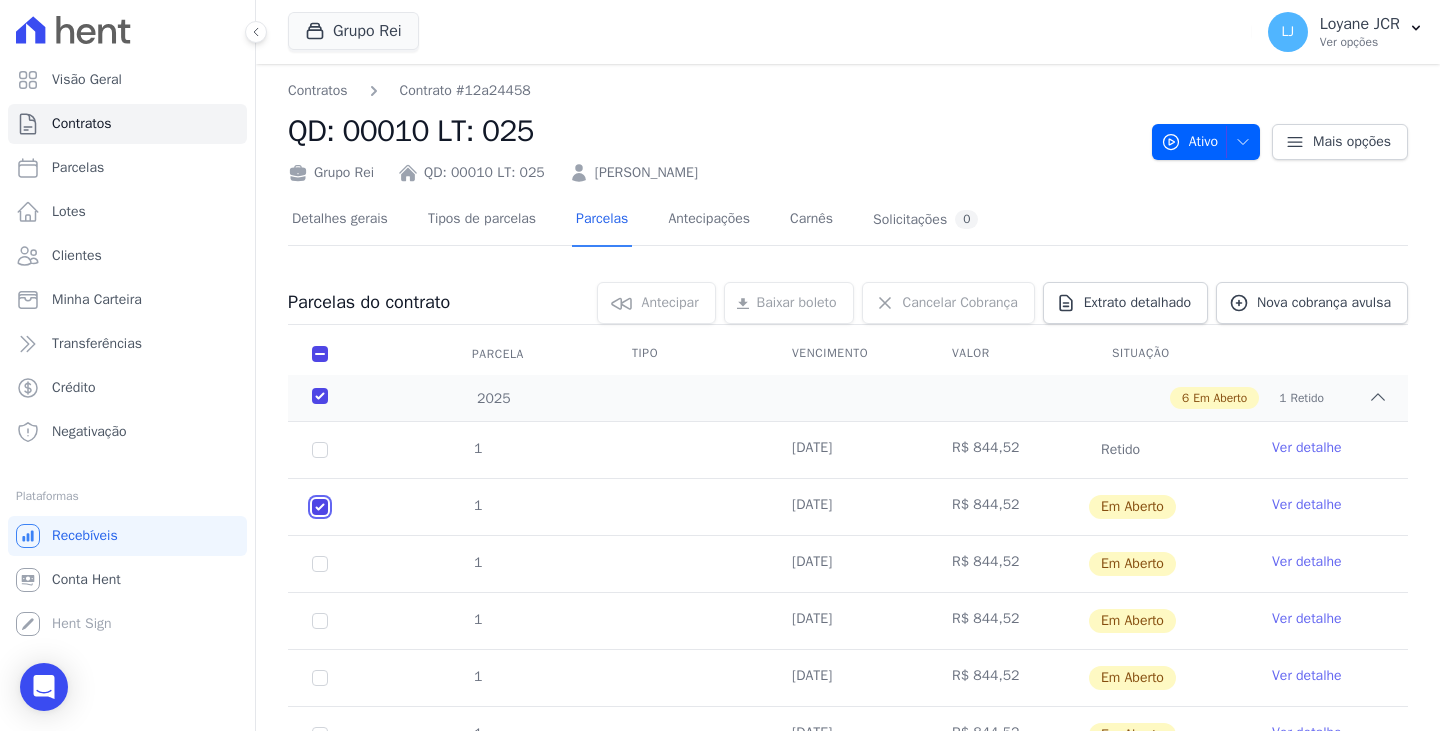 checkbox on "true" 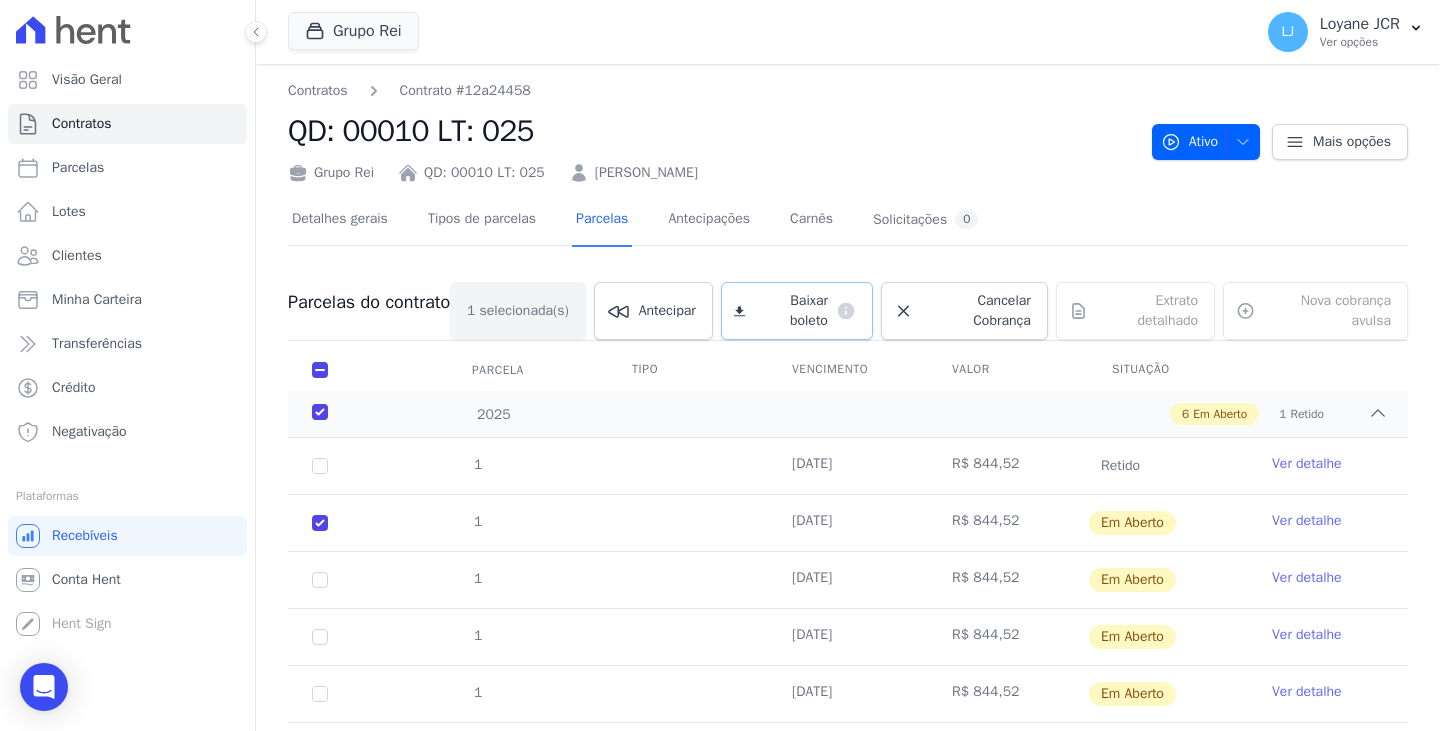 click on "Baixar boleto" at bounding box center [790, 311] 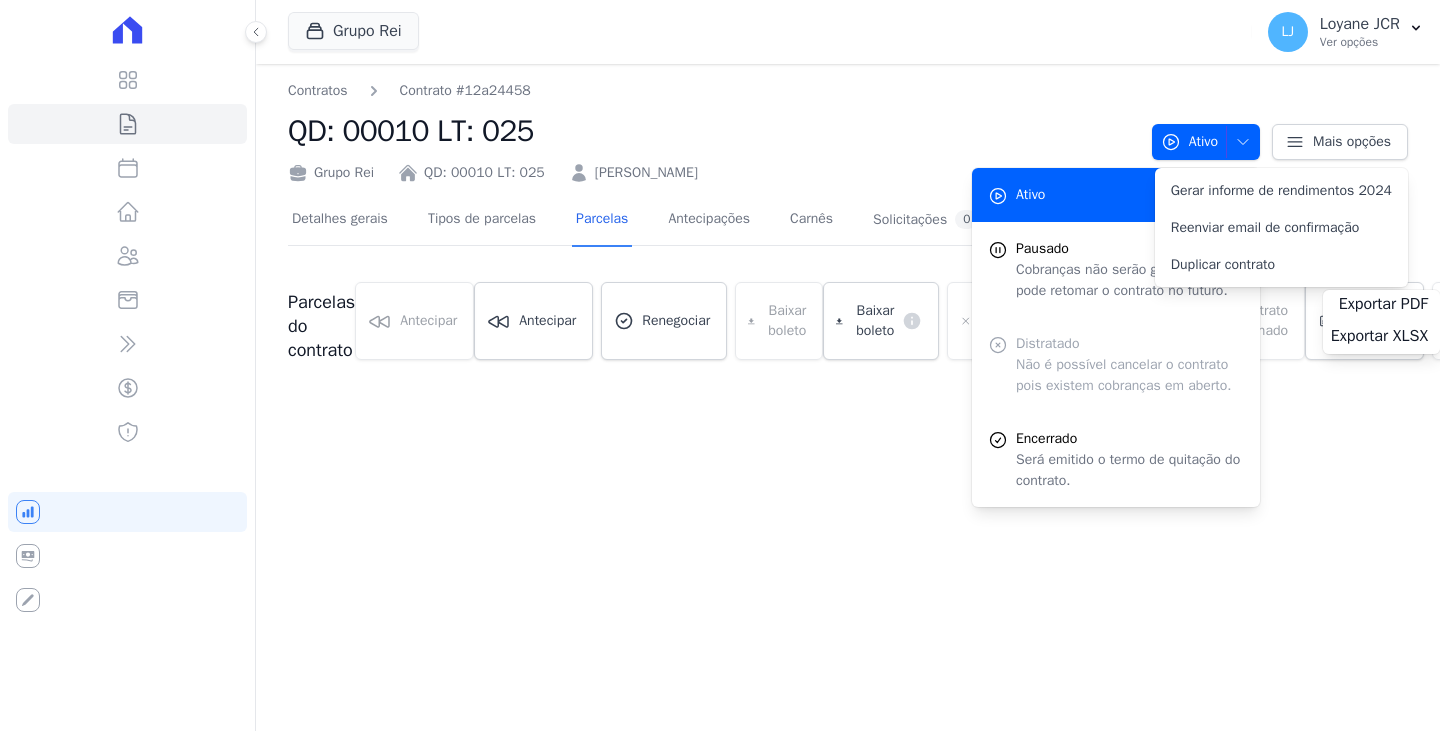 scroll, scrollTop: 0, scrollLeft: 0, axis: both 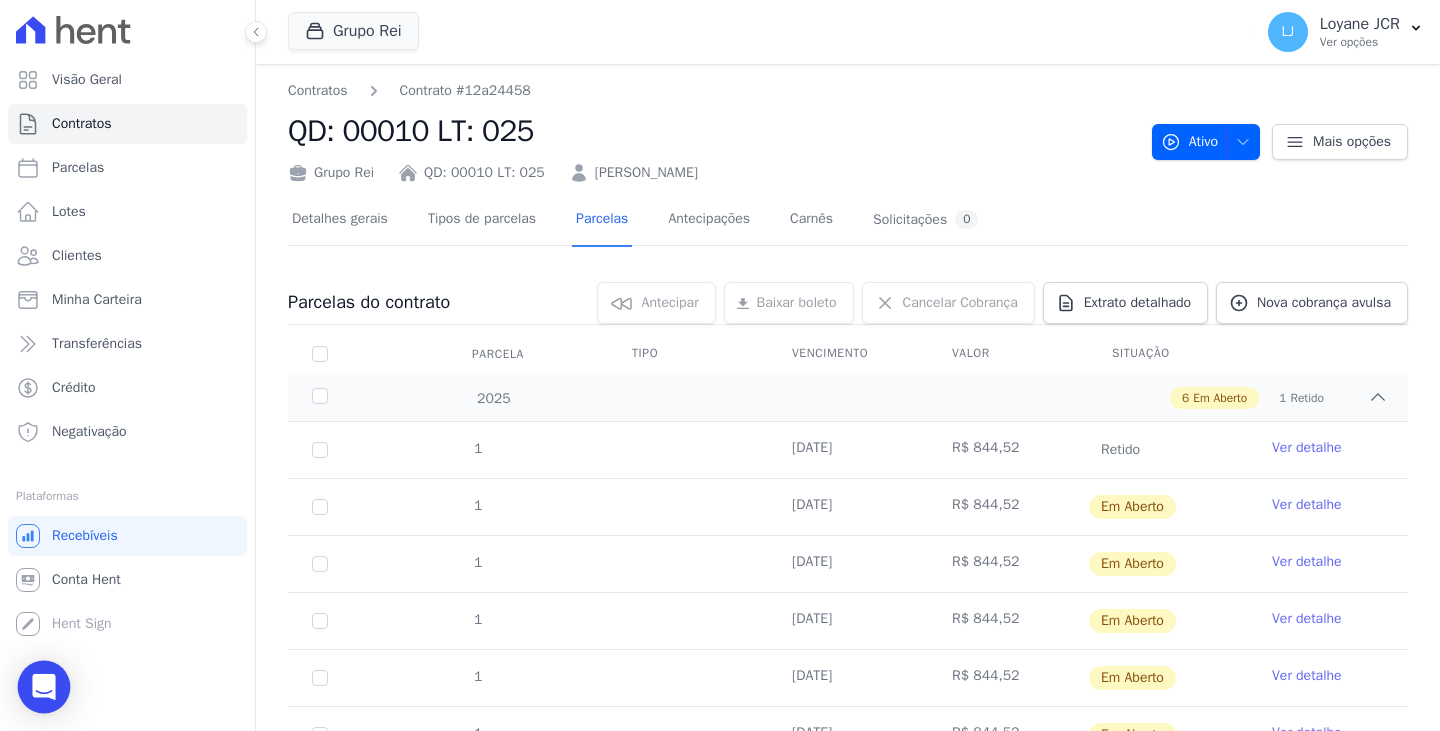 click at bounding box center [44, 687] 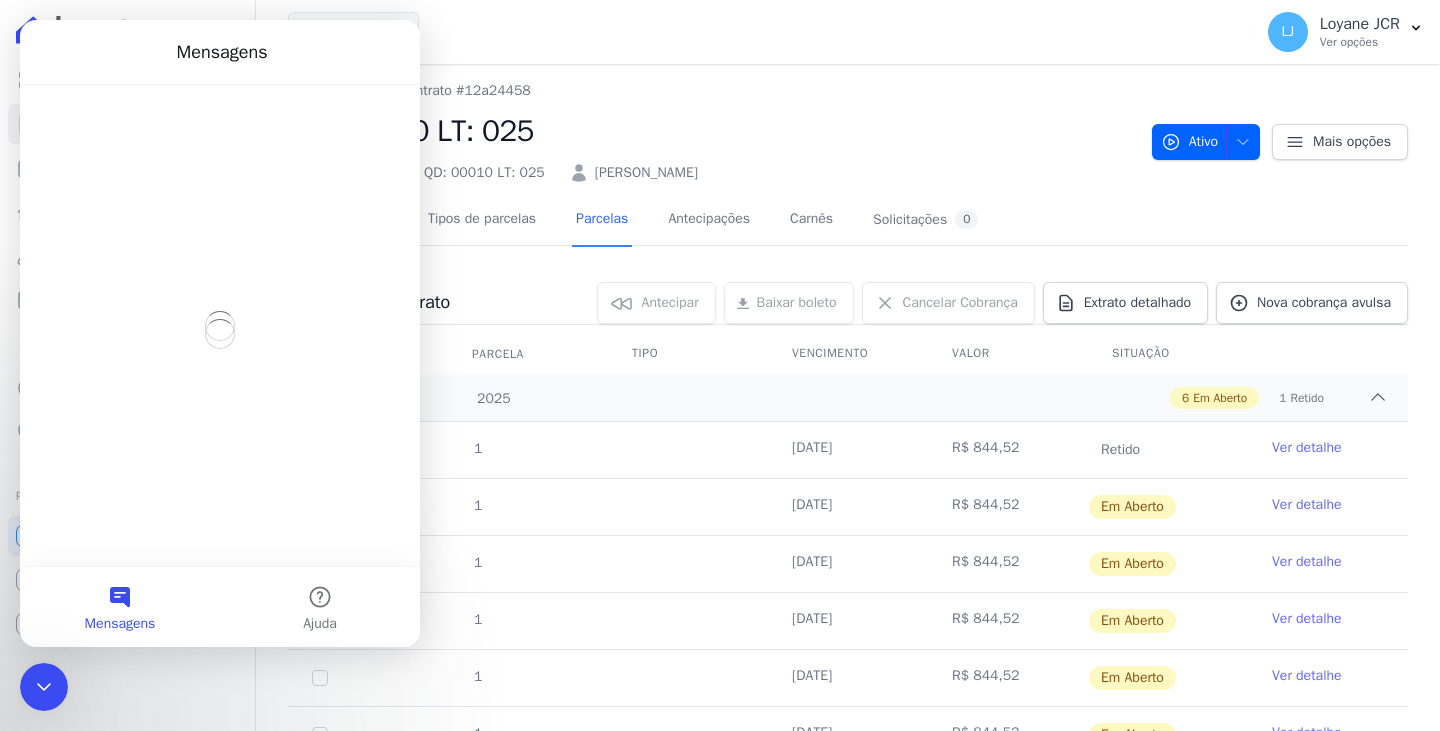 scroll, scrollTop: 0, scrollLeft: 0, axis: both 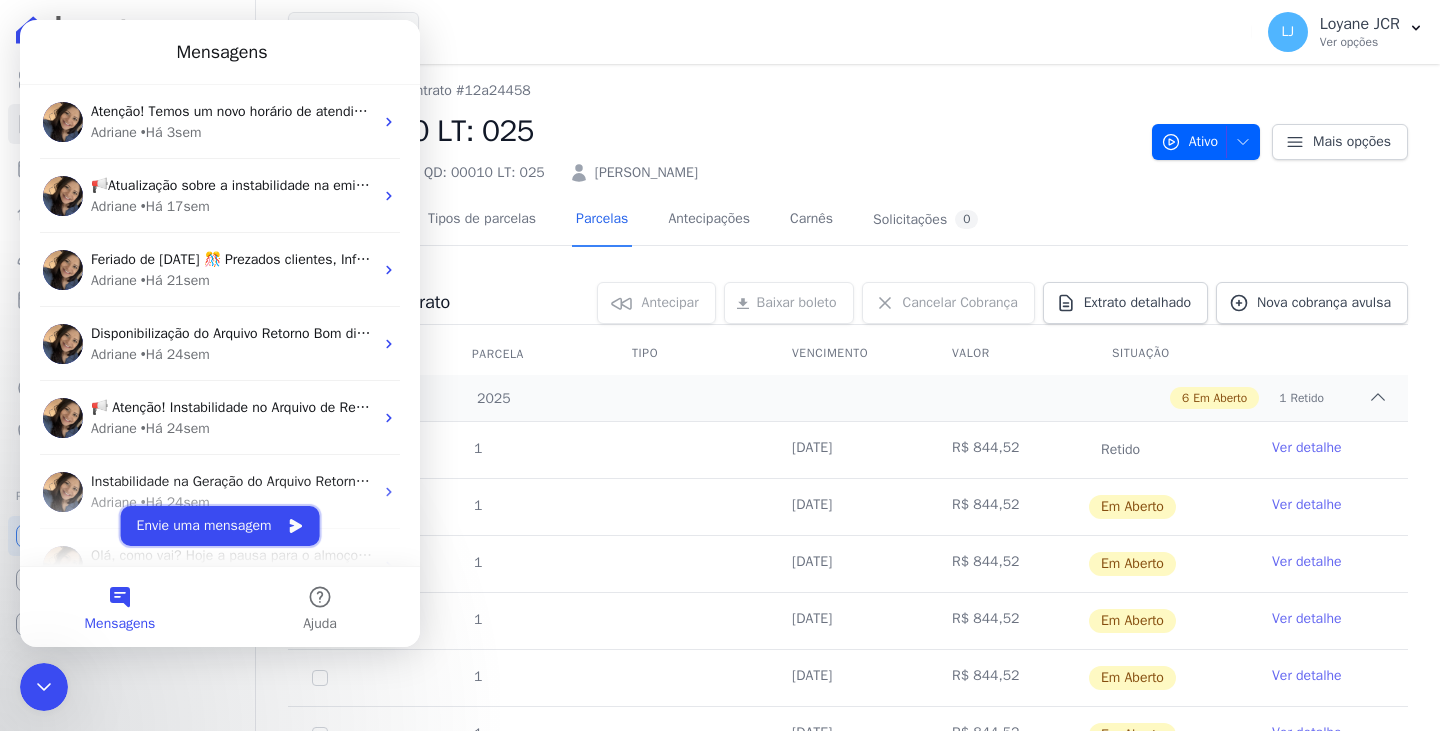 click on "Envie uma mensagem" at bounding box center (220, 526) 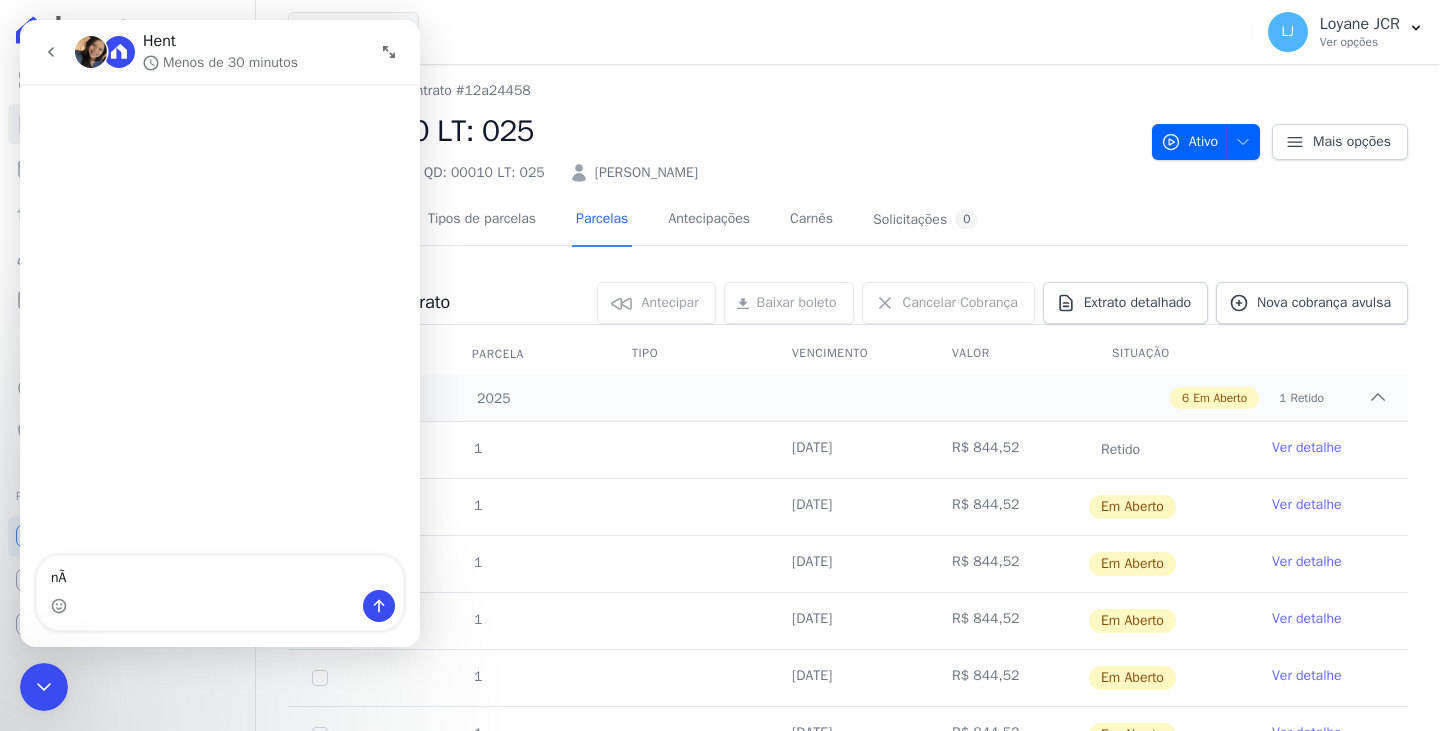 type on "n" 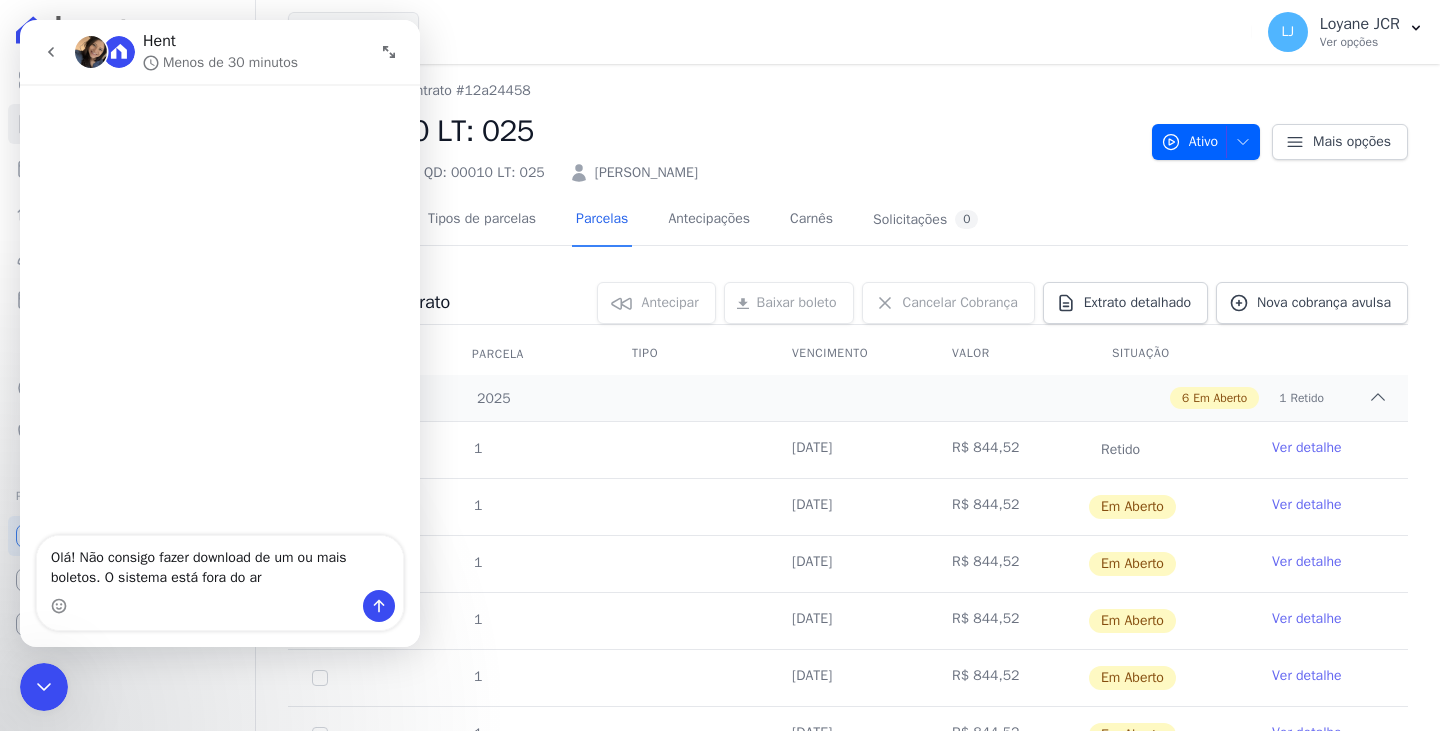 type on "Olá! Não consigo fazer download de um ou mais boletos. O sistema está fora do ar?" 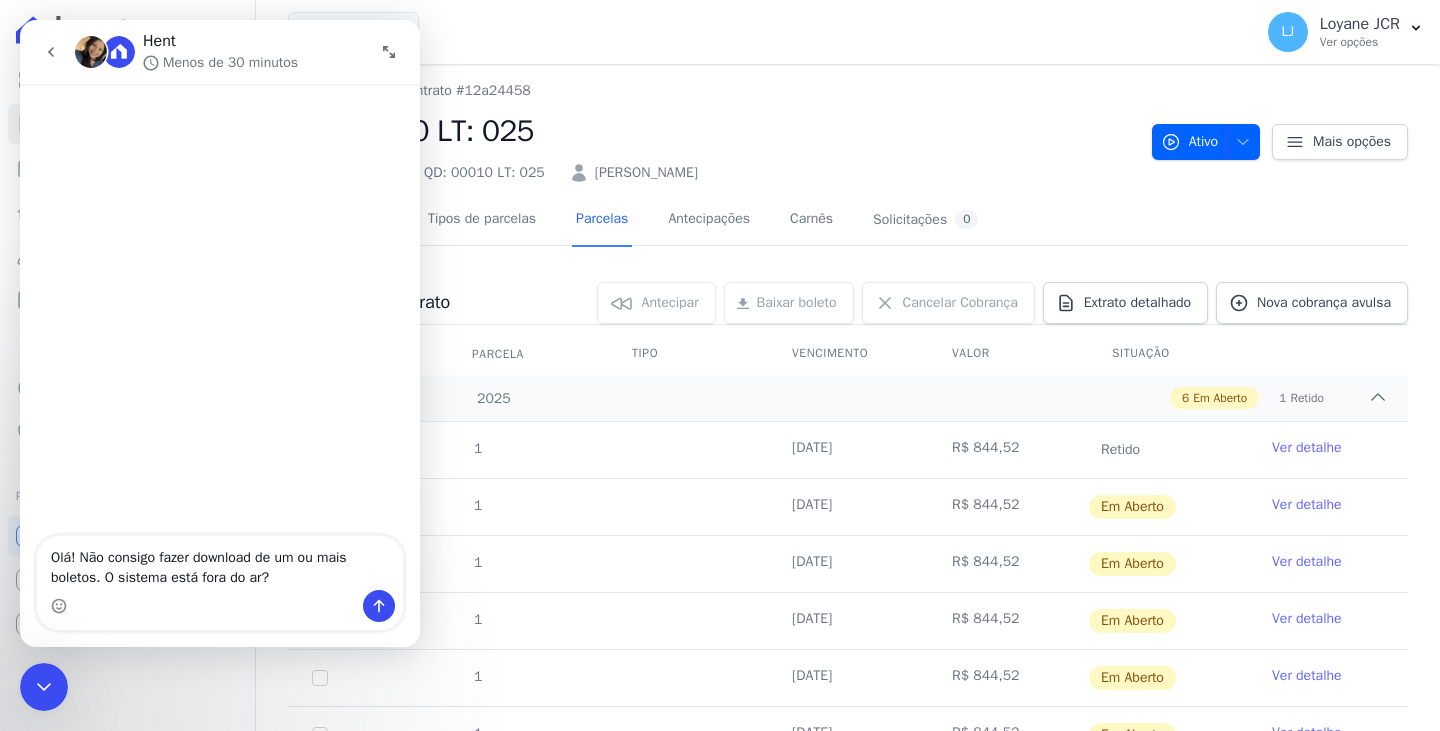 type 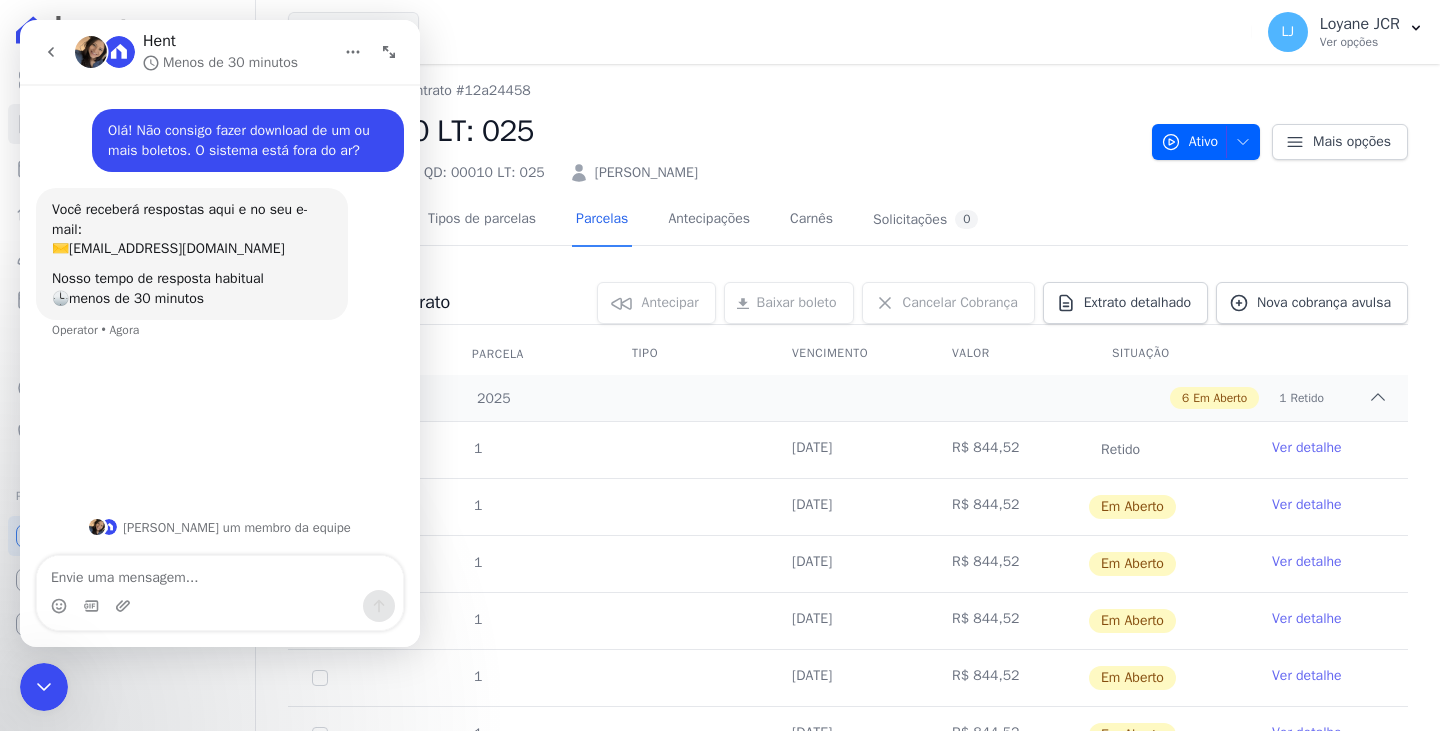 click at bounding box center (353, 52) 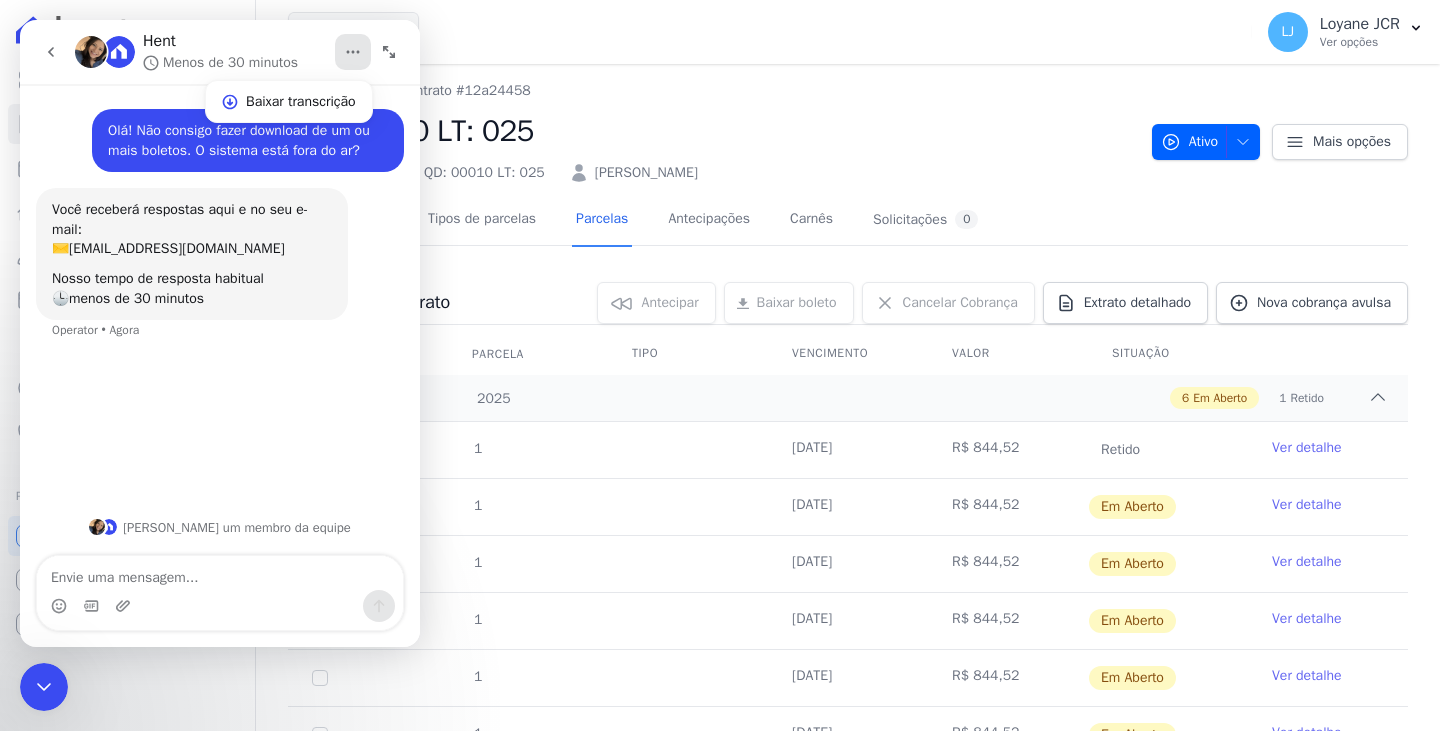 click on "Visão Geral
Contratos
[GEOGRAPHIC_DATA]
Lotes
Clientes
Minha Carteira
Transferências
Crédito
Negativação" at bounding box center (127, 365) 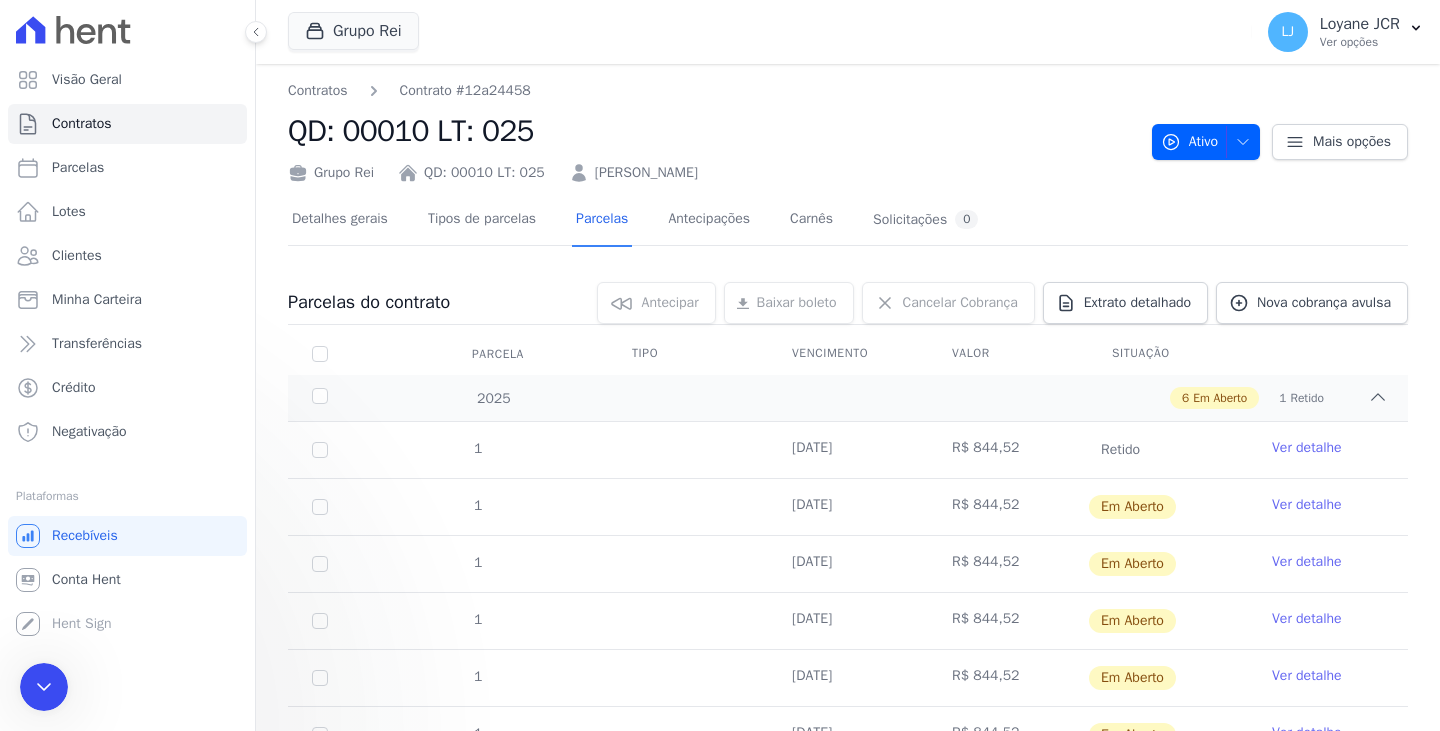 scroll, scrollTop: 0, scrollLeft: 0, axis: both 